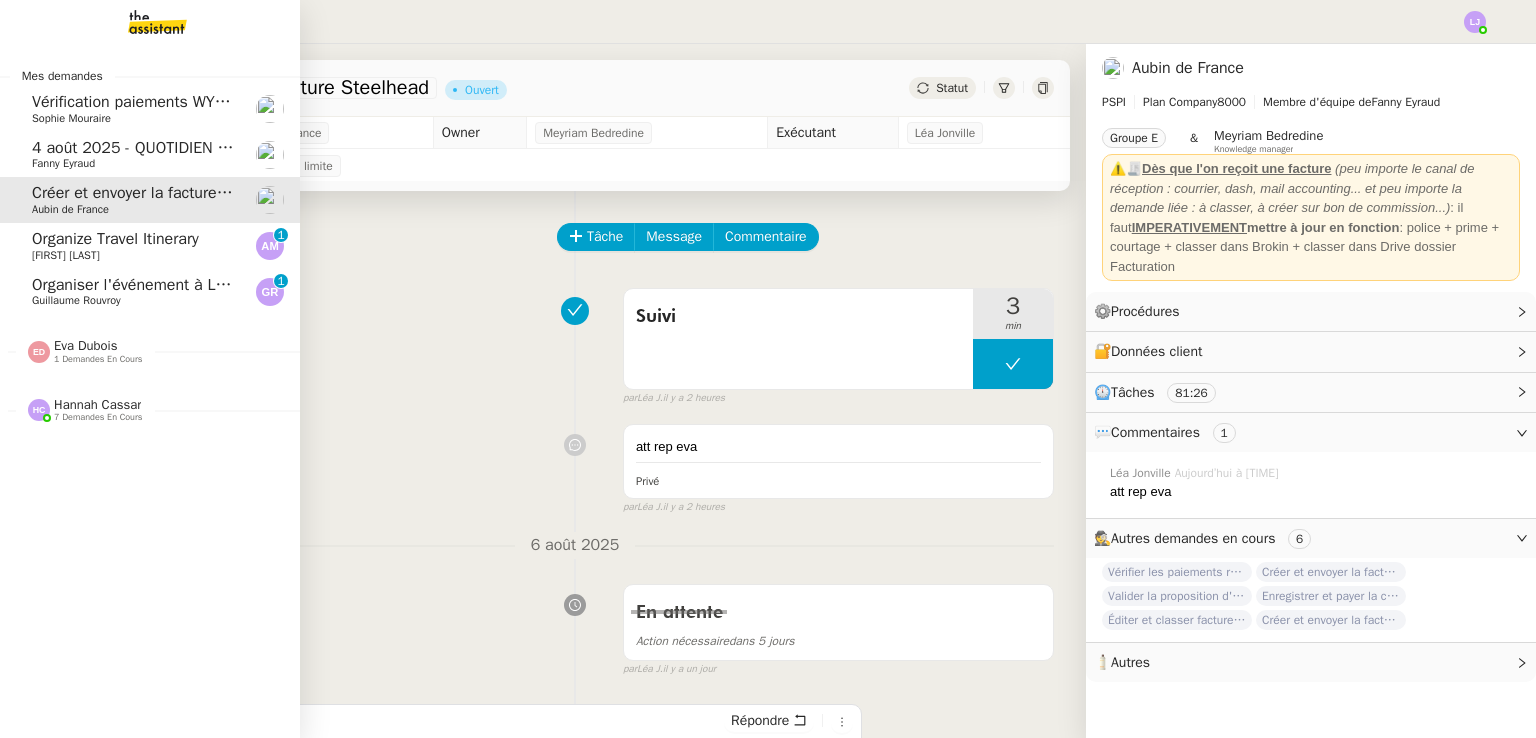 scroll, scrollTop: 0, scrollLeft: 0, axis: both 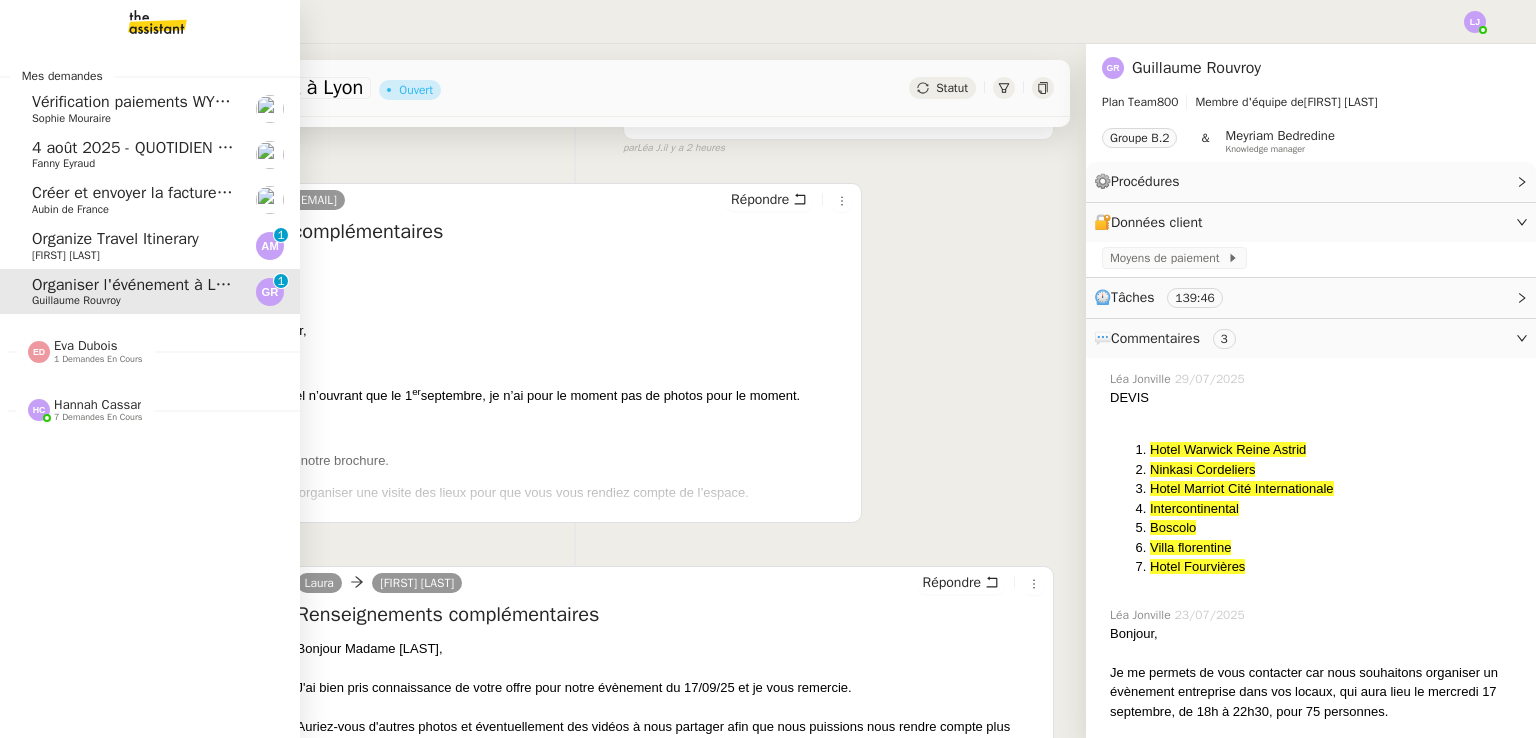 click on "Organize Travel Itinerary" 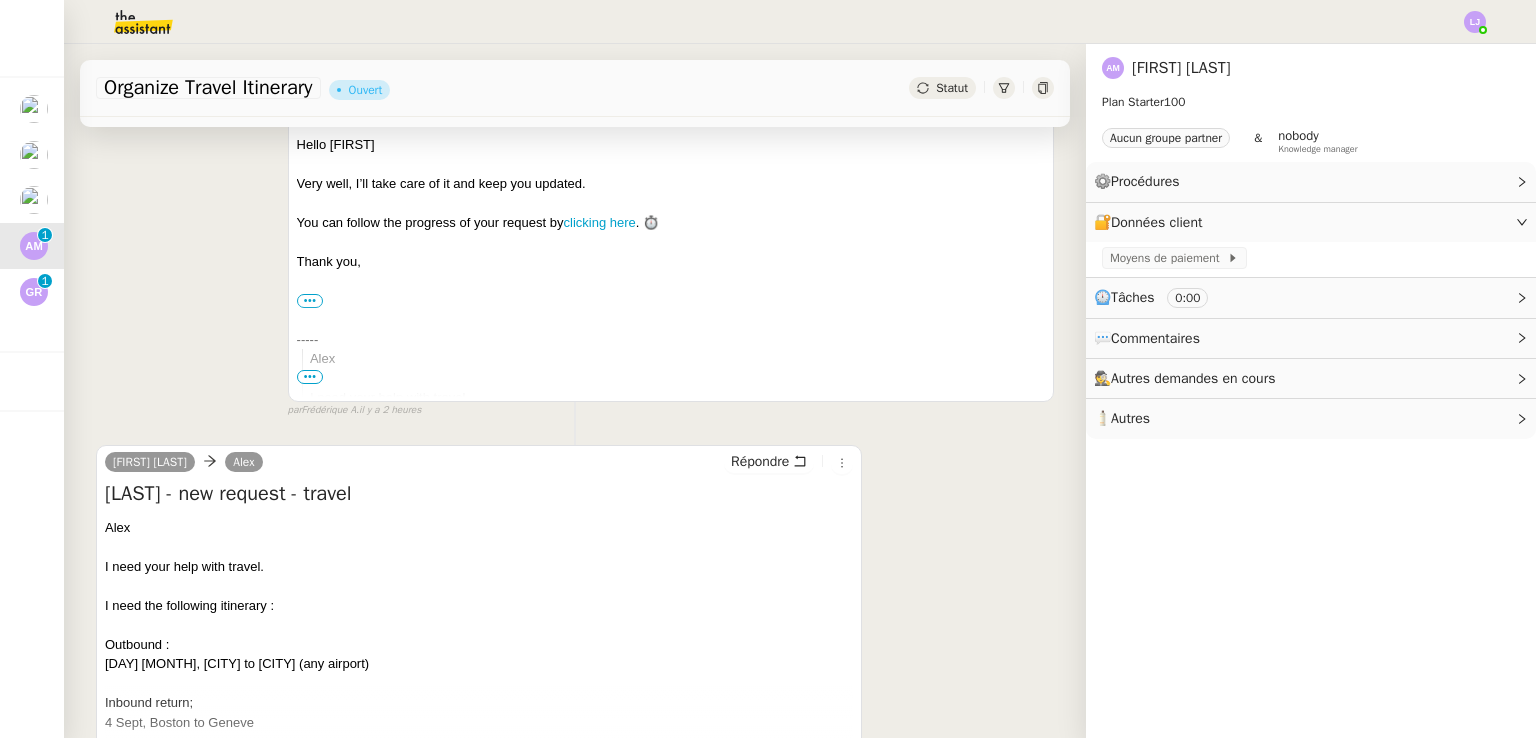 scroll, scrollTop: 540, scrollLeft: 0, axis: vertical 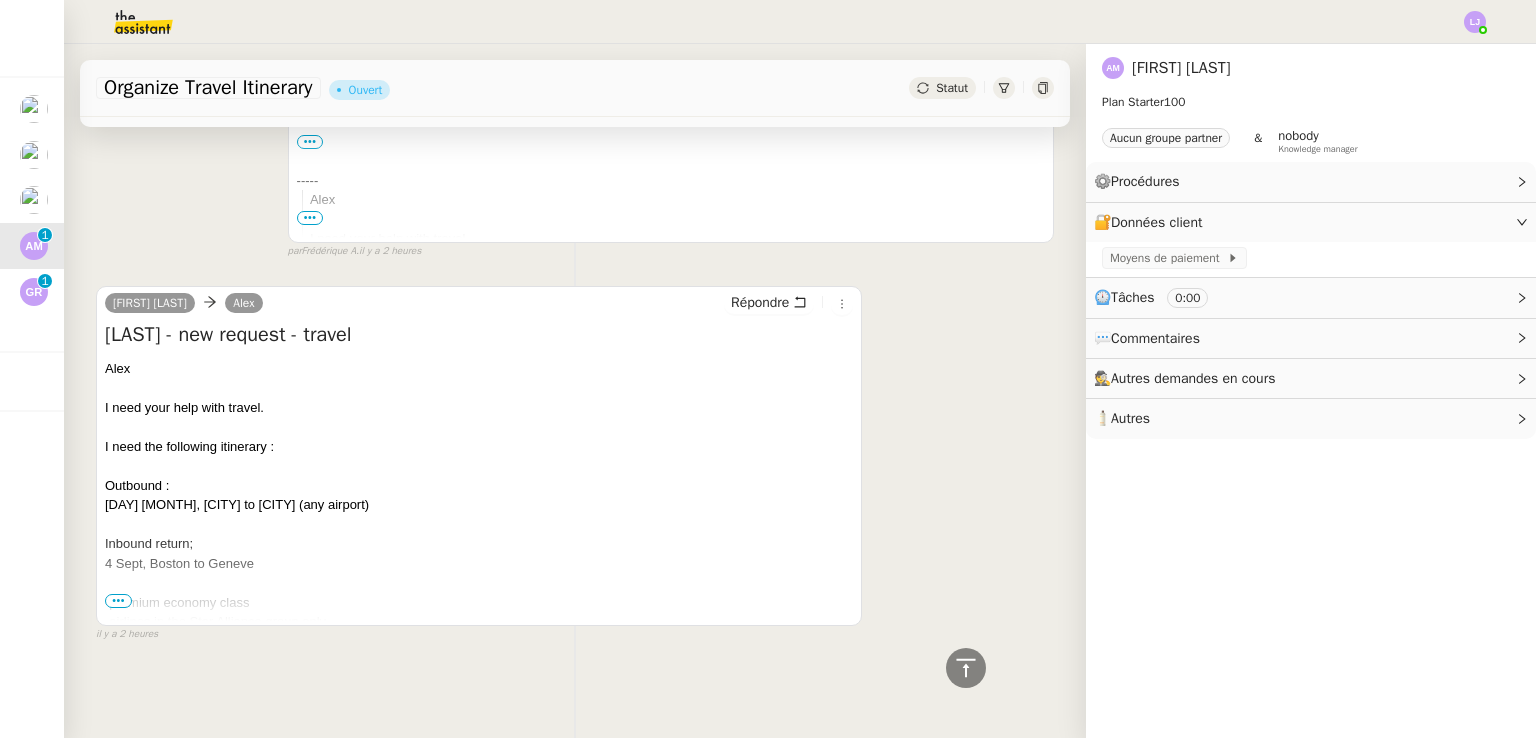 click on "•••" at bounding box center [118, 601] 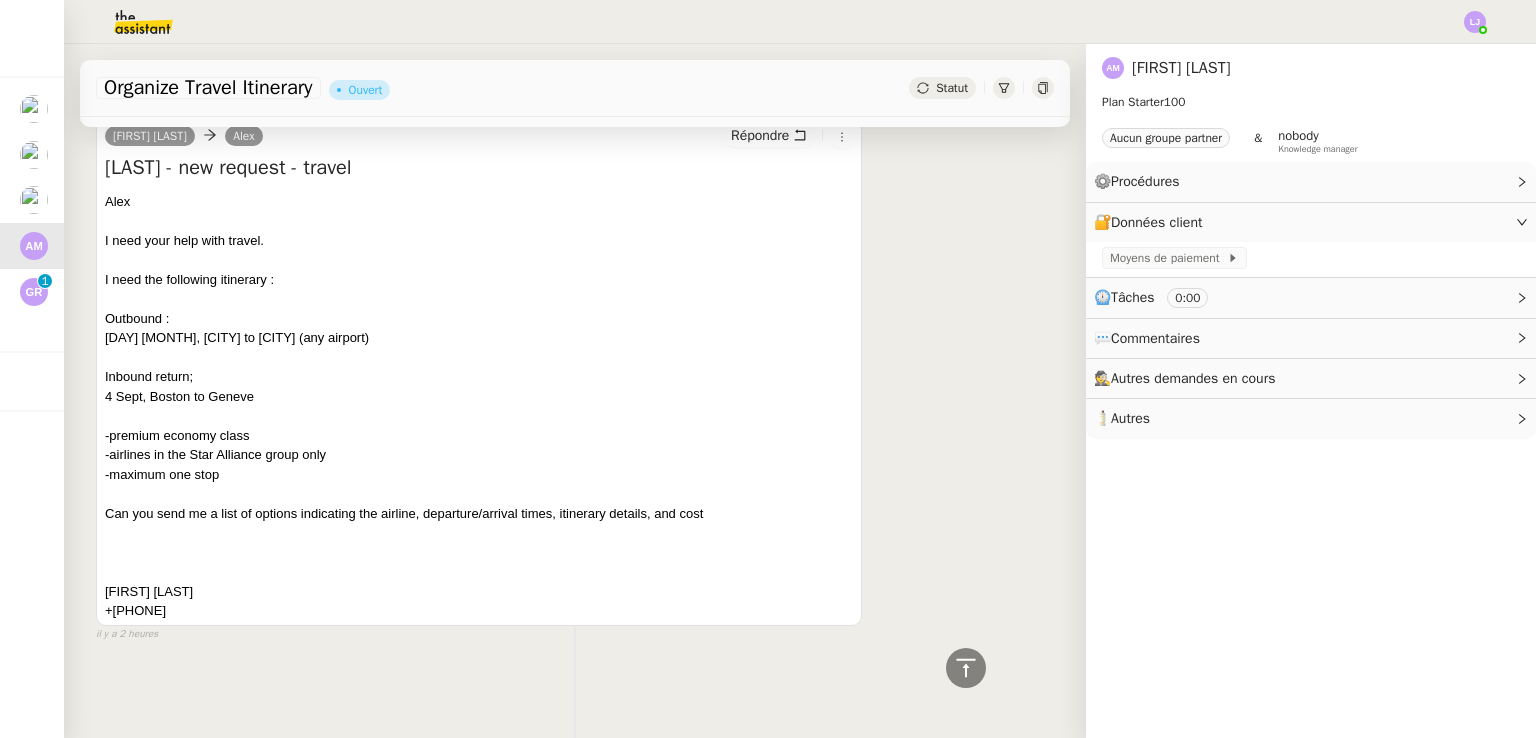 scroll, scrollTop: 703, scrollLeft: 0, axis: vertical 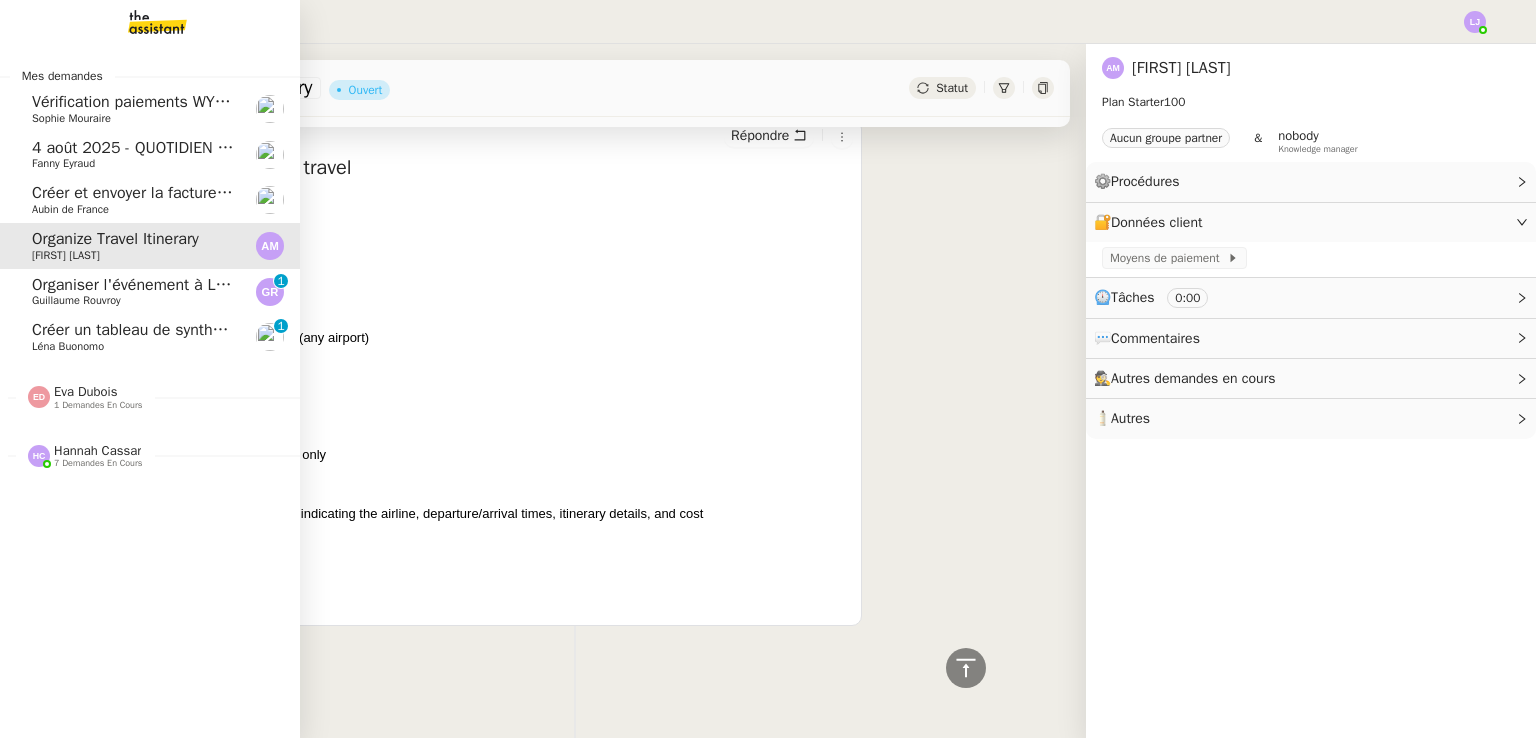 click on "Créer un tableau de synthèse des vols" 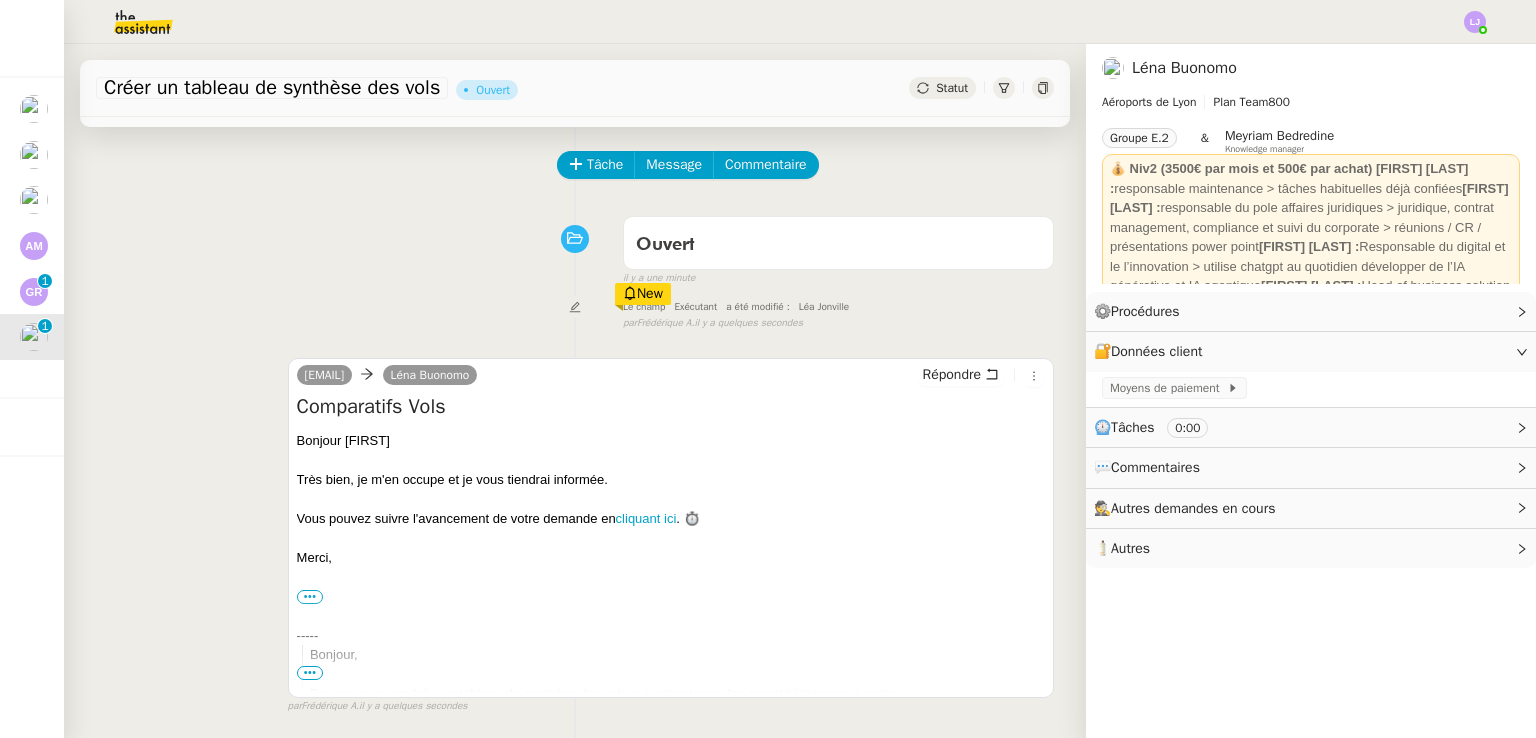scroll, scrollTop: 493, scrollLeft: 0, axis: vertical 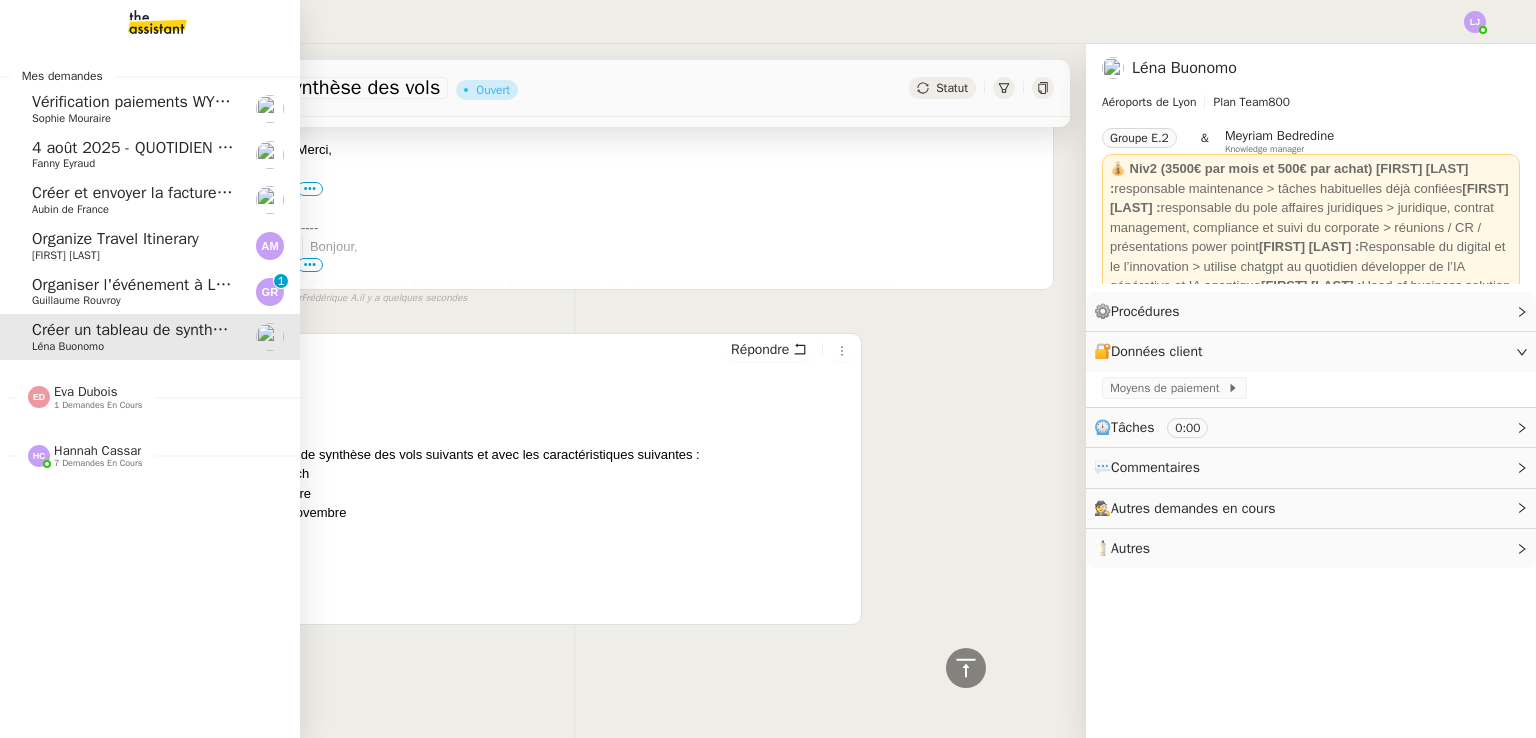 click on "[FIRST] [LAST]" 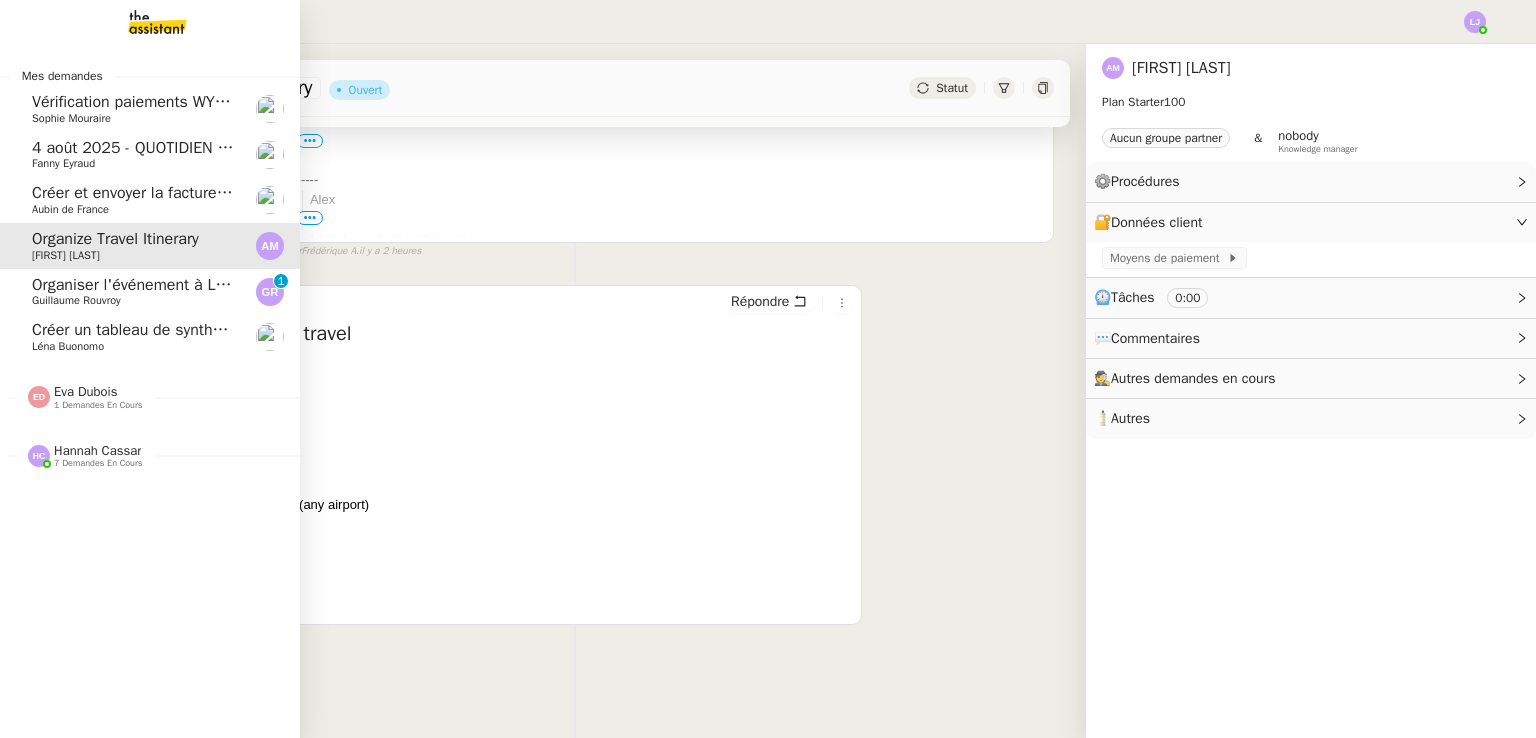 scroll, scrollTop: 268, scrollLeft: 0, axis: vertical 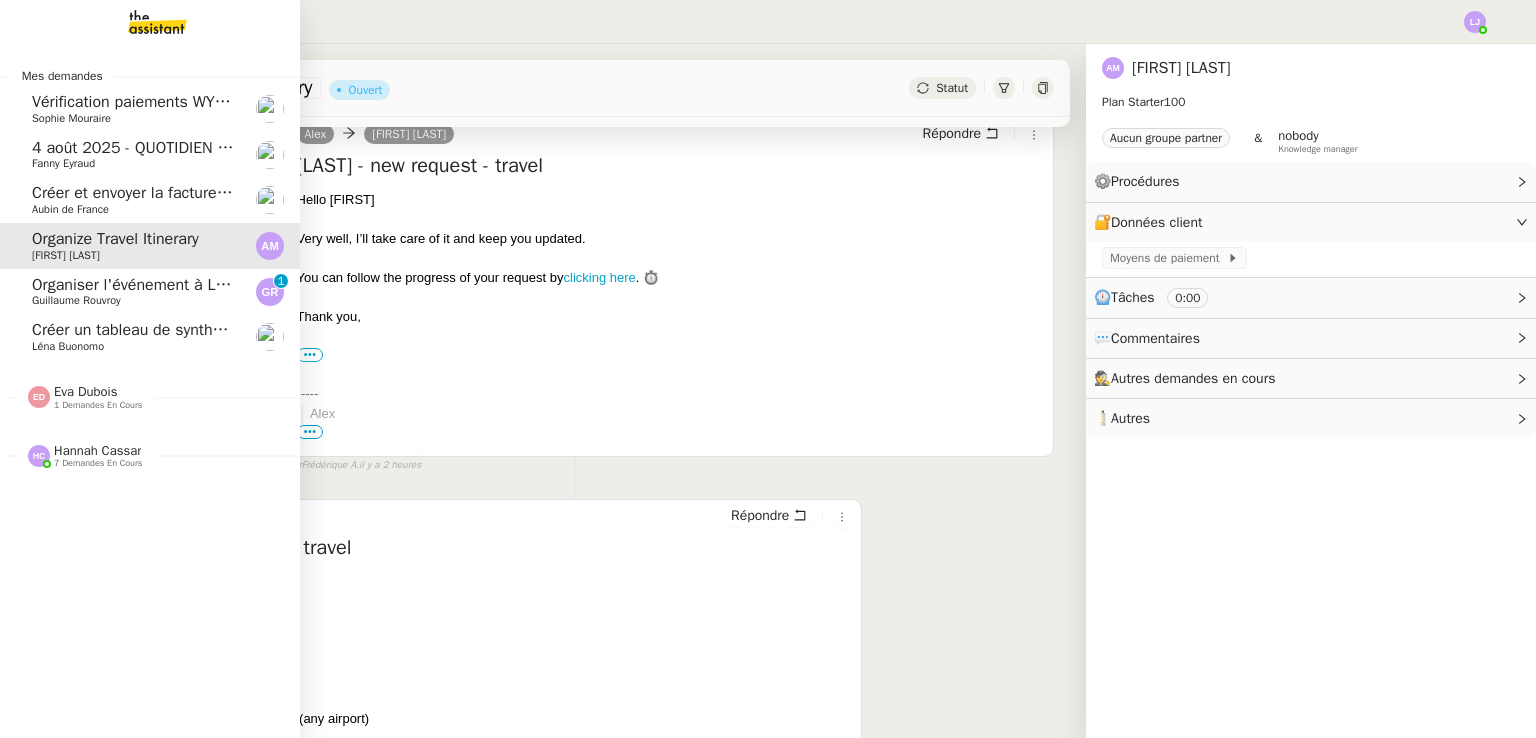 click on "Vérification paiements WYCC et MS AMLIN [FIRST] [LAST]" 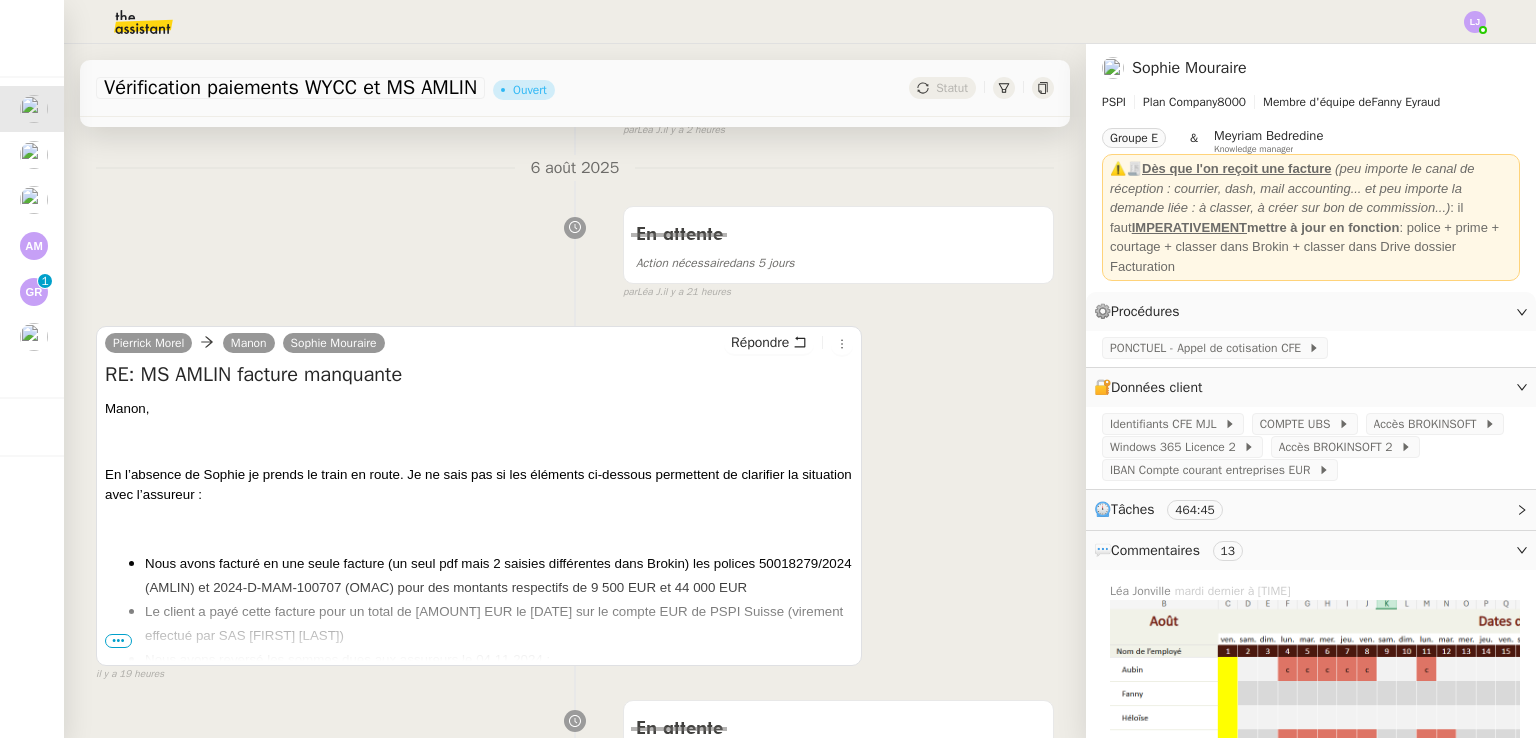 scroll, scrollTop: 0, scrollLeft: 0, axis: both 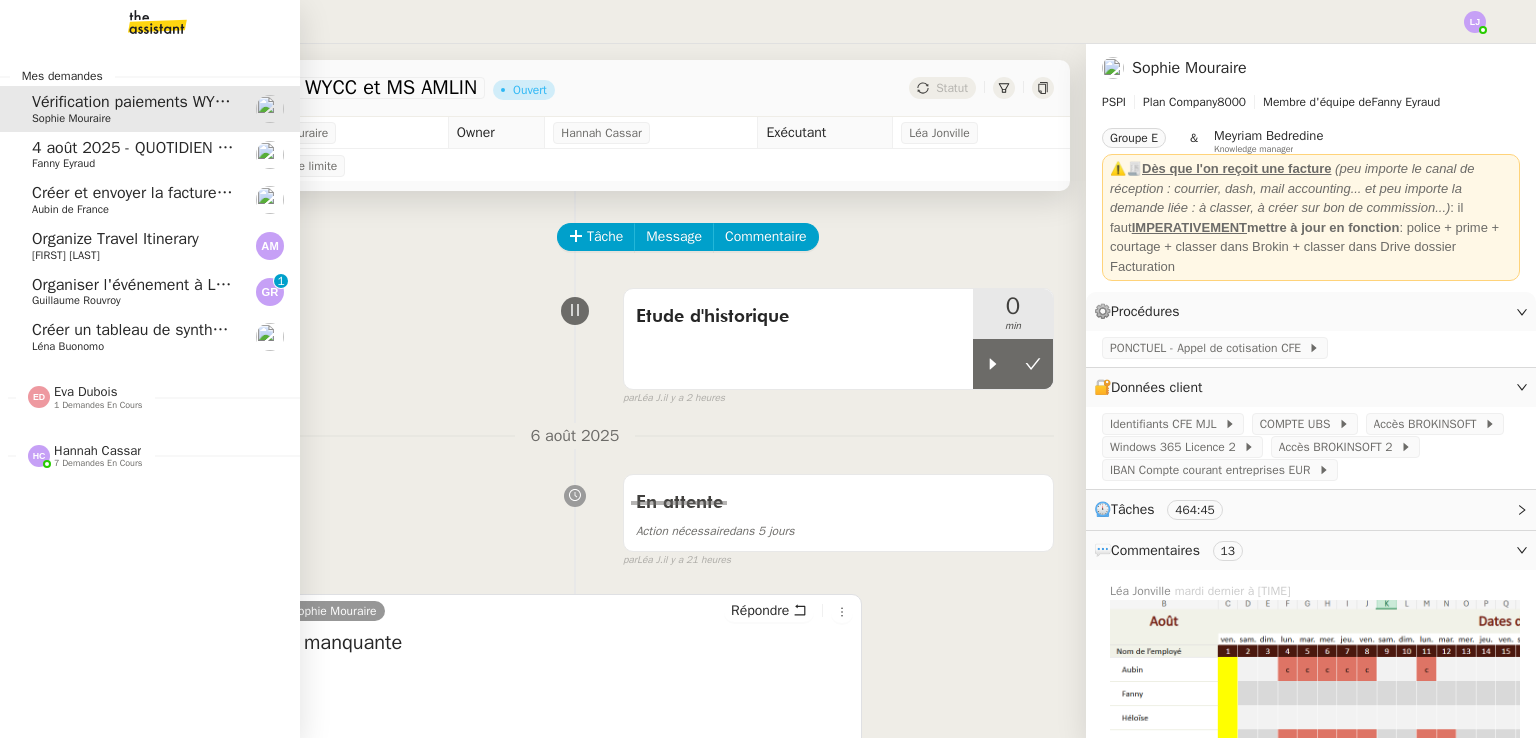 click on "Créer et envoyer la facture Steelhead" 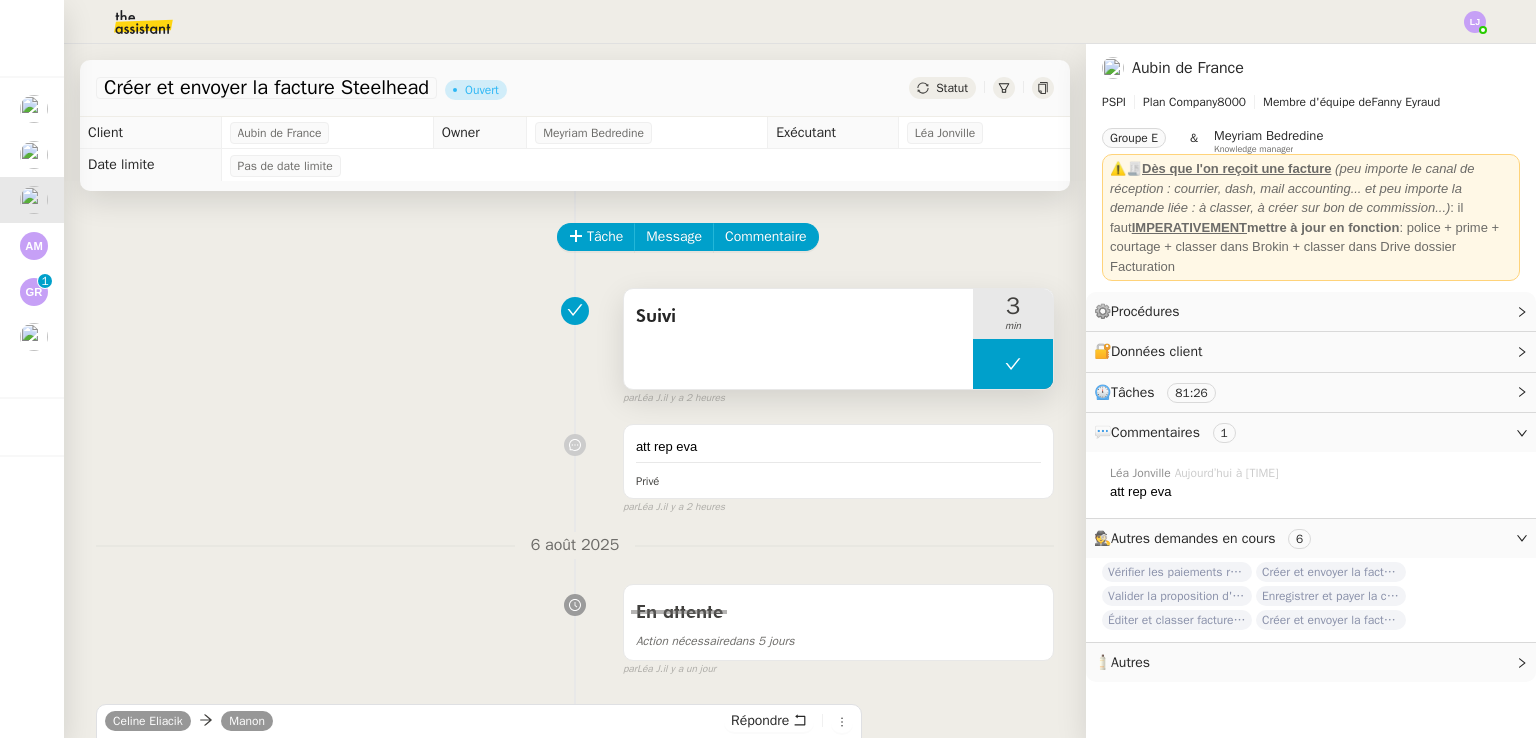 click at bounding box center [1013, 364] 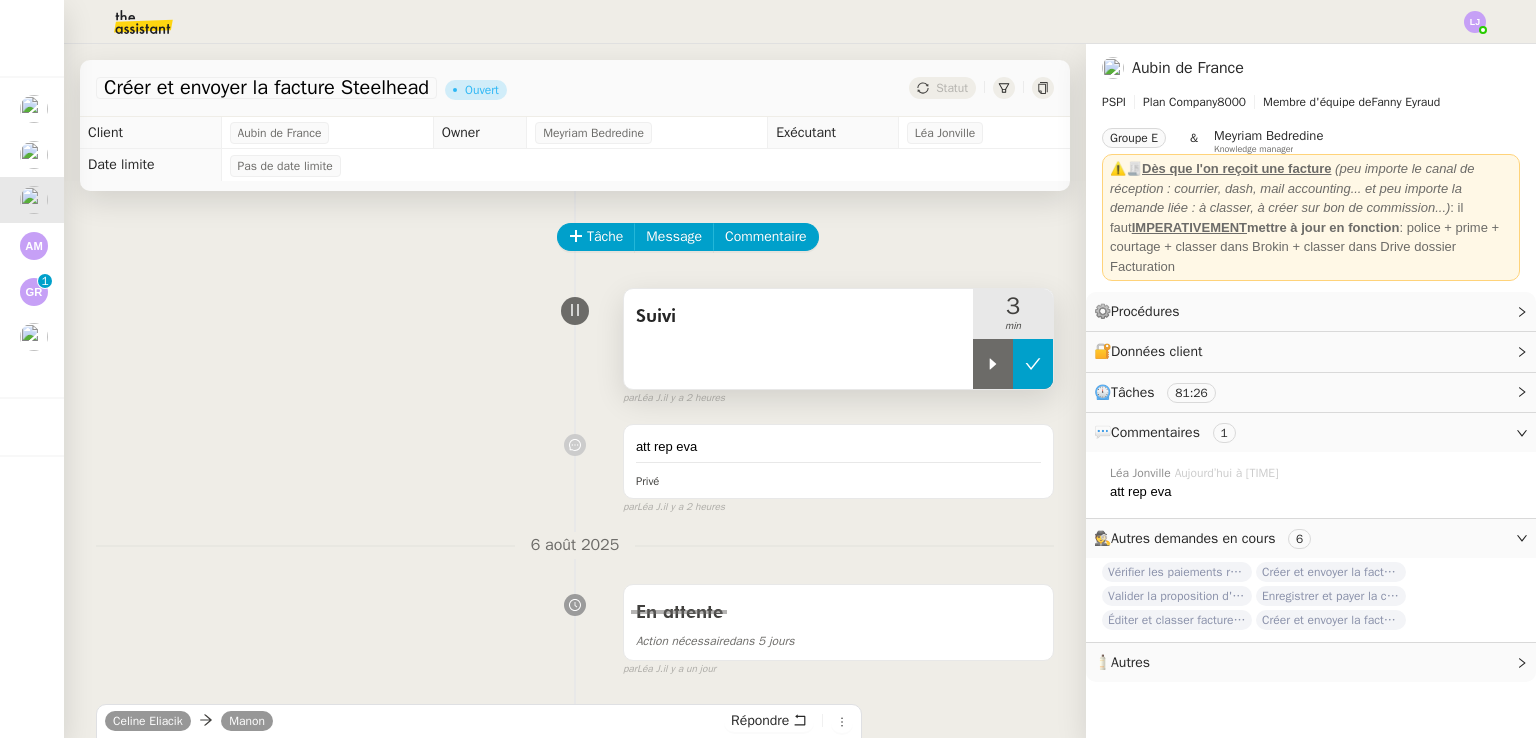 click at bounding box center (993, 364) 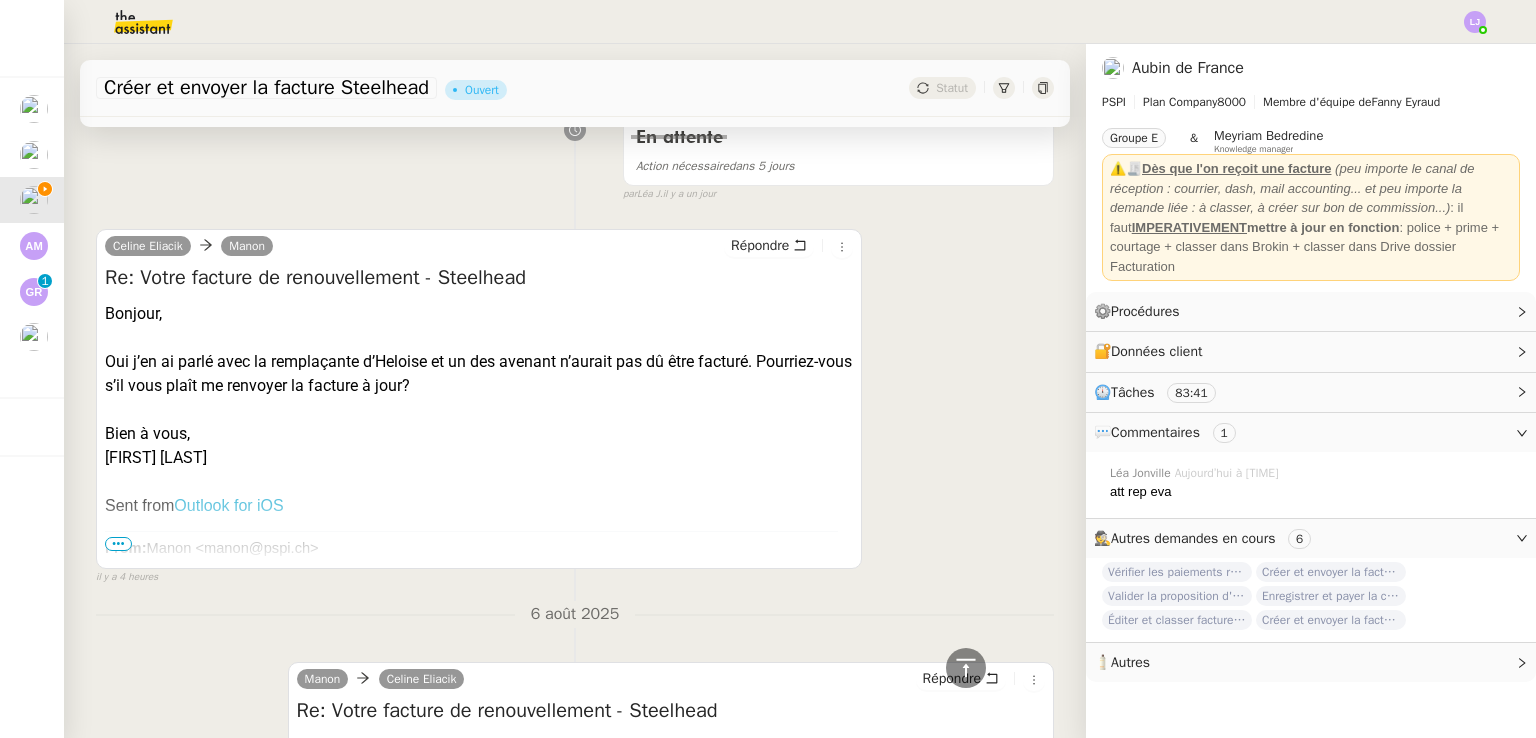 scroll, scrollTop: 360, scrollLeft: 0, axis: vertical 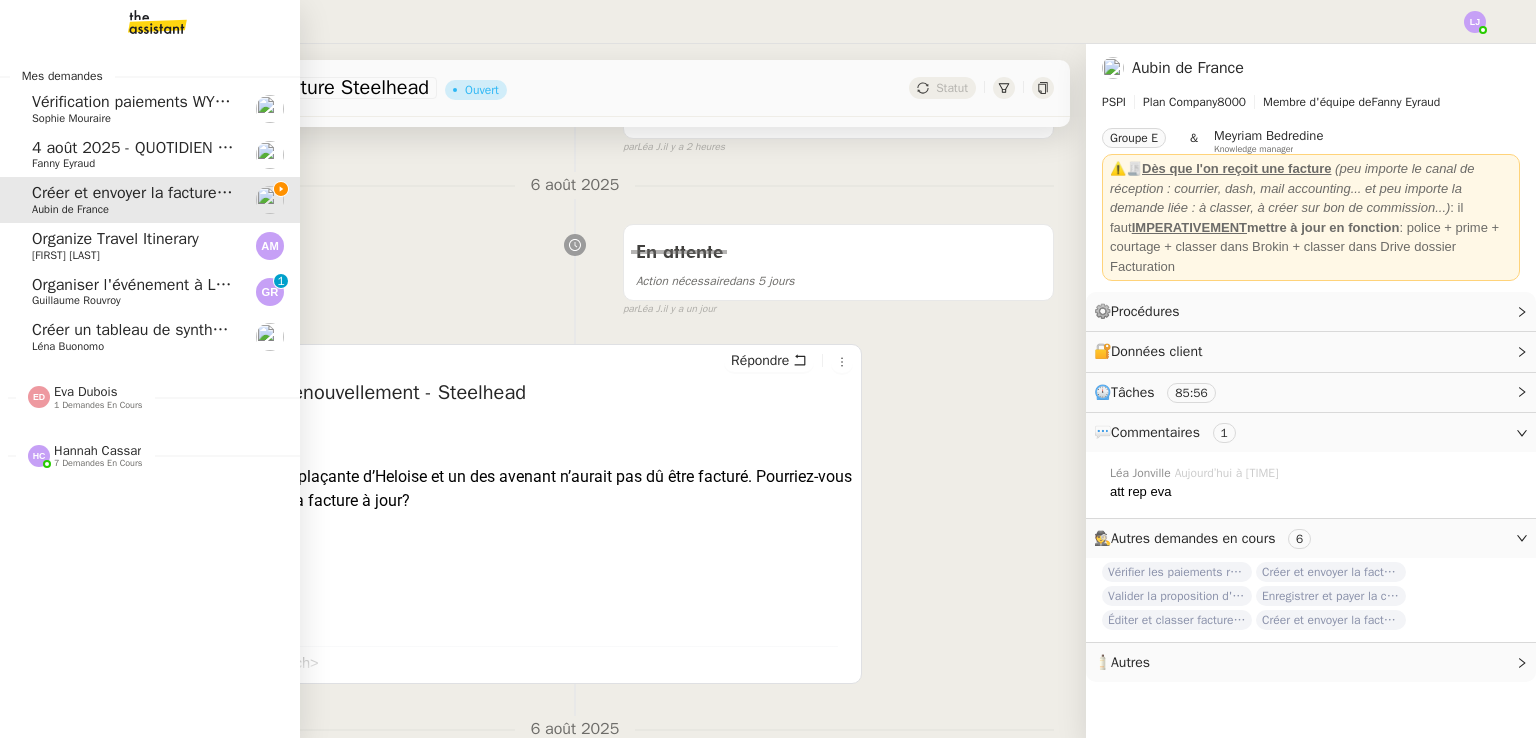 click 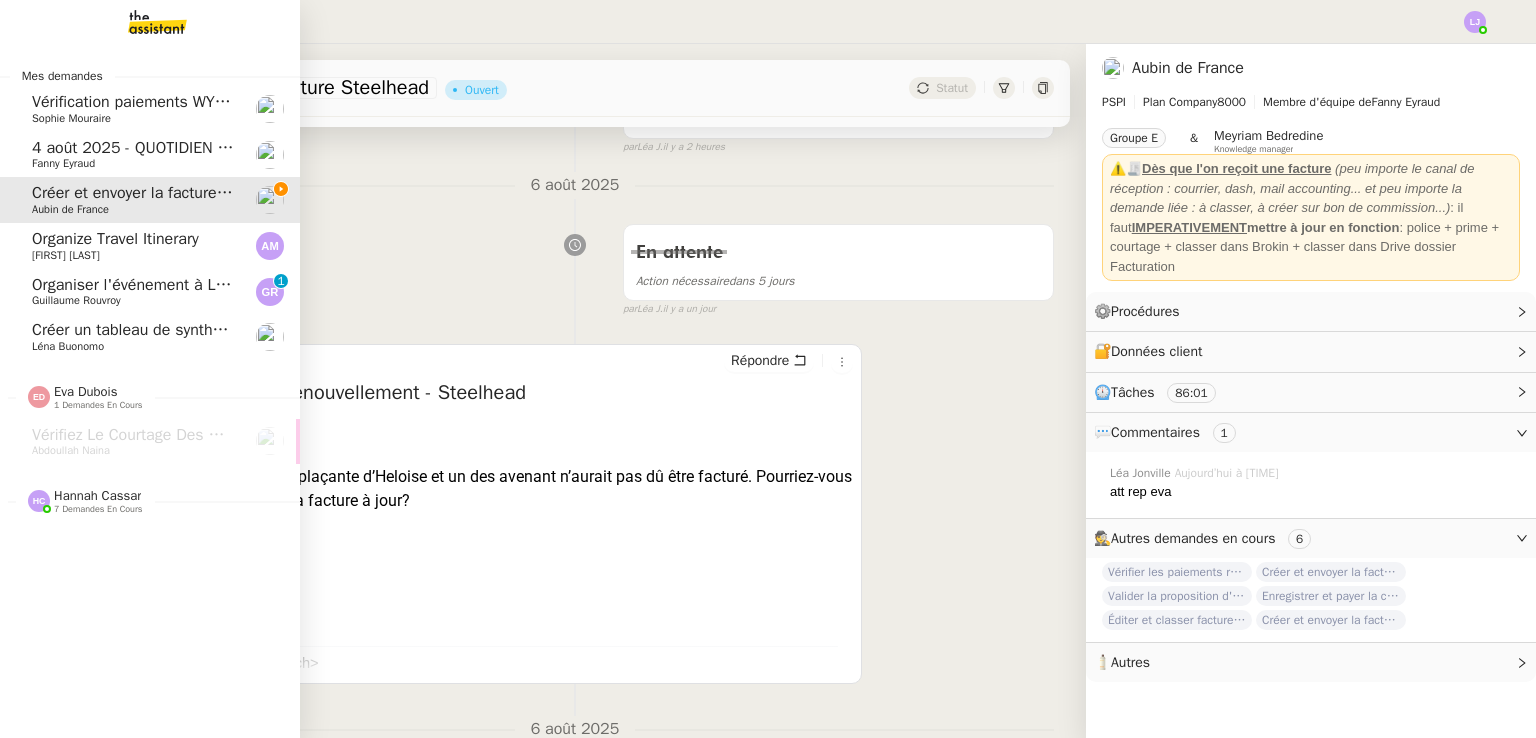 click on "7 demandes en cours" 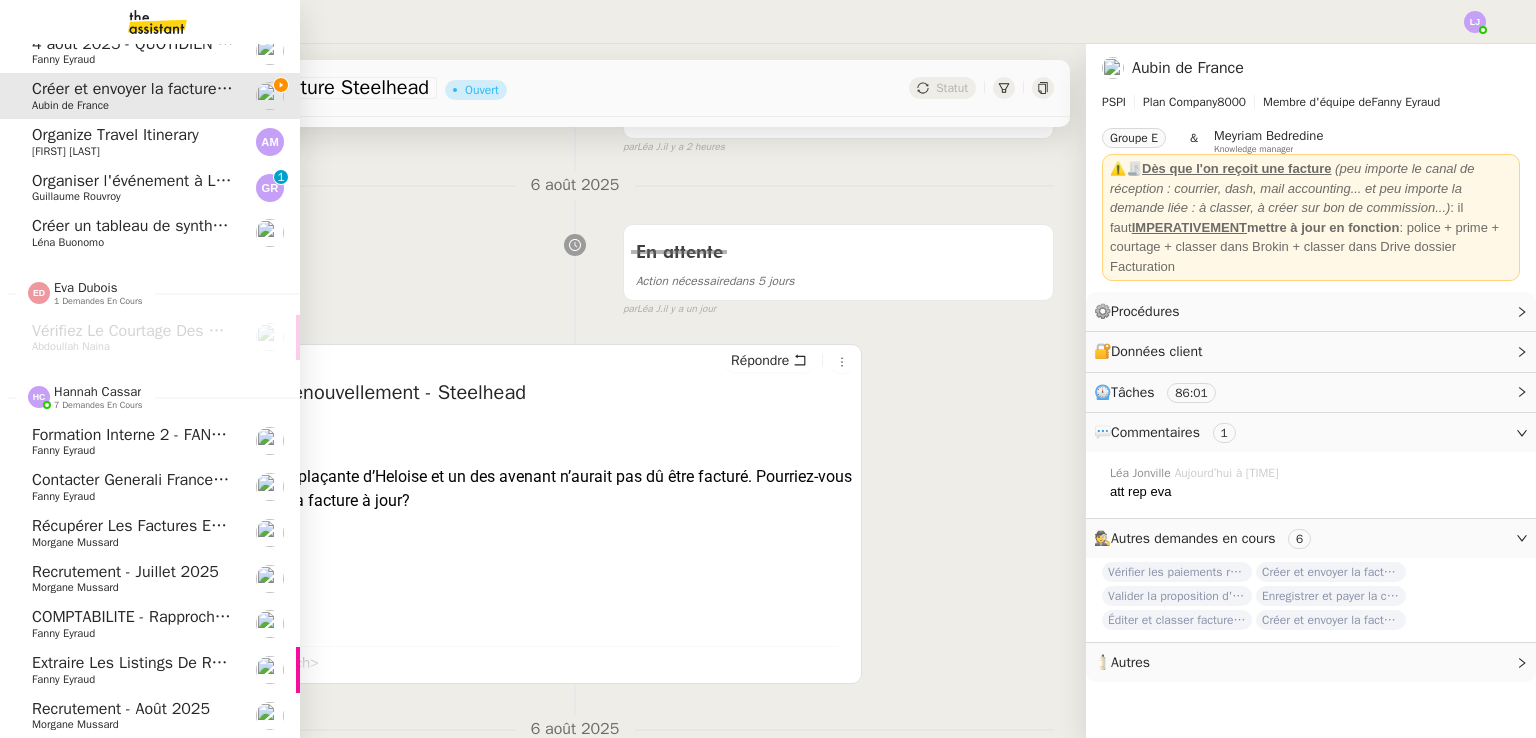 scroll, scrollTop: 114, scrollLeft: 0, axis: vertical 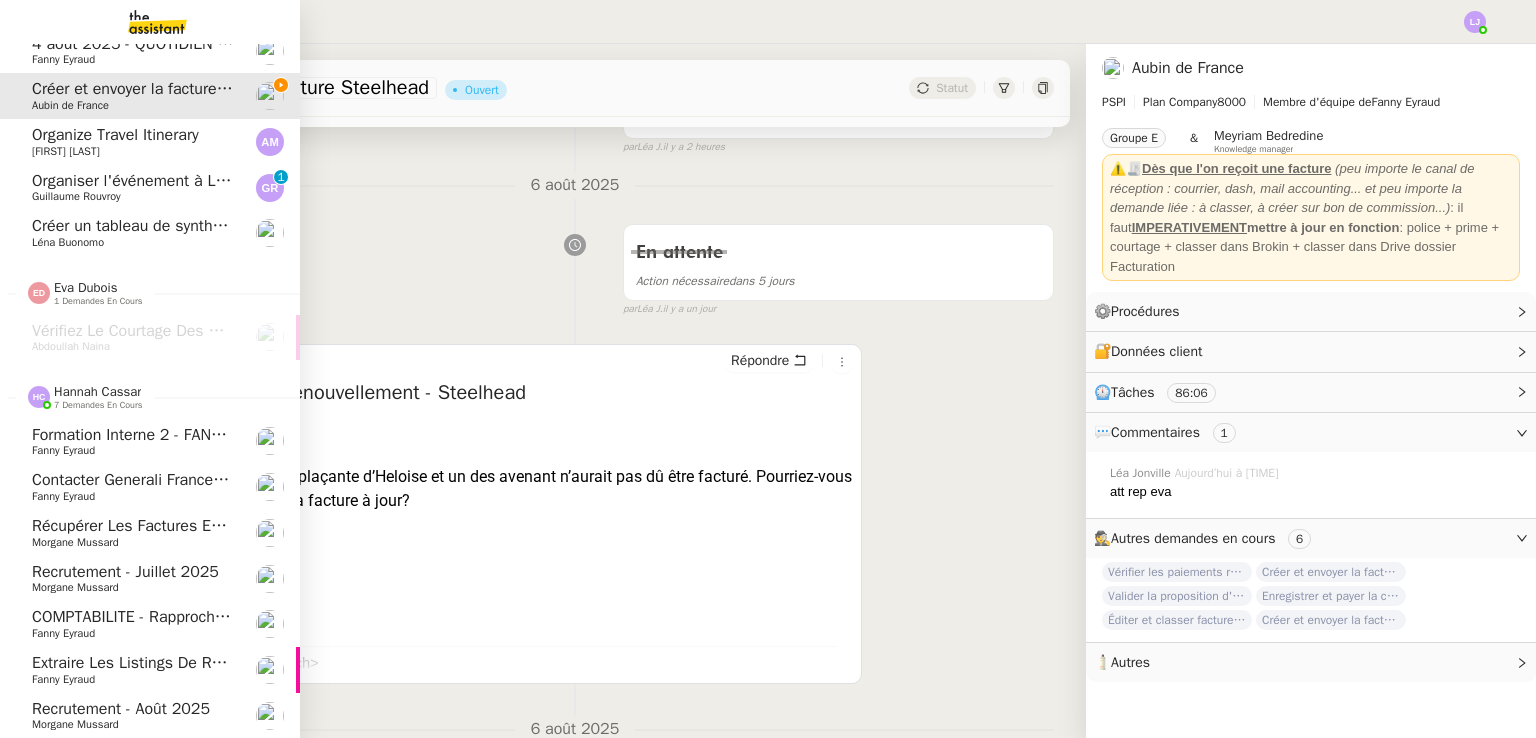 click on "Extraire les listings de renouvellement" 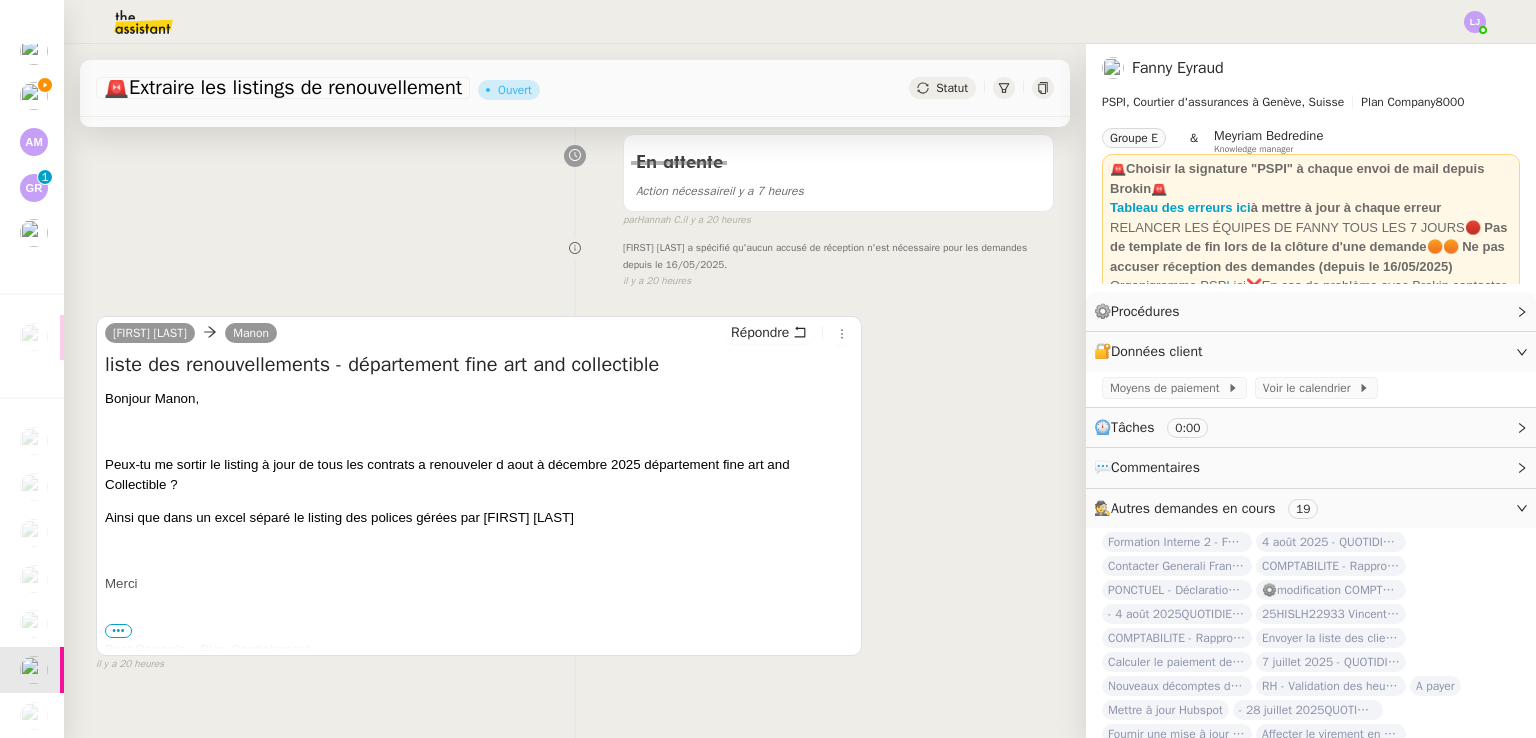 scroll, scrollTop: 292, scrollLeft: 0, axis: vertical 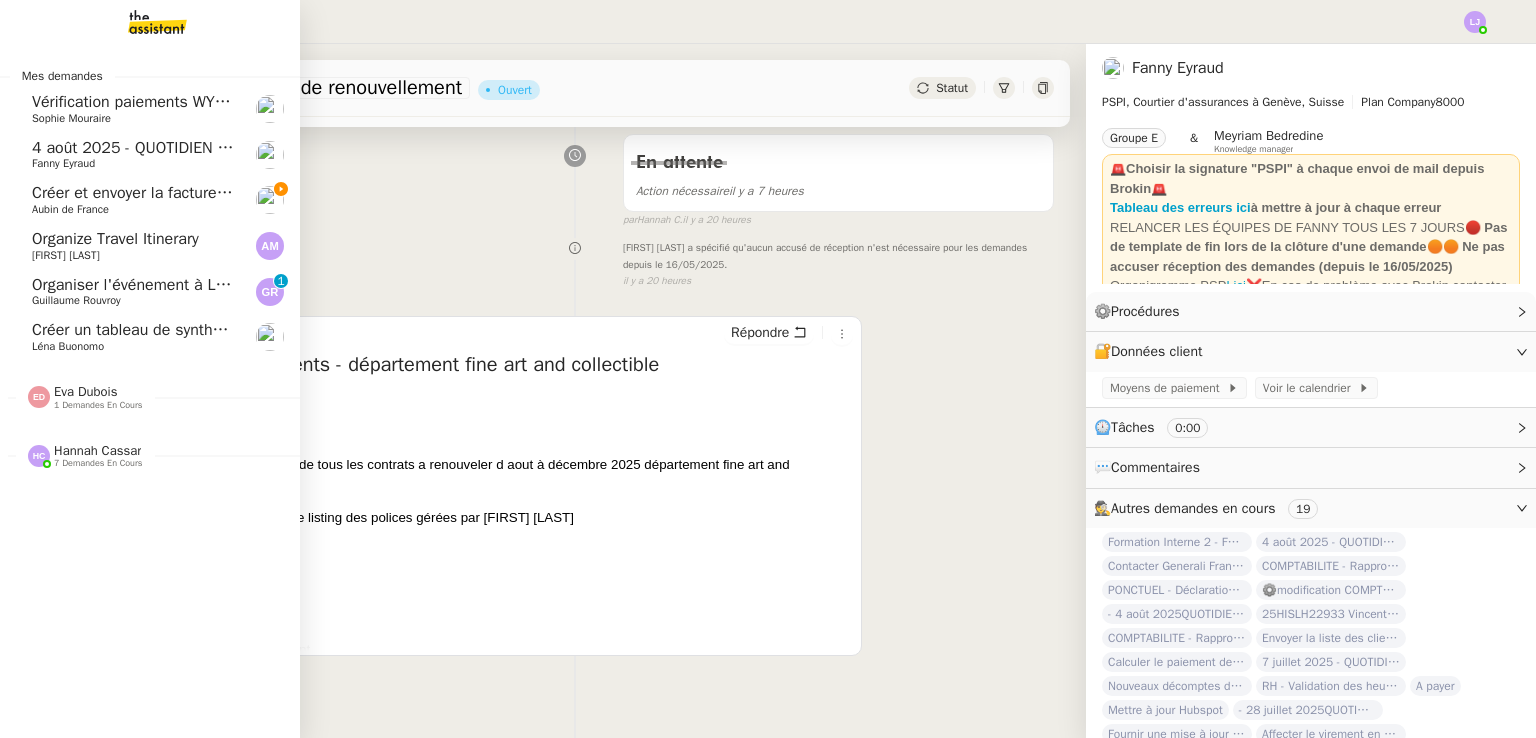 click on "Créer et envoyer la facture Steelhead [LAST] de France" 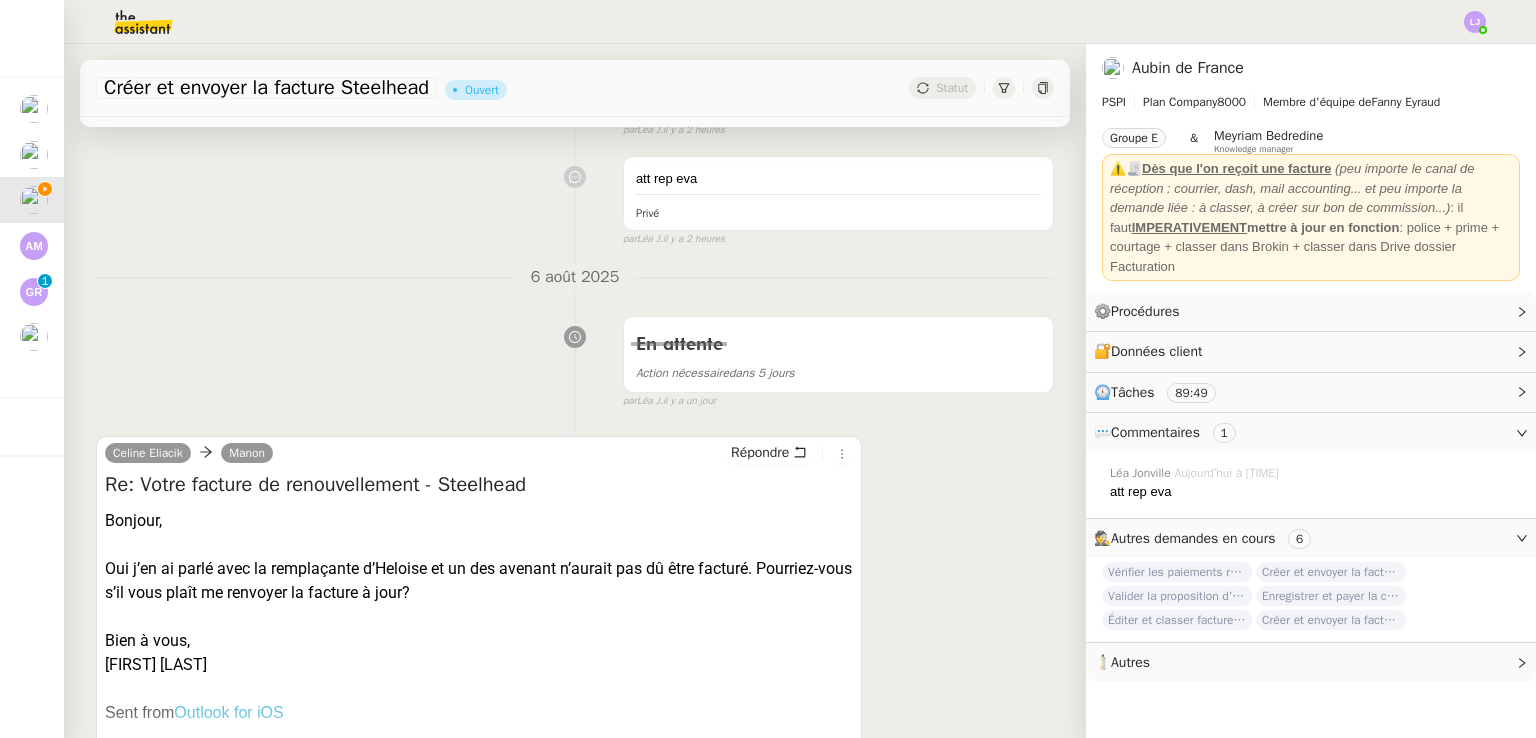 scroll, scrollTop: 0, scrollLeft: 0, axis: both 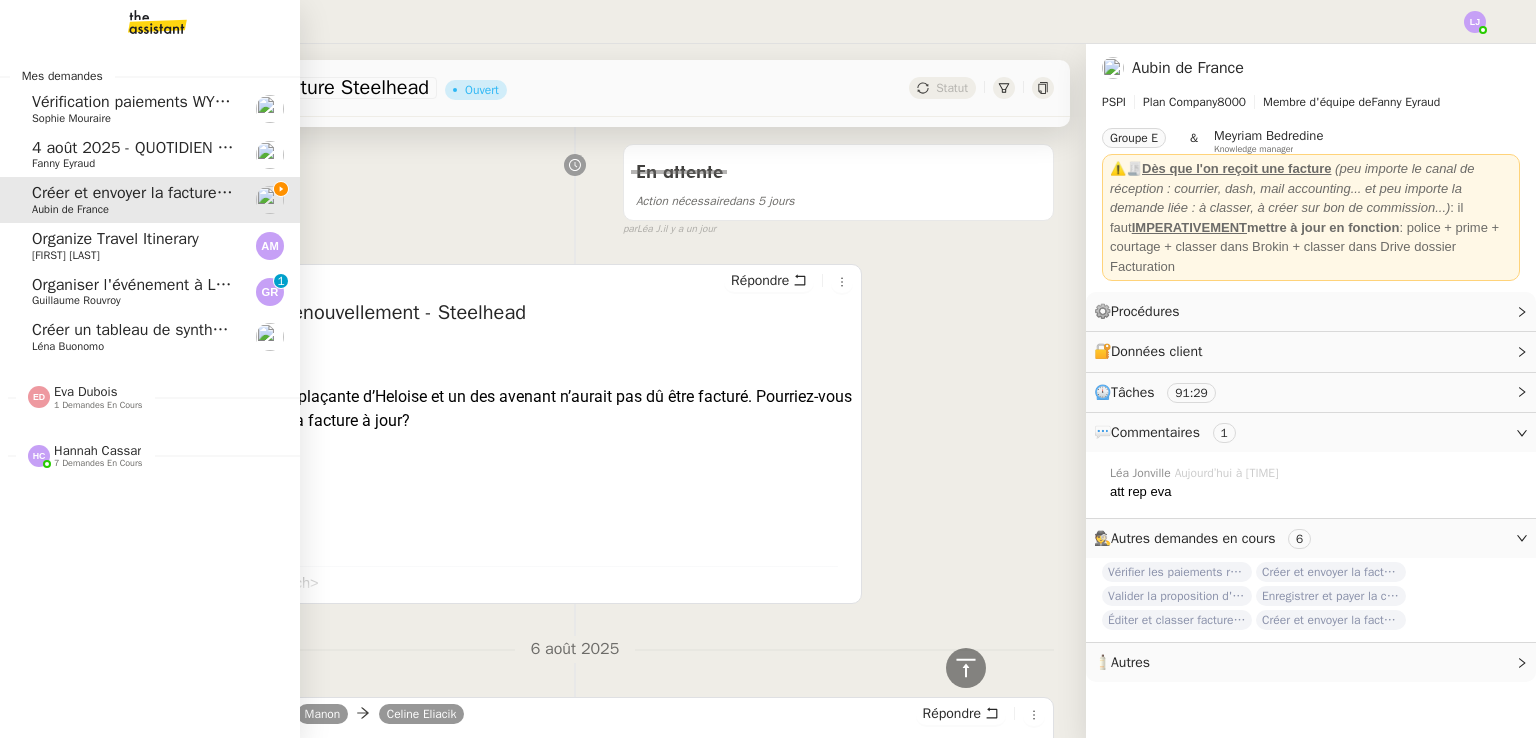 click 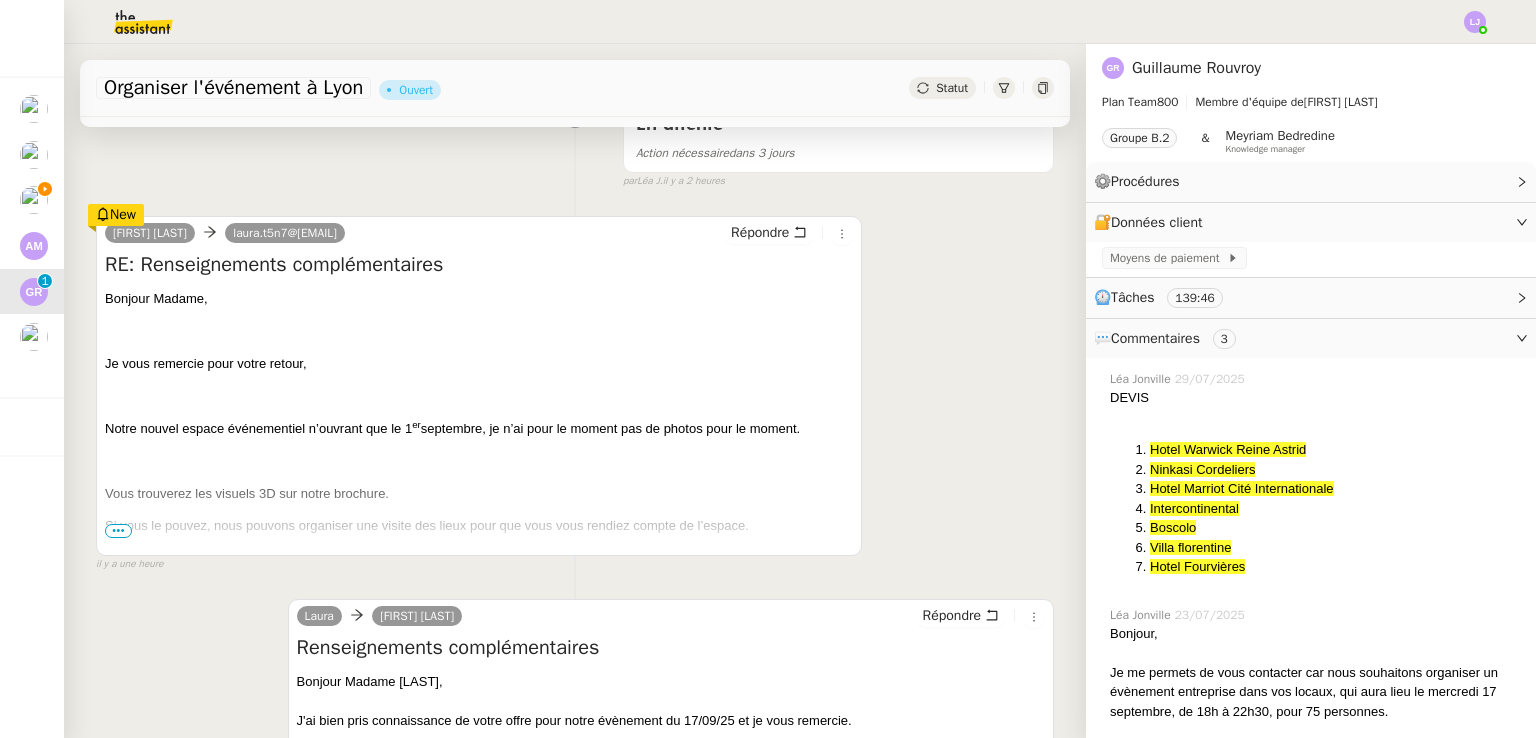 scroll, scrollTop: 316, scrollLeft: 0, axis: vertical 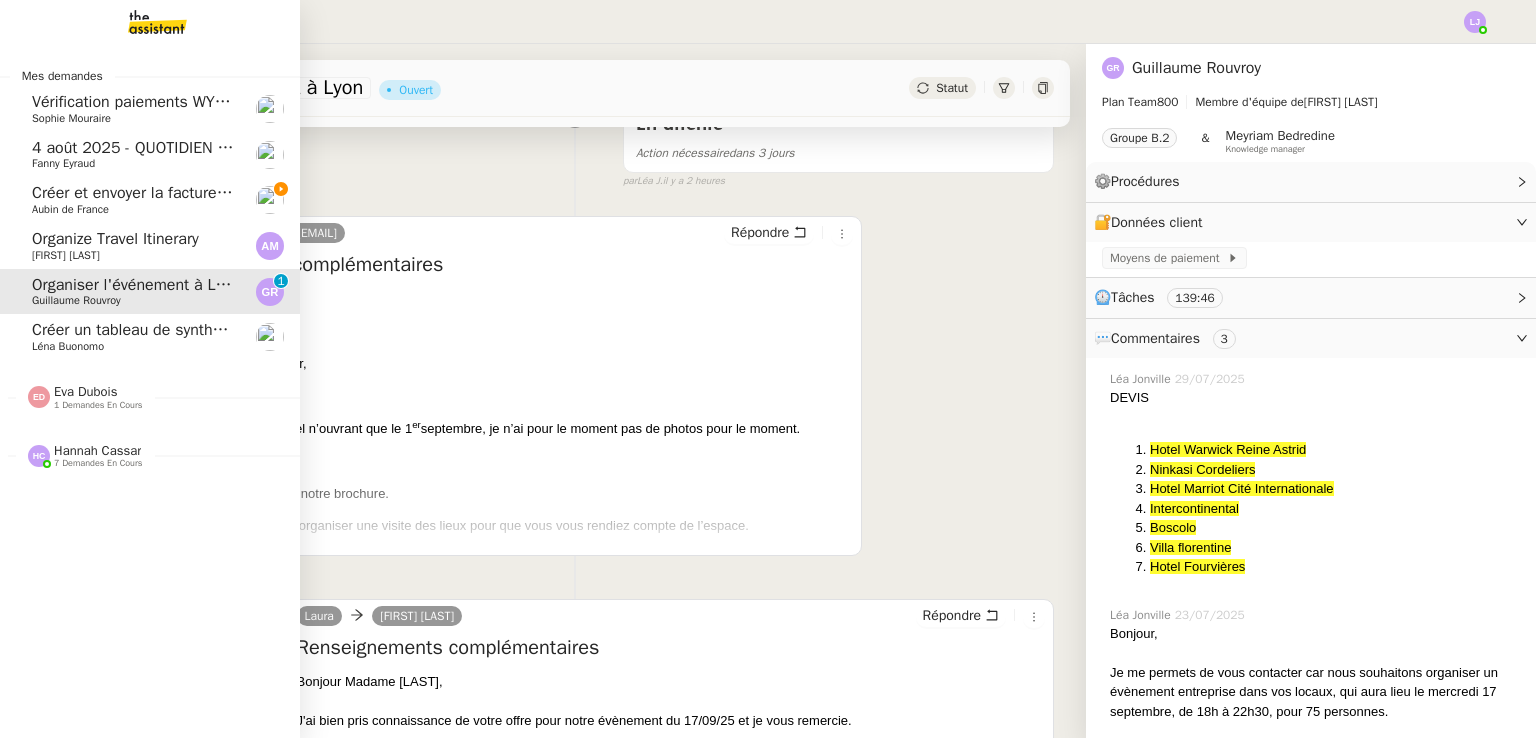 click on "Organize Travel Itinerary [FIRST] [LAST]" 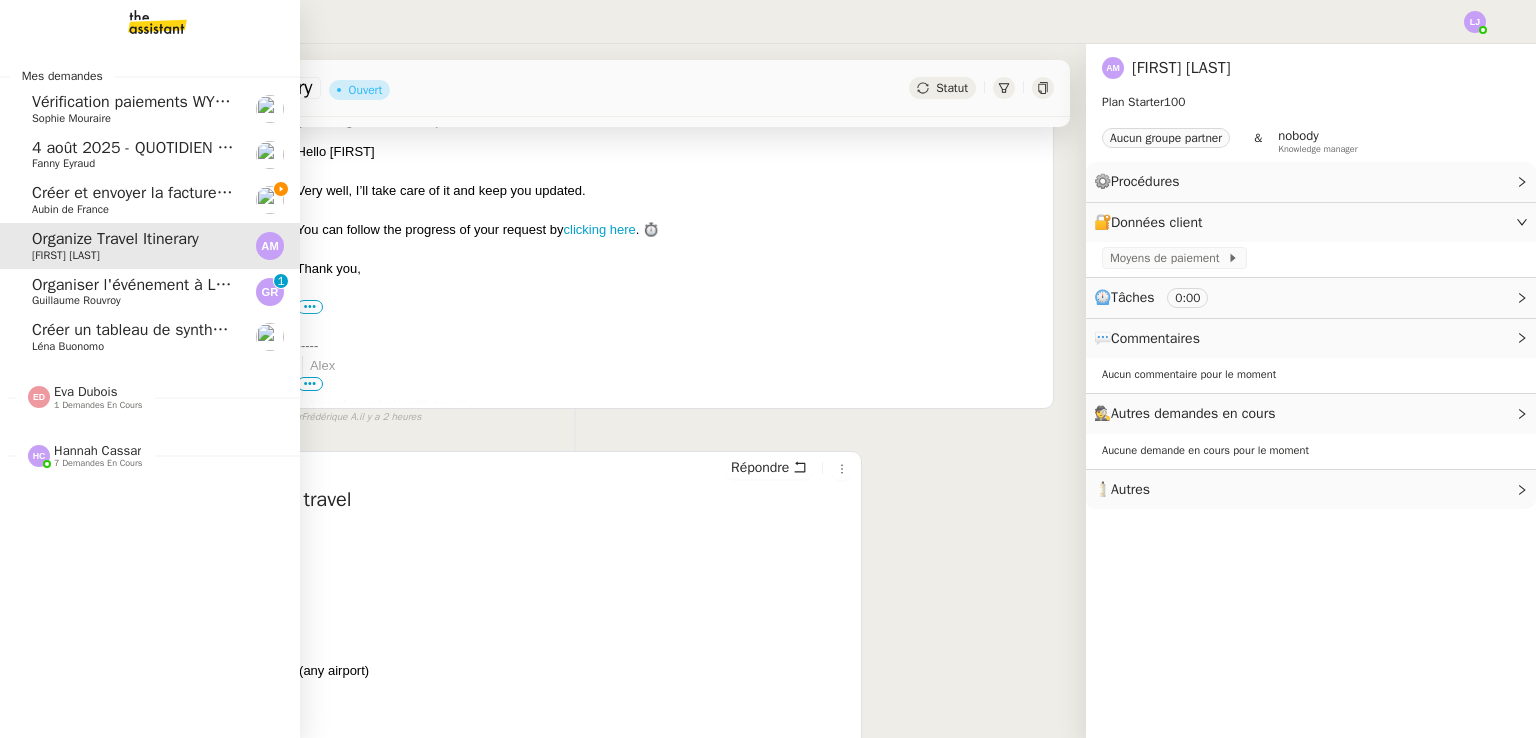 scroll, scrollTop: 310, scrollLeft: 0, axis: vertical 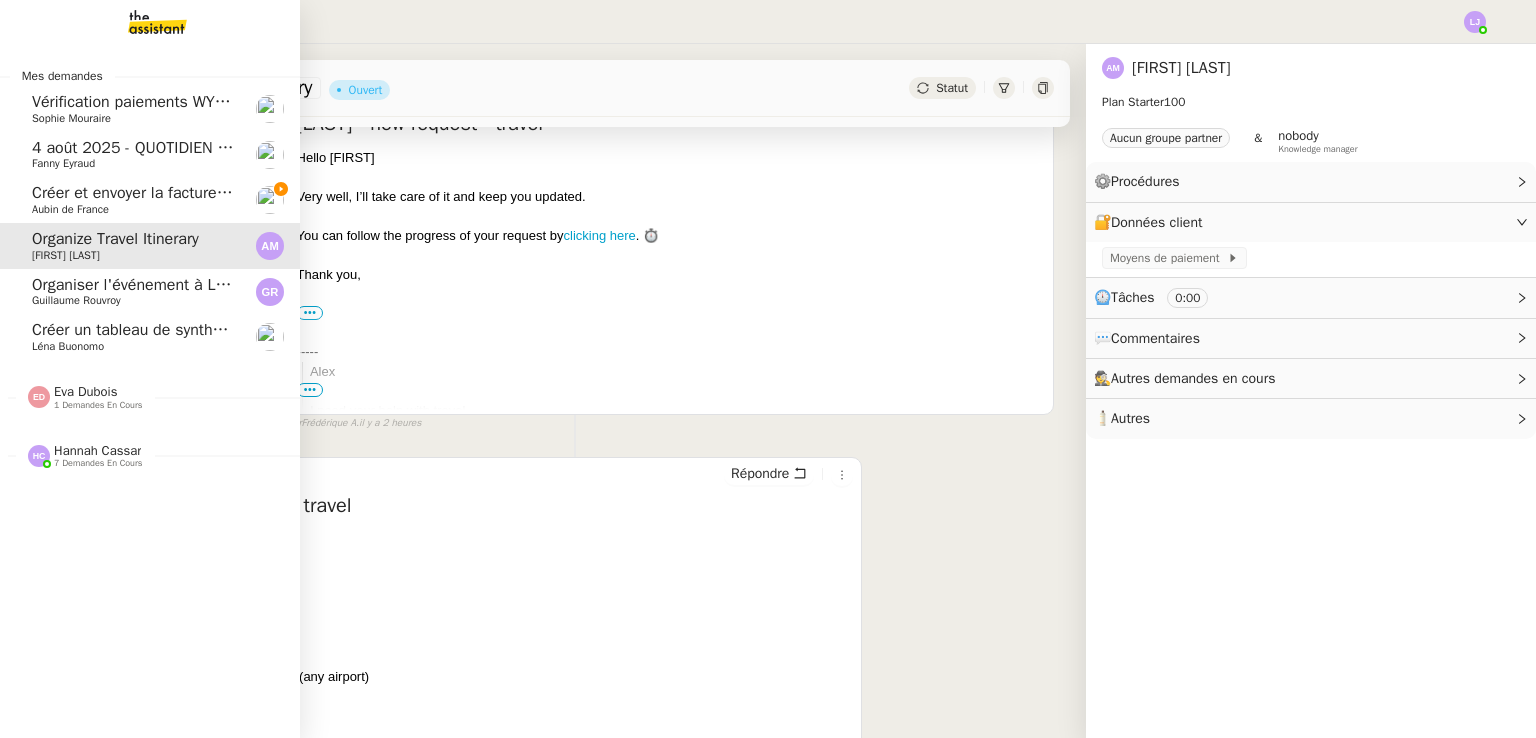 click on "Aubin de France" 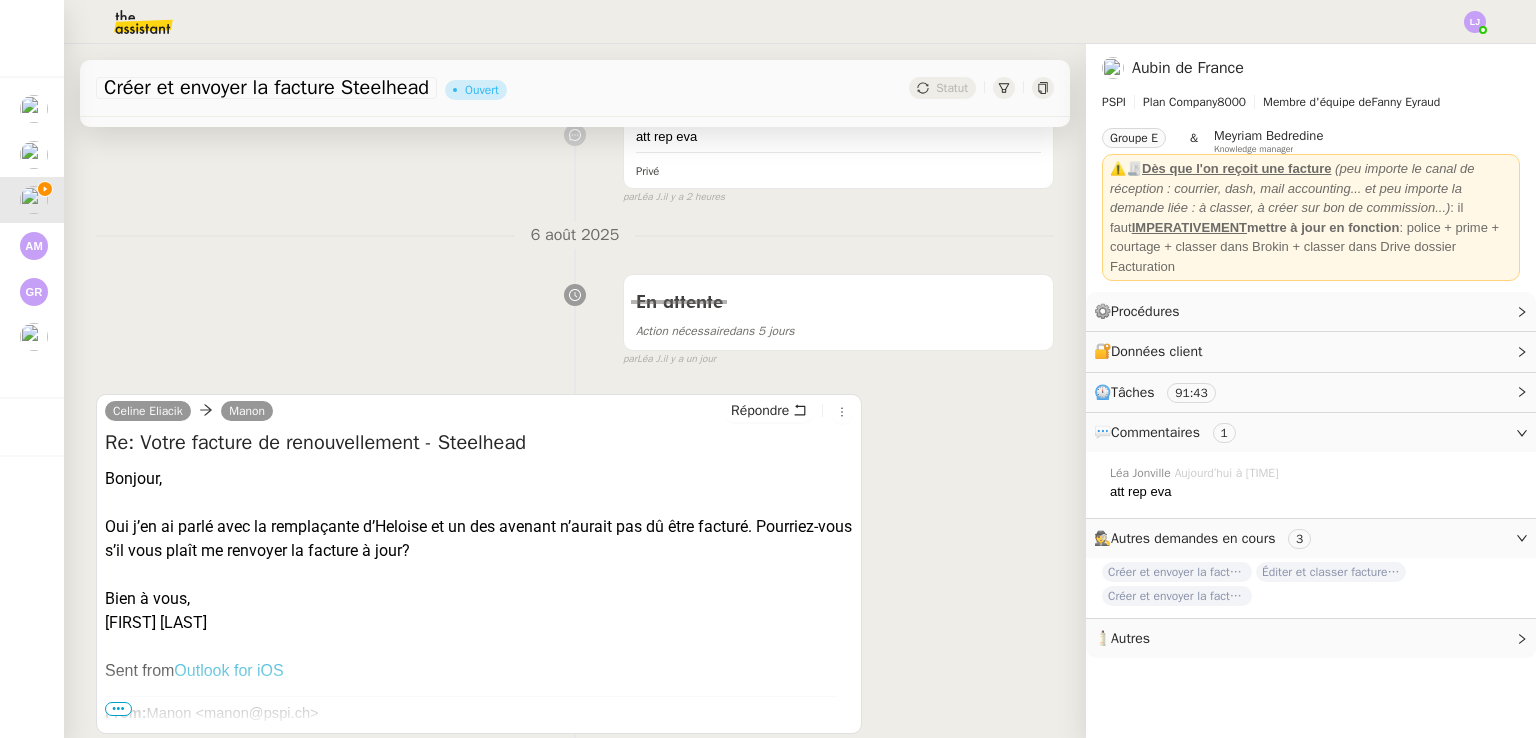scroll, scrollTop: 310, scrollLeft: 0, axis: vertical 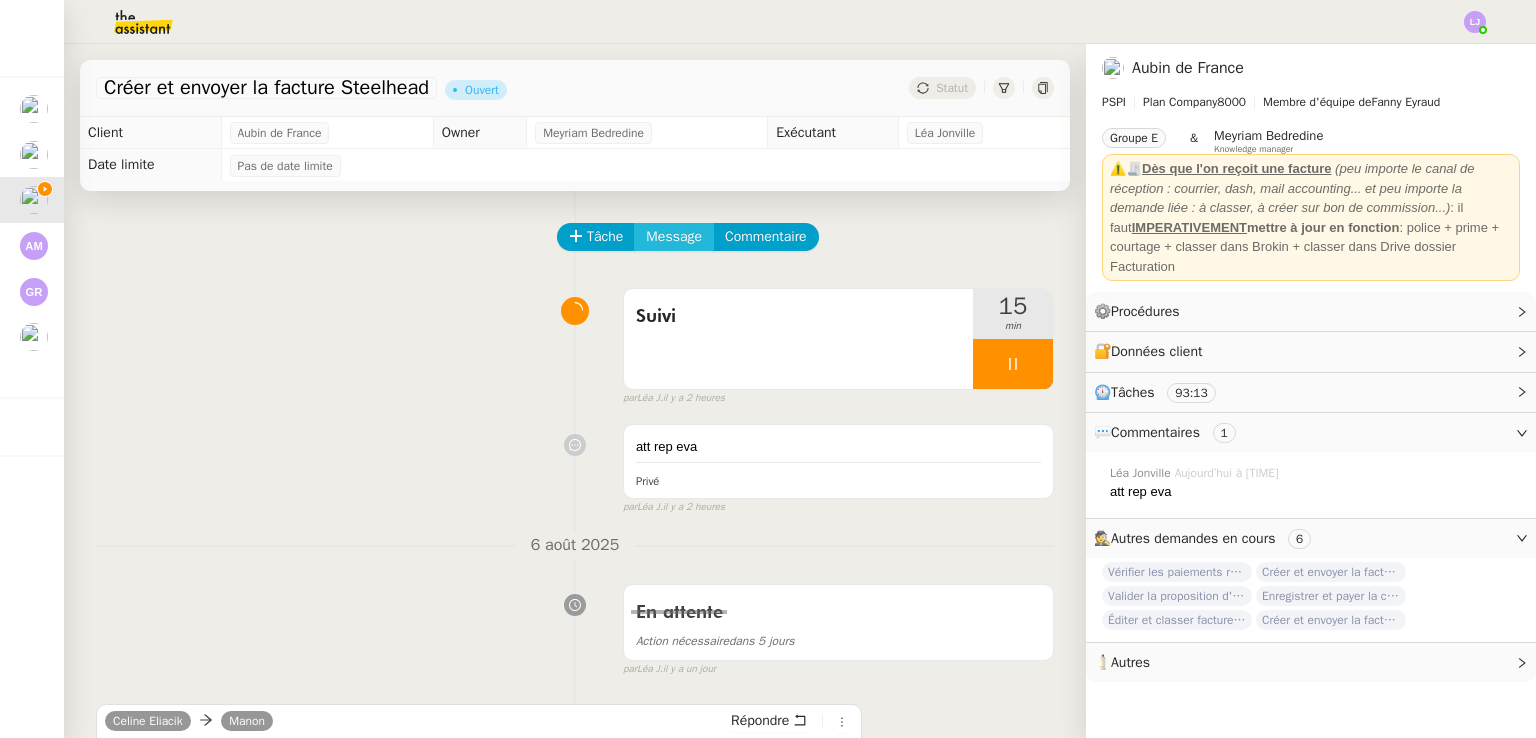 click on "Message" 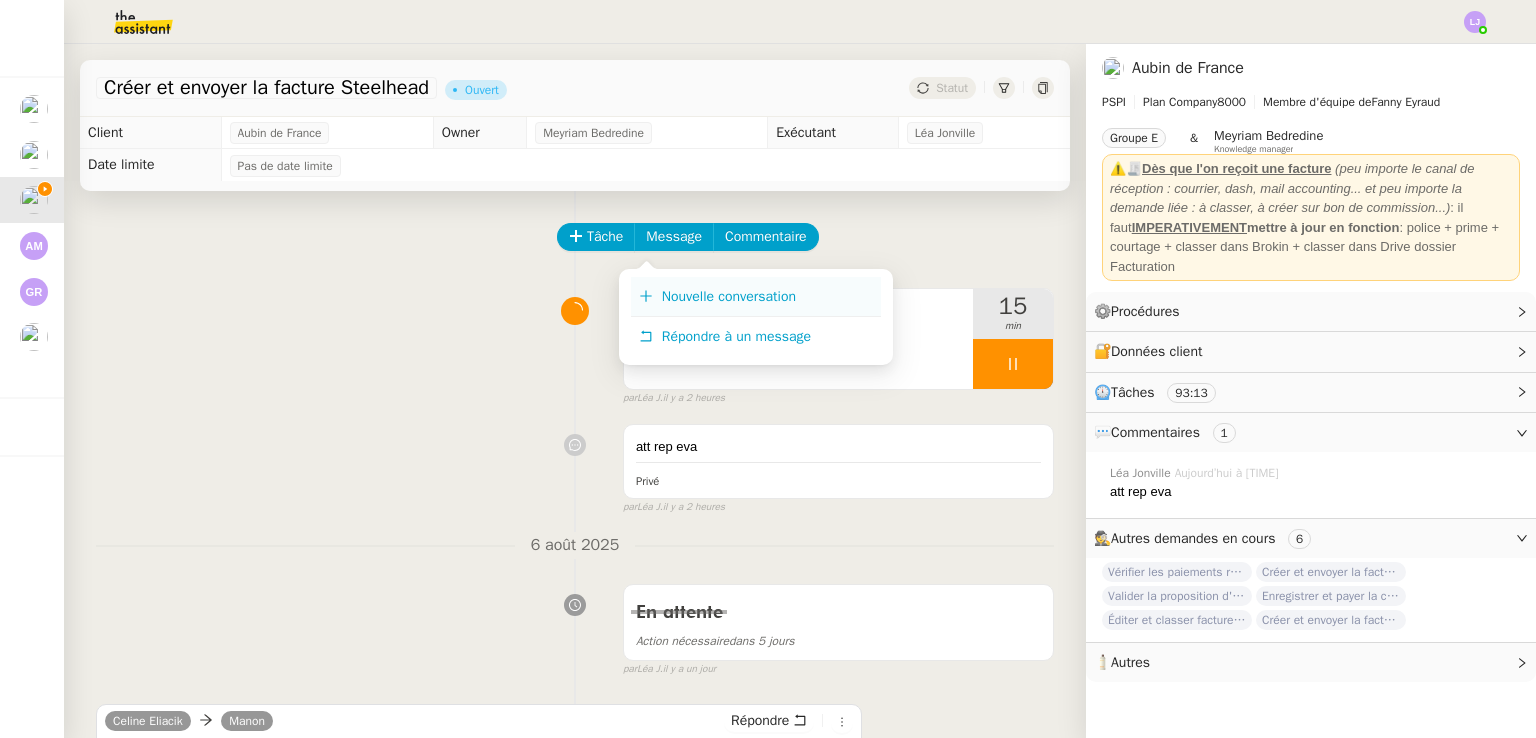 click on "Nouvelle conversation" at bounding box center (756, 297) 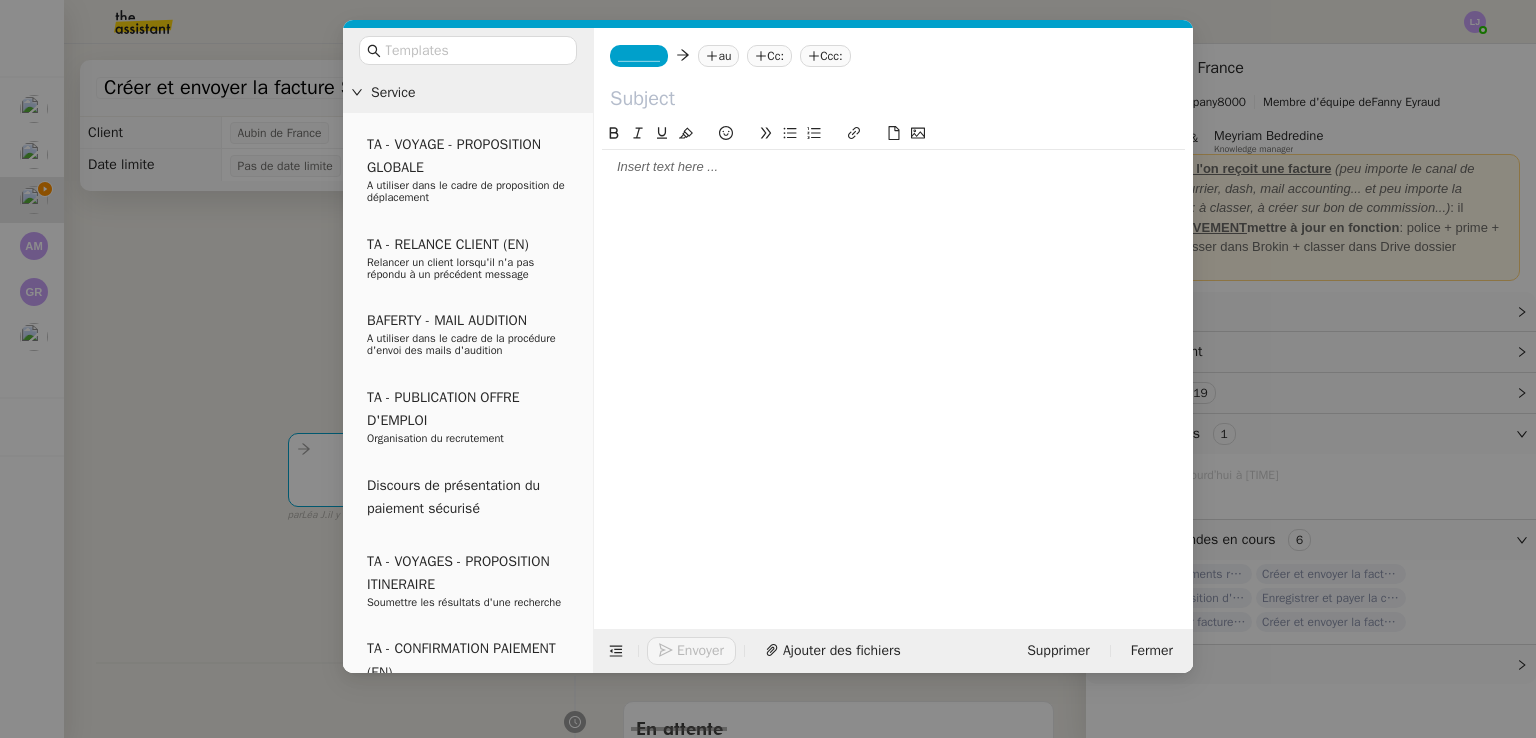 click on "_______         au
Cc:
Ccc:" 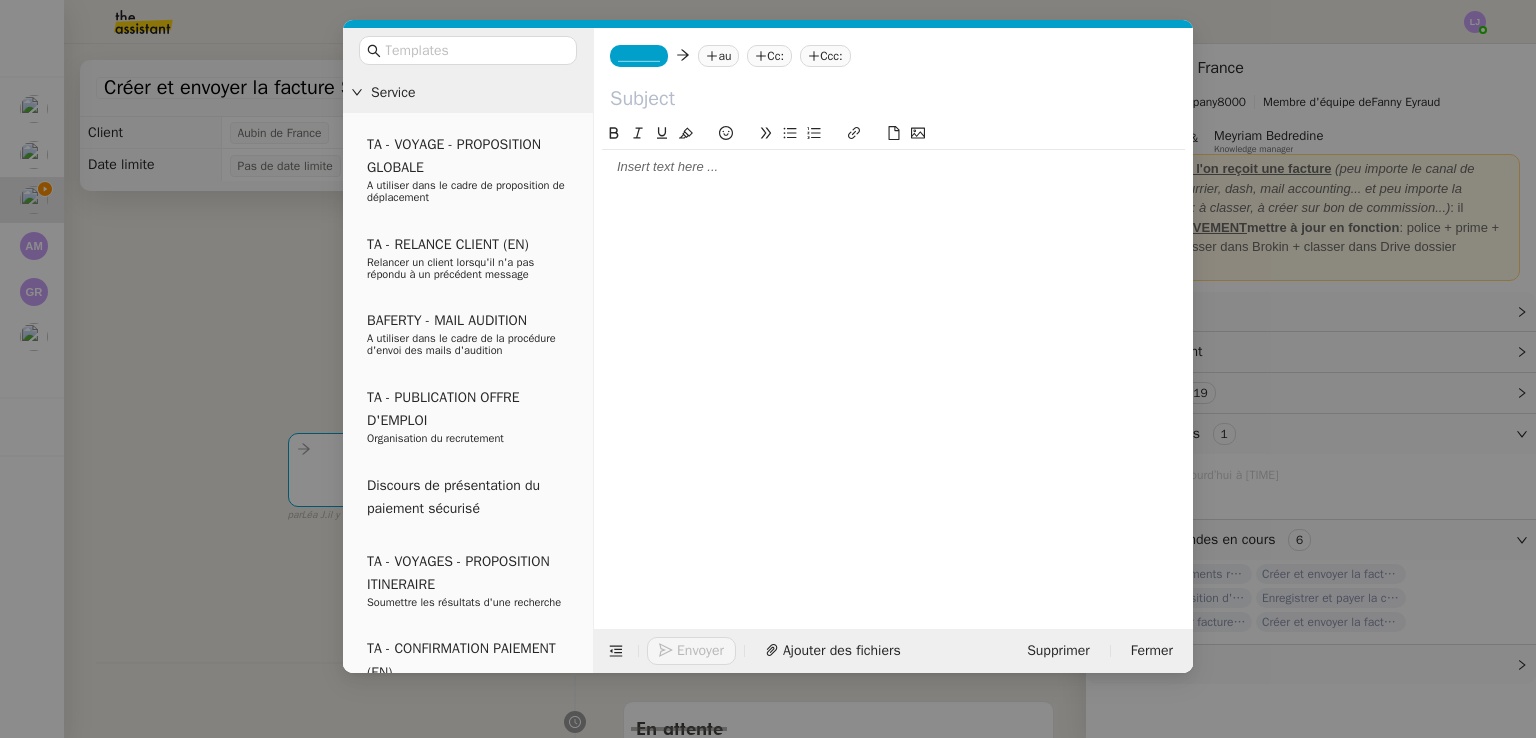 click on "au" 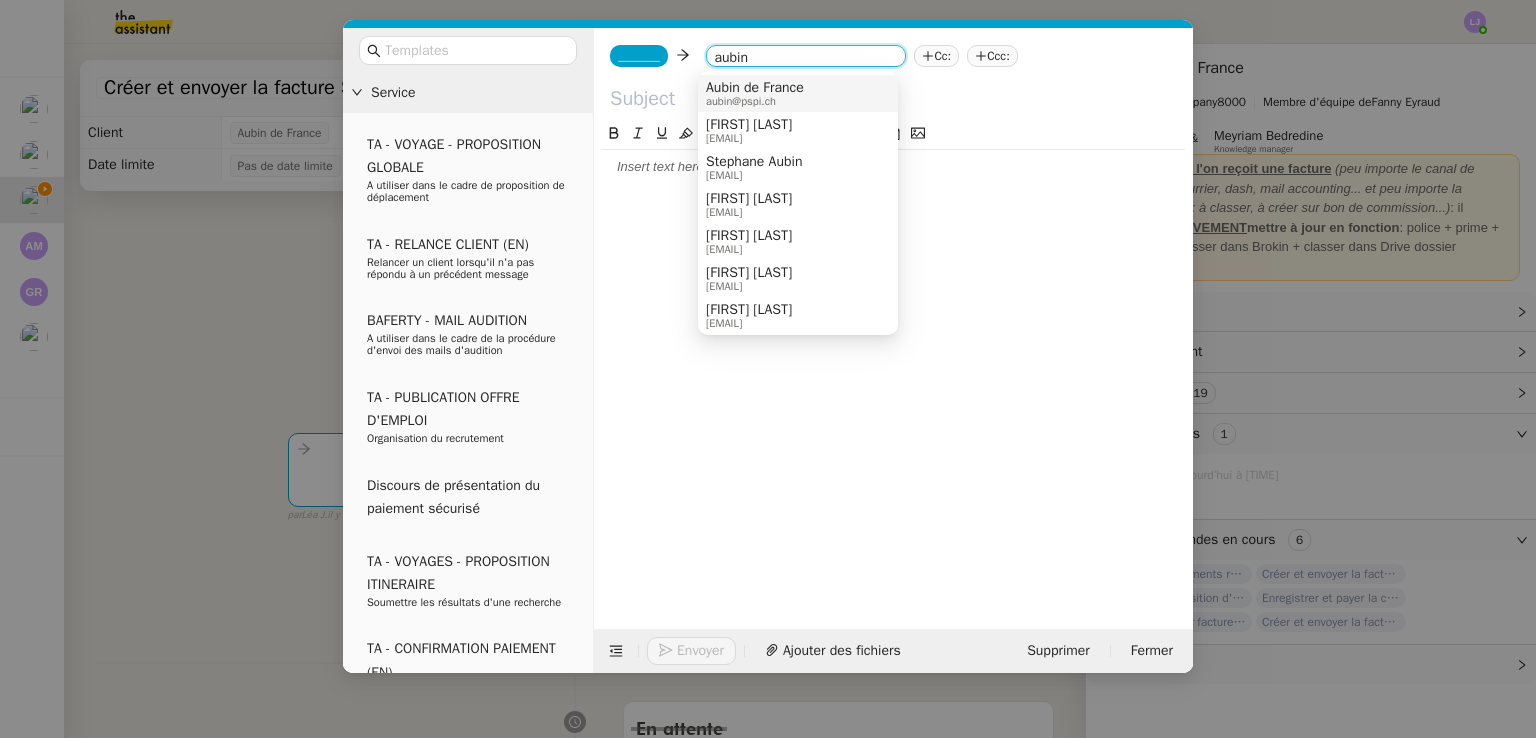 click on "aubin" at bounding box center [806, 58] 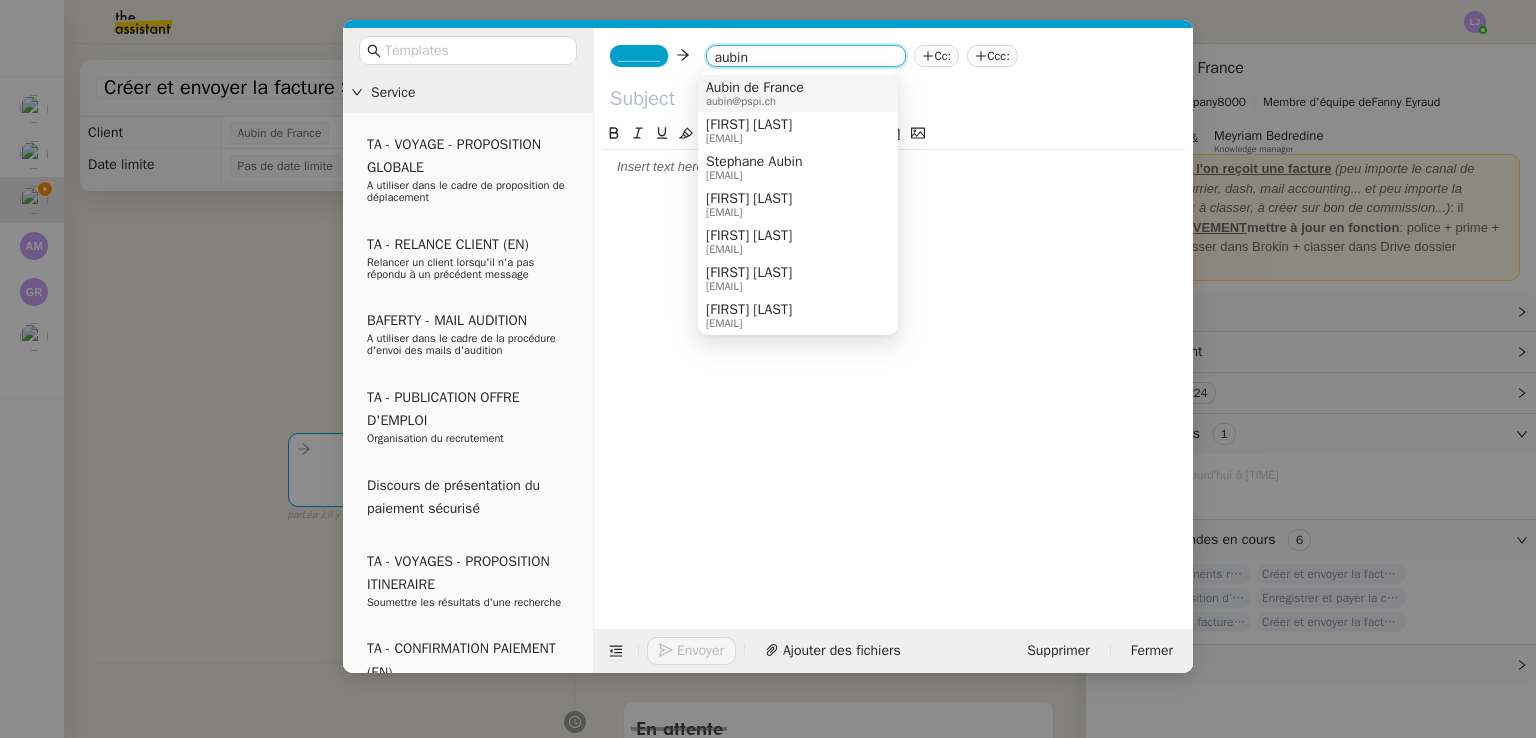 click on "aubin" at bounding box center (806, 58) 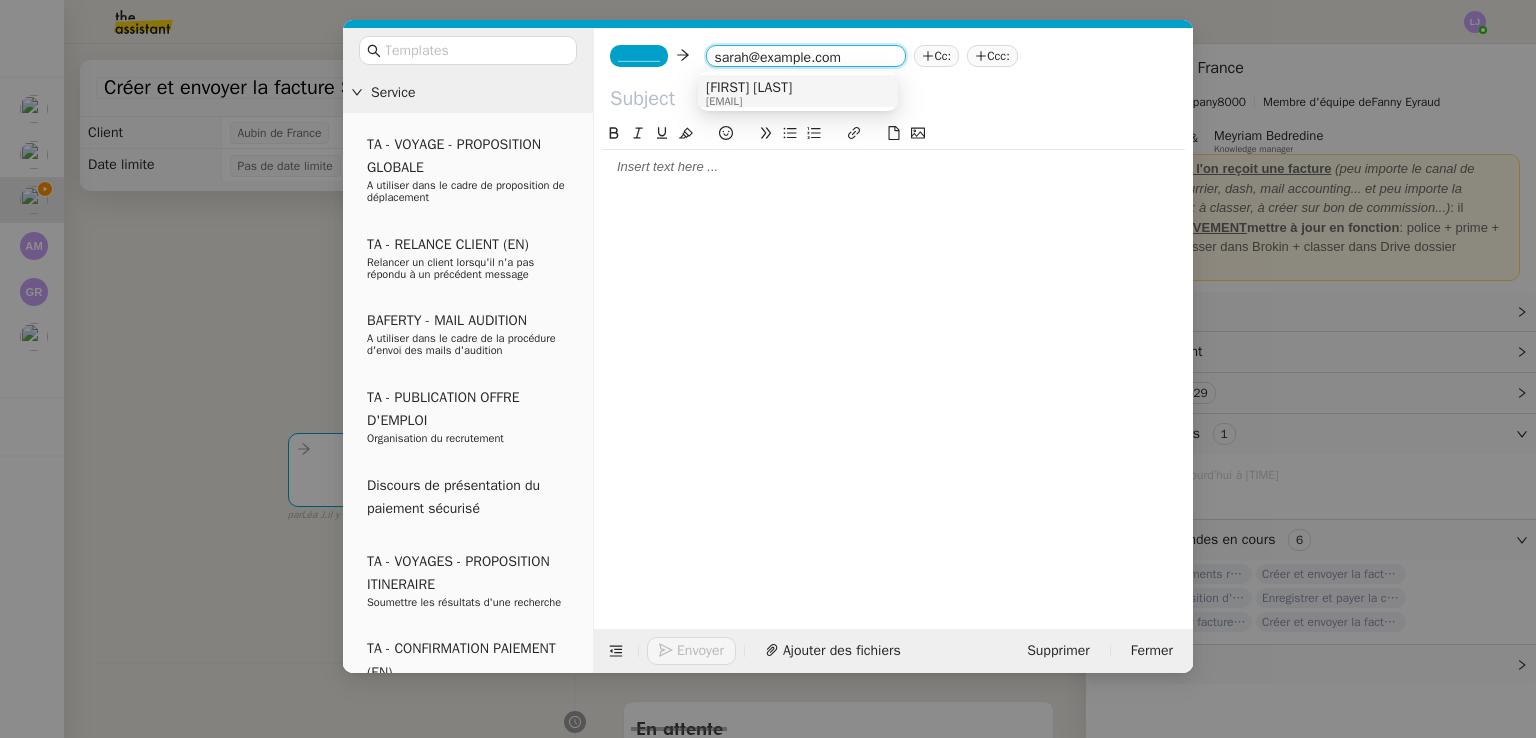 type on "sarah@example.com" 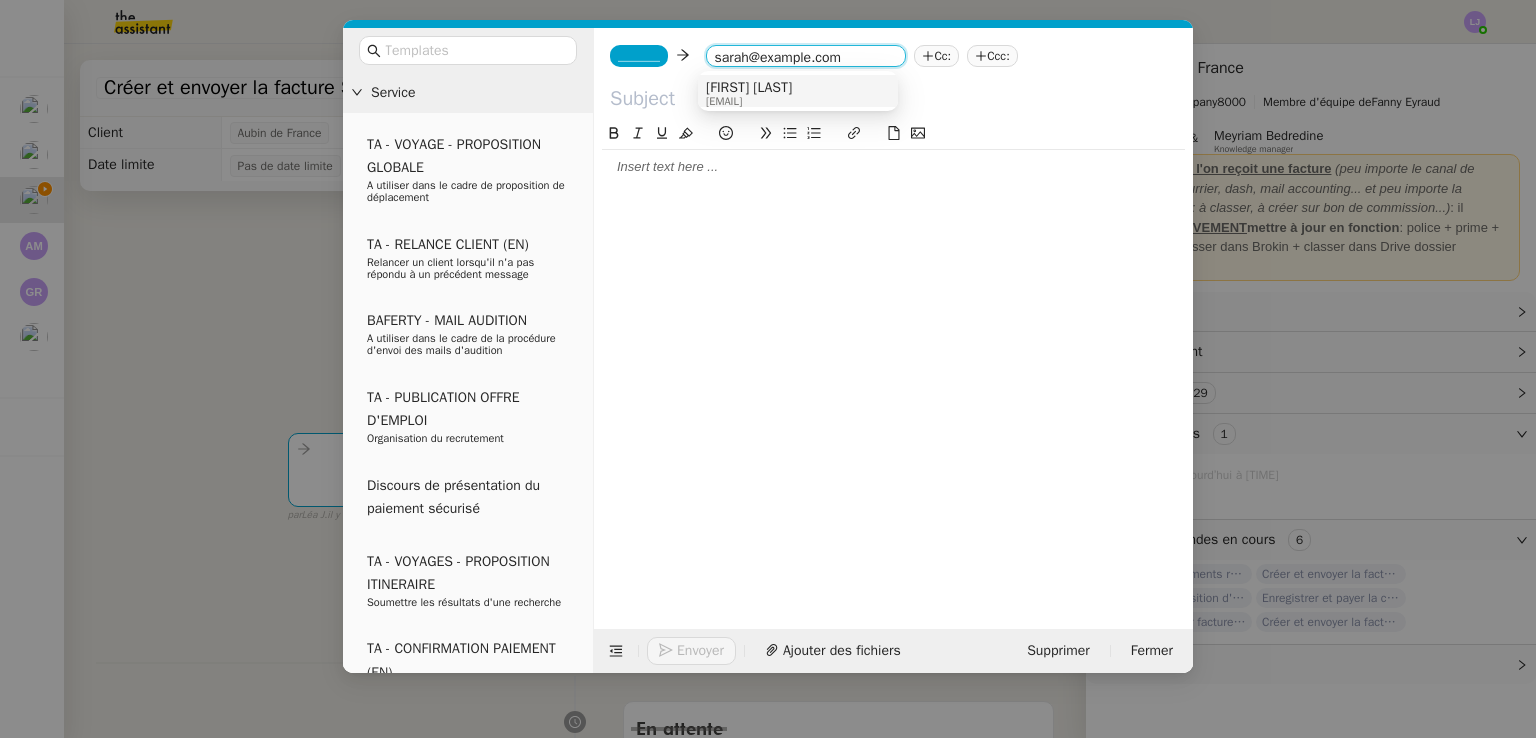 click on "[FIRST] [LAST] [EMAIL]" at bounding box center [798, 93] 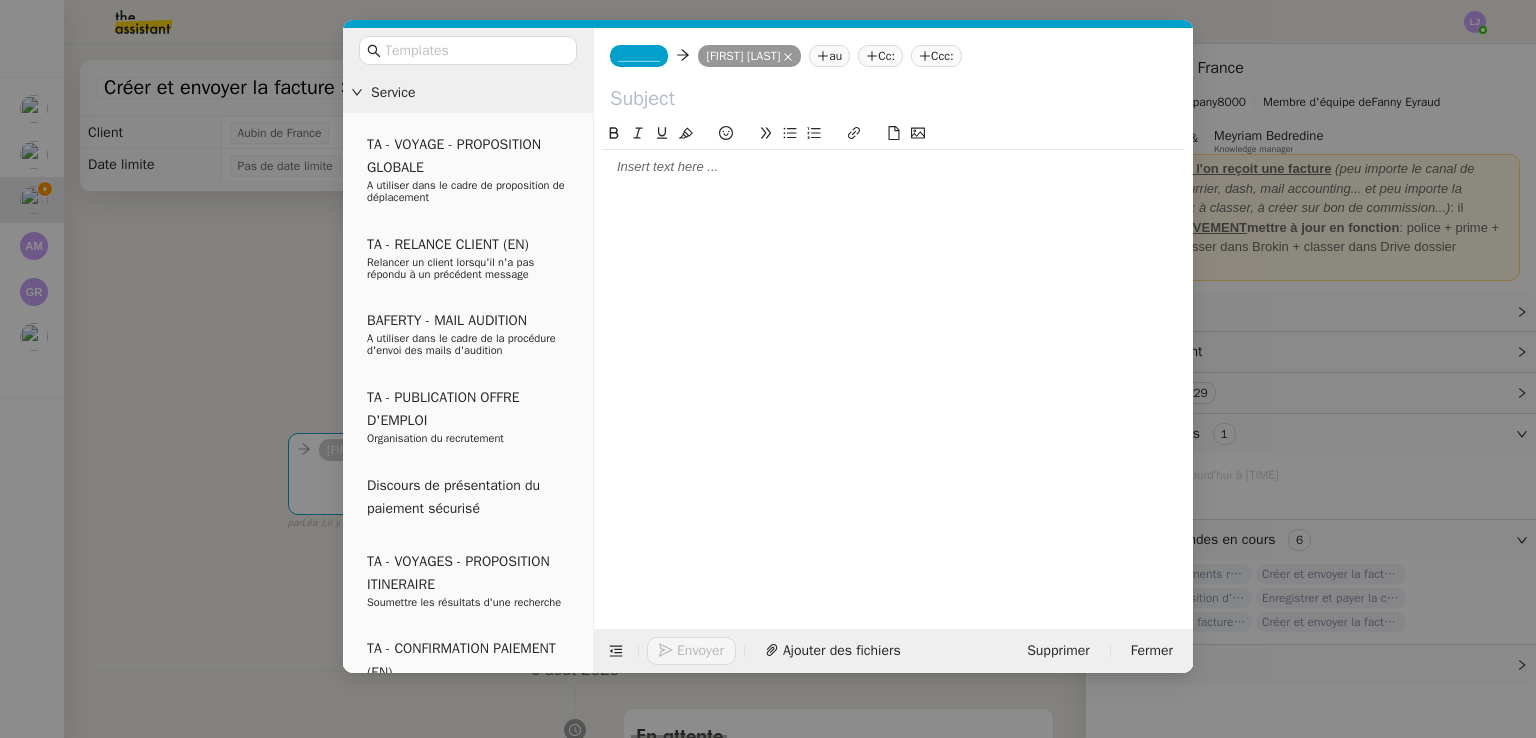 click 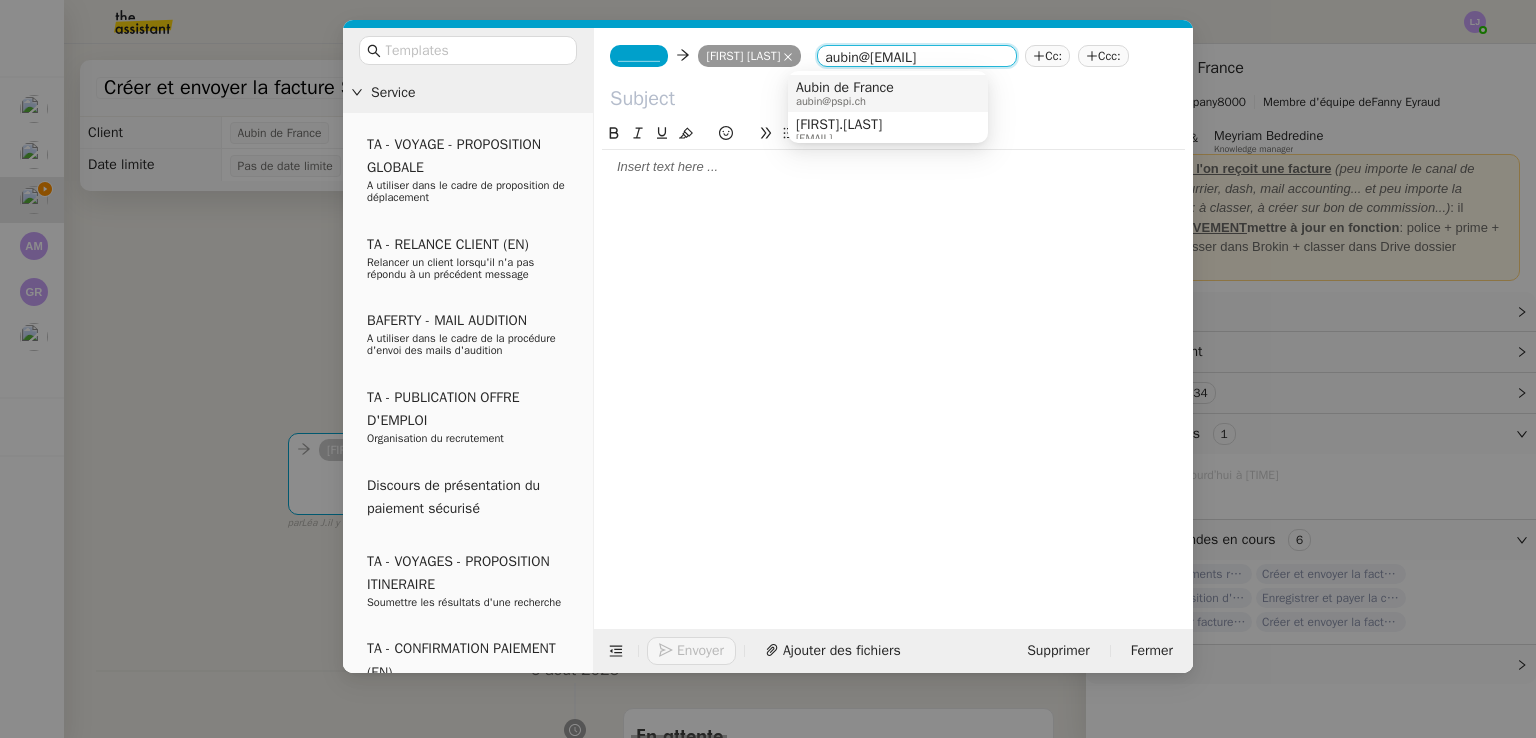 type on "aubin@[EMAIL]" 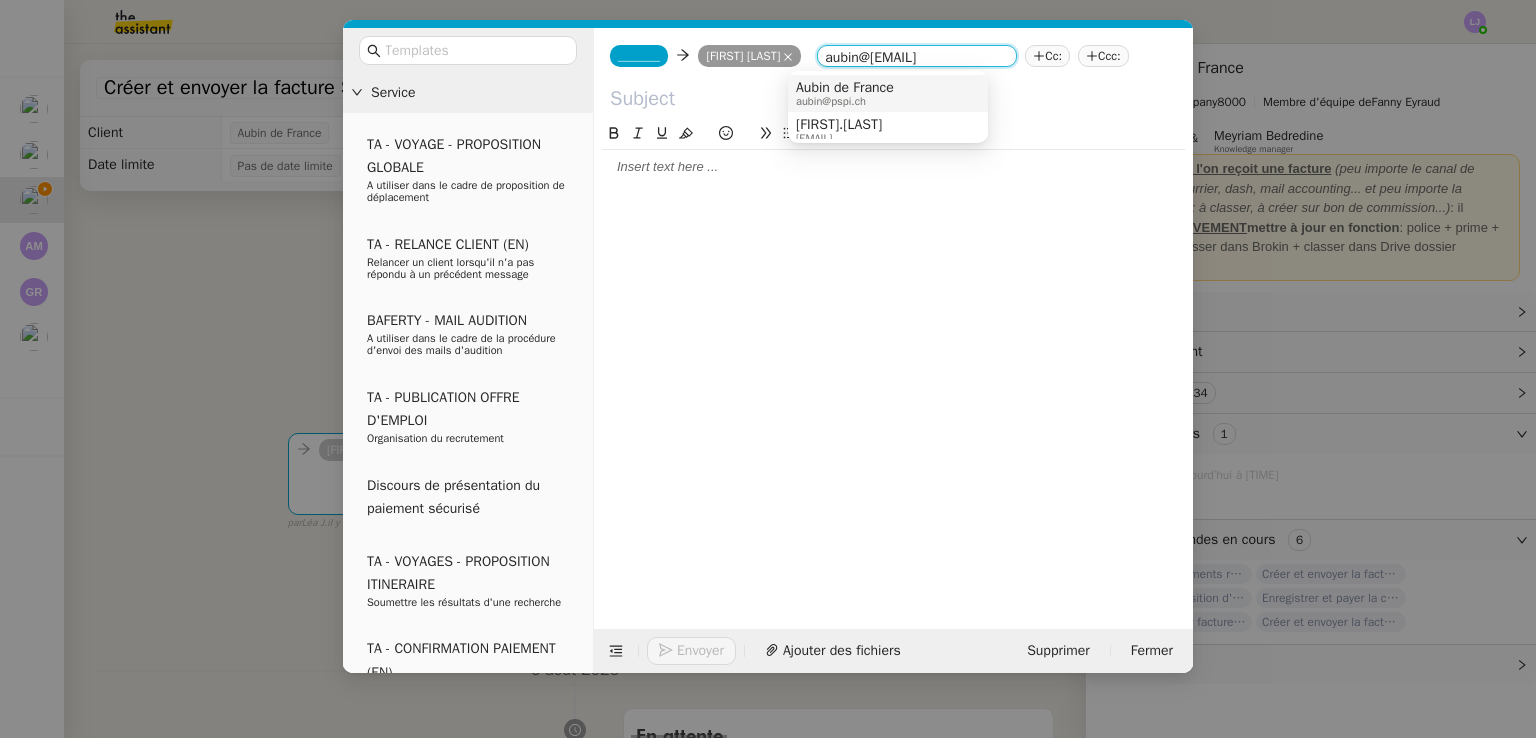 click on "Aubin de France" at bounding box center (845, 88) 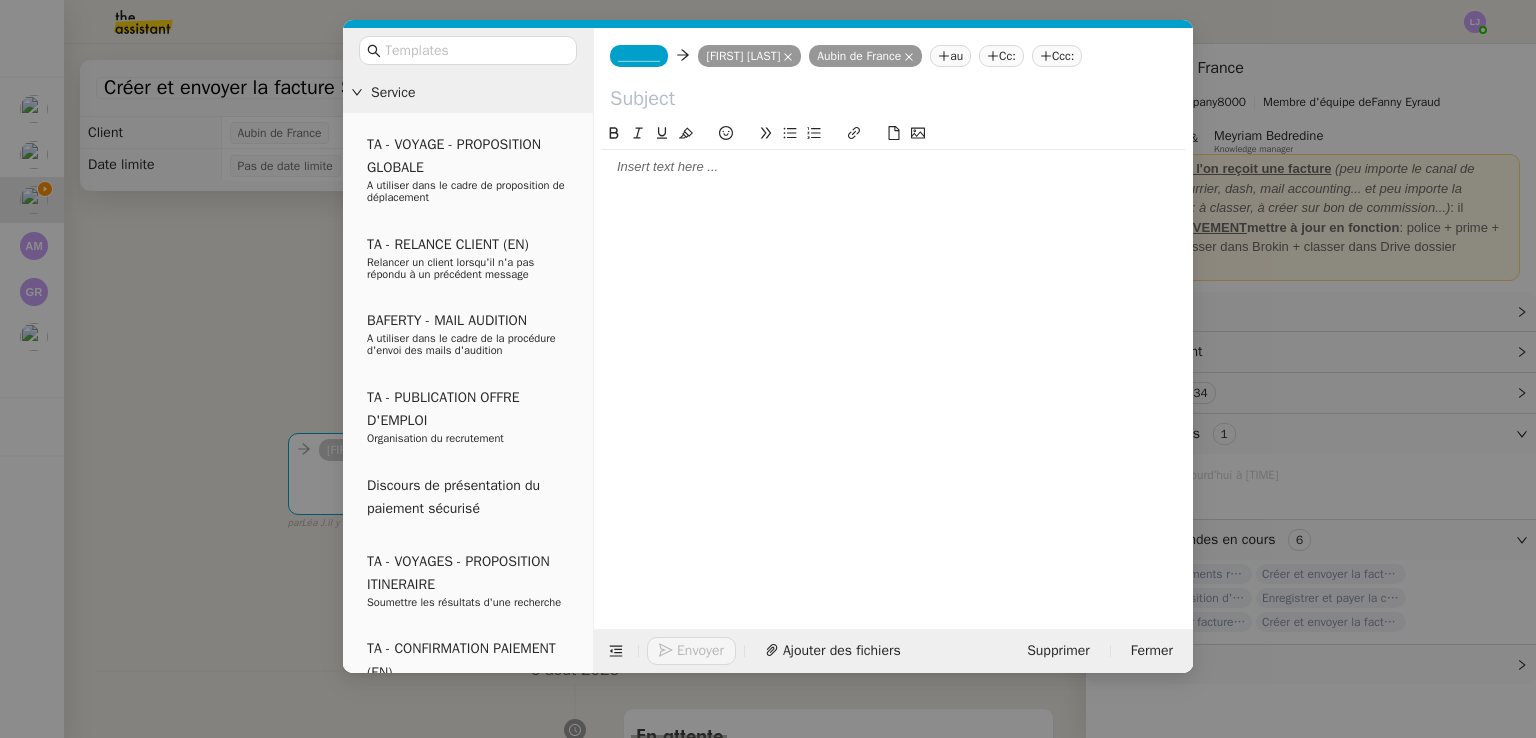 click 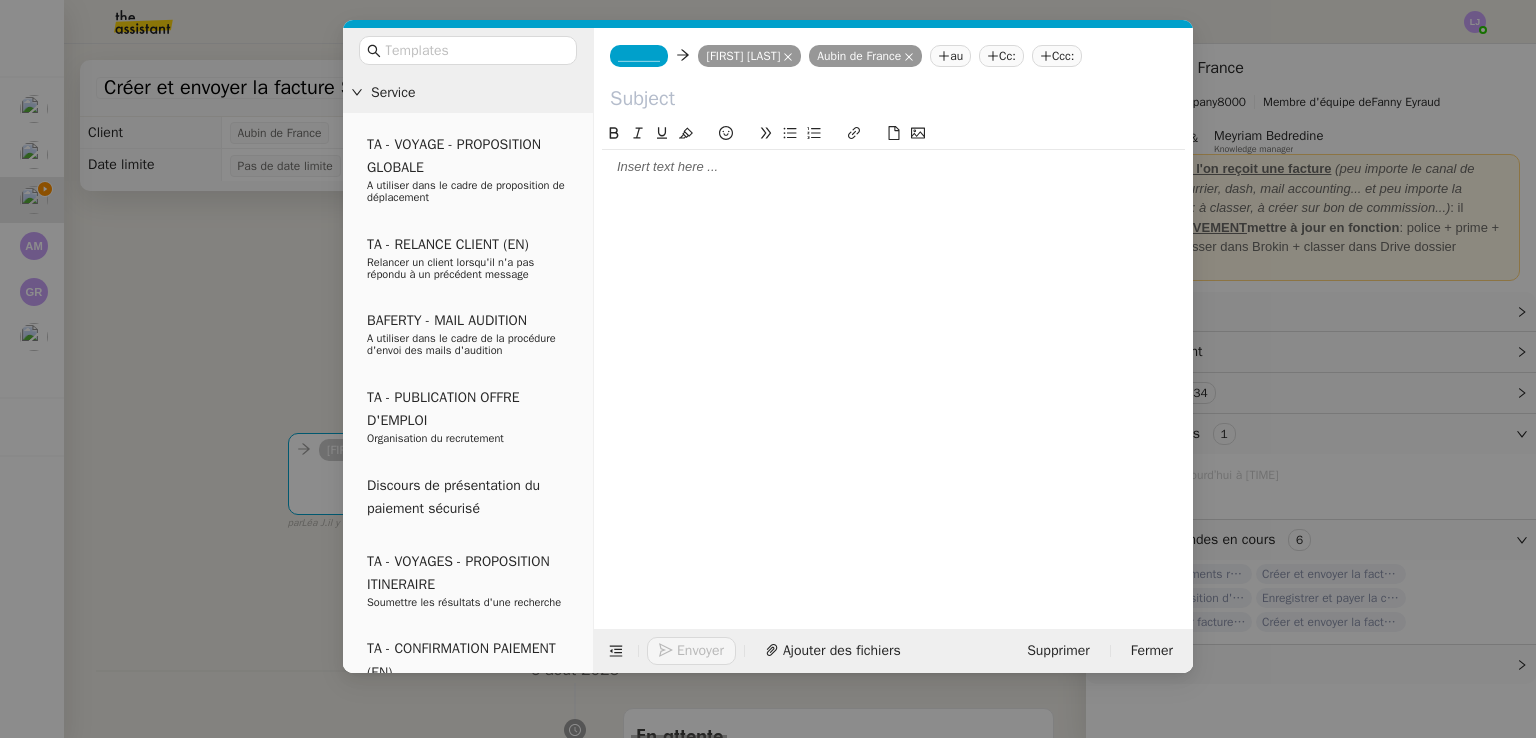 click on "Service TA - VOYAGE - PROPOSITION GLOBALE    A utiliser dans le cadre de proposition de déplacement TA - RELANCE CLIENT (EN)    Relancer un client lorsqu'il n'a pas répondu à un précédent message BAFERTY - MAIL AUDITION    A utiliser dans le cadre de la procédure d'envoi des mails d'audition TA - PUBLICATION OFFRE D'EMPLOI     Organisation du recrutement Discours de présentation du paiement sécurisé    TA - VOYAGES - PROPOSITION ITINERAIRE    Soumettre les résultats d'une recherche TA - CONFIRMATION PAIEMENT (EN)    Confirmer avec le client de modèle de transaction - Attention Plan Pro nécessaire. TA - COURRIER EXPEDIE (recommandé)    A utiliser dans le cadre de l'envoi d'un courrier recommandé TA - PARTAGE DE CALENDRIER (EN)    A utiliser pour demander au client de partager son calendrier afin de faciliter l'accès et la gestion PSPI - Appel de fonds MJL    A utiliser dans le cadre de la procédure d'appel de fonds MJL TA - RELANCE CLIENT    TA - AR PROCEDURES        21 YIELD" at bounding box center [768, 369] 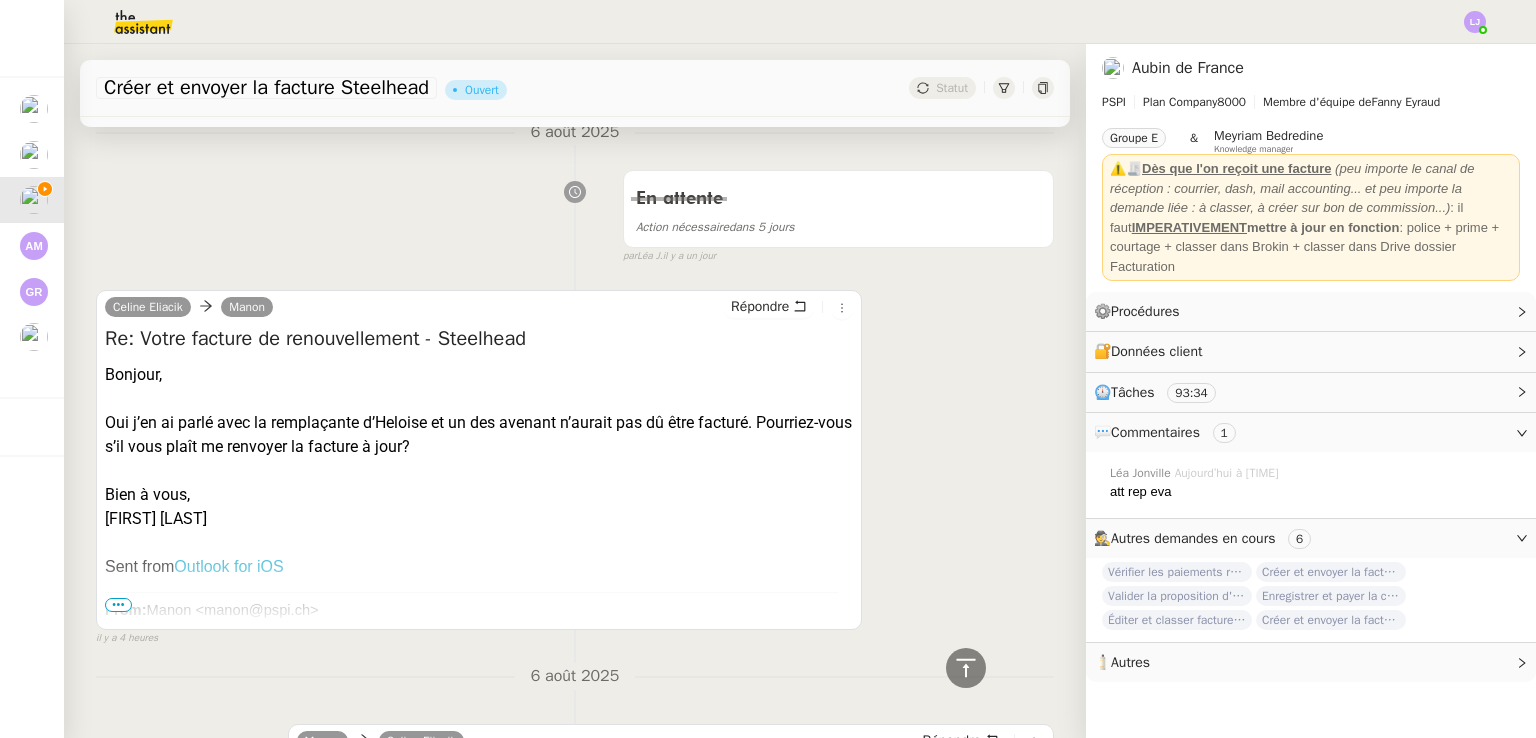 scroll, scrollTop: 538, scrollLeft: 0, axis: vertical 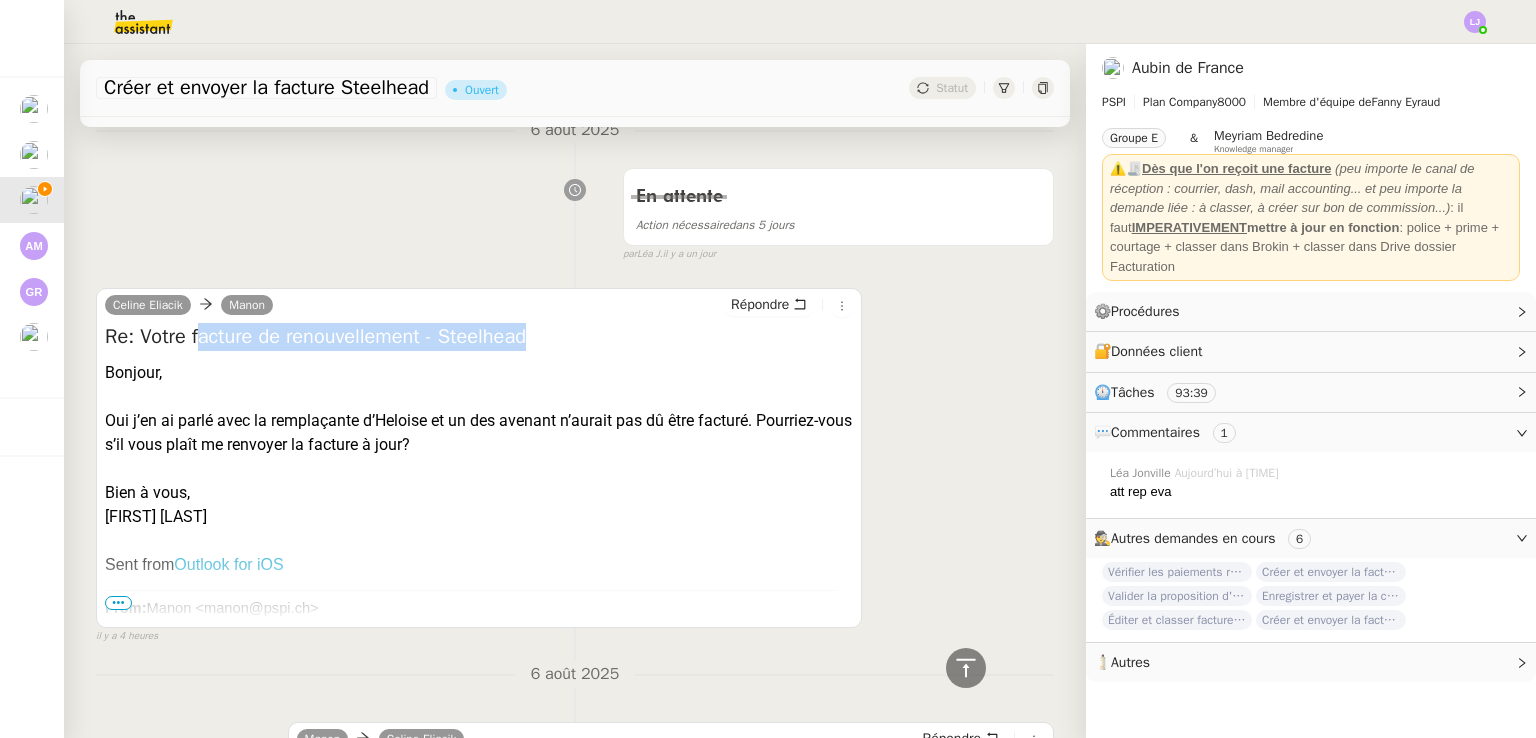 drag, startPoint x: 239, startPoint y: 332, endPoint x: 585, endPoint y: 341, distance: 346.11703 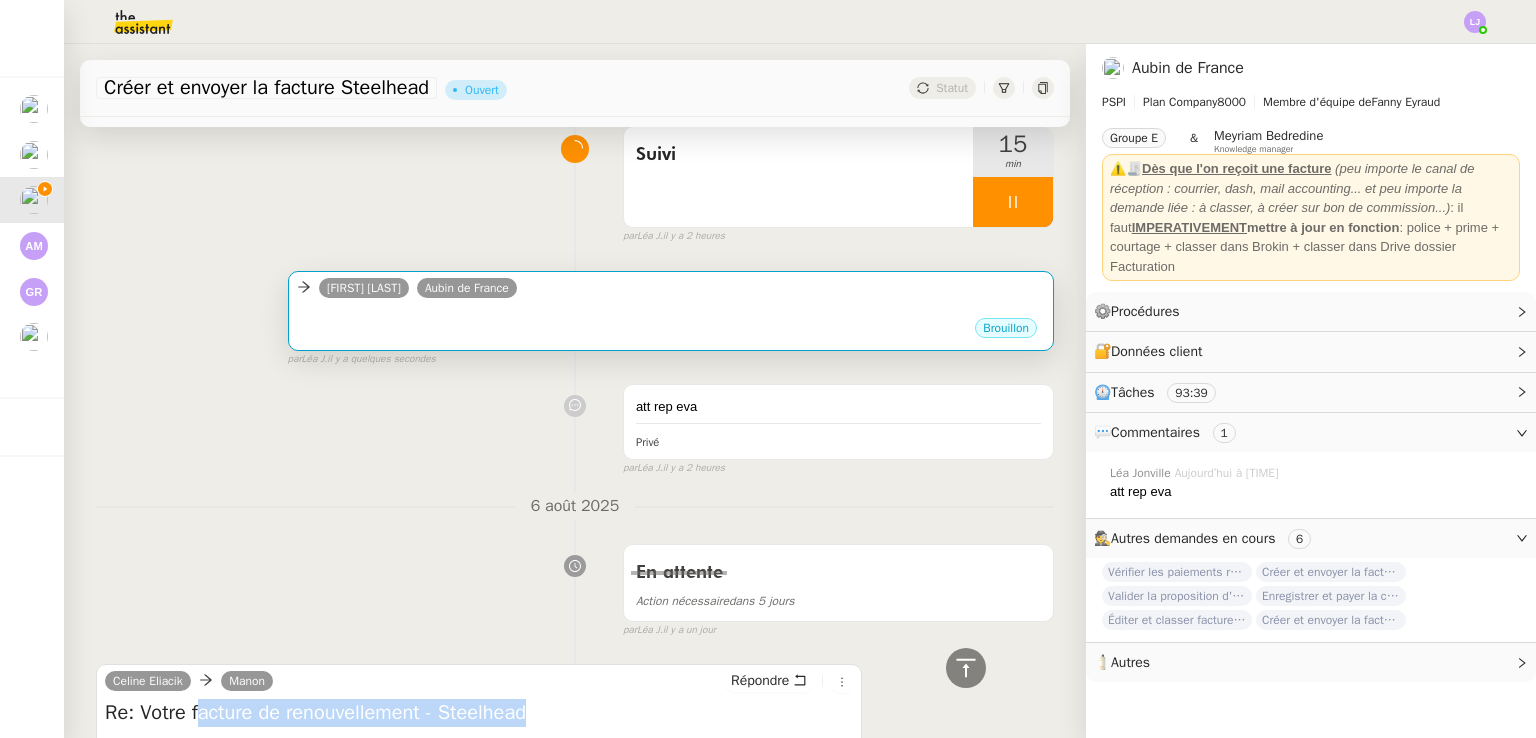 scroll, scrollTop: 156, scrollLeft: 0, axis: vertical 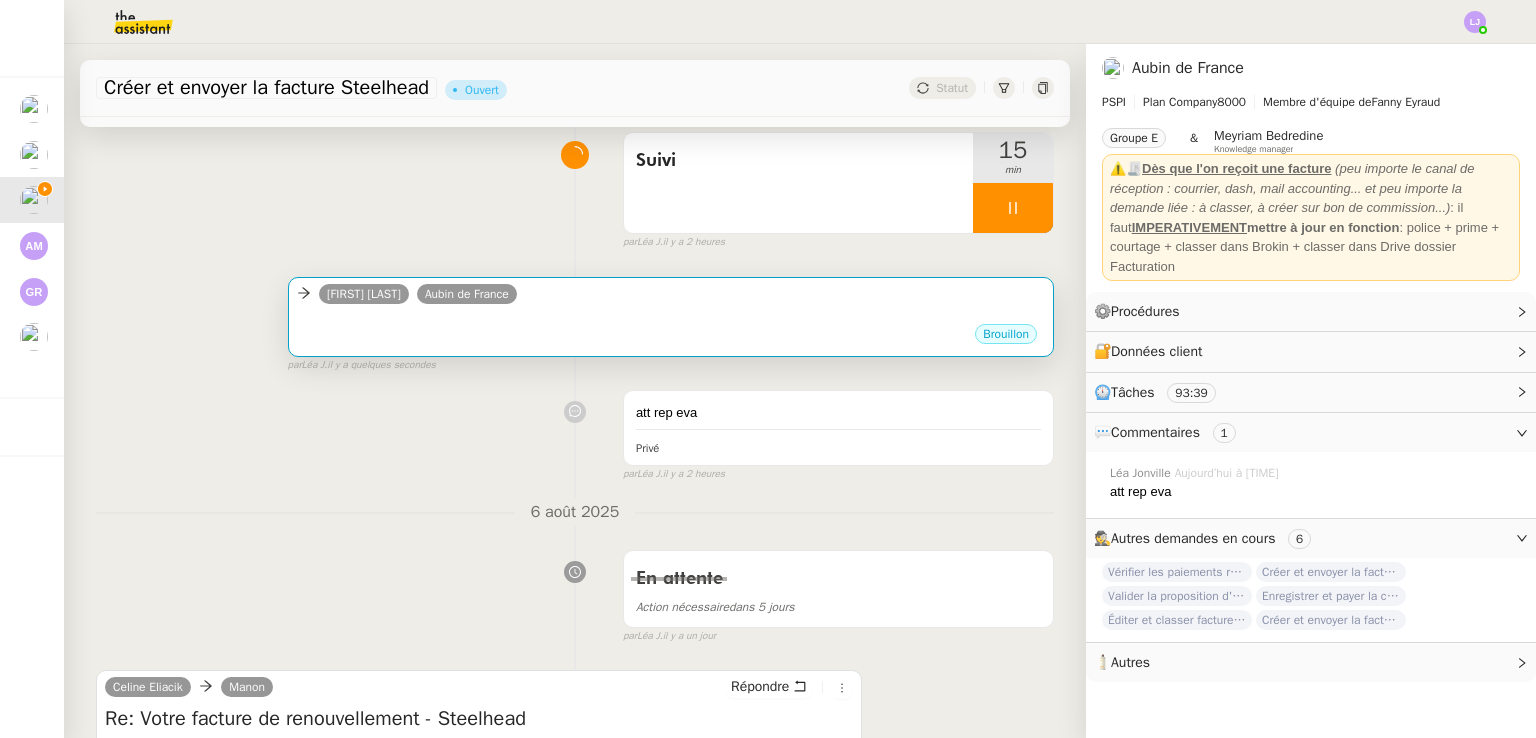 click on "Brouillon" at bounding box center [671, 337] 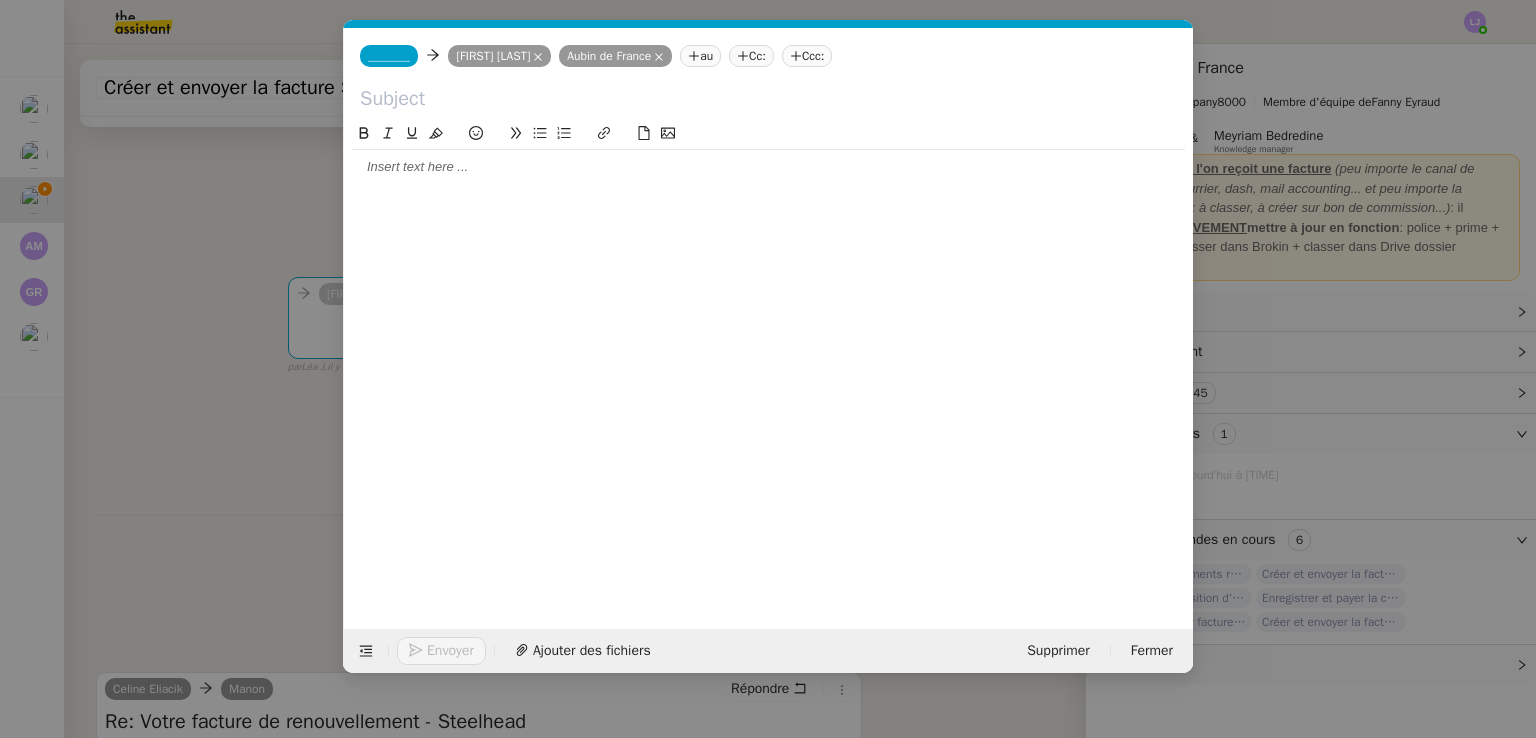 scroll, scrollTop: 0, scrollLeft: 42, axis: horizontal 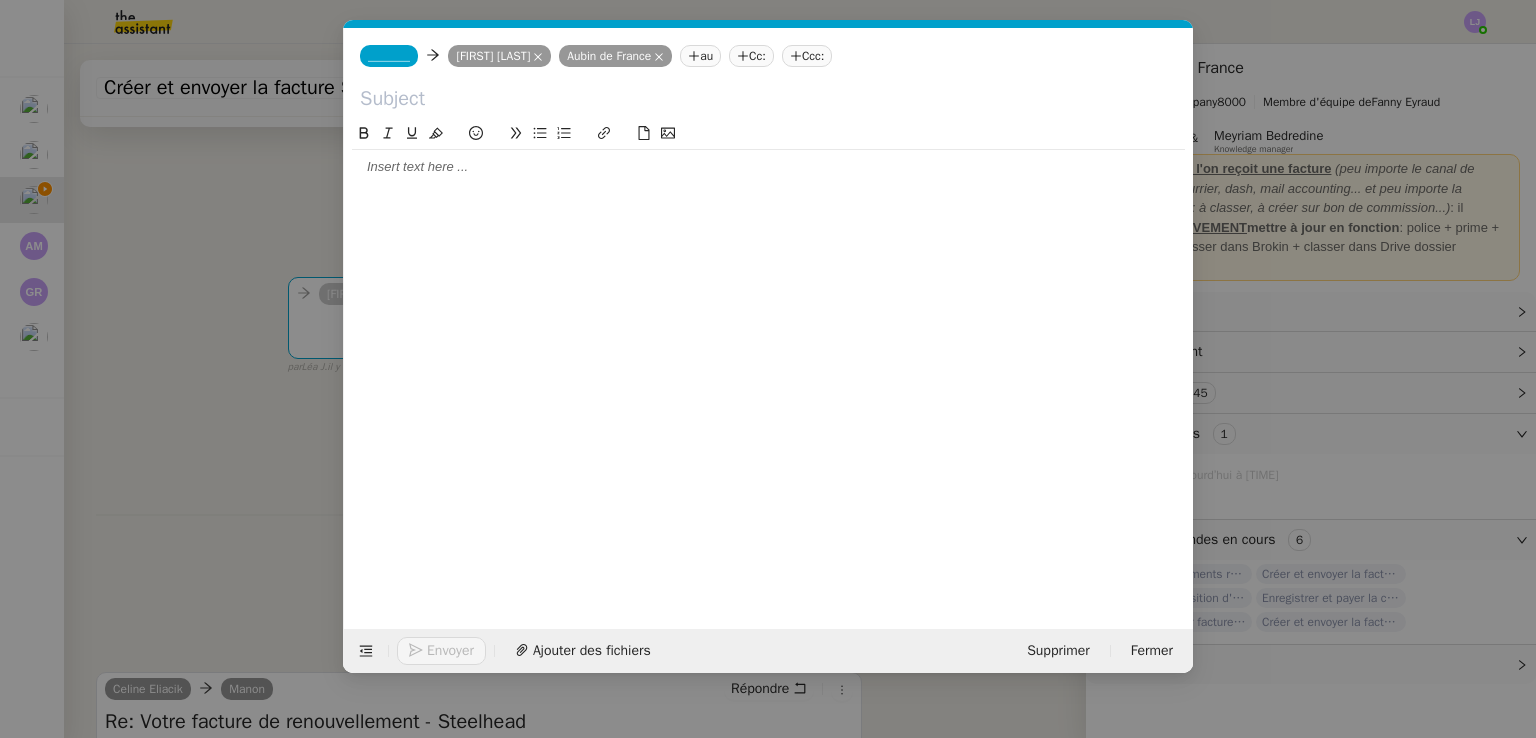 click 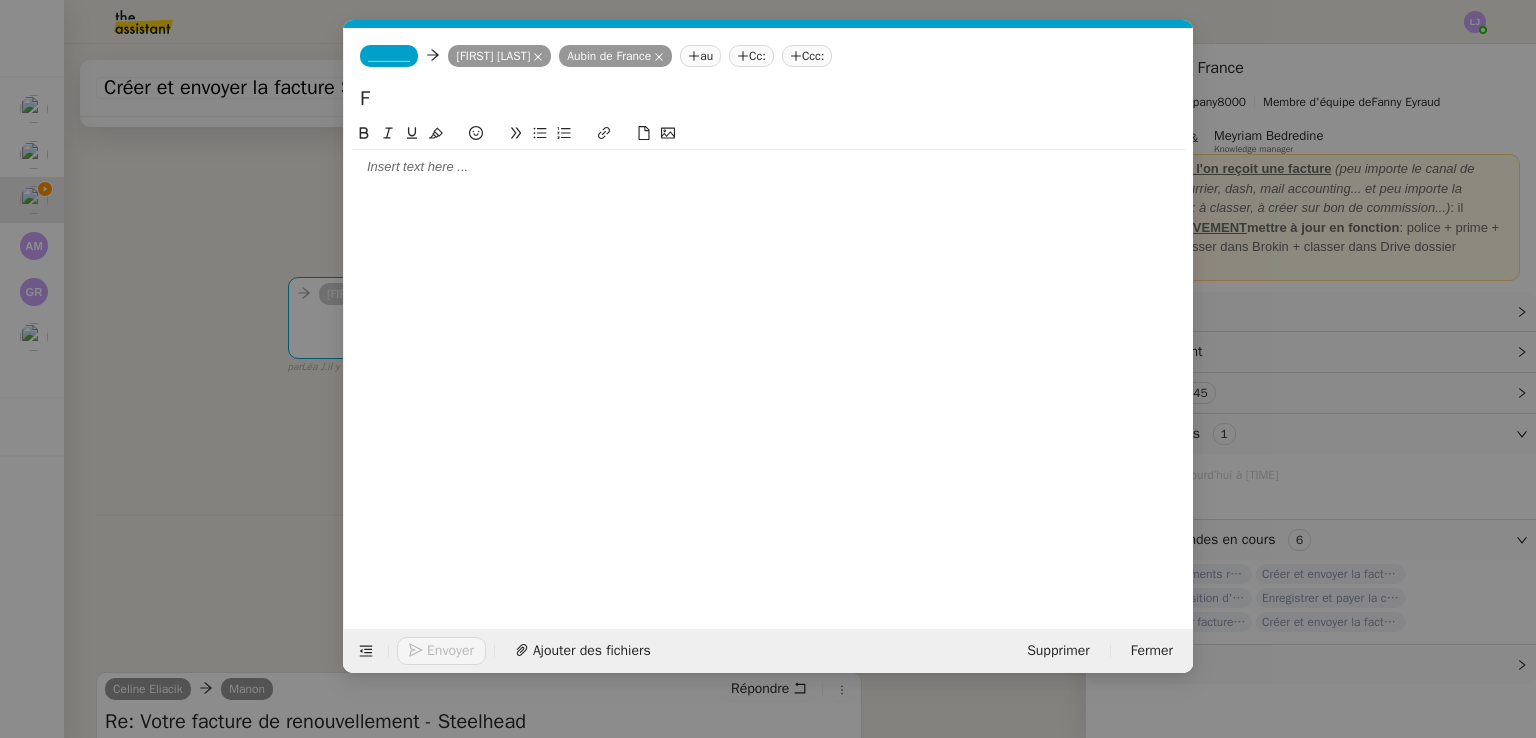 paste on "acture de renouvellement - Steelhead" 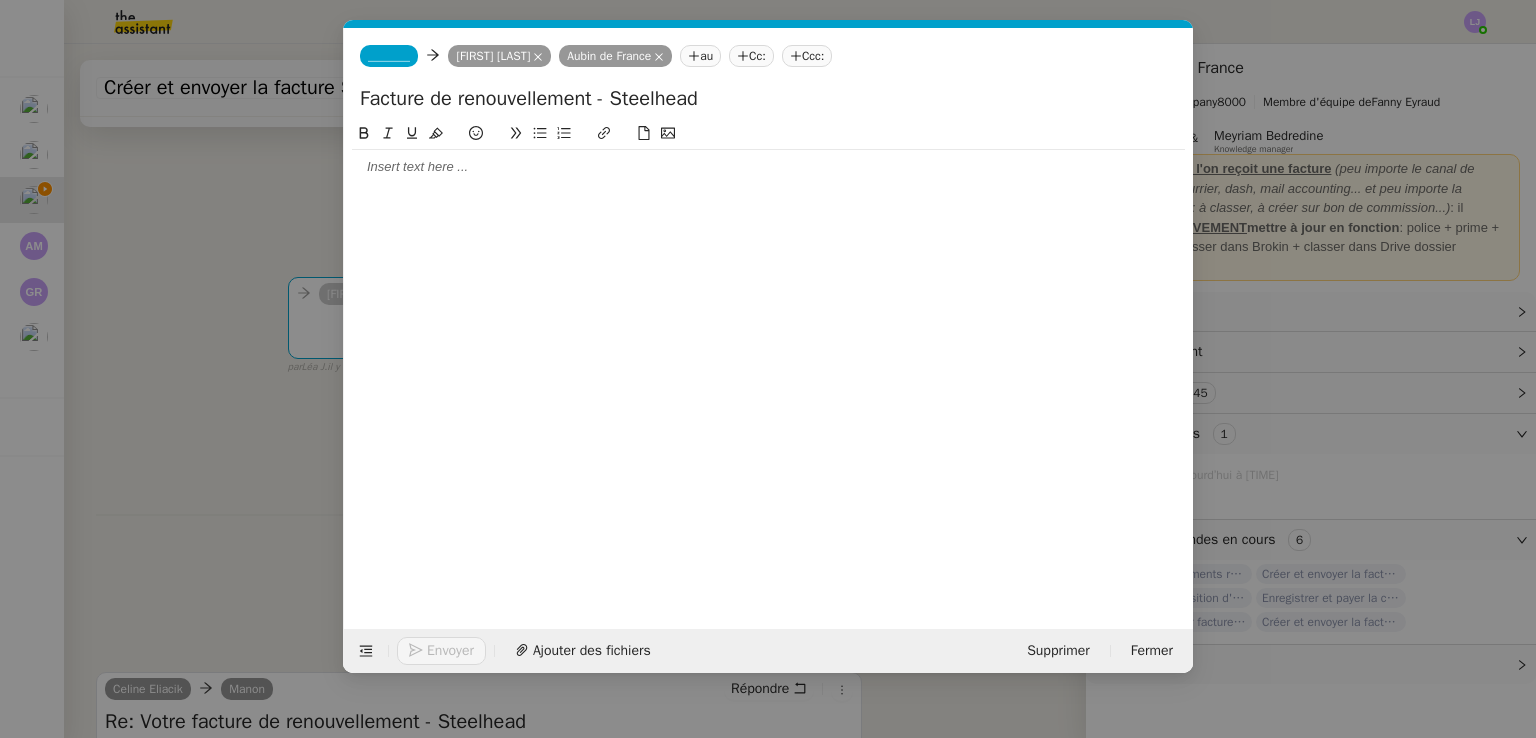 type on "Facture de renouvellement - Steelhead" 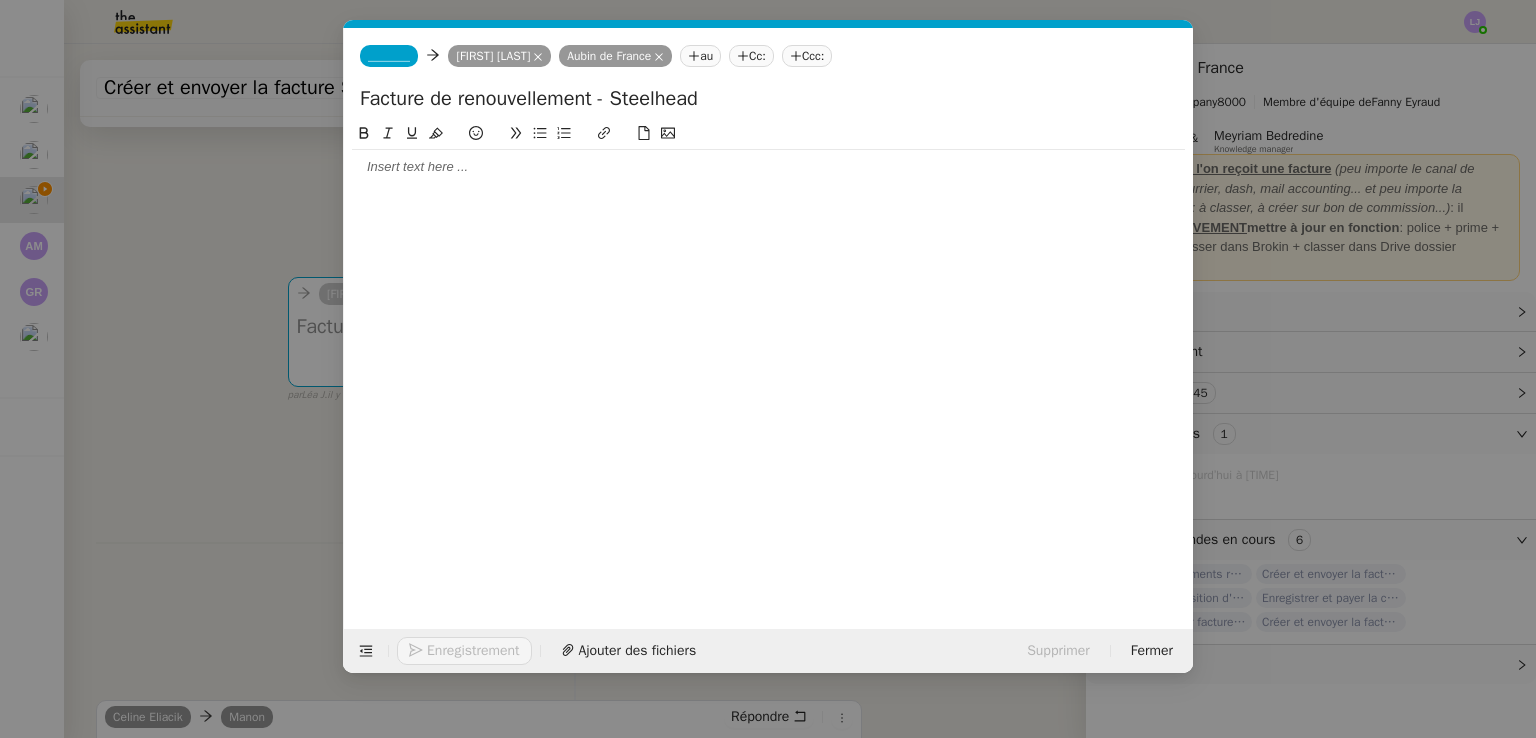 click on "Service TA - VOYAGE - PROPOSITION GLOBALE    A utiliser dans le cadre de proposition de déplacement TA - RELANCE CLIENT (EN)    Relancer un client lorsqu'il n'a pas répondu à un précédent message BAFERTY - MAIL AUDITION    A utiliser dans le cadre de la procédure d'envoi des mails d'audition TA - PUBLICATION OFFRE D'EMPLOI     Organisation du recrutement Discours de présentation du paiement sécurisé    TA - VOYAGES - PROPOSITION ITINERAIRE    Soumettre les résultats d'une recherche TA - CONFIRMATION PAIEMENT (EN)    Confirmer avec le client de modèle de transaction - Attention Plan Pro nécessaire. TA - COURRIER EXPEDIE (recommandé)    A utiliser dans le cadre de l'envoi d'un courrier recommandé TA - PARTAGE DE CALENDRIER (EN)    A utiliser pour demander au client de partager son calendrier afin de faciliter l'accès et la gestion PSPI - Appel de fonds MJL    A utiliser dans le cadre de la procédure d'appel de fonds MJL TA - RELANCE CLIENT    TA - AR PROCEDURES        21 YIELD" at bounding box center [768, 369] 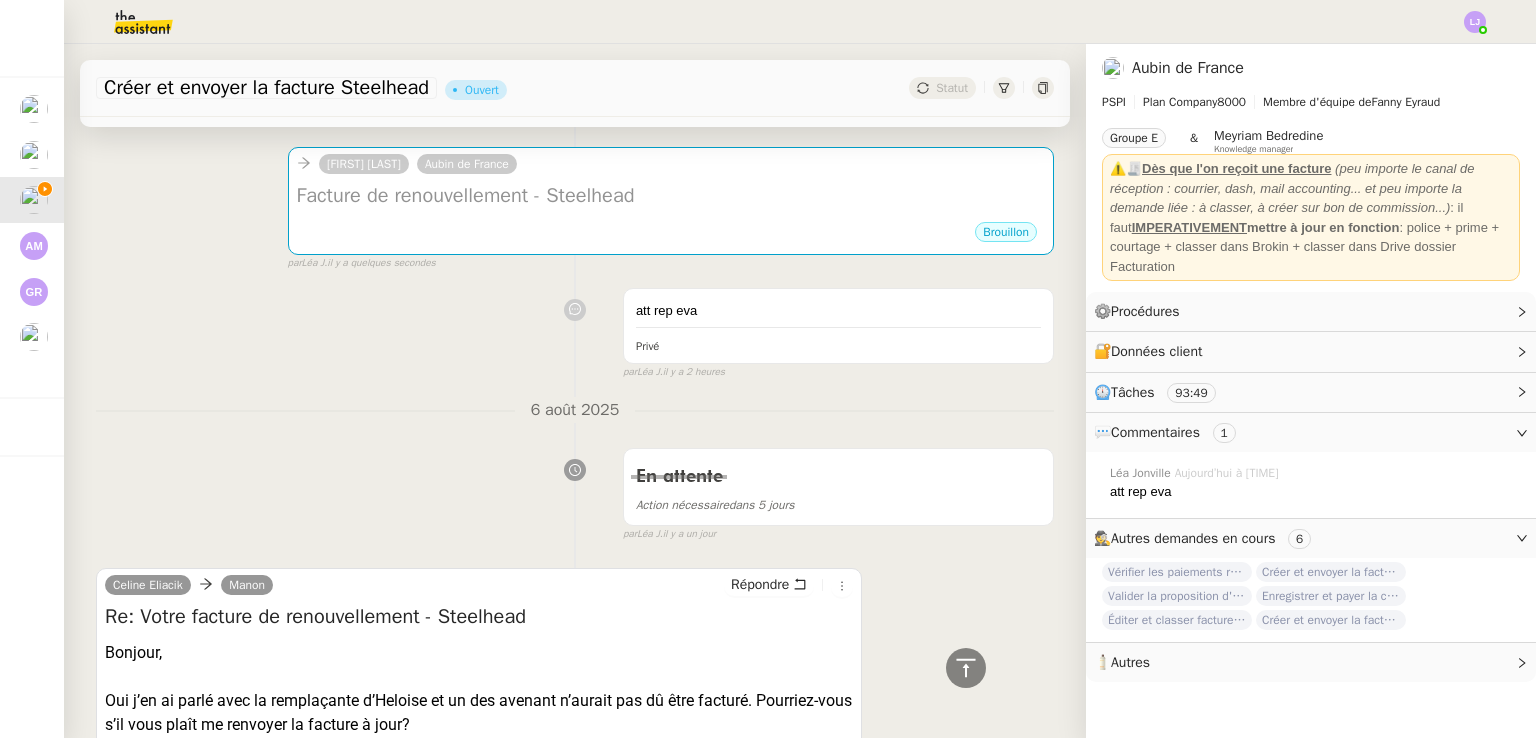 scroll, scrollTop: 280, scrollLeft: 0, axis: vertical 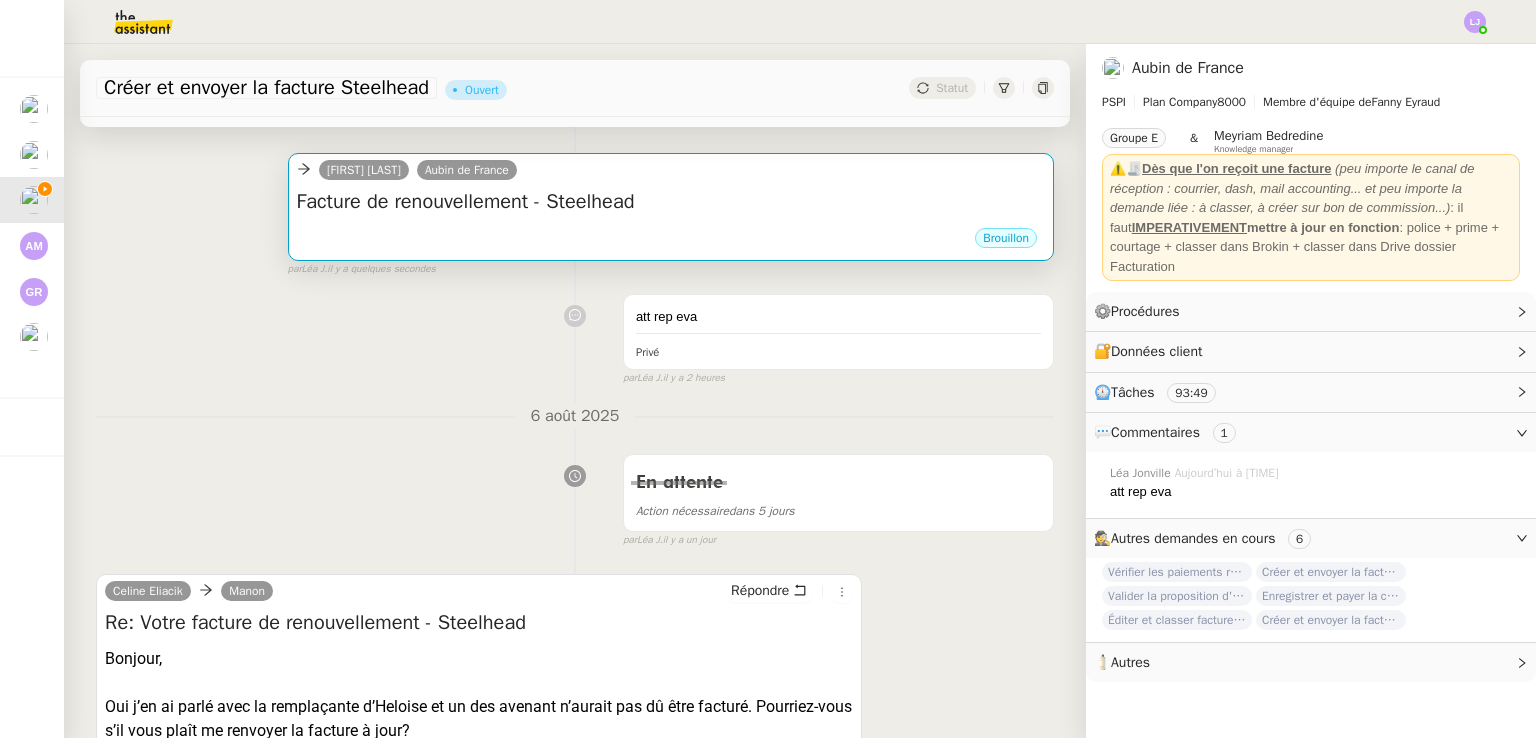 click on "Facture de renouvellement - Steelhead    •••" at bounding box center (671, 207) 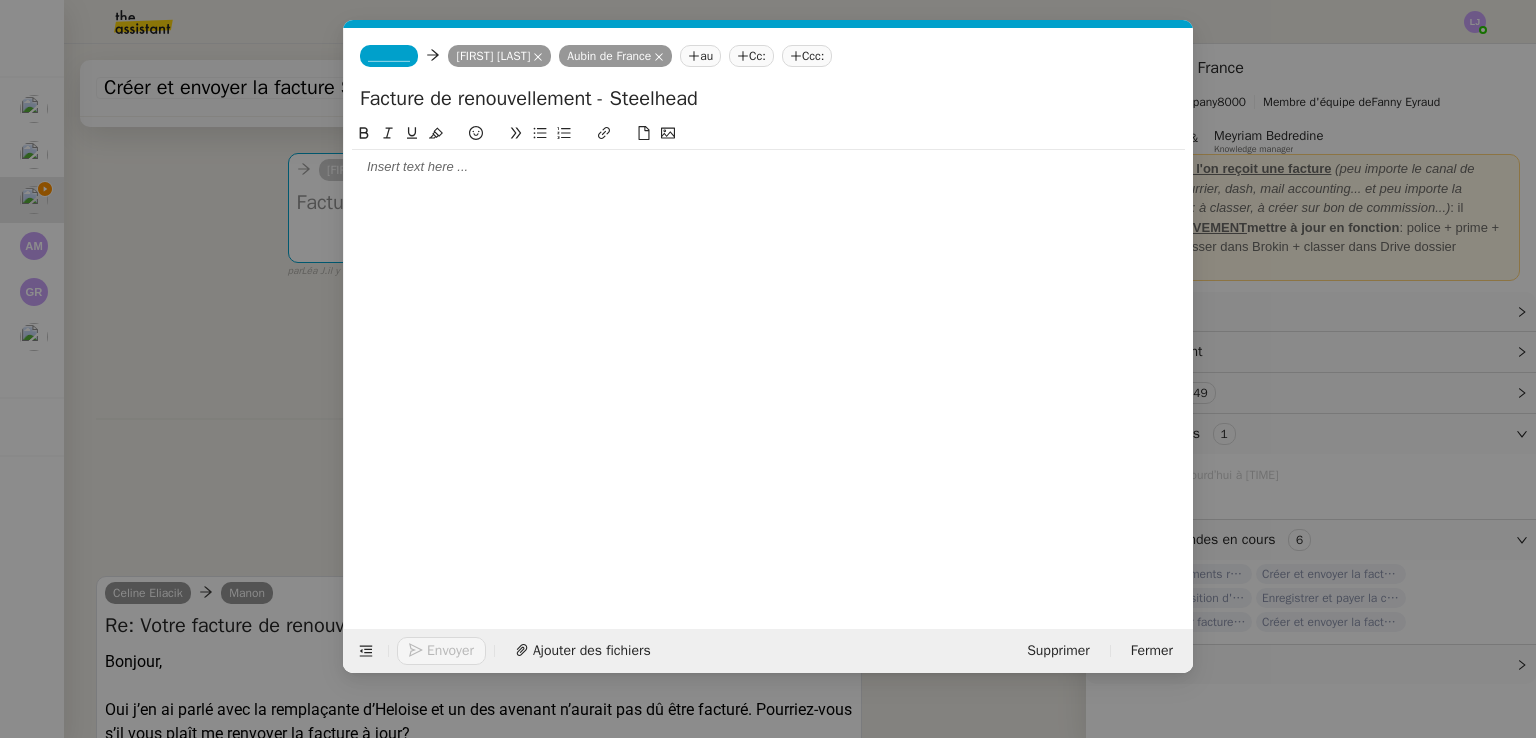 scroll, scrollTop: 0, scrollLeft: 42, axis: horizontal 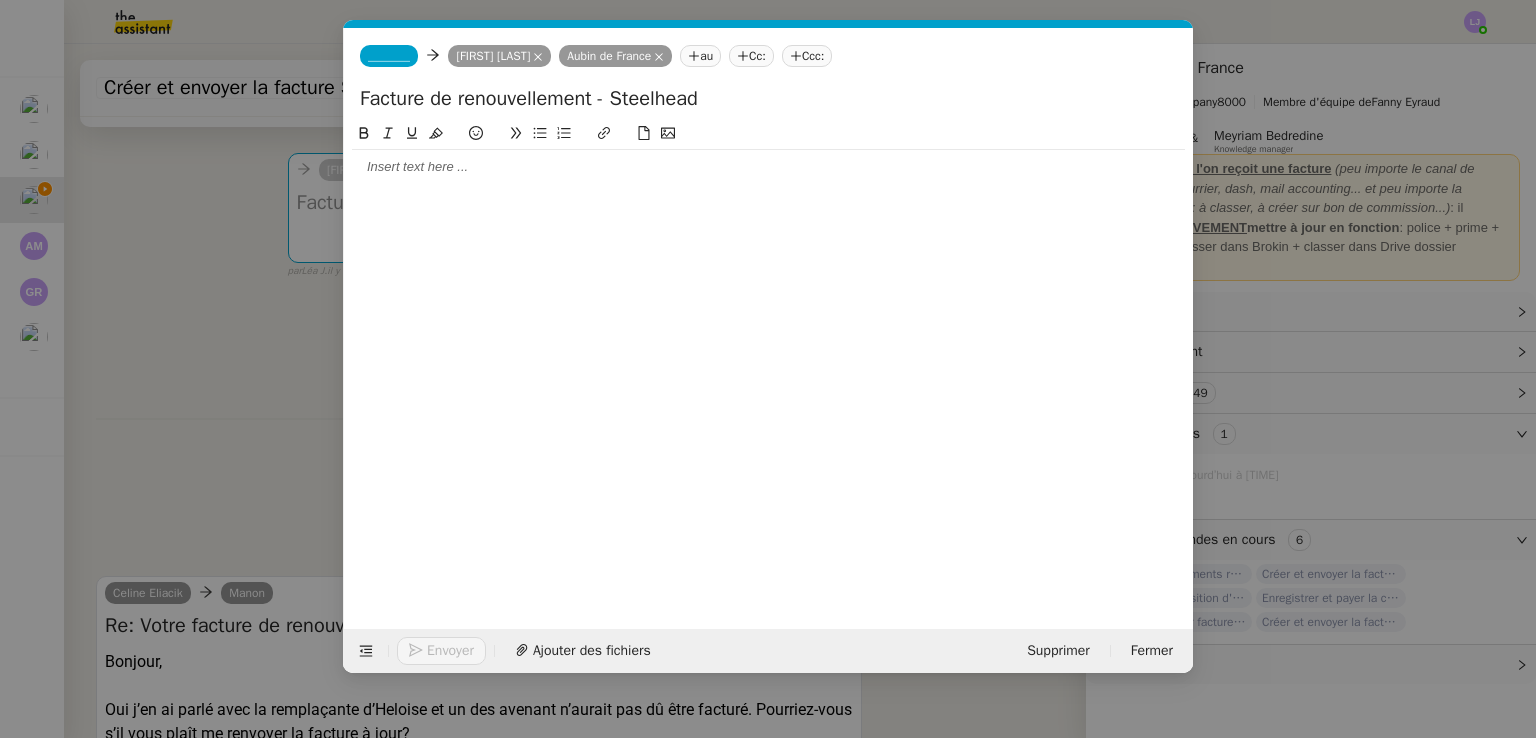 click 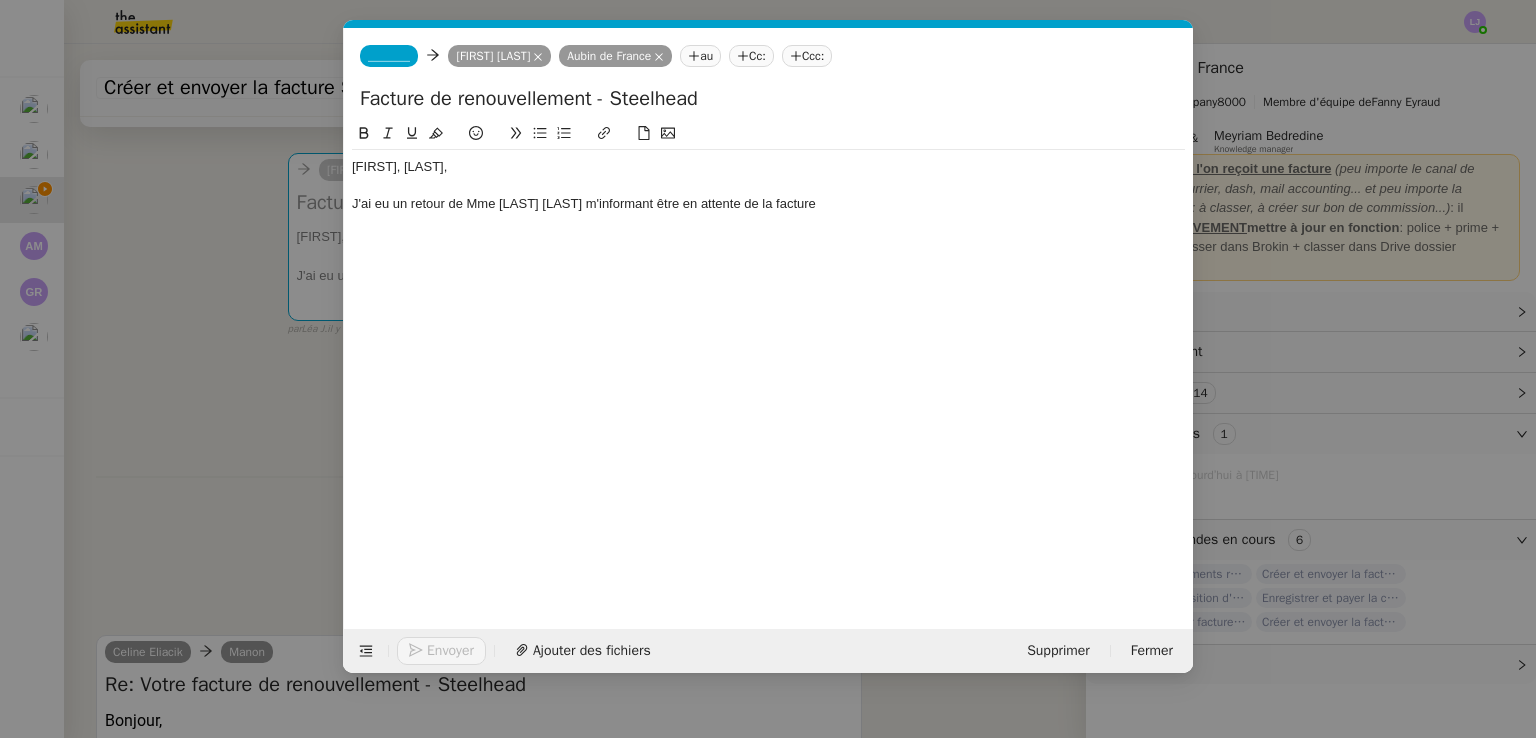 click on "Service TA - VOYAGE - PROPOSITION GLOBALE    A utiliser dans le cadre de proposition de déplacement TA - RELANCE CLIENT (EN)    Relancer un client lorsqu'il n'a pas répondu à un précédent message BAFERTY - MAIL AUDITION    A utiliser dans le cadre de la procédure d'envoi des mails d'audition TA - PUBLICATION OFFRE D'EMPLOI     Organisation du recrutement Discours de présentation du paiement sécurisé    TA - VOYAGES - PROPOSITION ITINERAIRE    Soumettre les résultats d'une recherche TA - CONFIRMATION PAIEMENT (EN)    Confirmer avec le client de modèle de transaction - Attention Plan Pro nécessaire. TA - COURRIER EXPEDIE (recommandé)    A utiliser dans le cadre de l'envoi d'un courrier recommandé TA - PARTAGE DE CALENDRIER (EN)    A utiliser pour demander au client de partager son calendrier afin de faciliter l'accès et la gestion PSPI - Appel de fonds MJL    A utiliser dans le cadre de la procédure d'appel de fonds MJL TA - RELANCE CLIENT    TA - AR PROCEDURES        21 YIELD" at bounding box center (768, 369) 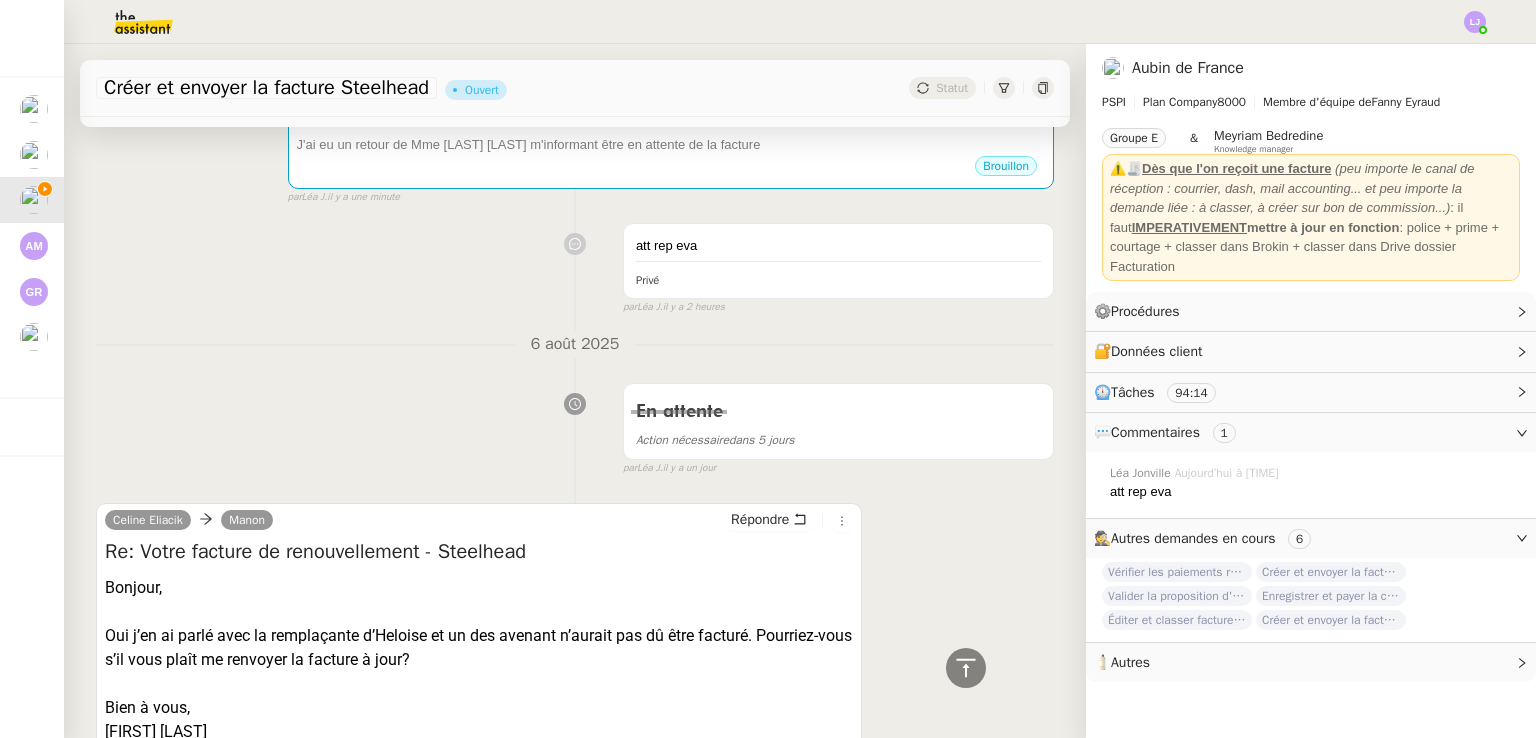 scroll, scrollTop: 403, scrollLeft: 0, axis: vertical 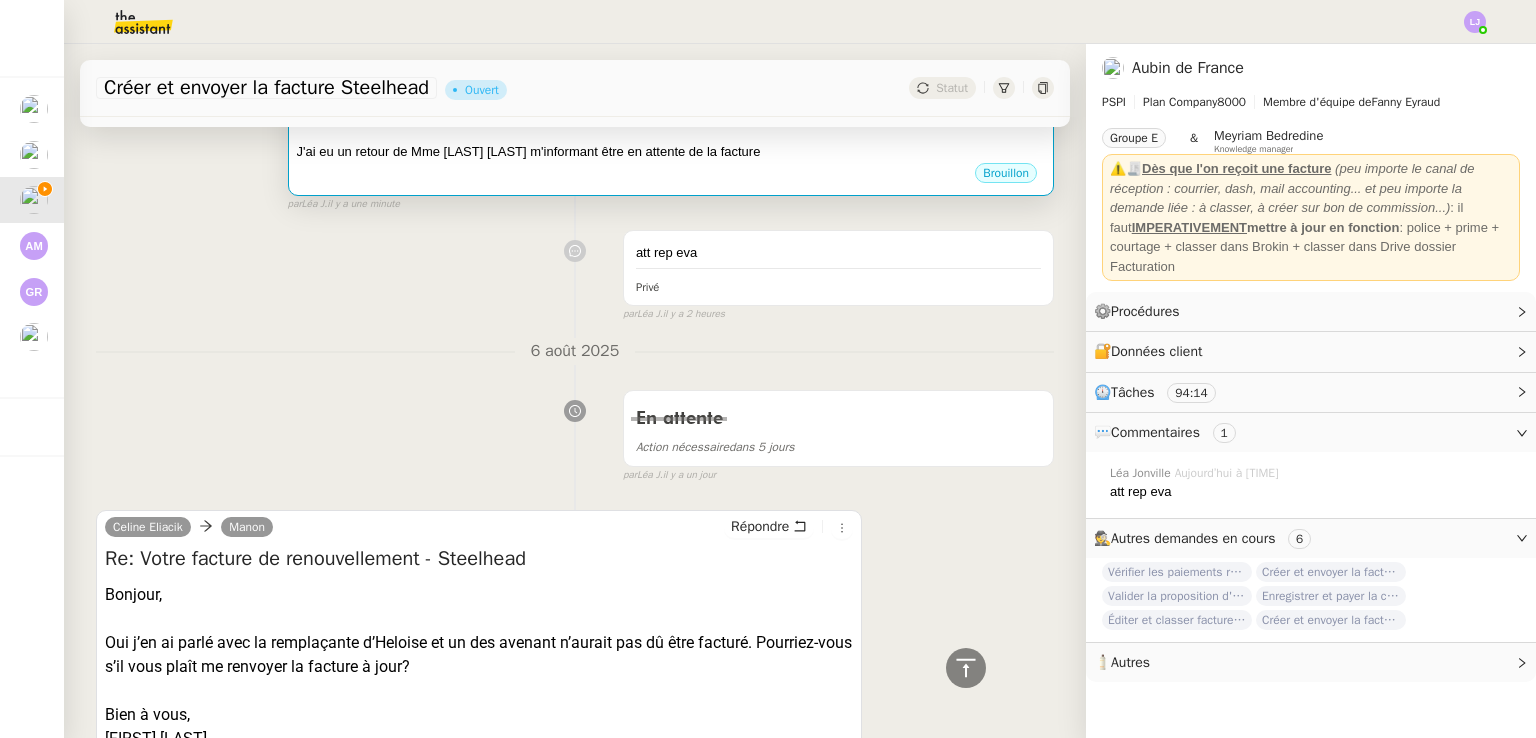 click on "Brouillon" at bounding box center (671, 176) 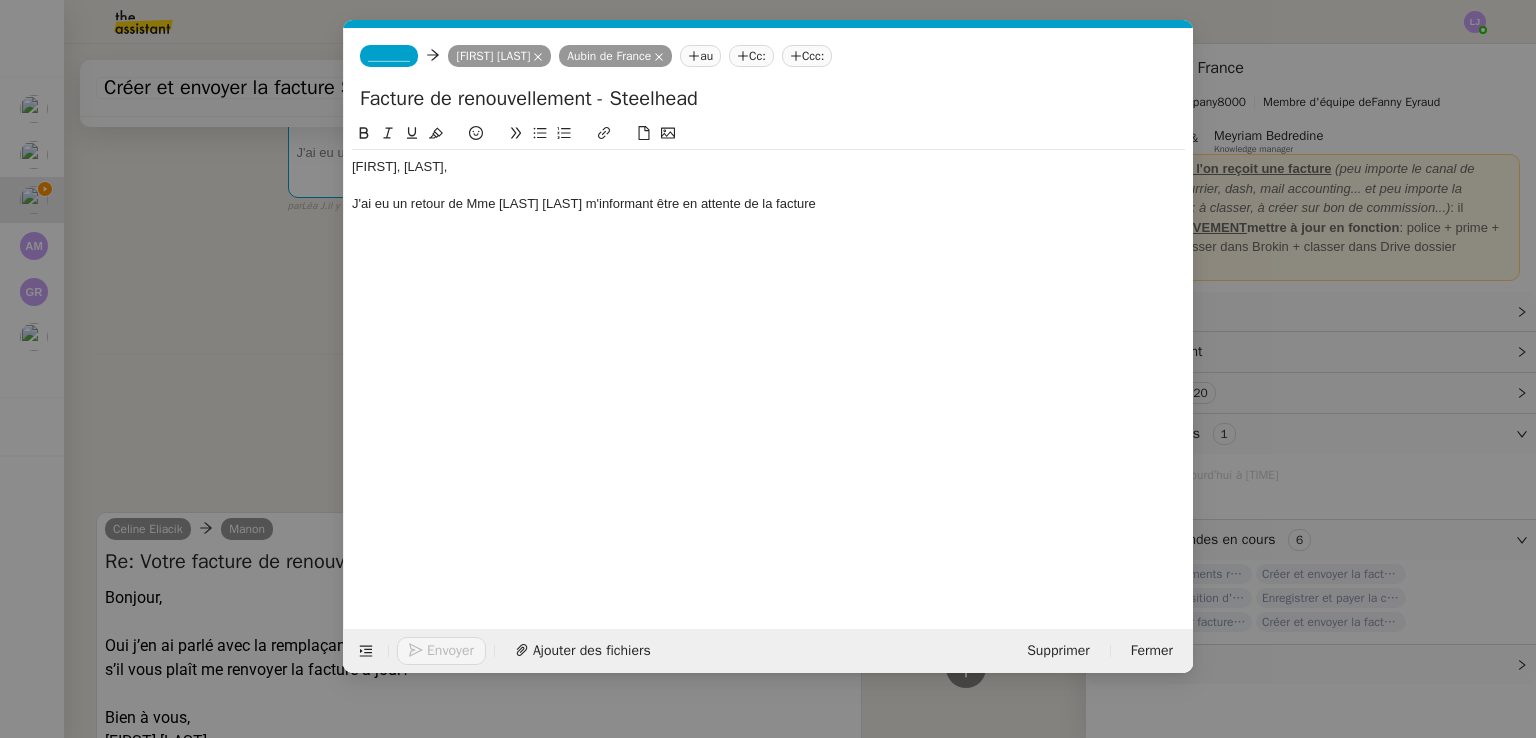 scroll, scrollTop: 0, scrollLeft: 42, axis: horizontal 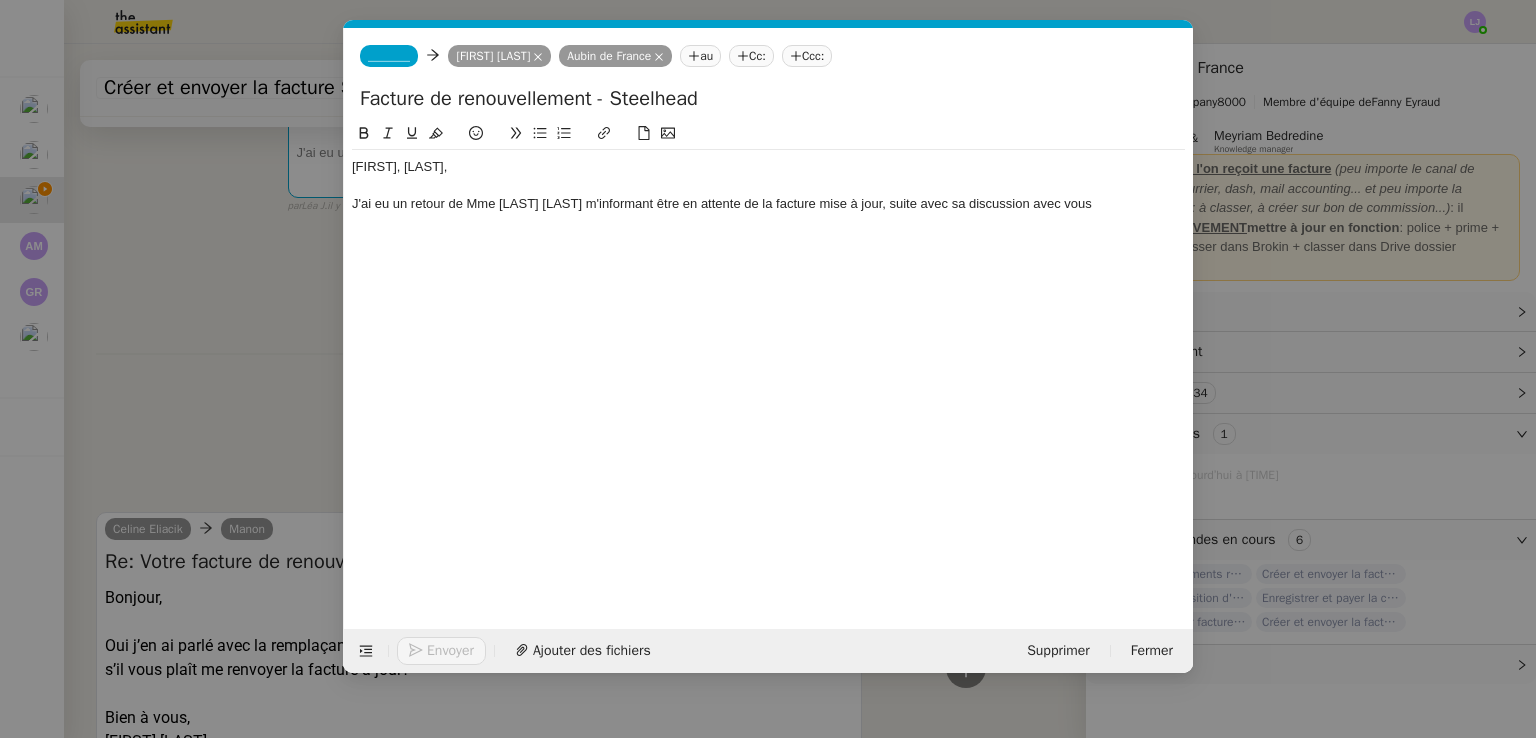 click on "J'ai eu un retour de Mme [LAST] [LAST] m'informant être en attente de la facture mise à jour, suite avec sa discussion avec vous" 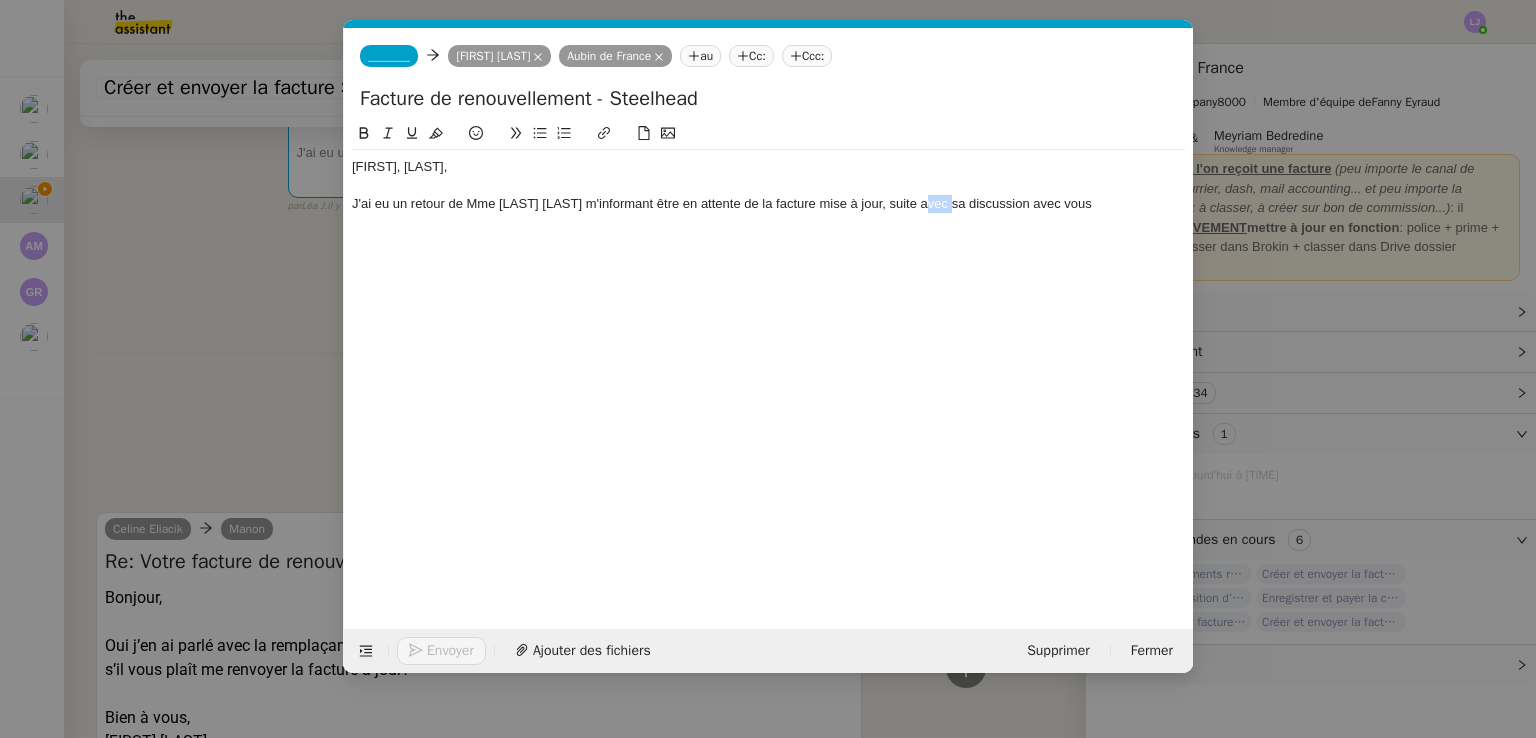click on "J'ai eu un retour de Mme [LAST] [LAST] m'informant être en attente de la facture mise à jour, suite avec sa discussion avec vous" 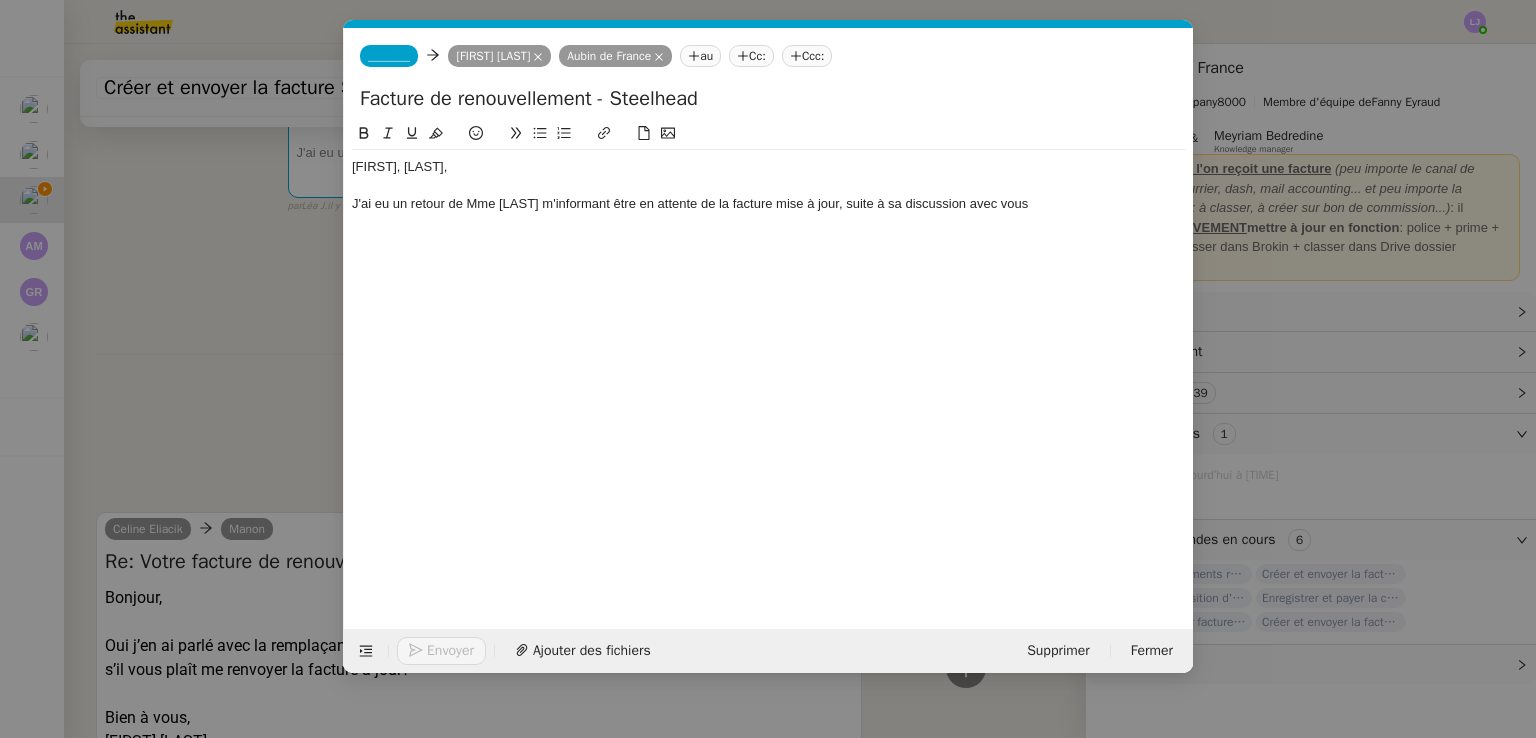drag, startPoint x: 917, startPoint y: 195, endPoint x: 1084, endPoint y: 203, distance: 167.19151 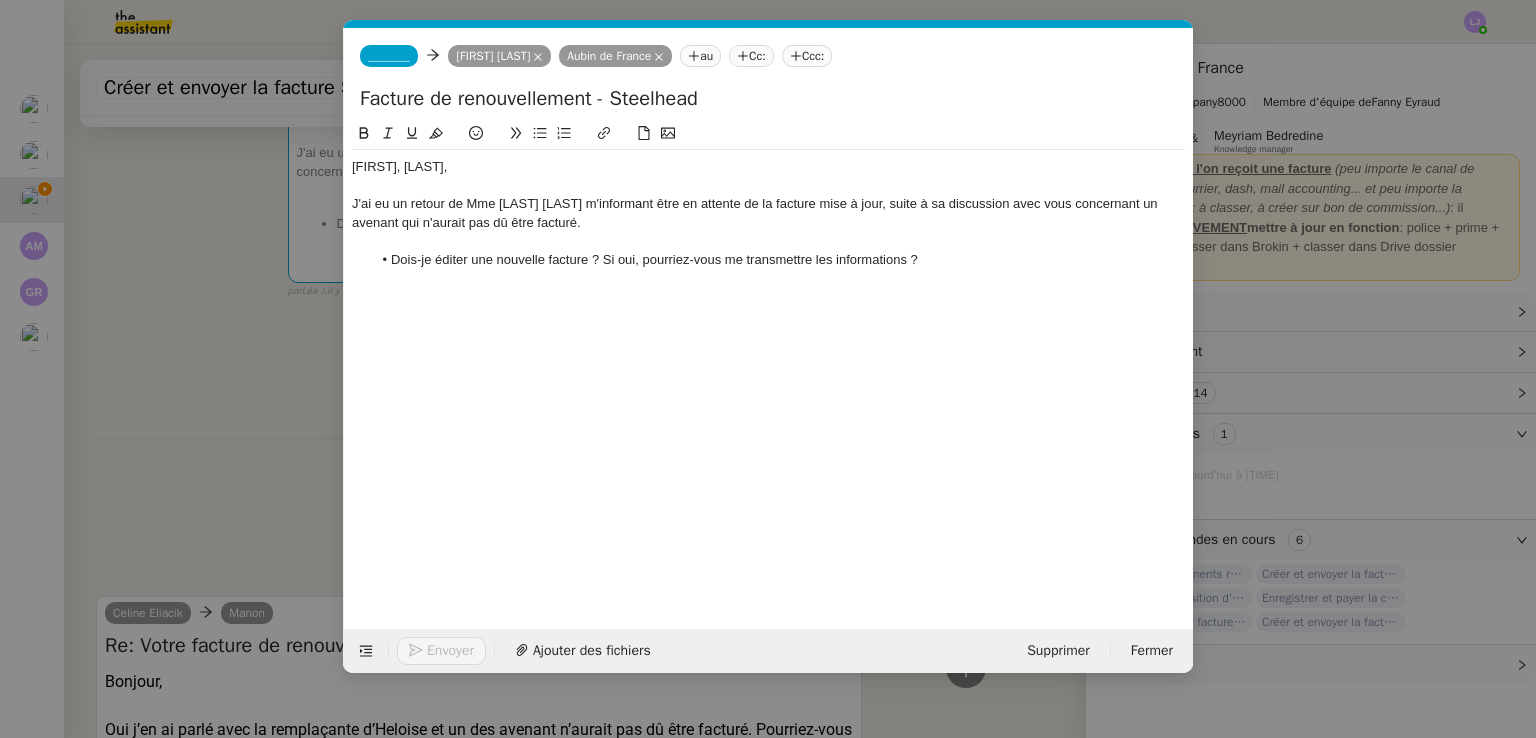 click on "Dois-je éditer une nouvelle facture ? Si oui, pourriez-vous me transmettre les informations ?" 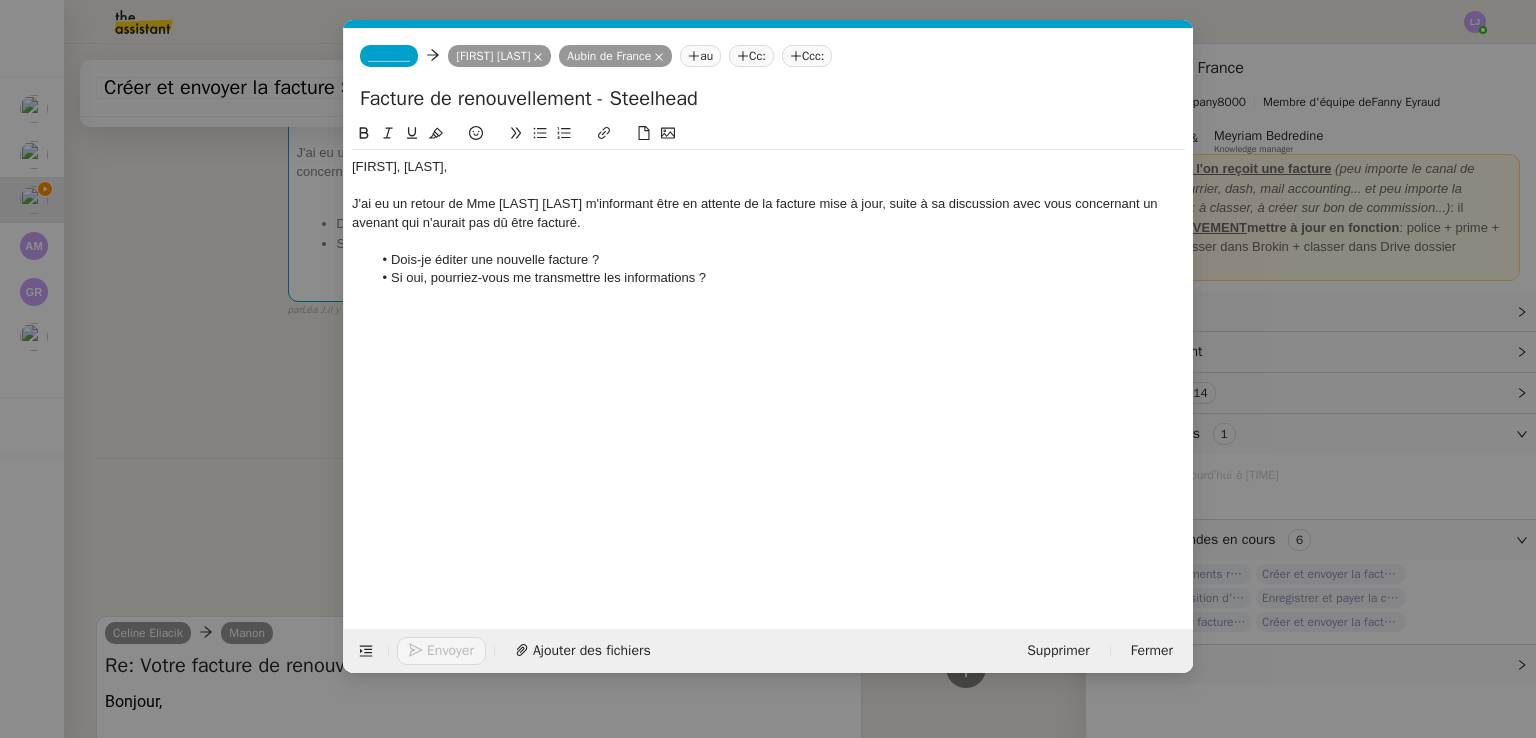 click on "Dois-je éditer une nouvelle facture ?" 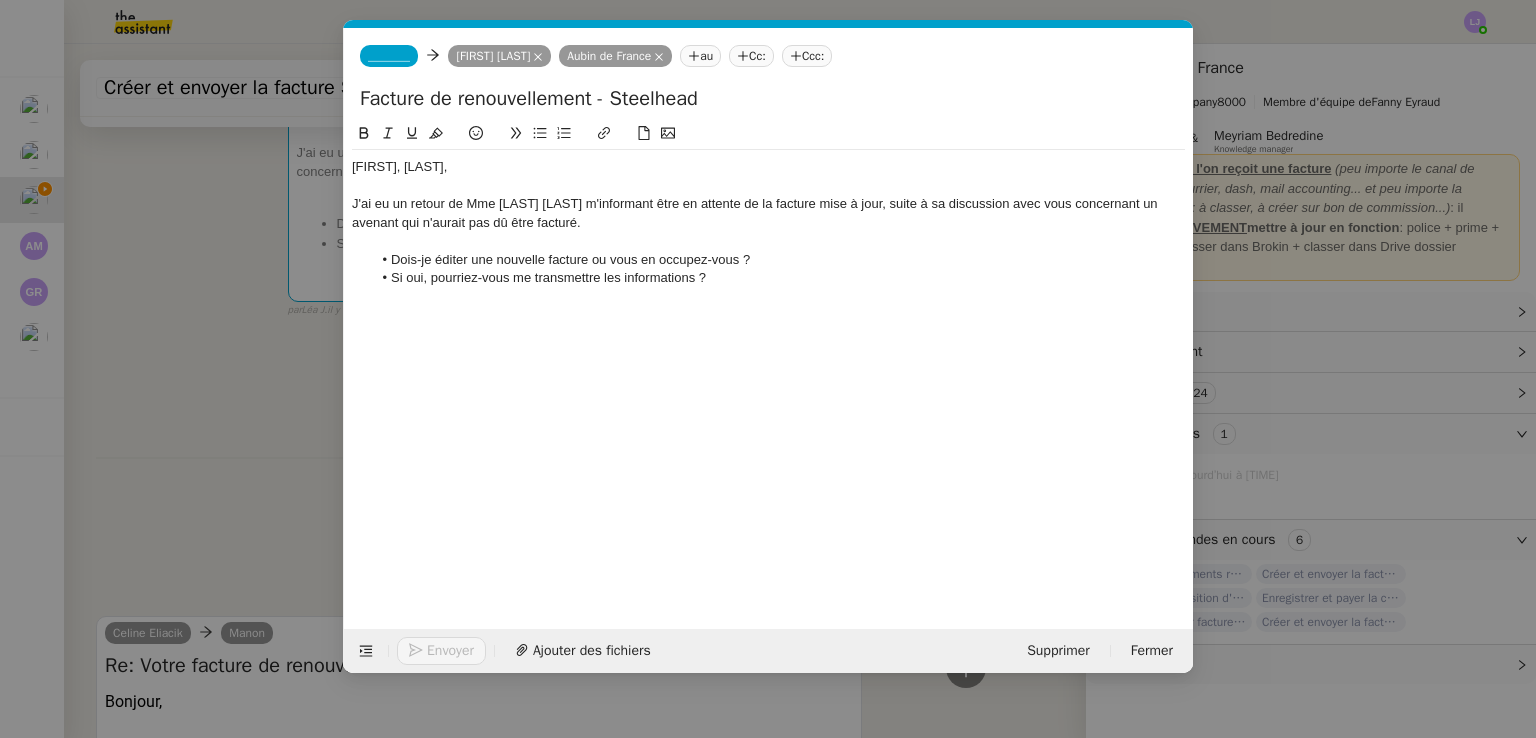 click on "Si oui, pourriez-vous me transmettre les informations ?" 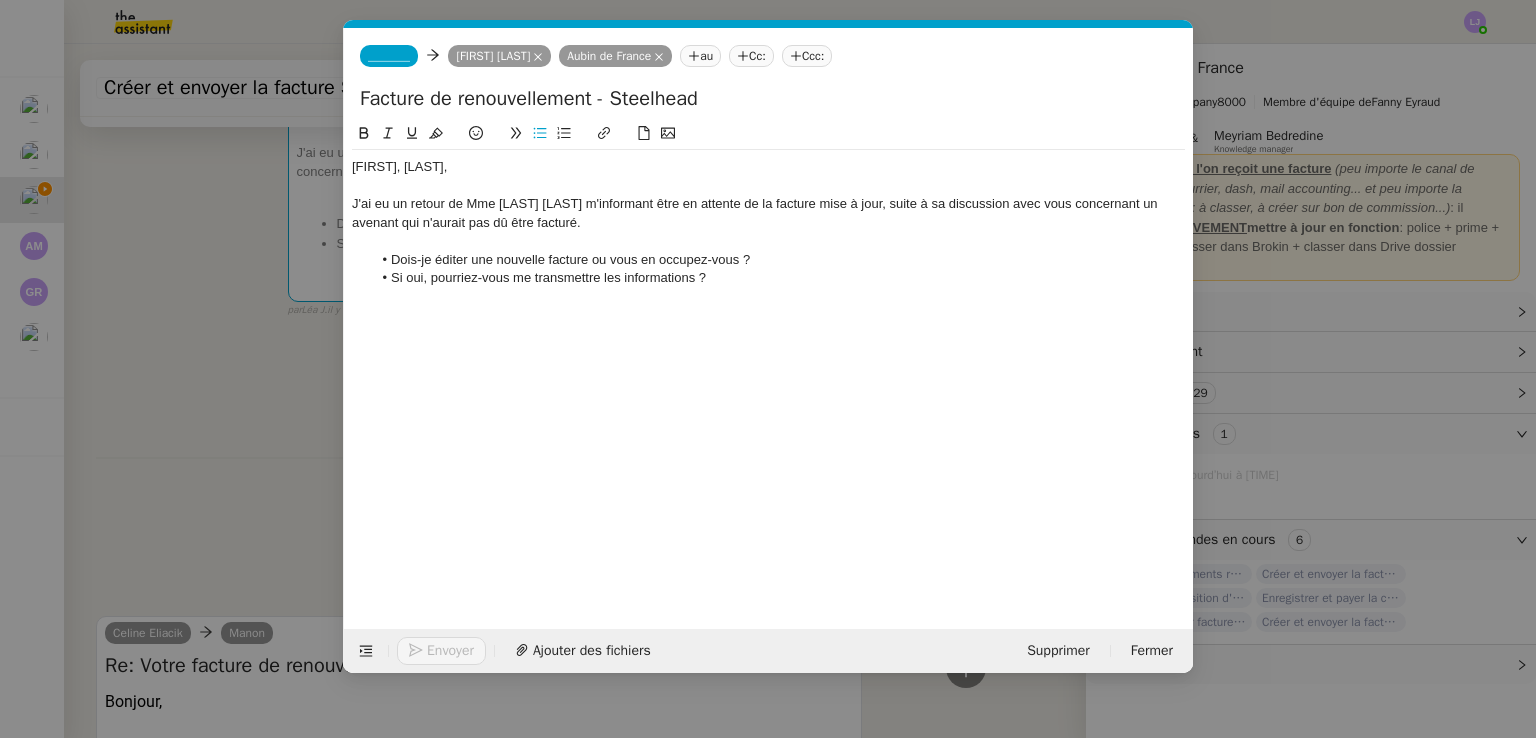 click on "_______" 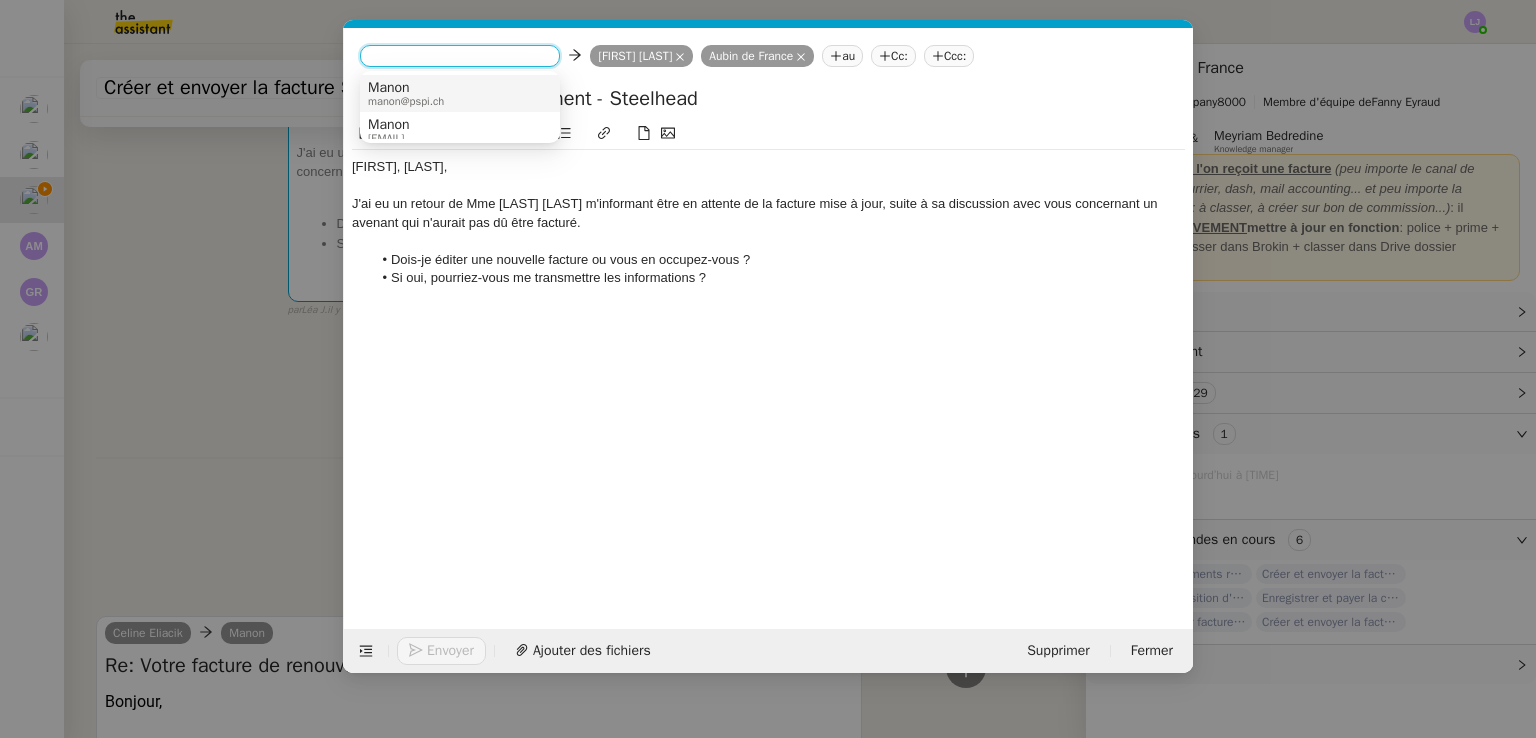 click on "[FIRST] [EMAIL]" at bounding box center [460, 93] 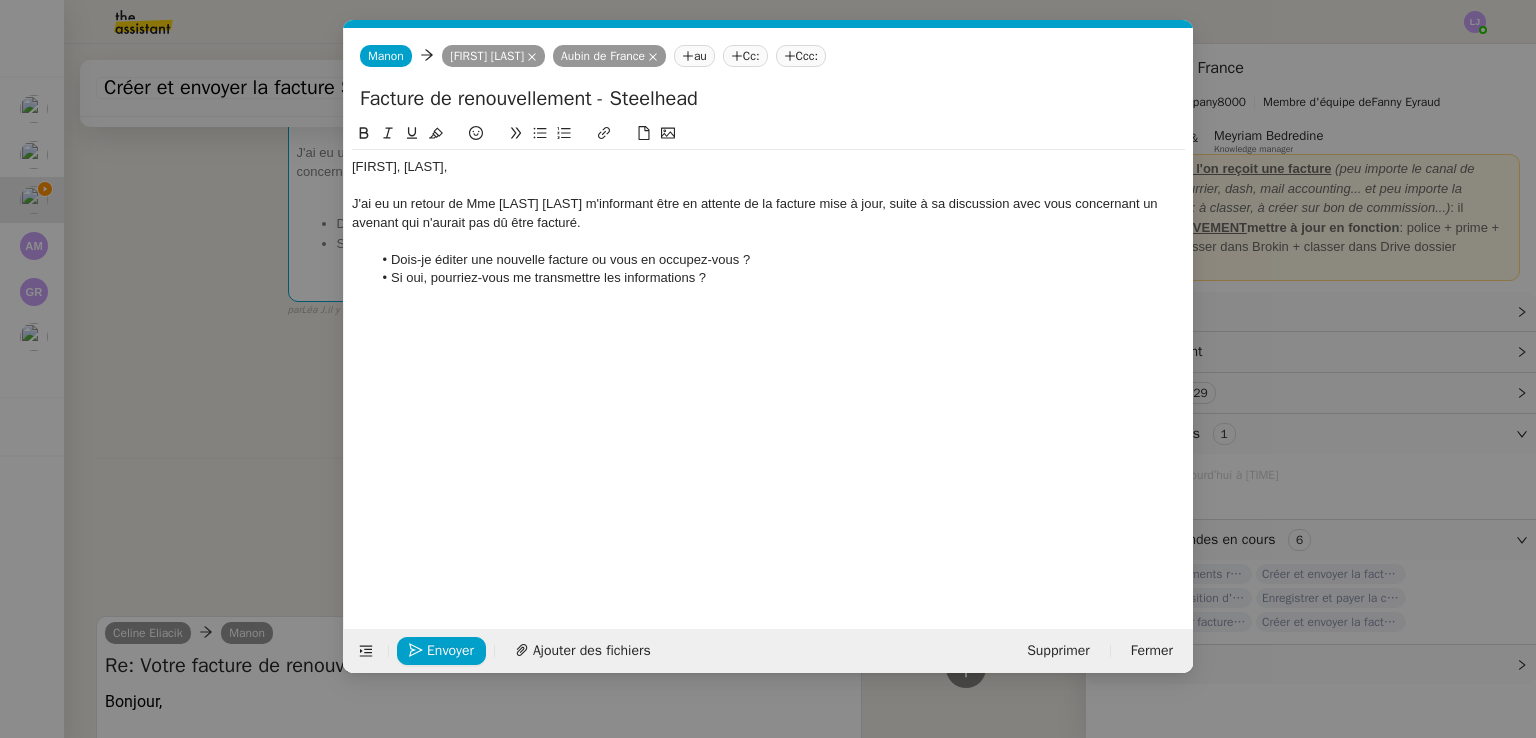 click on "Si oui, pourriez-vous me transmettre les informations ?" 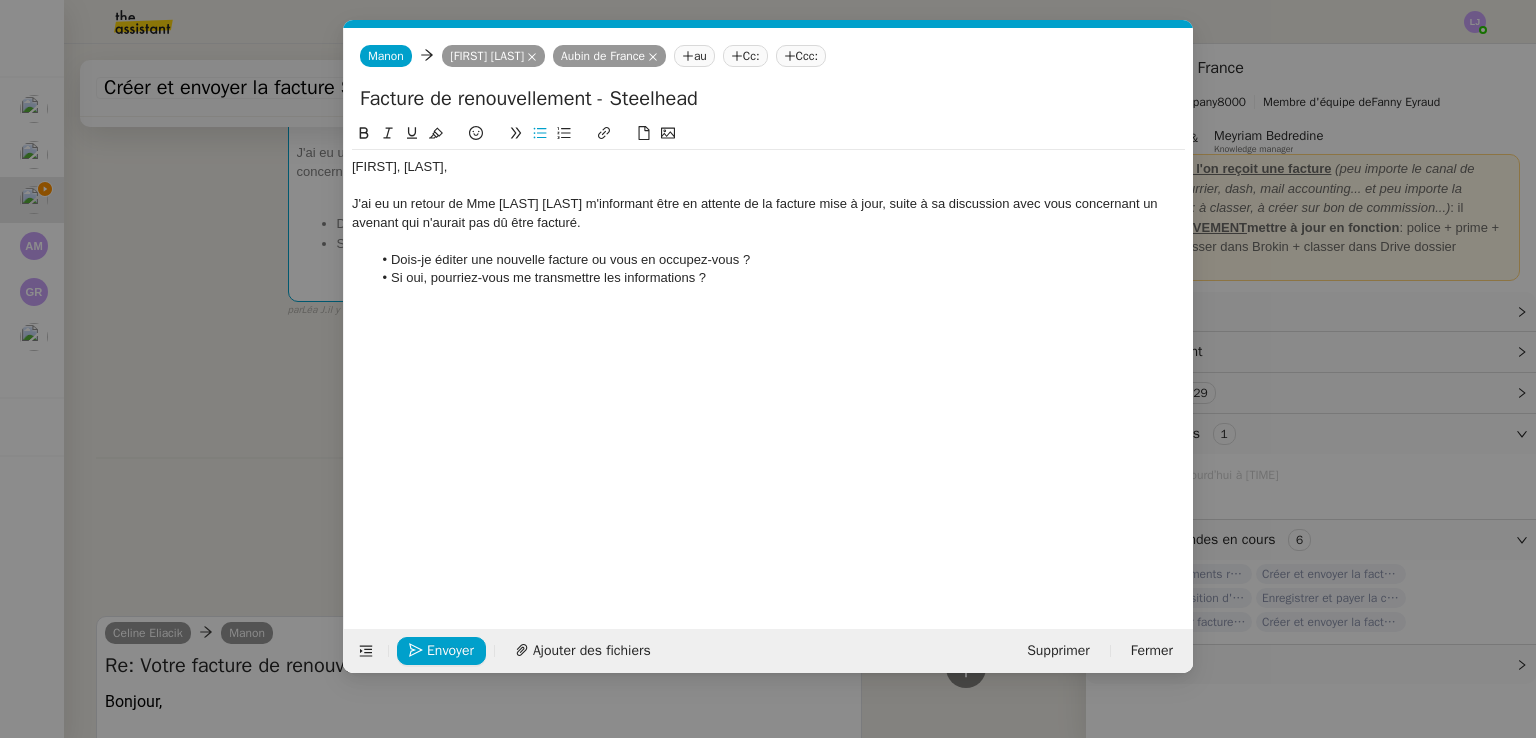 click on "Si oui, pourriez-vous me transmettre les informations ?" 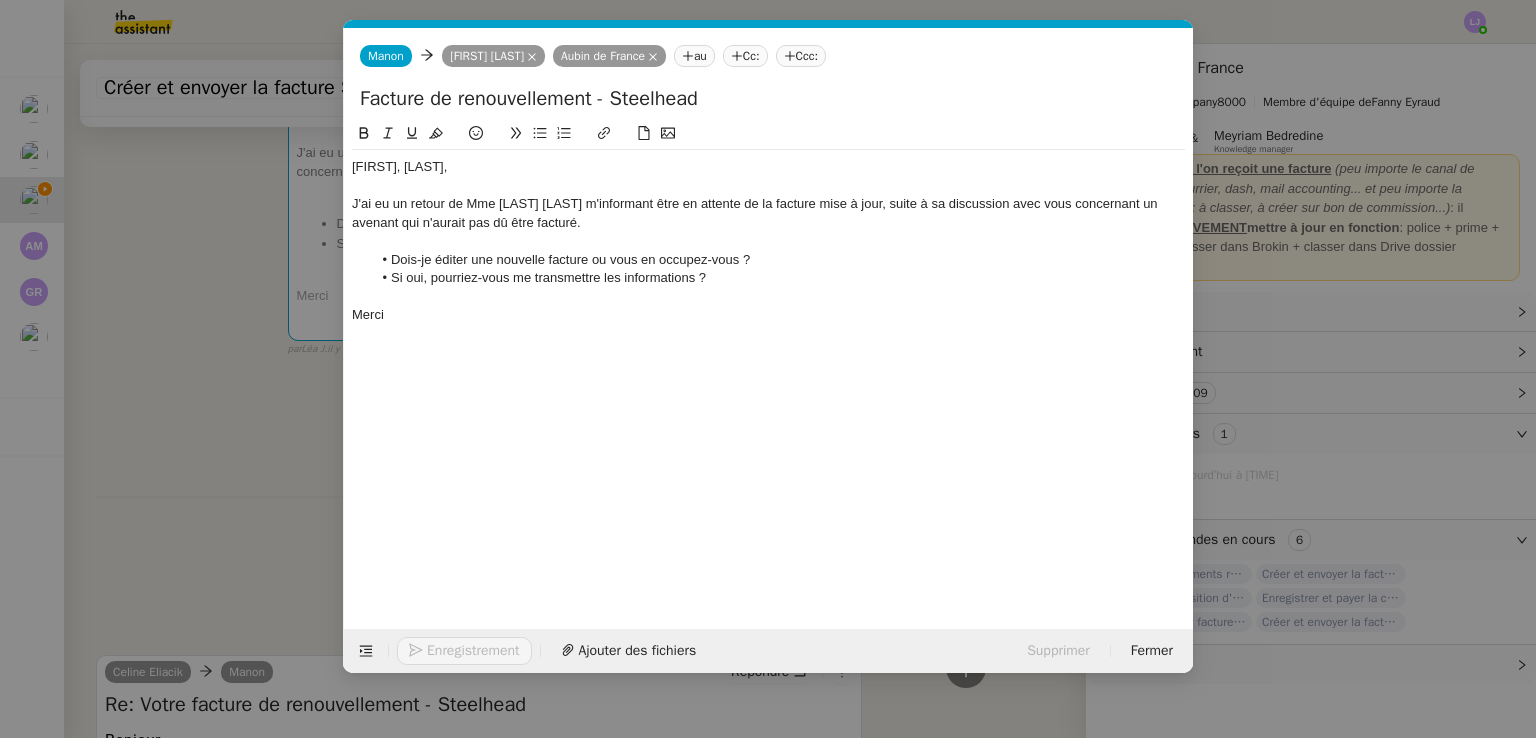 click on "Dois-je éditer une nouvelle facture ou vous en occupez-vous ?" 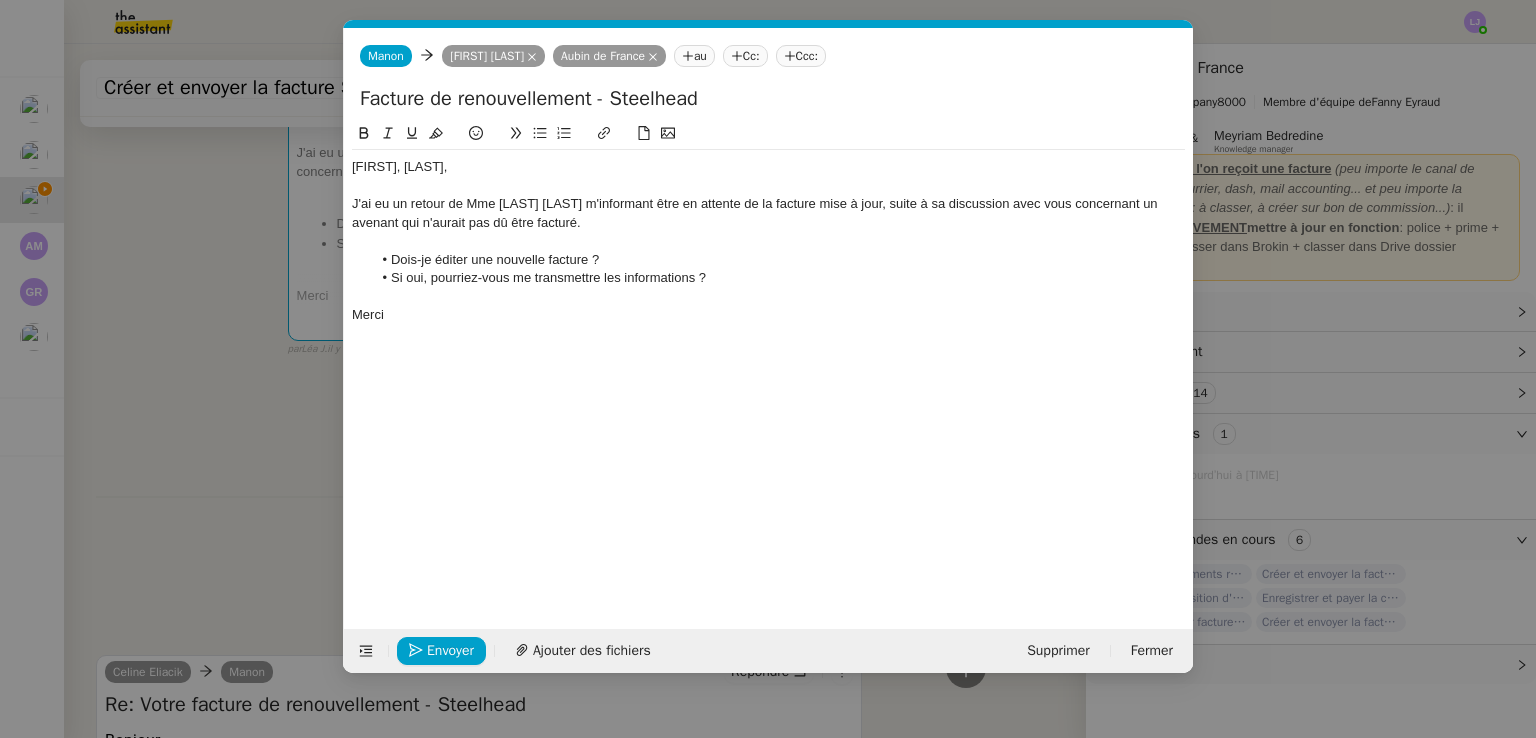 click on "Merci" 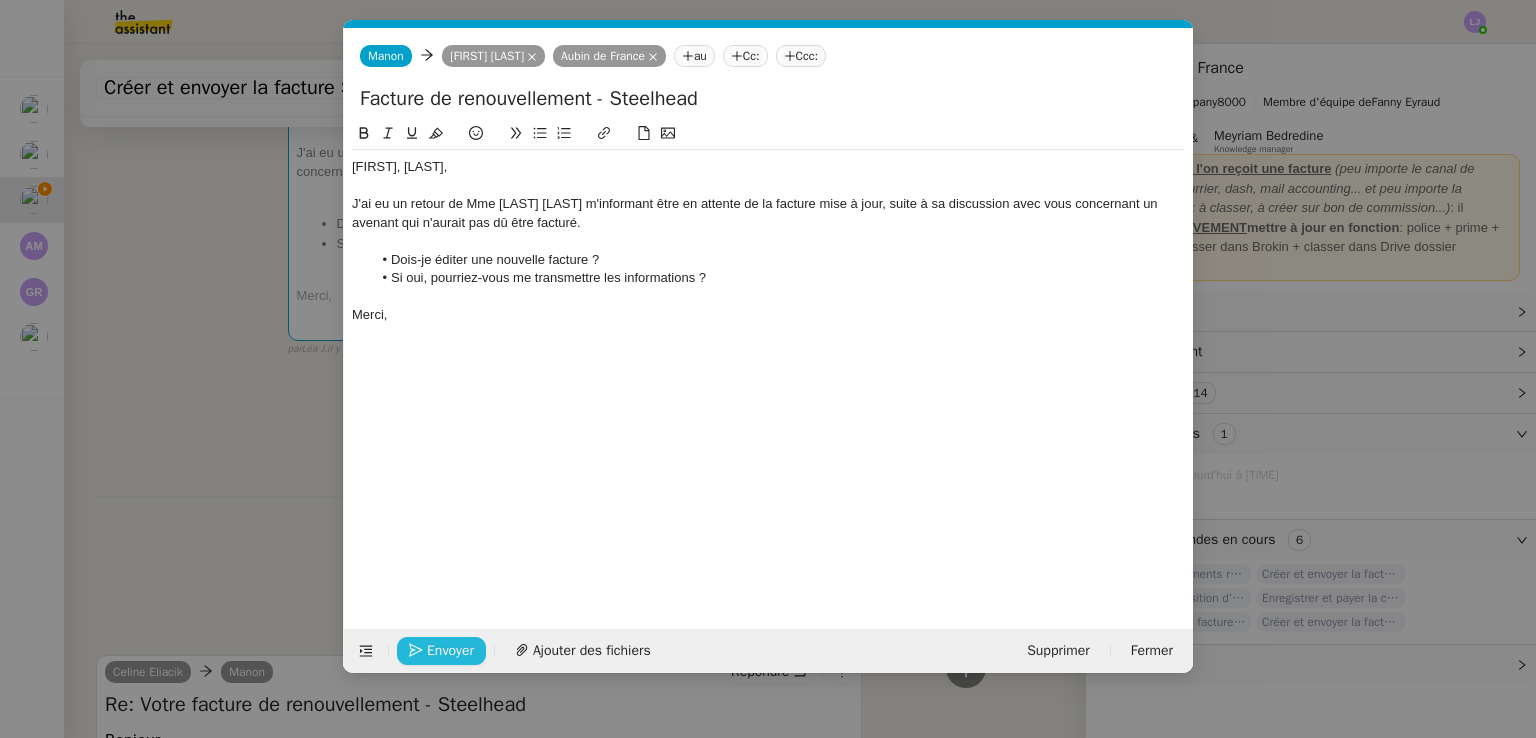 click on "Envoyer" 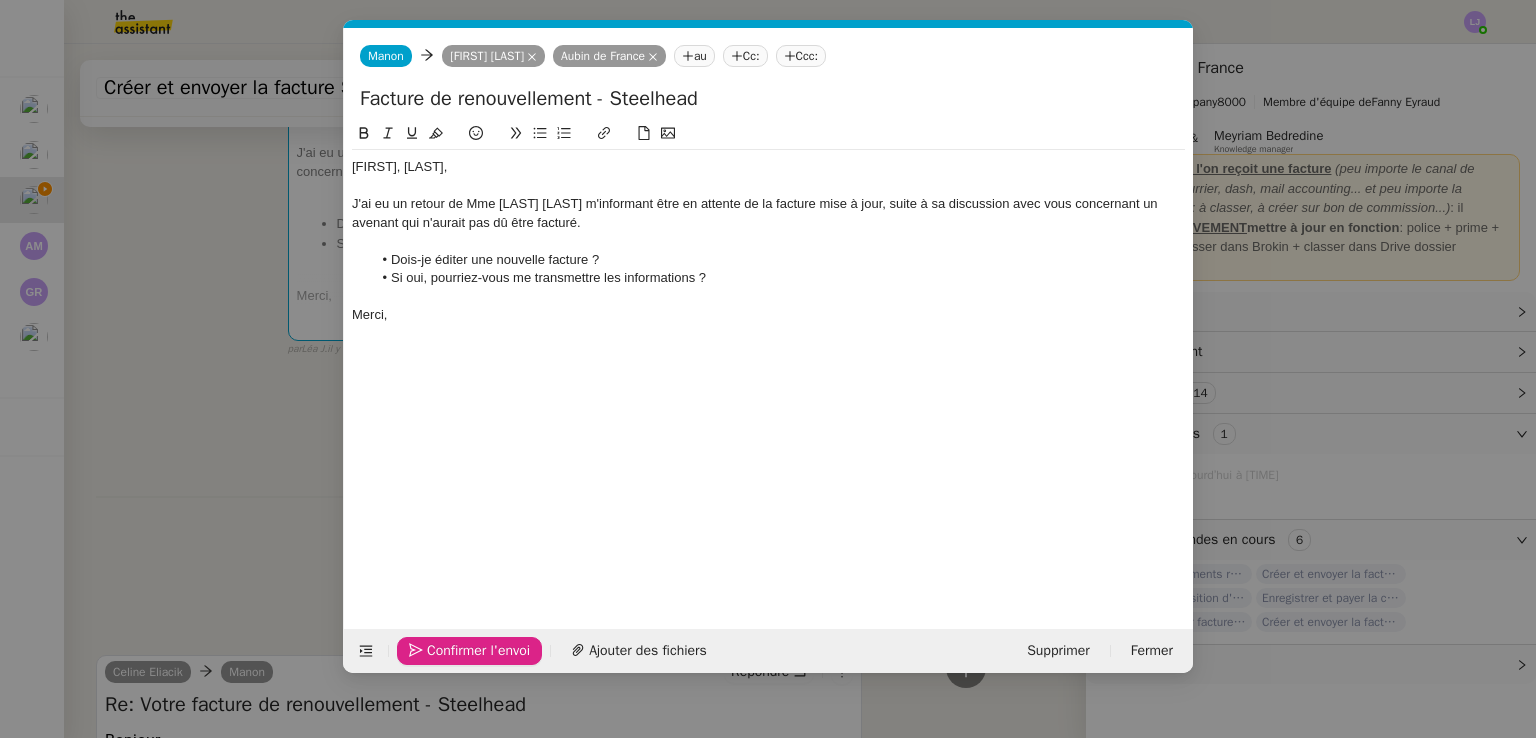 click on "Confirmer l'envoi" 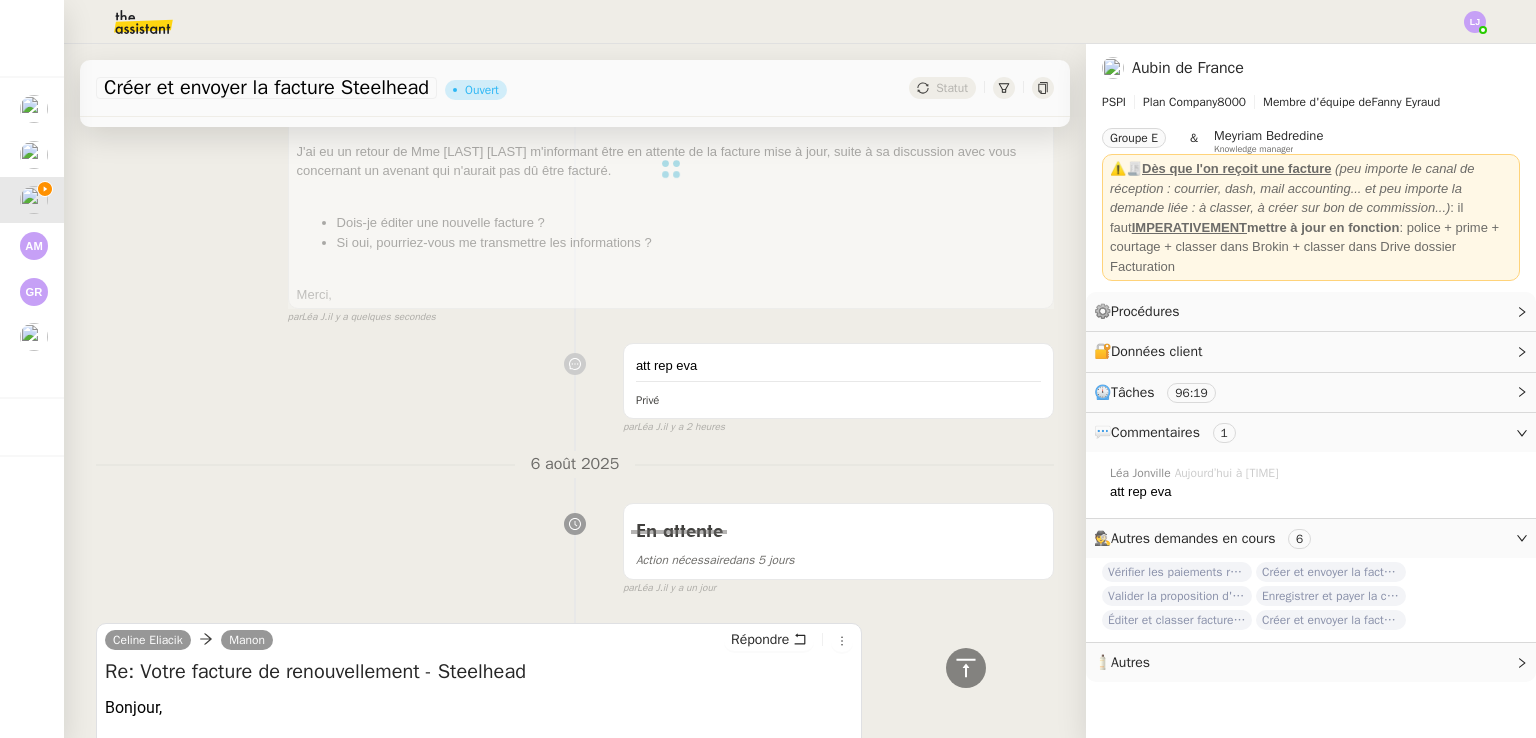 scroll, scrollTop: 0, scrollLeft: 0, axis: both 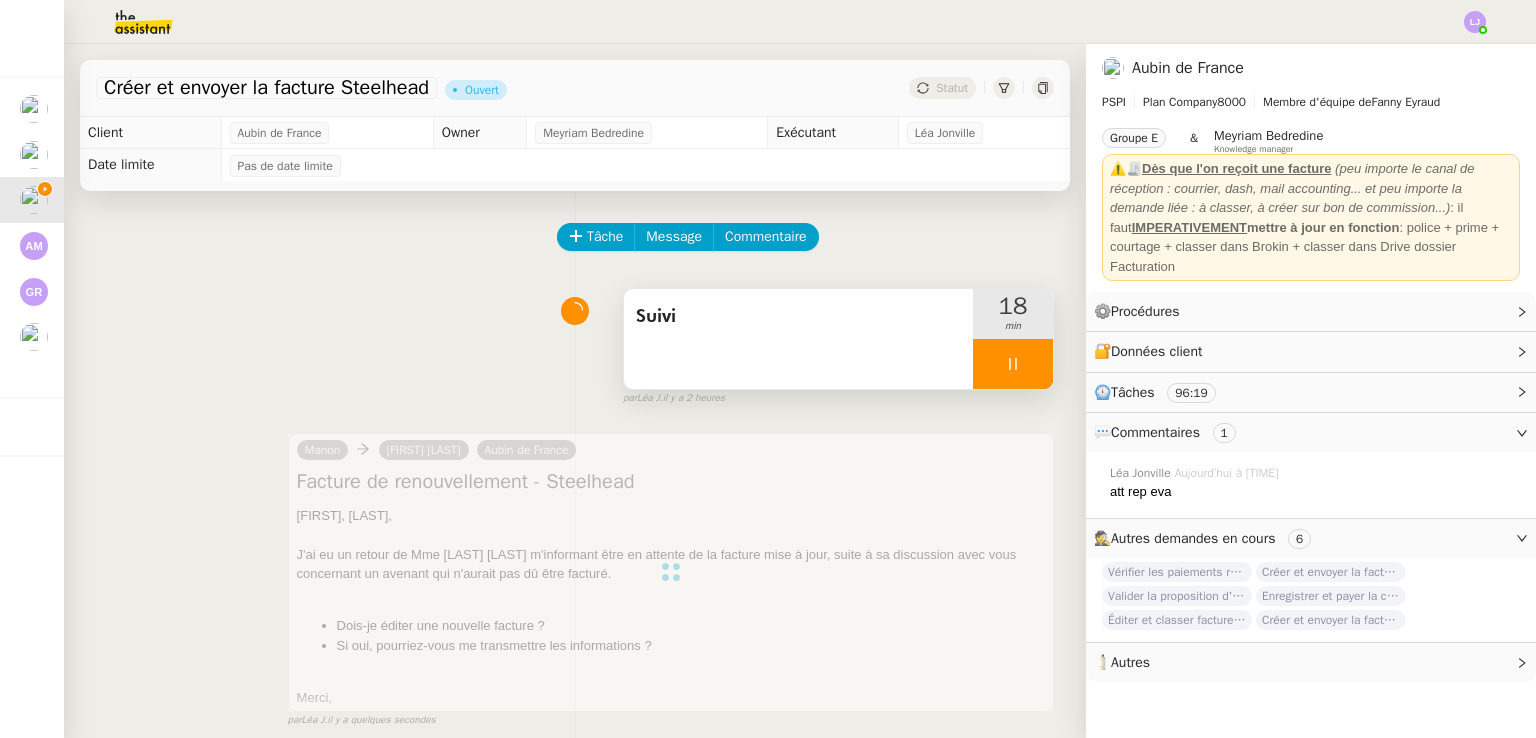 click on "Suivi" at bounding box center [798, 339] 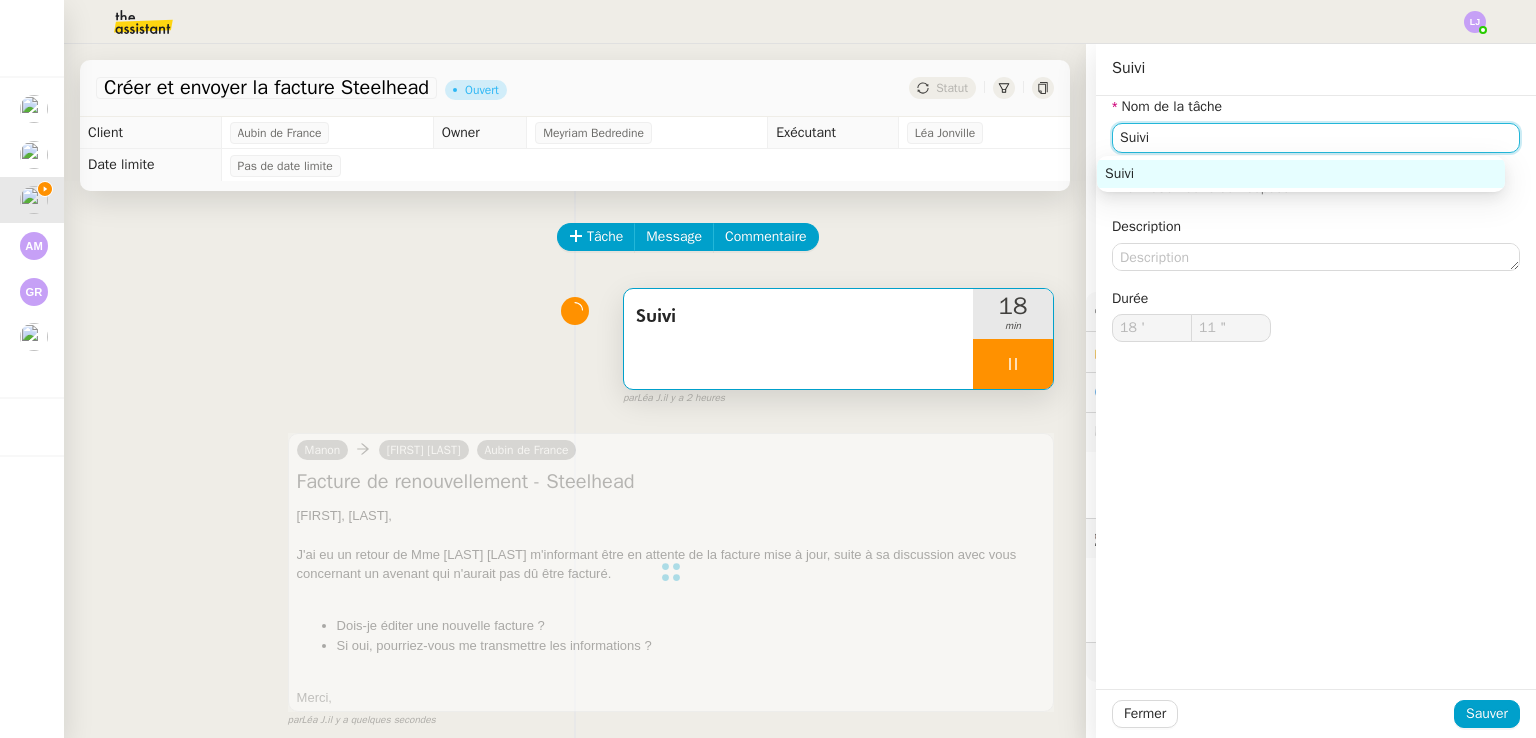 type on "12 "" 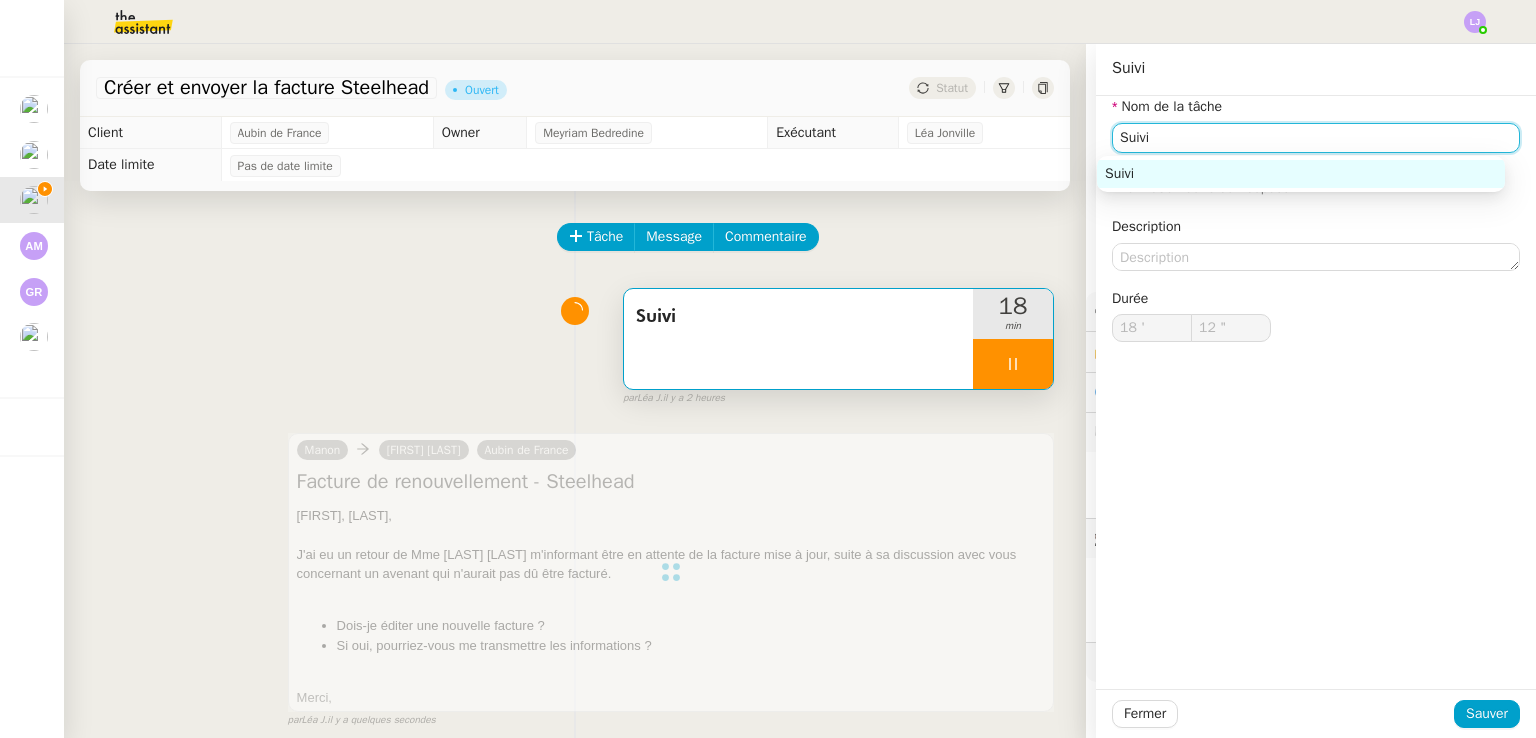 click on "Suivi" 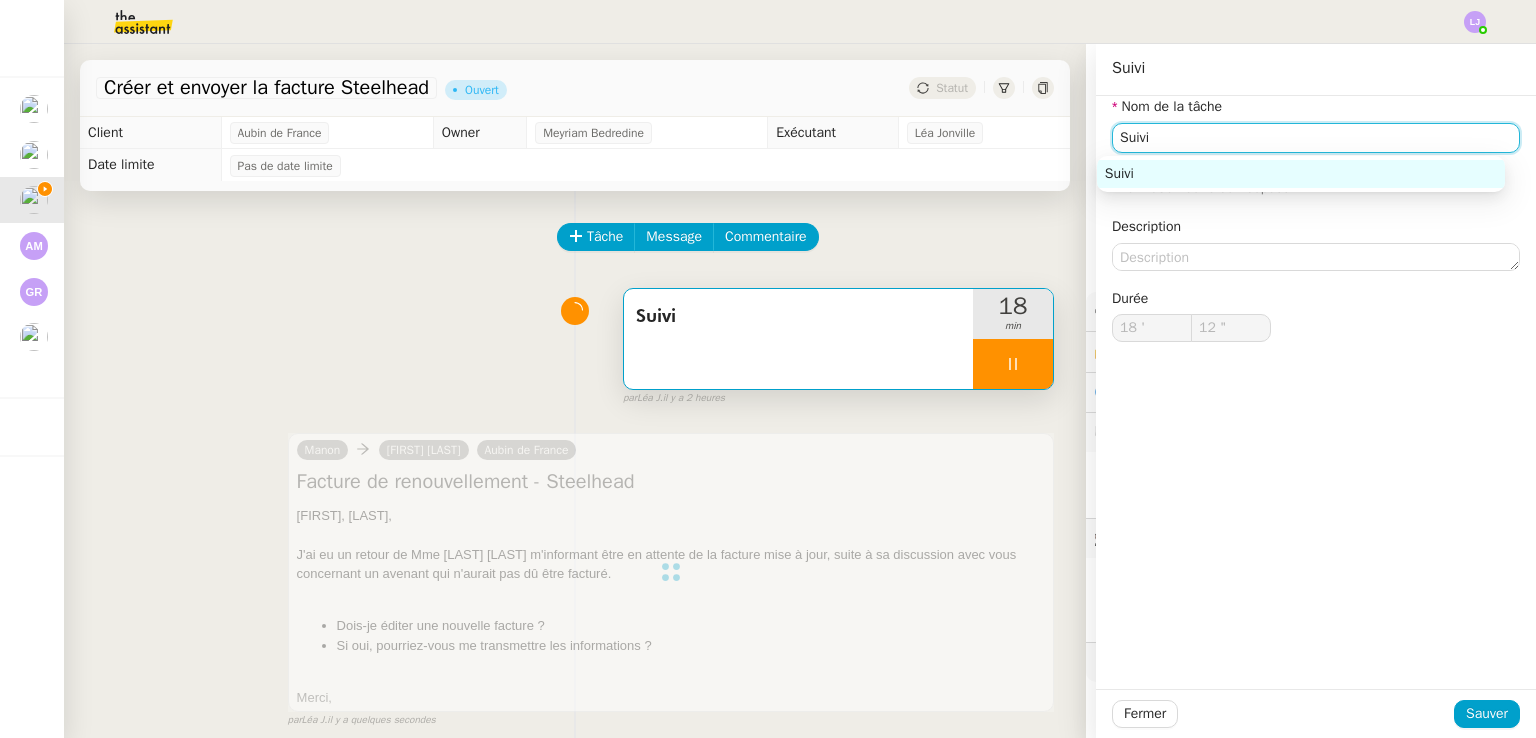 click on "Suivi" 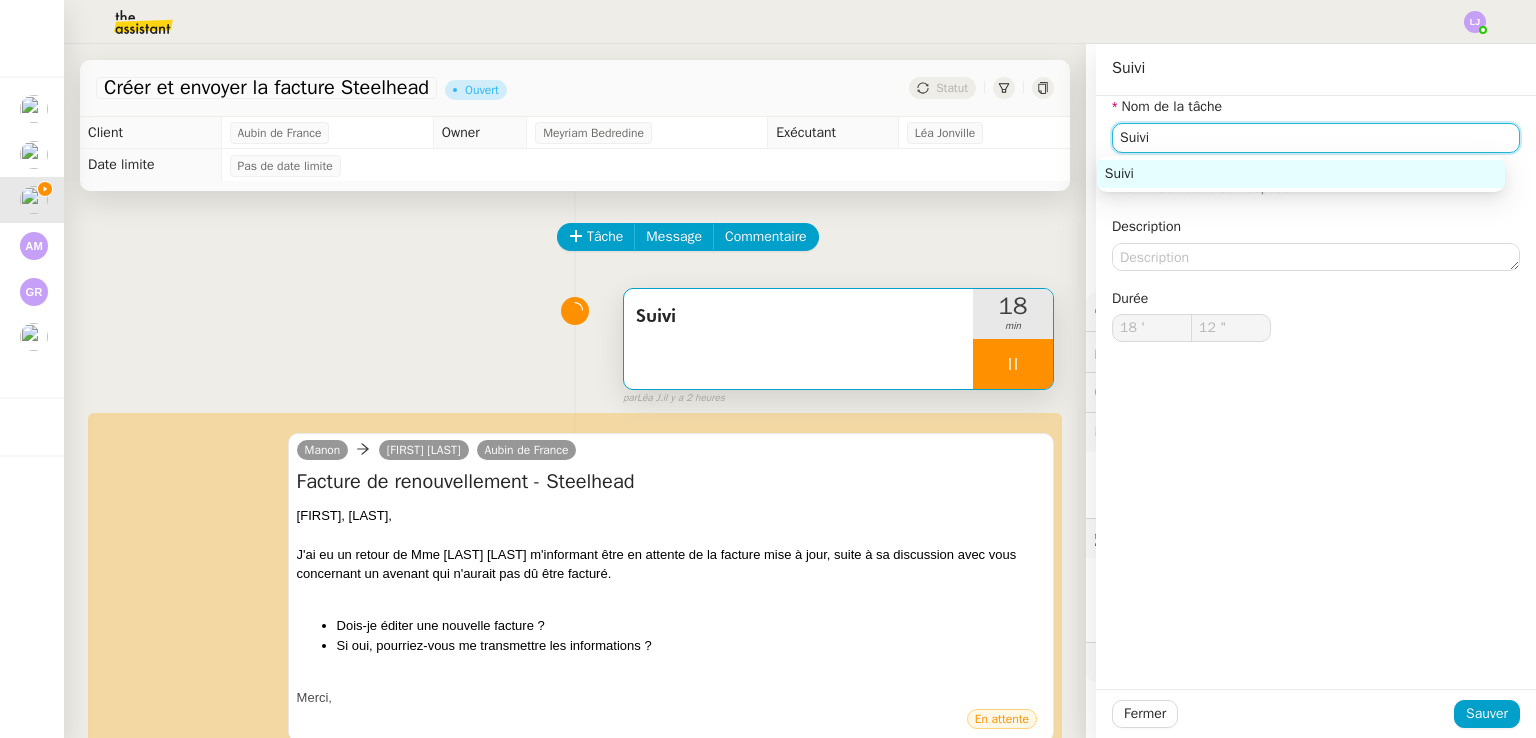 type on "Suivi" 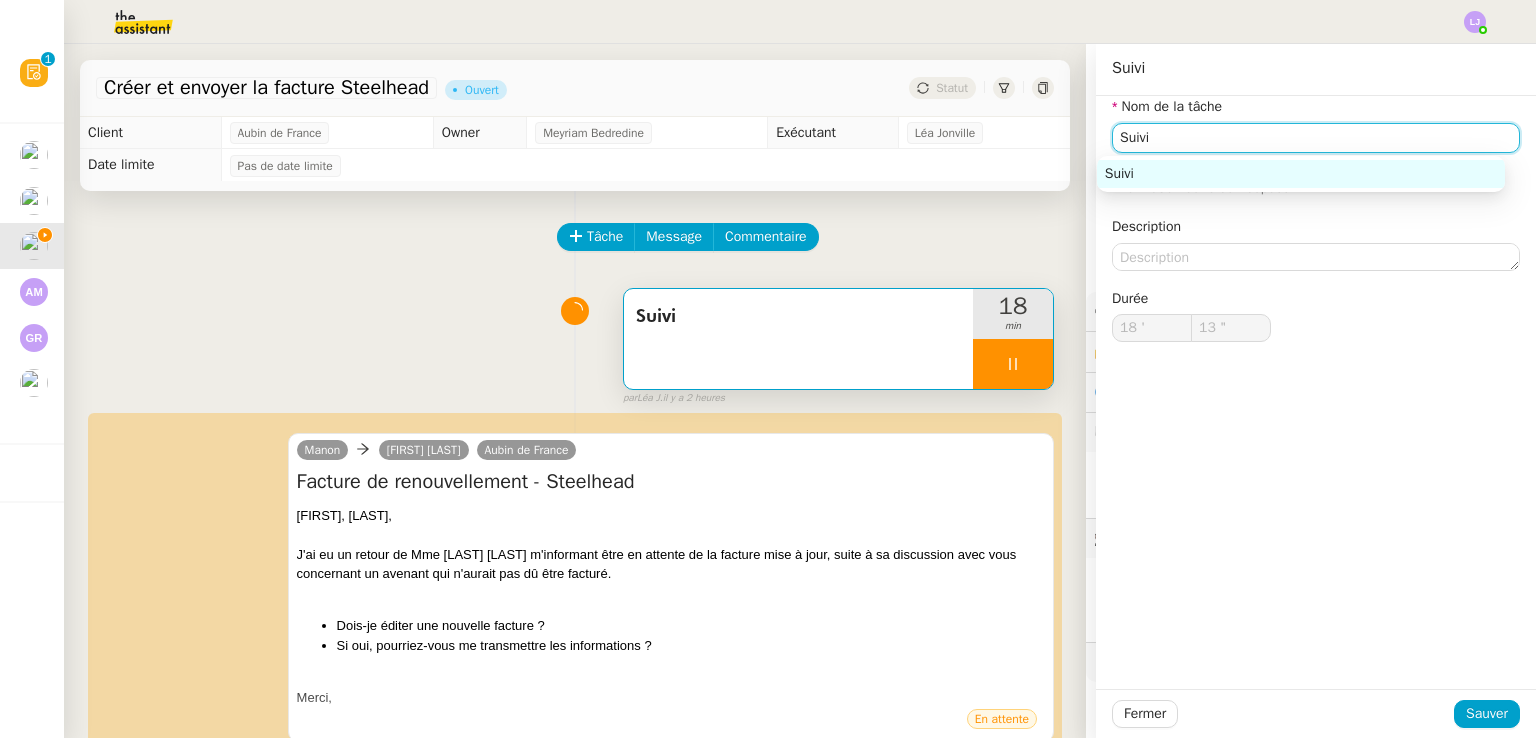 type on "Suivi" 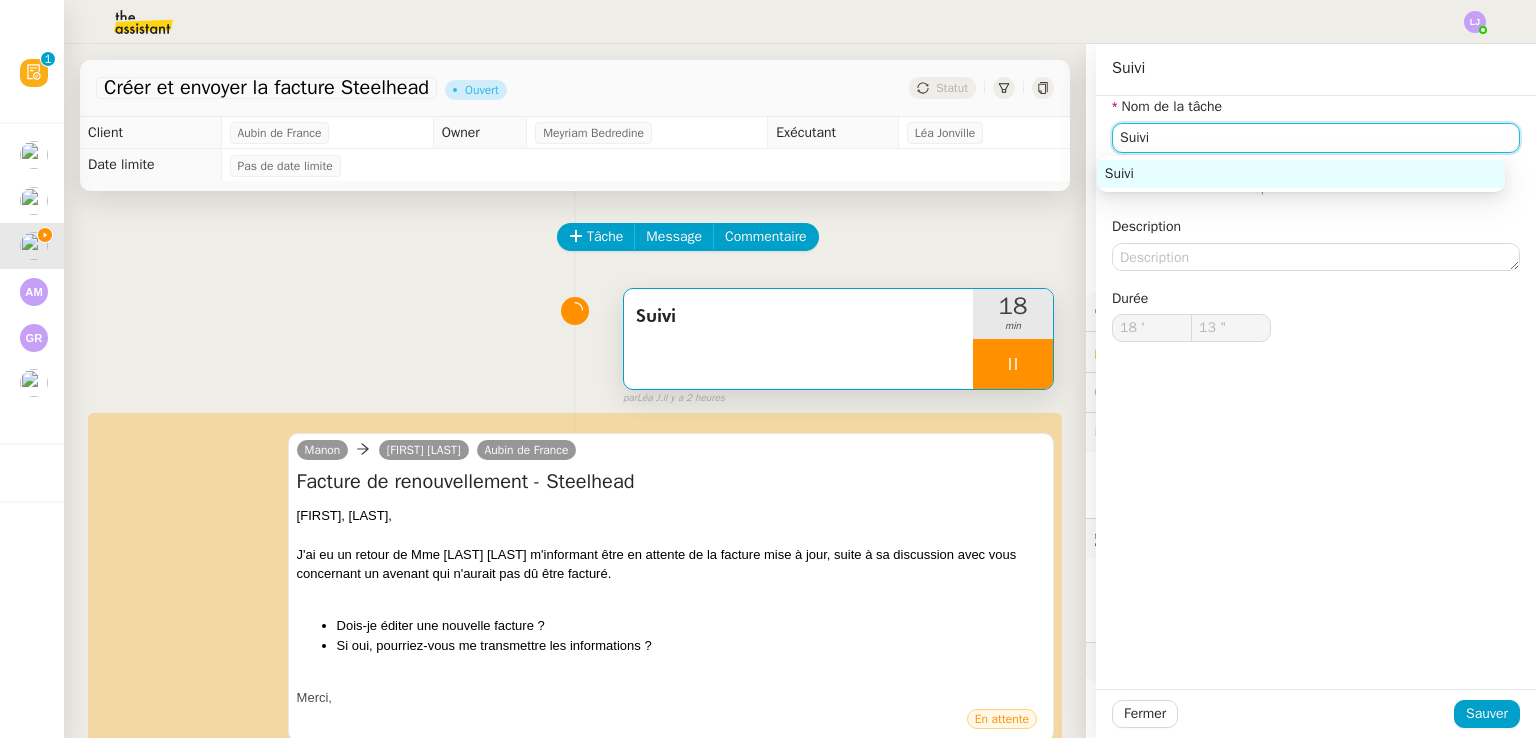 type on "Suivi" 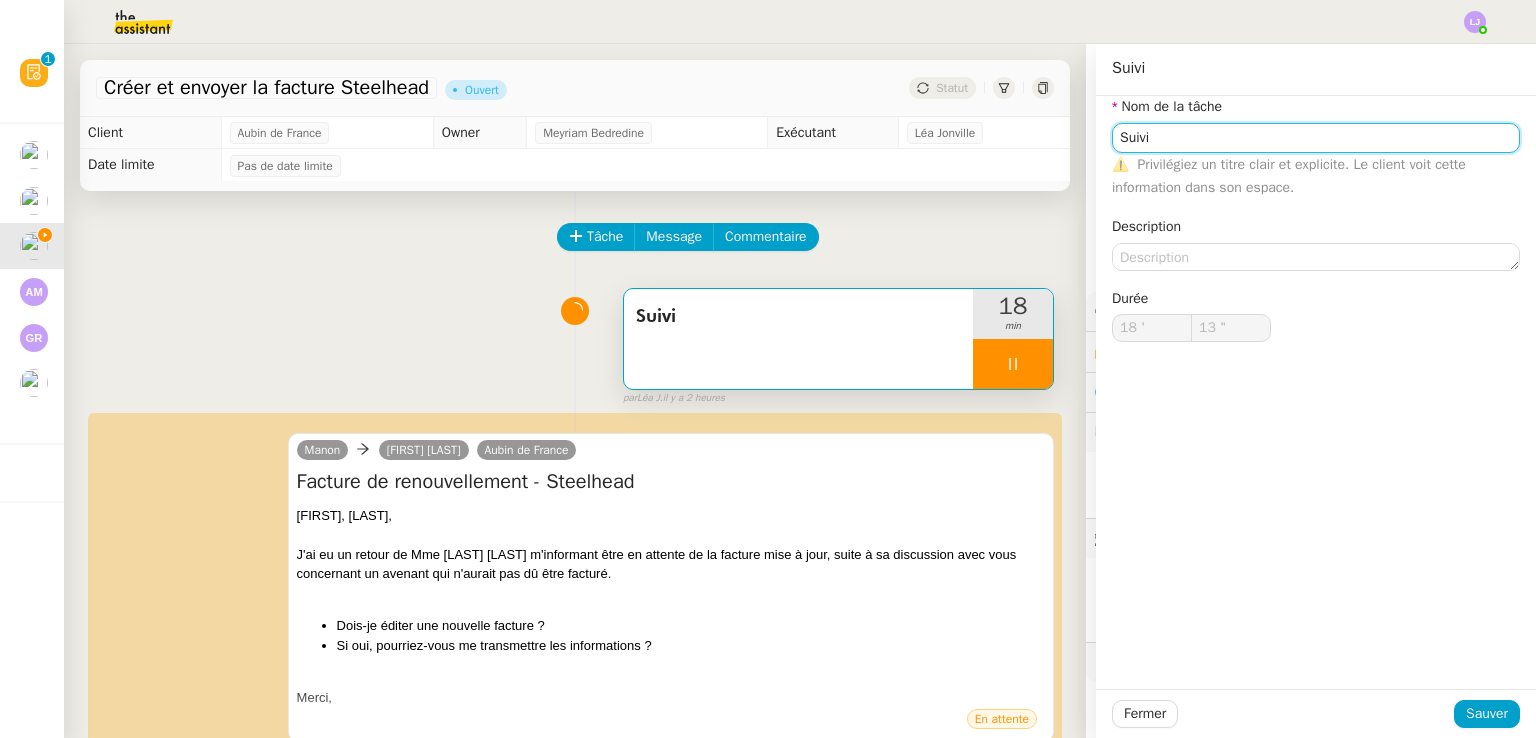 type on "Suiv" 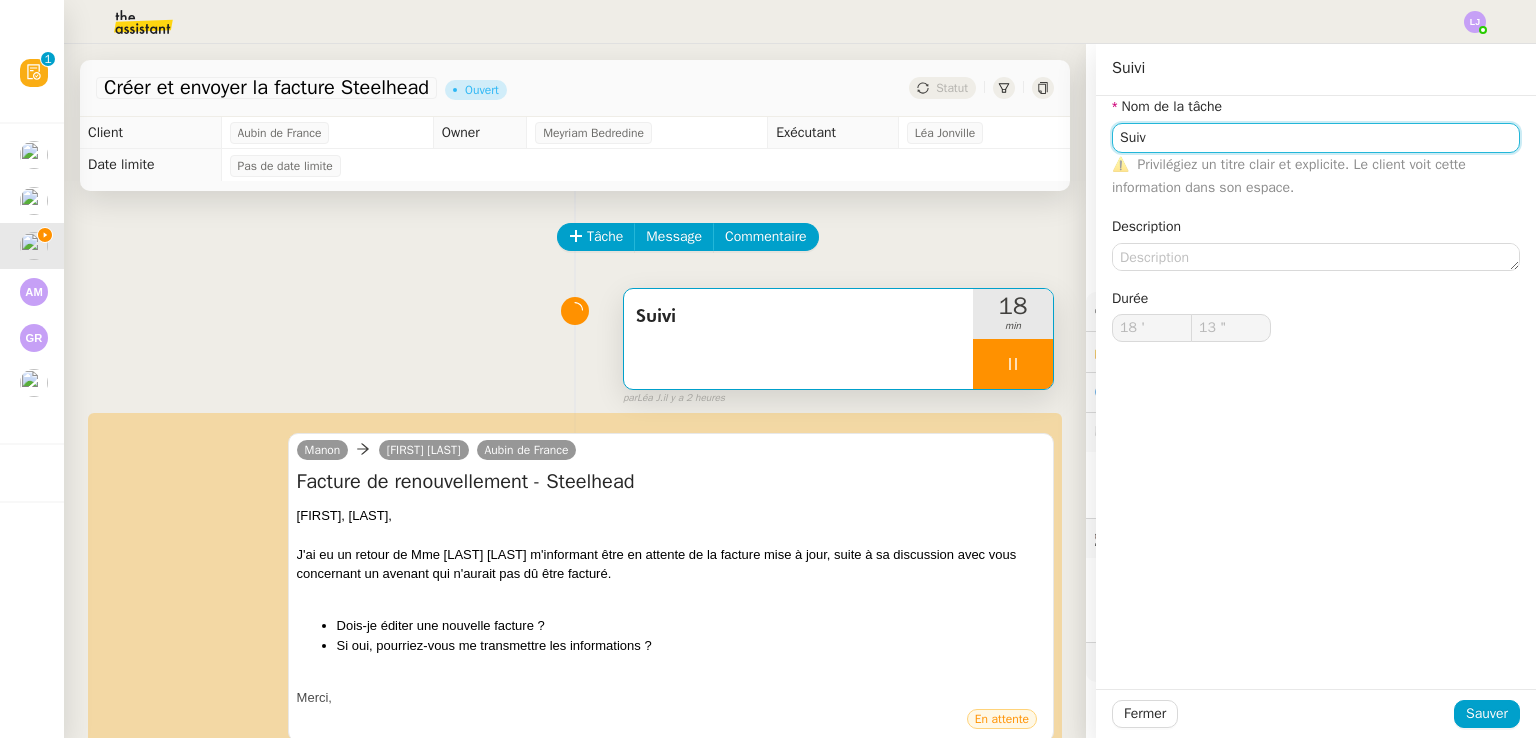 type on "14 "" 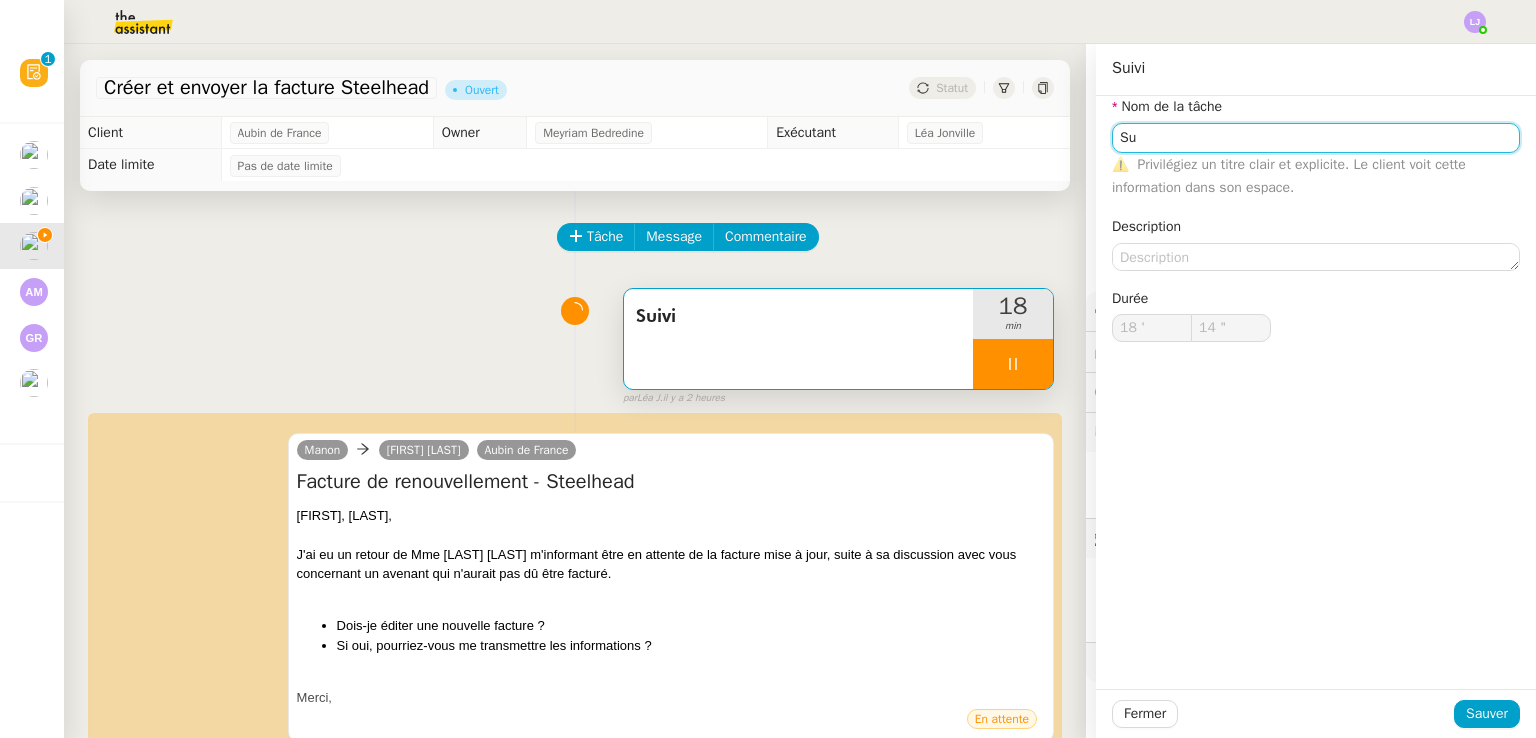 type on "S" 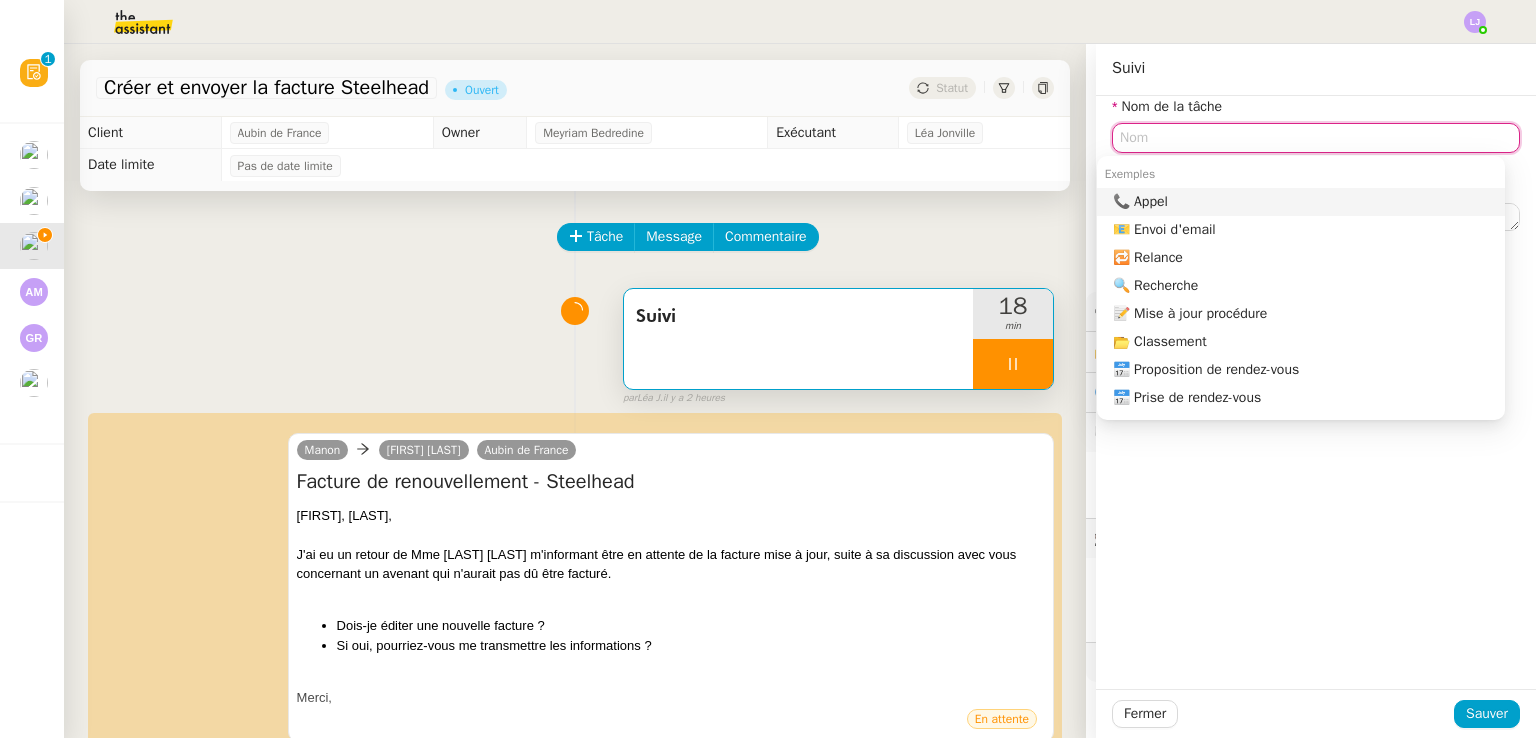type on "R" 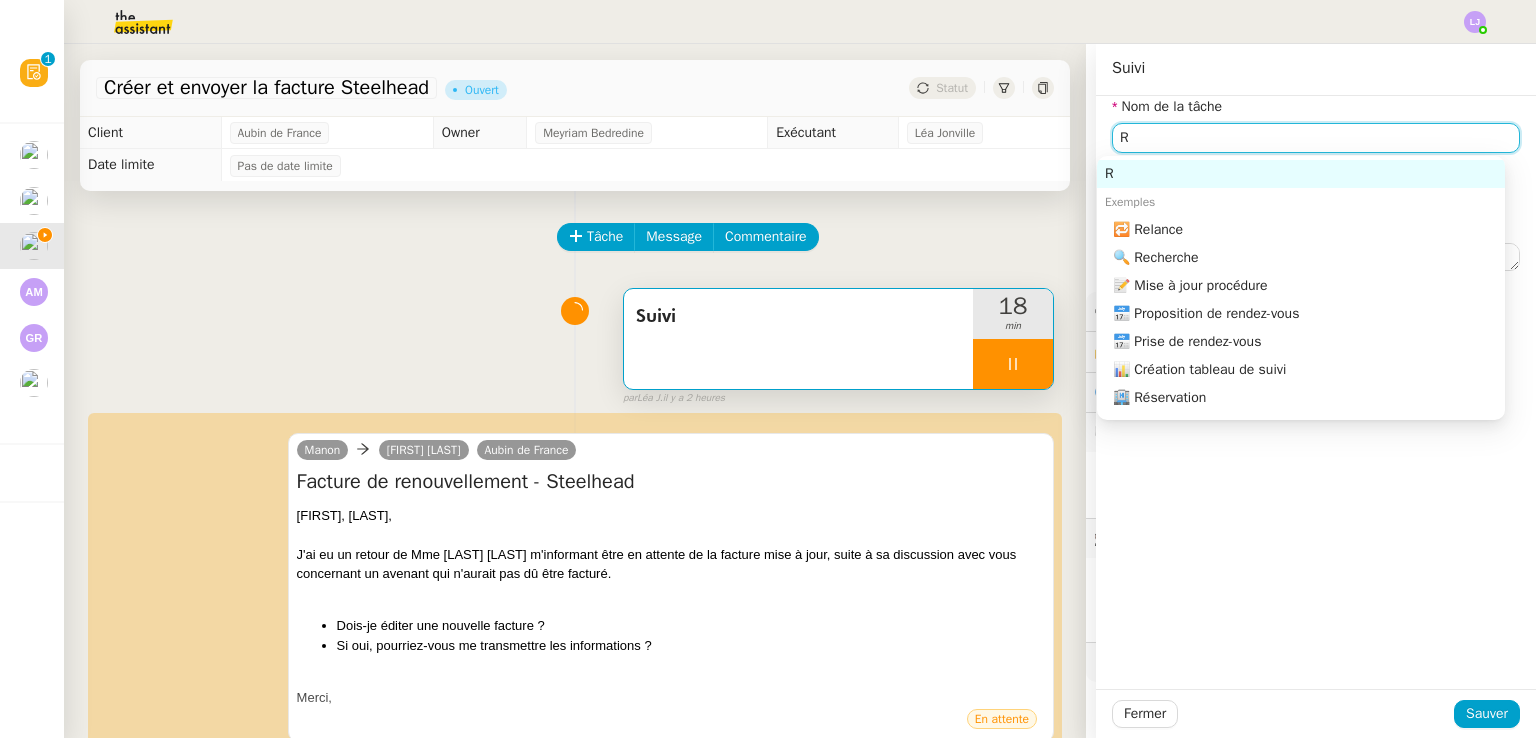 type on "15 "" 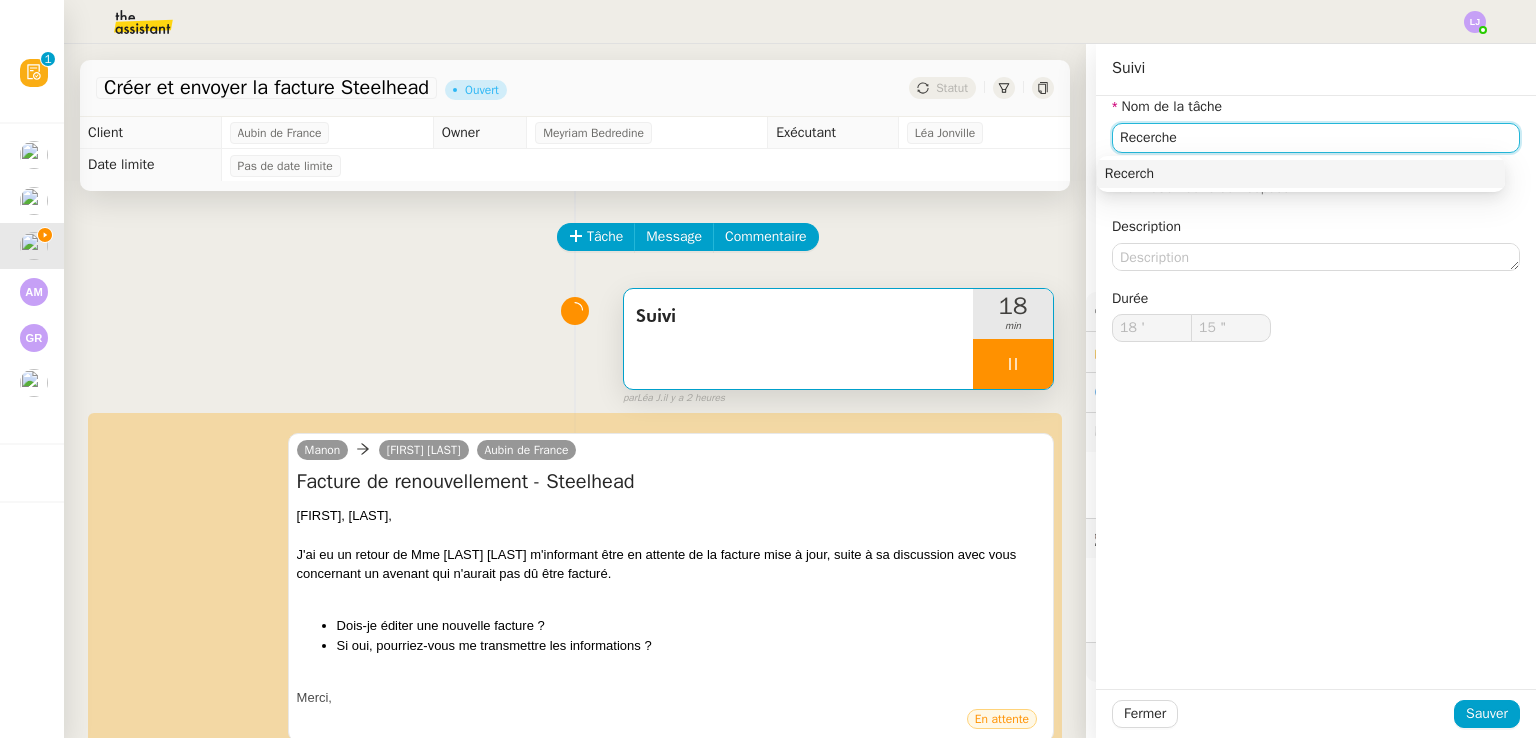 type on "Recerche" 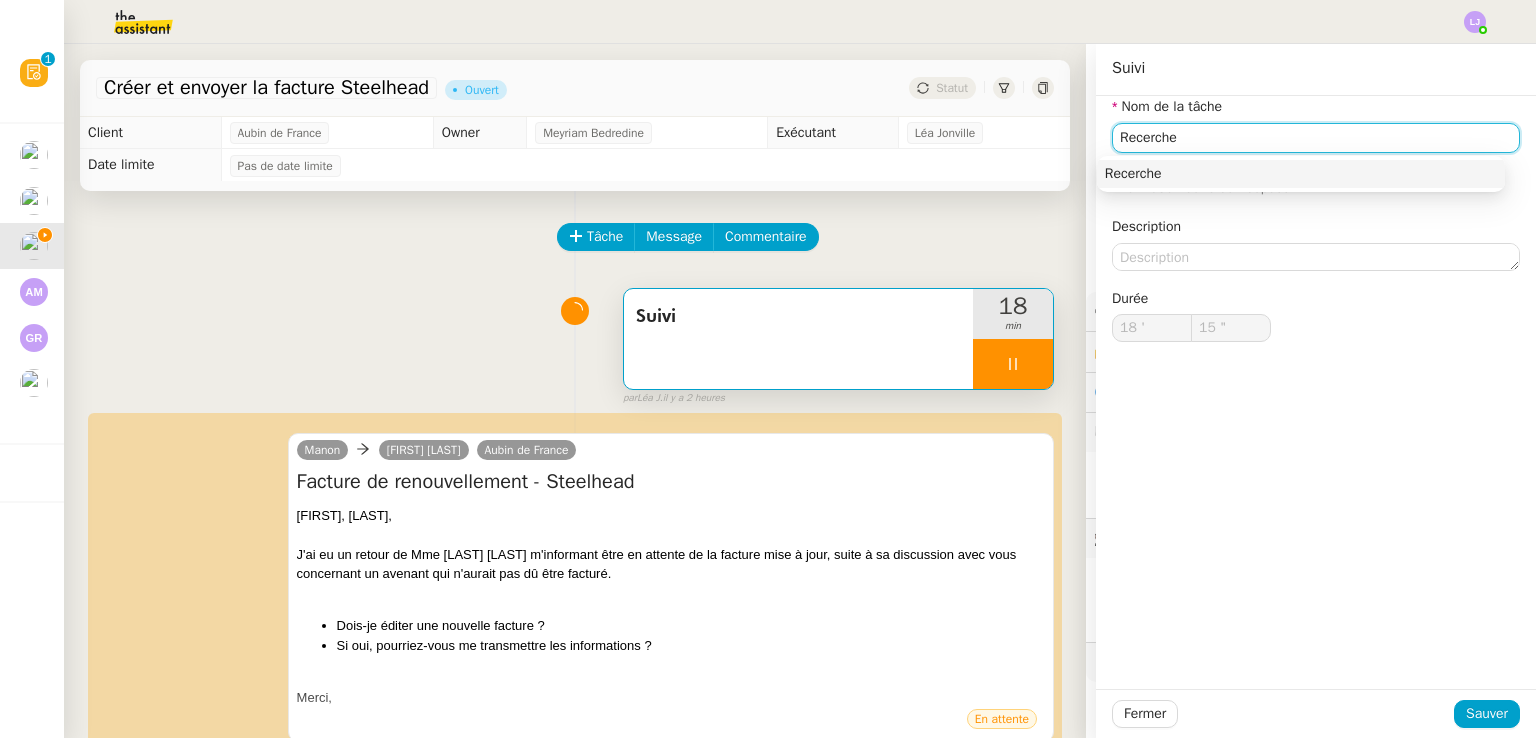 type on "16 "" 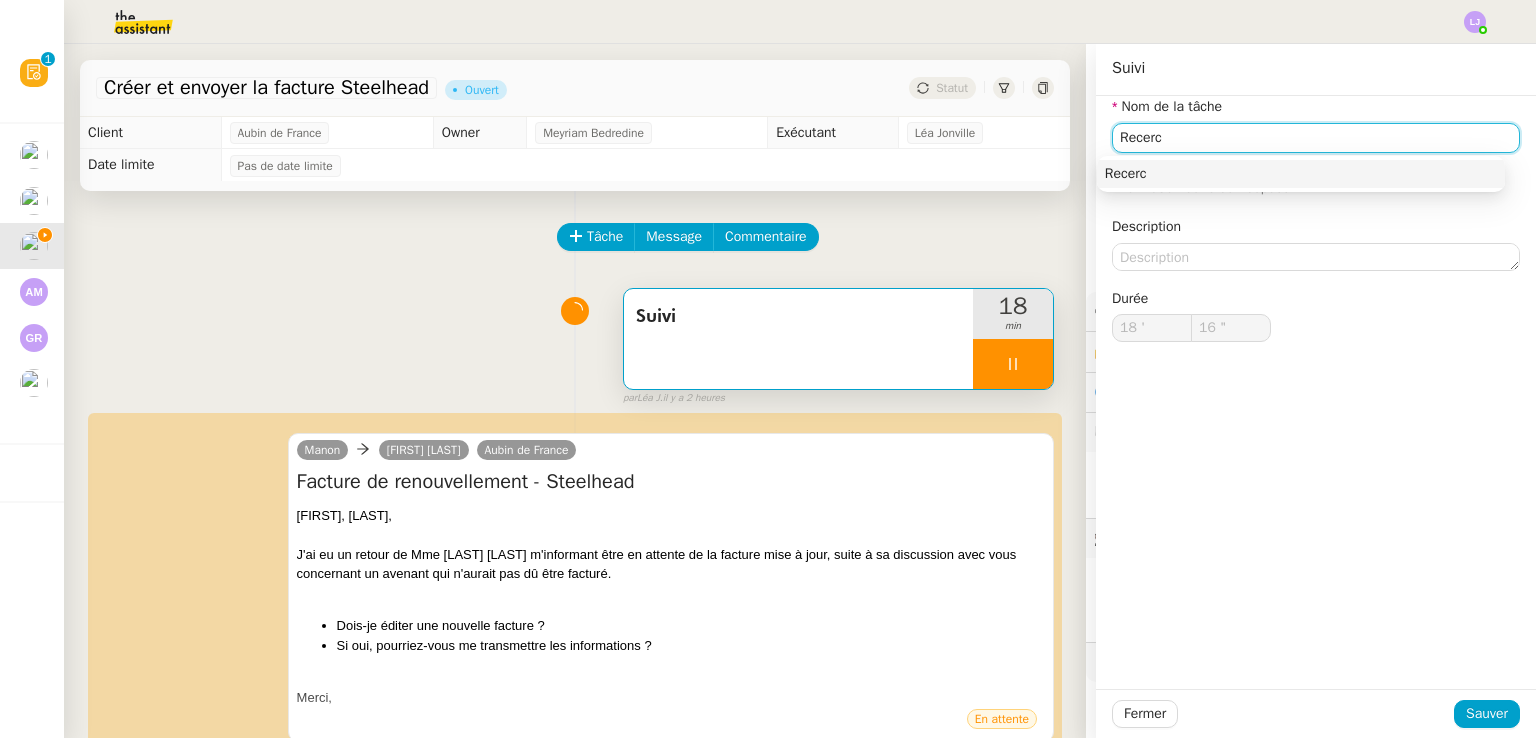 type on "Recer" 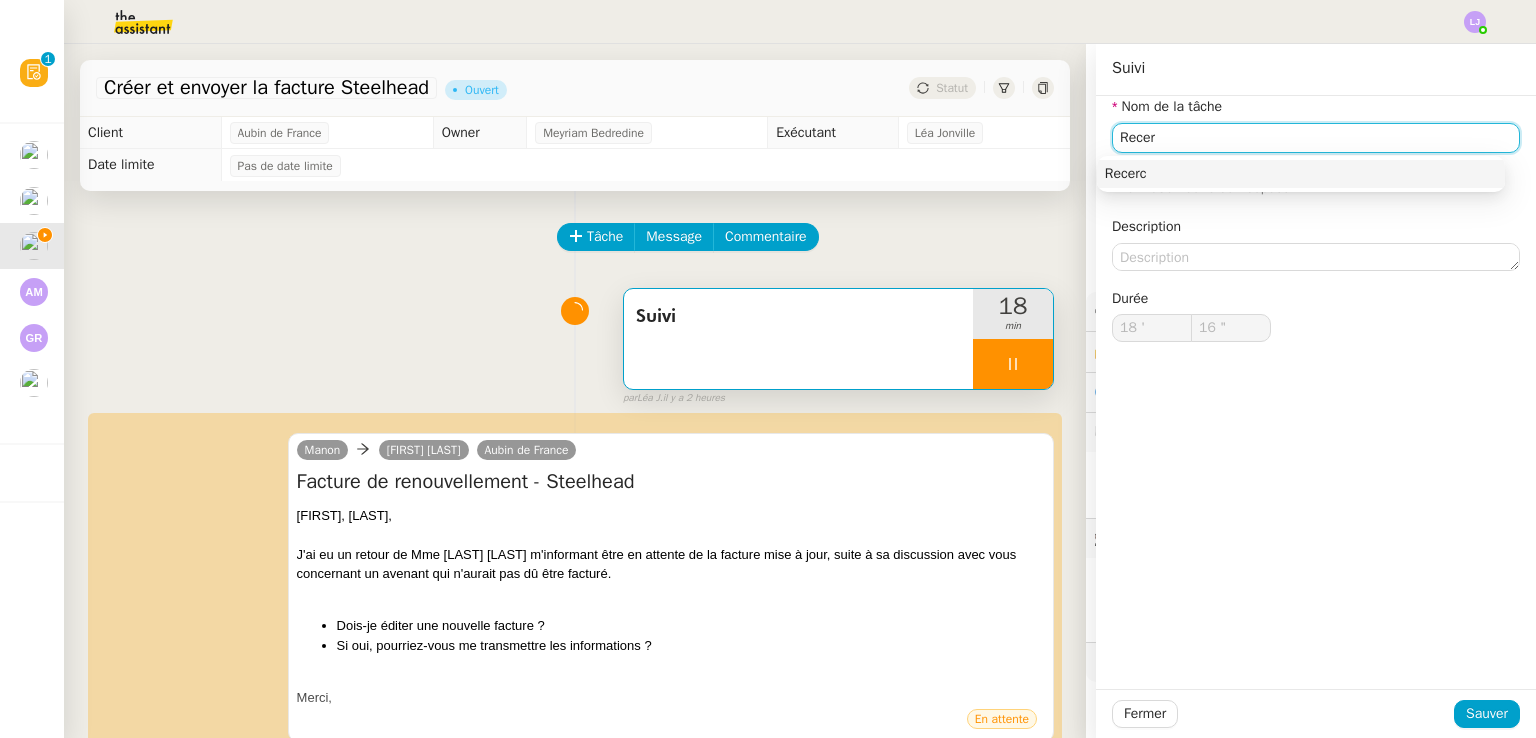 type on "17 "" 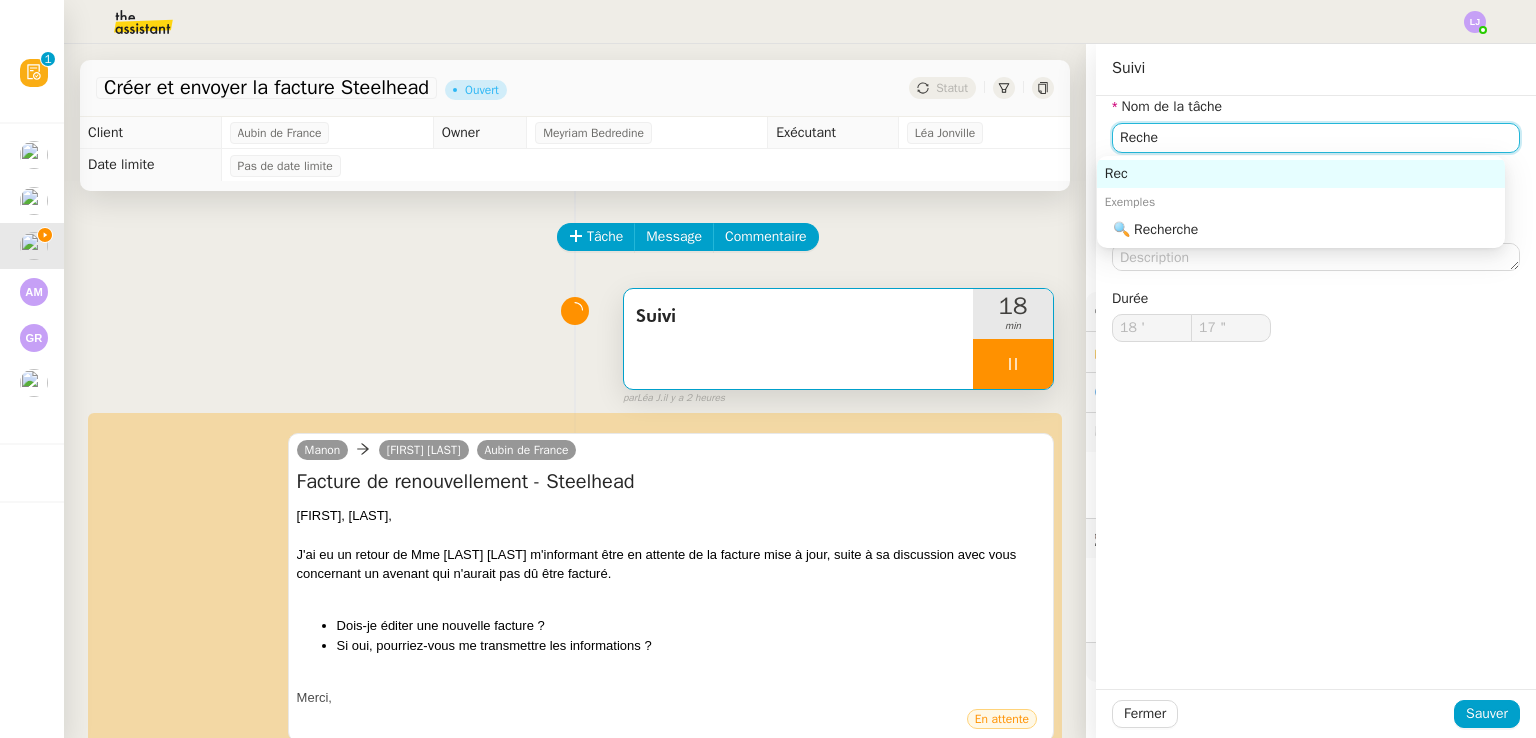 type on "Recher" 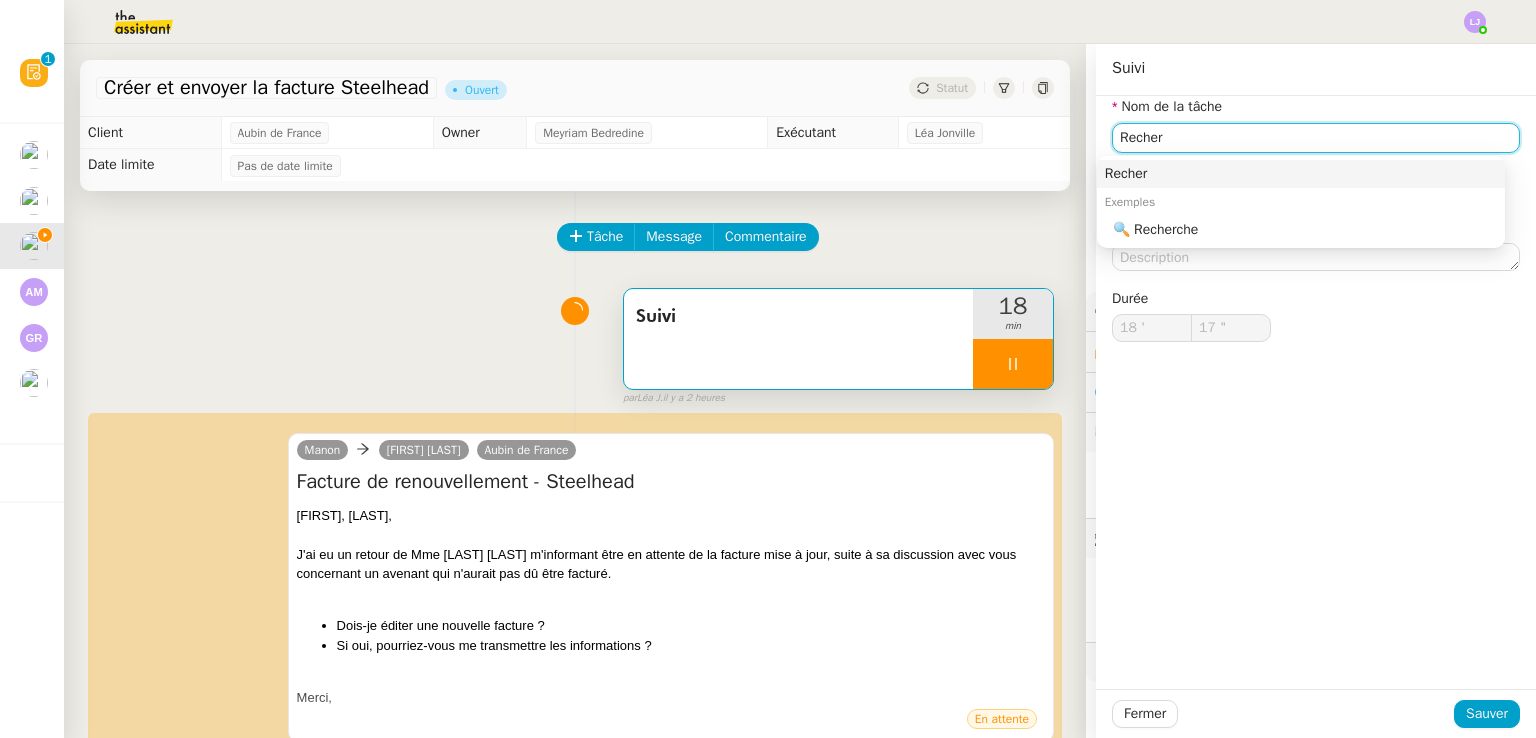 type on "18 "" 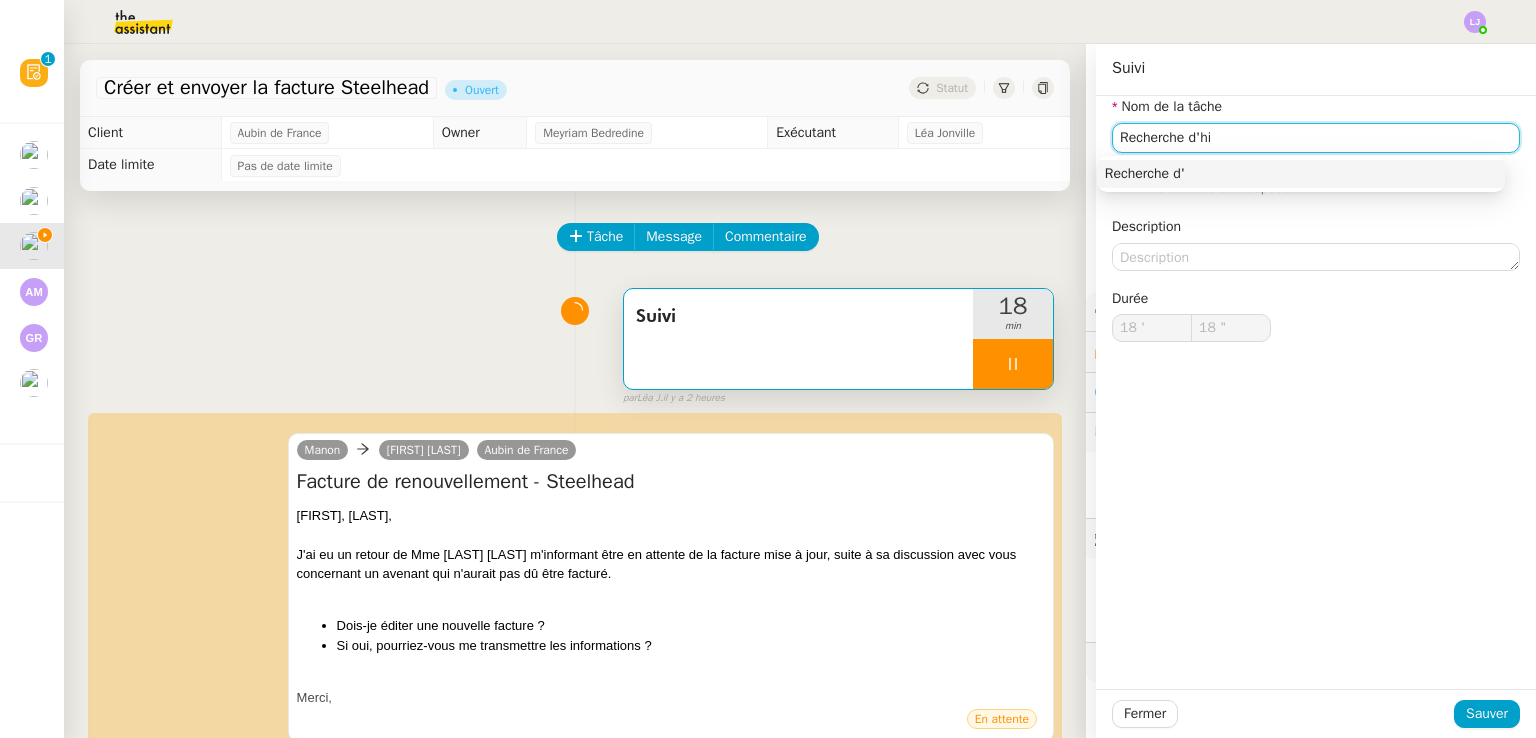 type on "Recherche d'his" 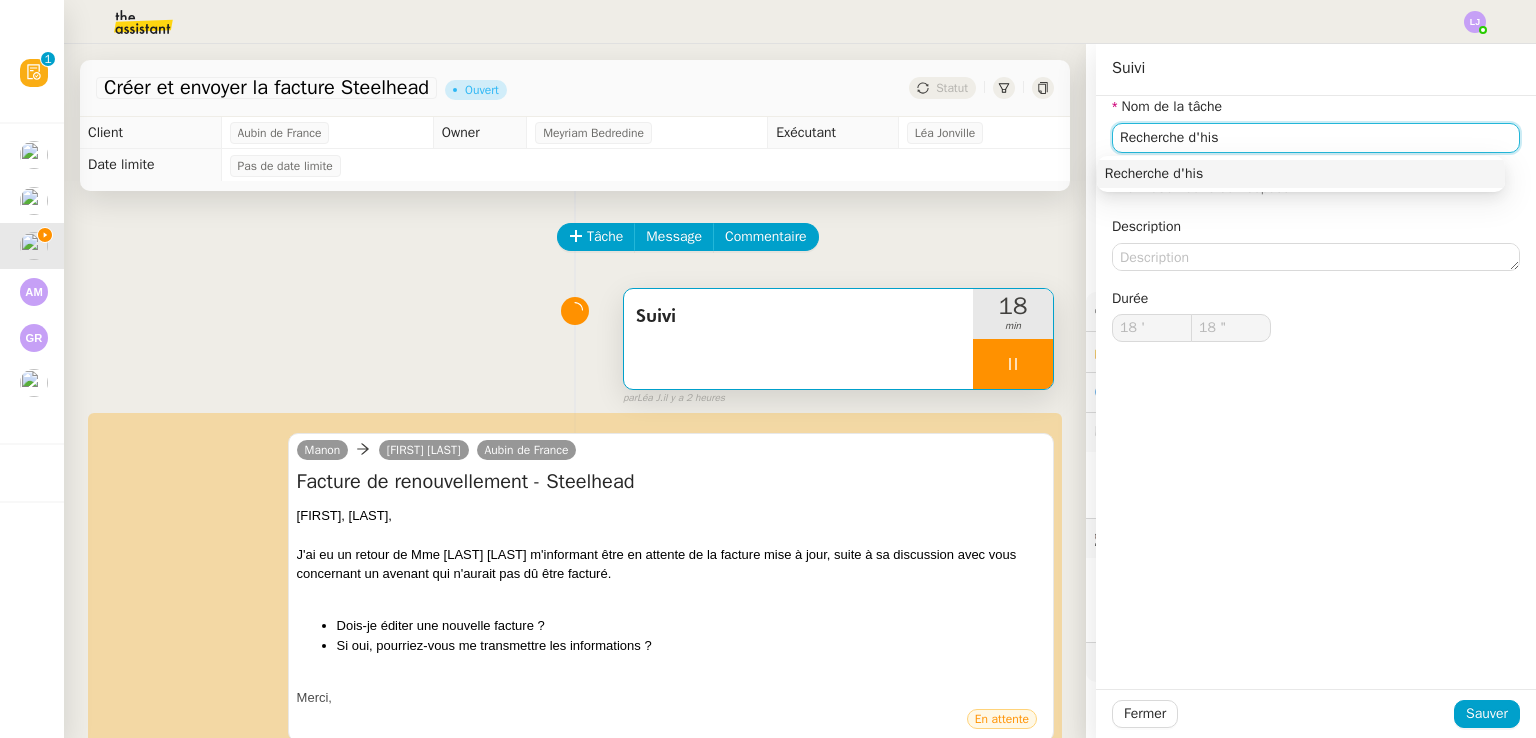 type on "19 "" 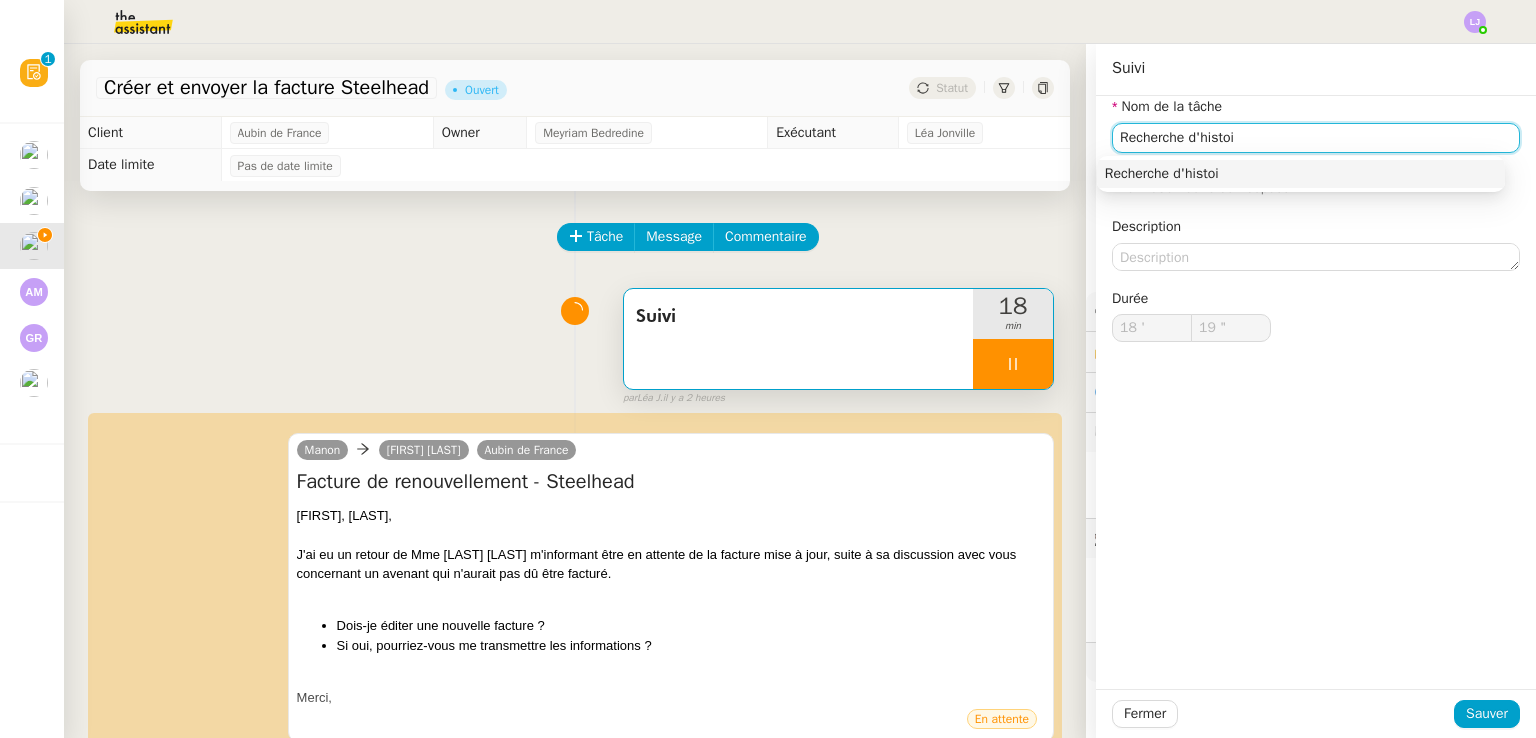 type on "Recherche d'histo" 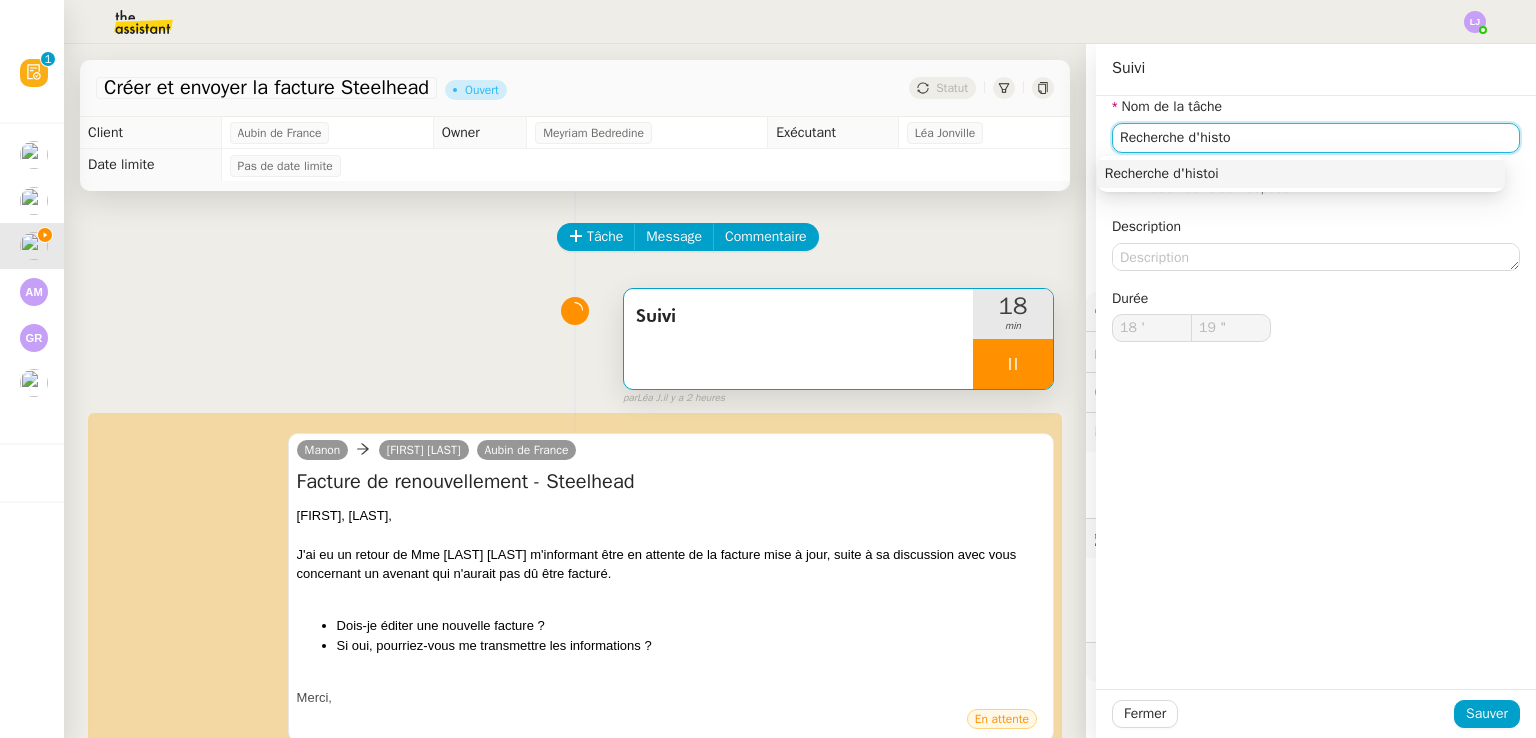type on "20 "" 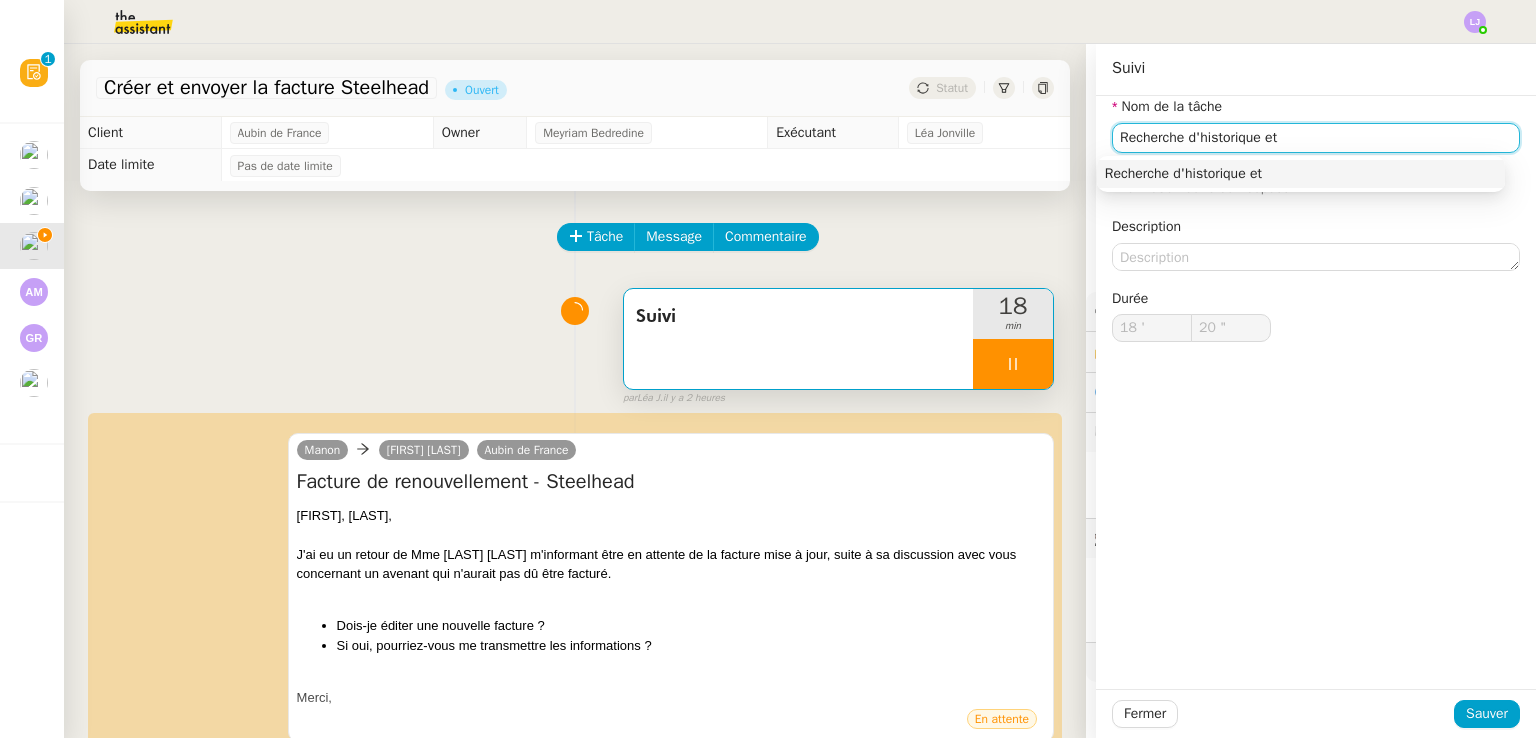 type on "Recherche d'historique et" 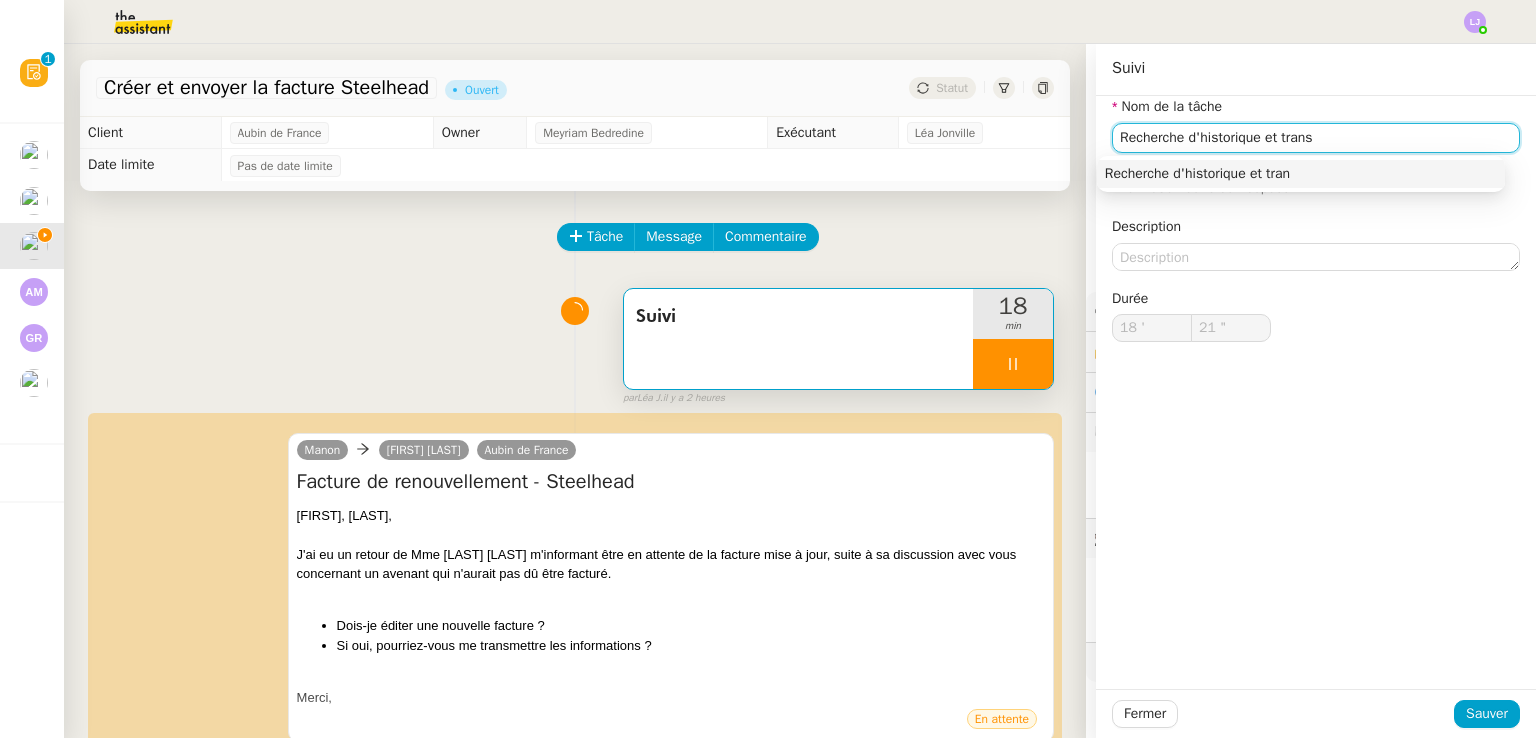type on "Recherche d'historique et transm" 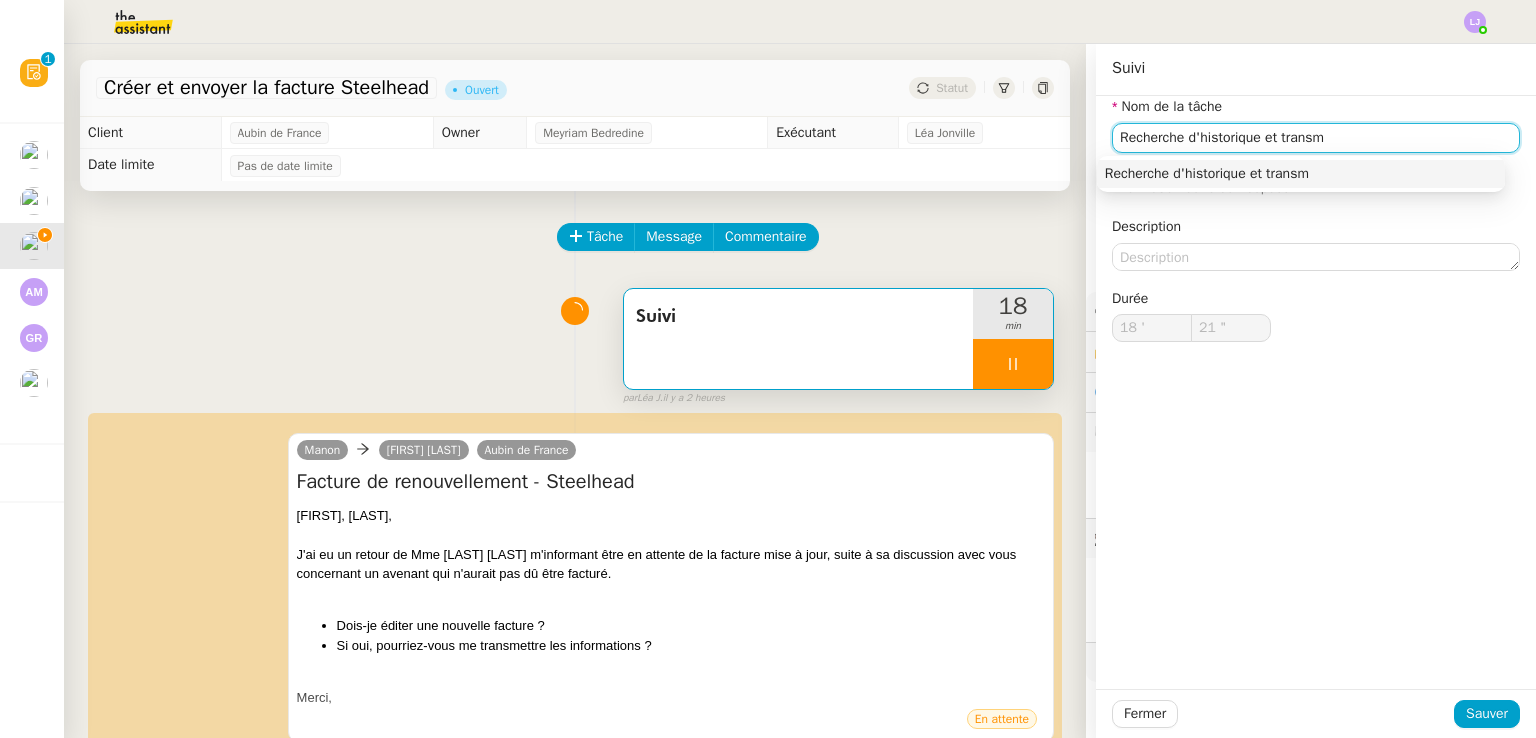 type on "22 "" 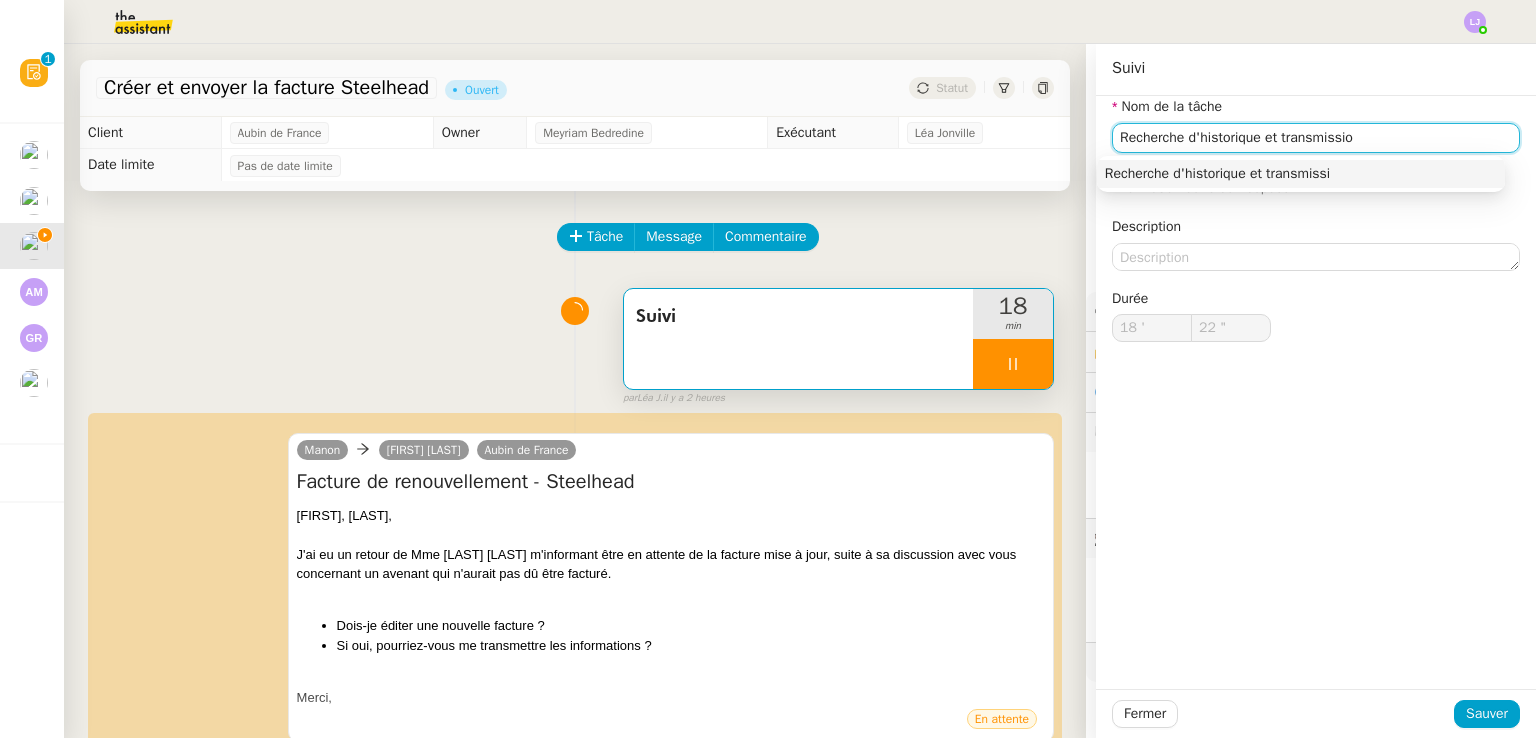 type on "Recherche d'historique et transmission" 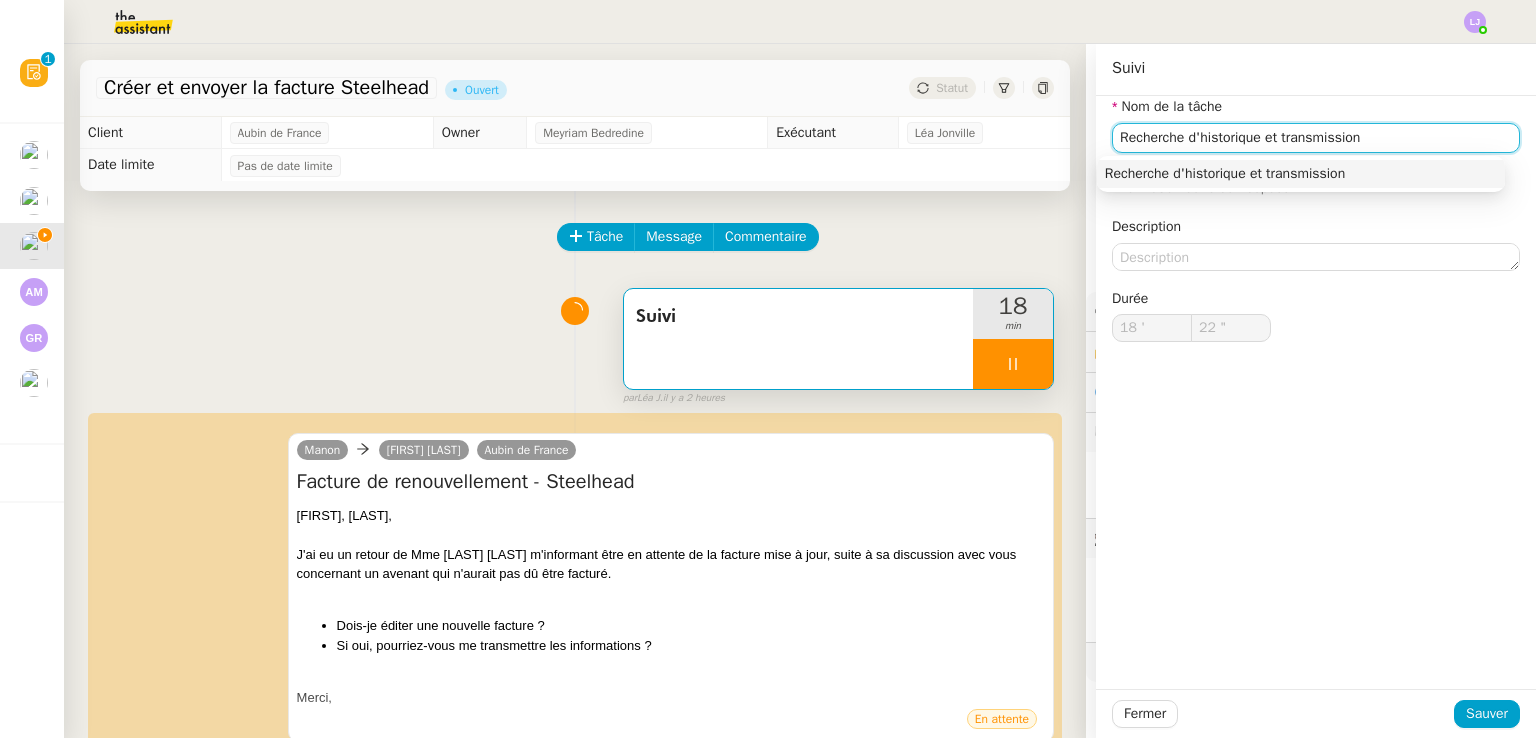 type on "23 "" 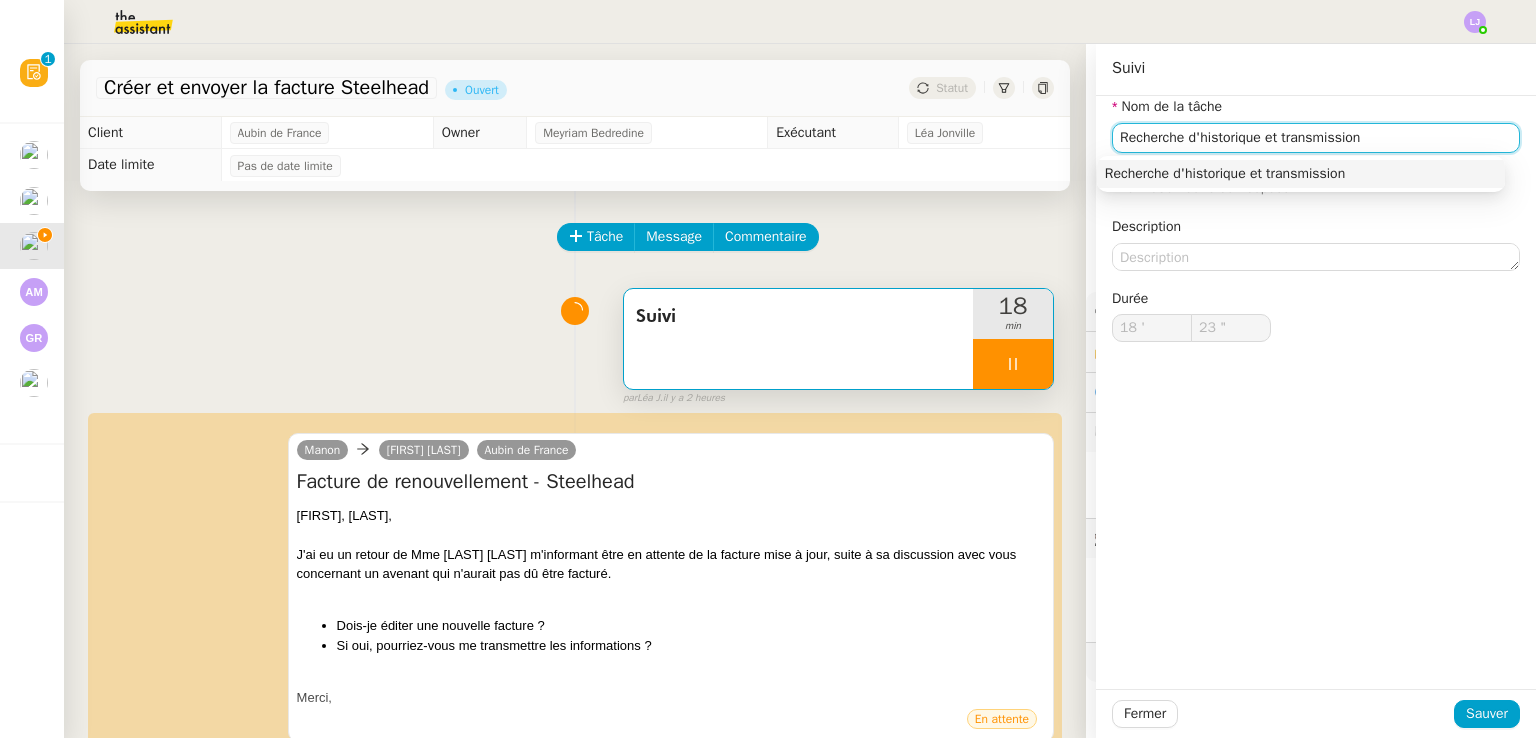 type on "Recherche d'historique et transmission" 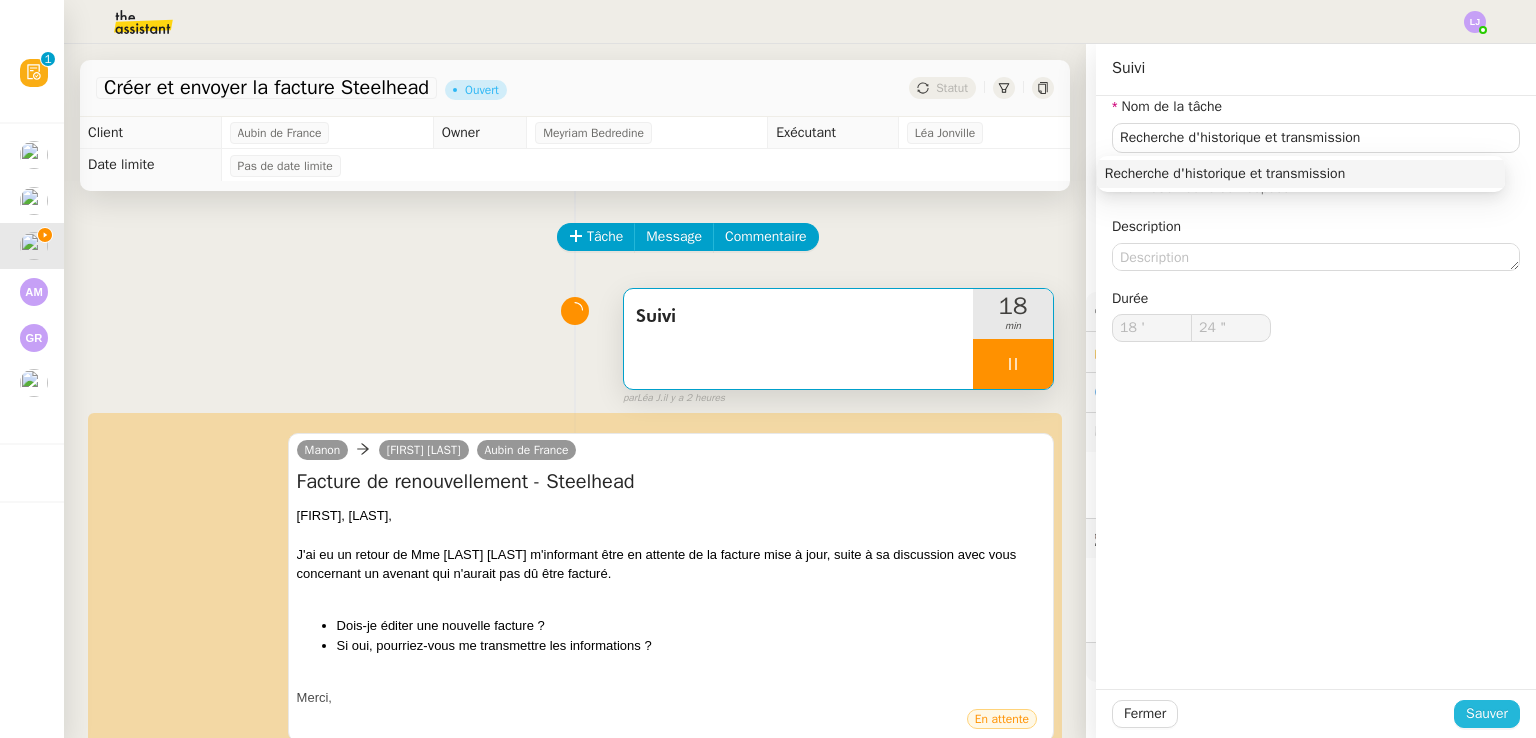 drag, startPoint x: 1511, startPoint y: 725, endPoint x: 1492, endPoint y: 717, distance: 20.615528 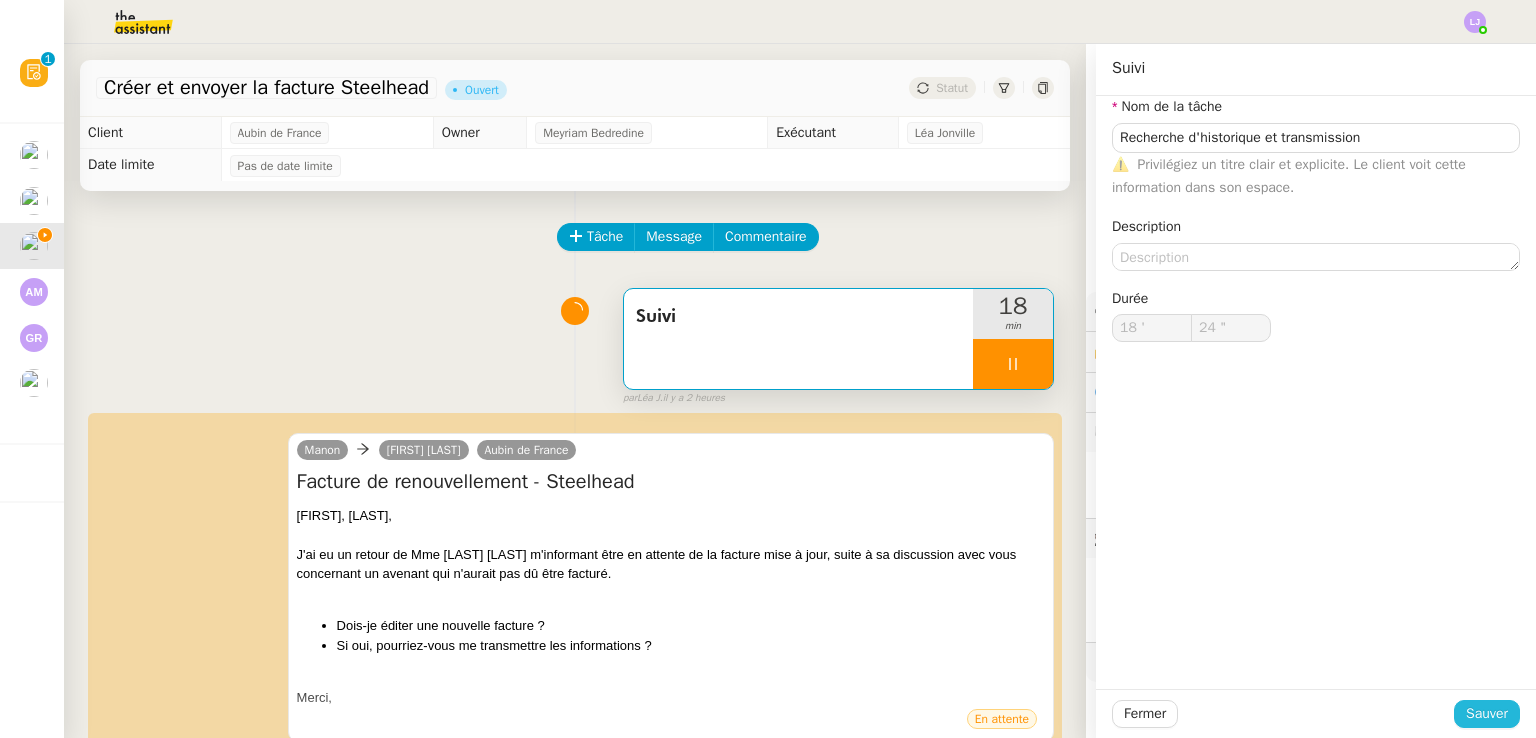 click on "Sauver" 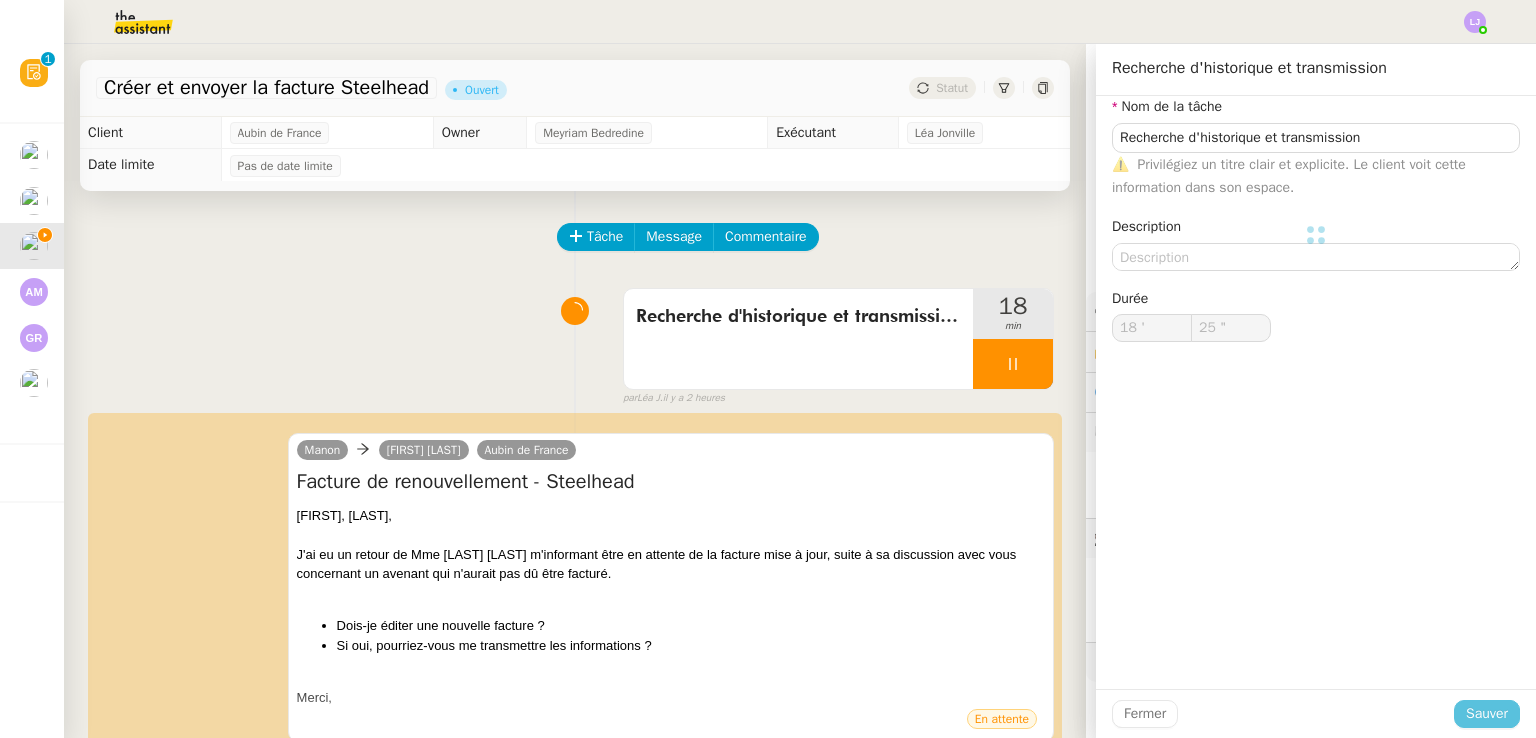 type on "26 "" 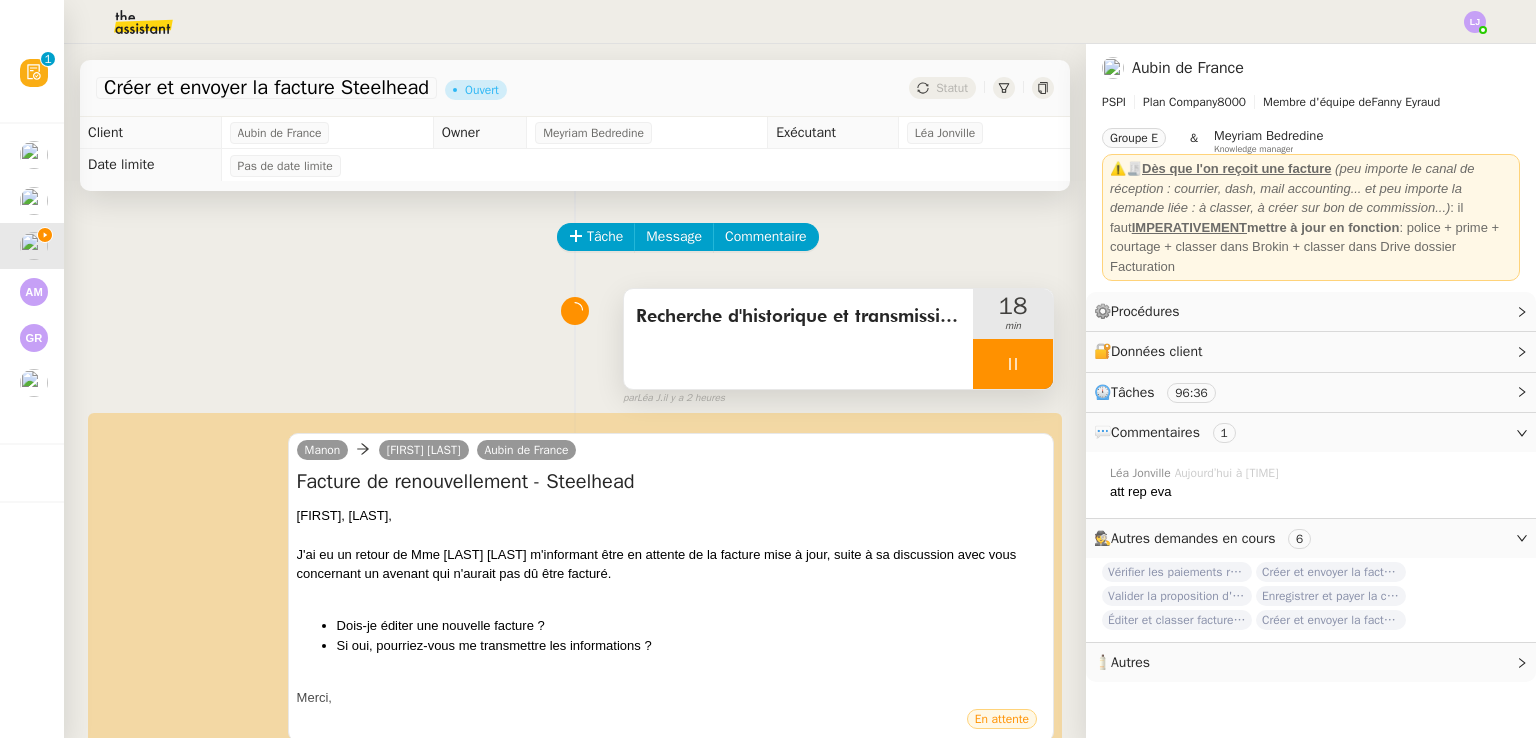 click at bounding box center (1013, 364) 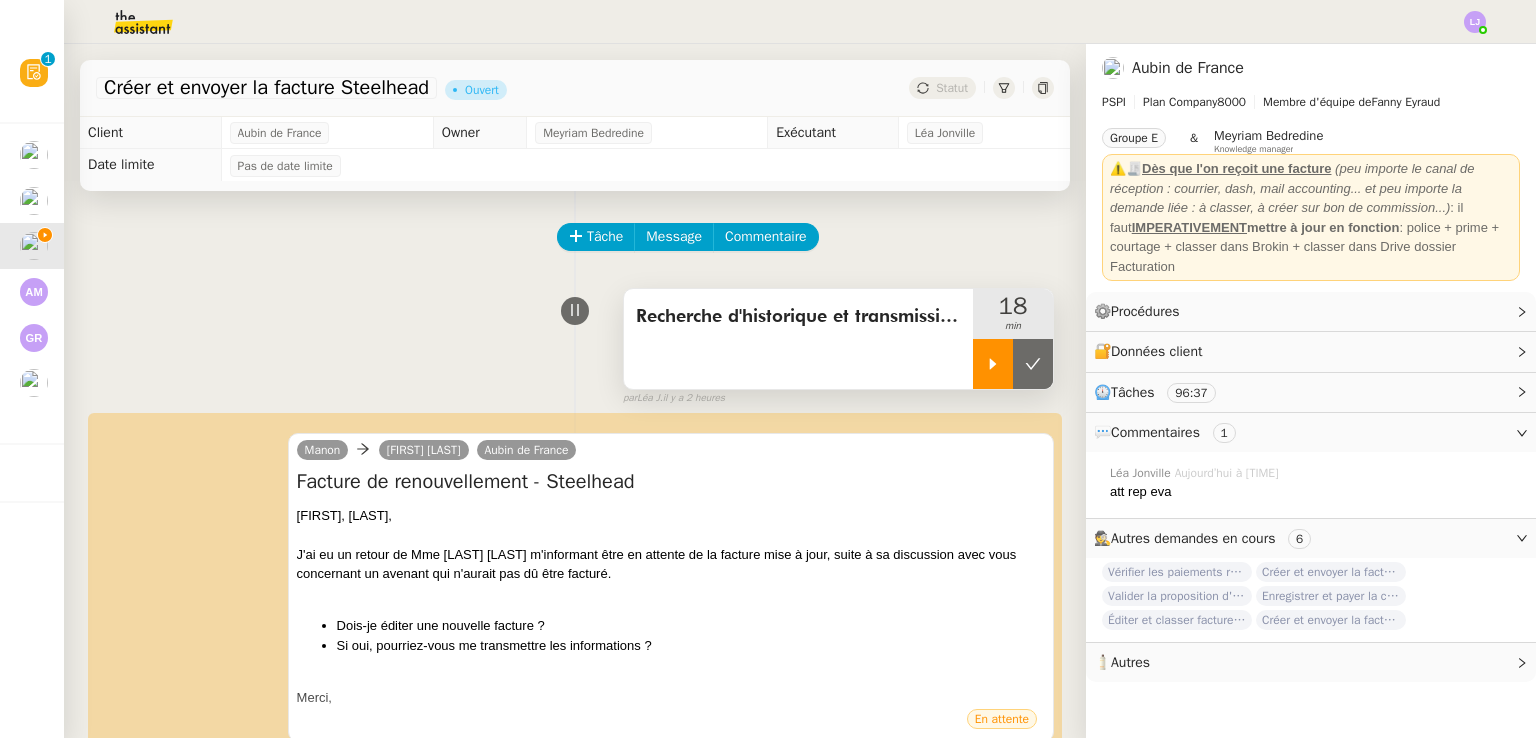 click 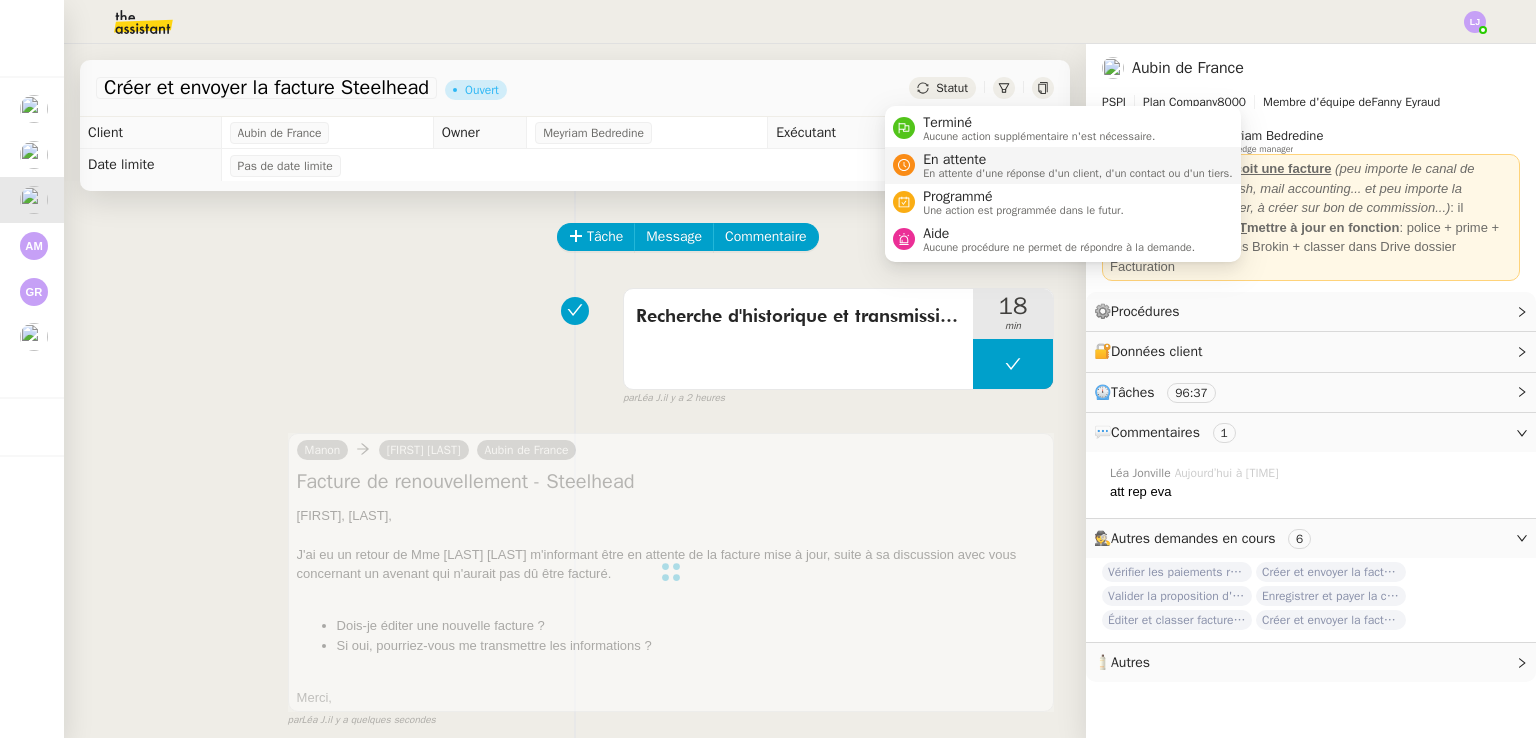 click on "En attente" at bounding box center [1078, 160] 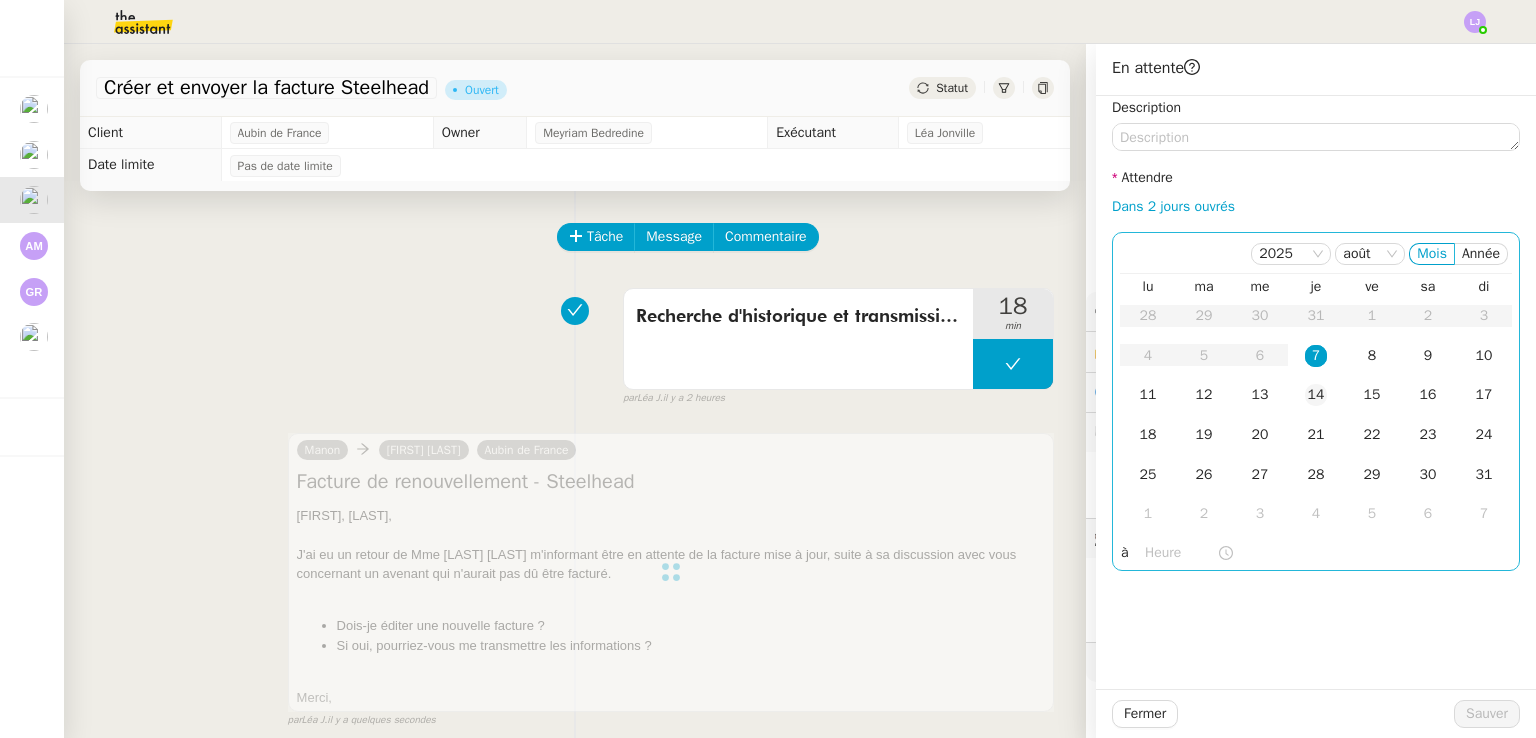 click on "14" 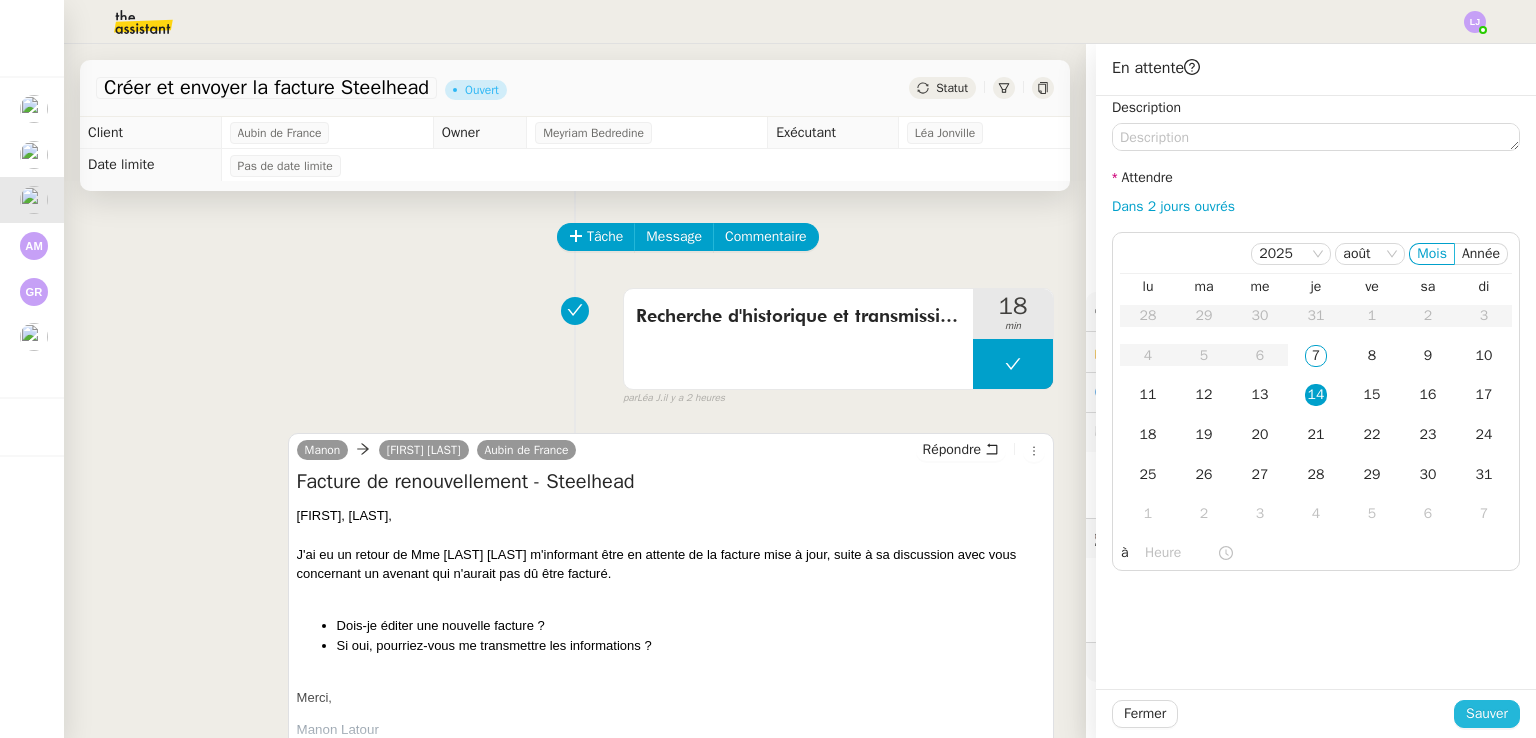 click on "Sauver" 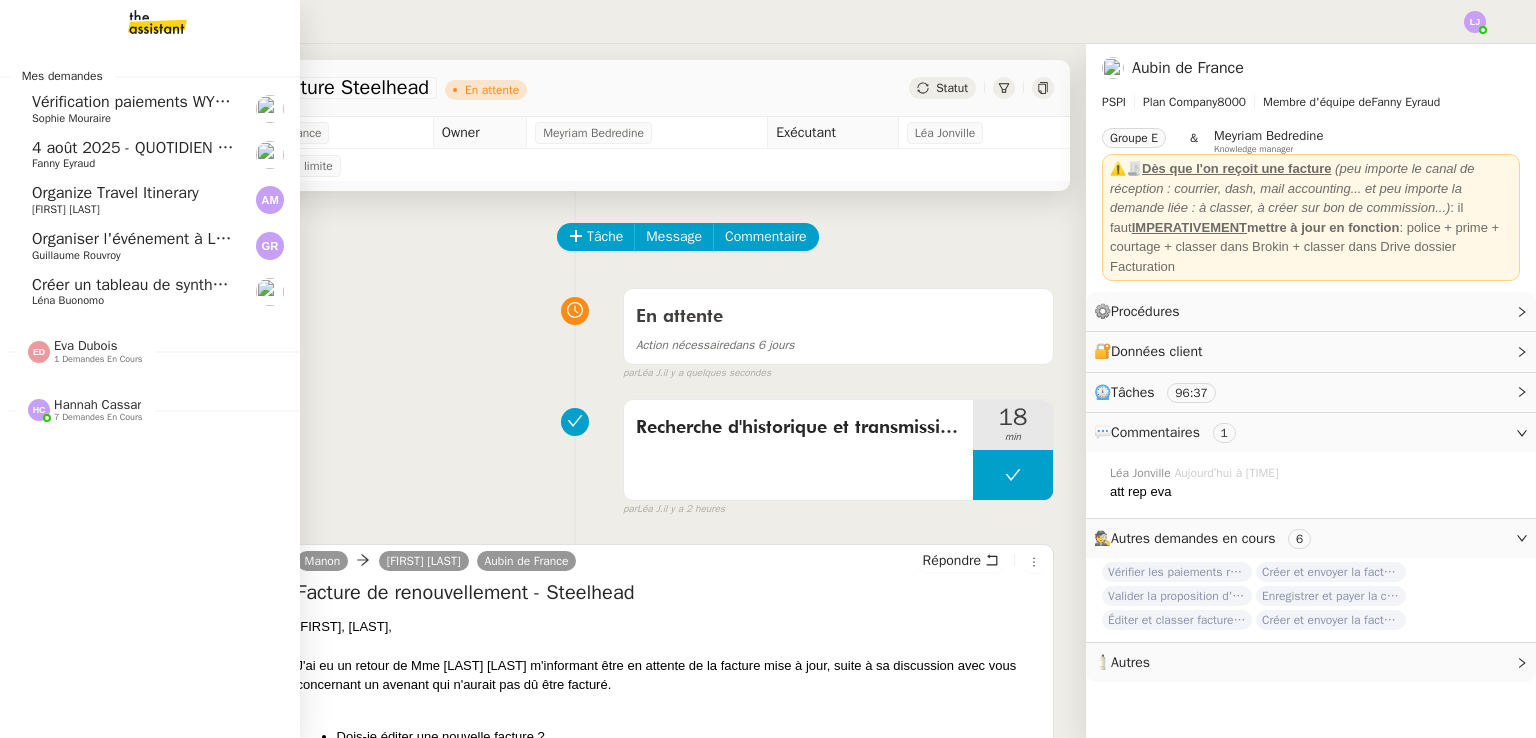 click 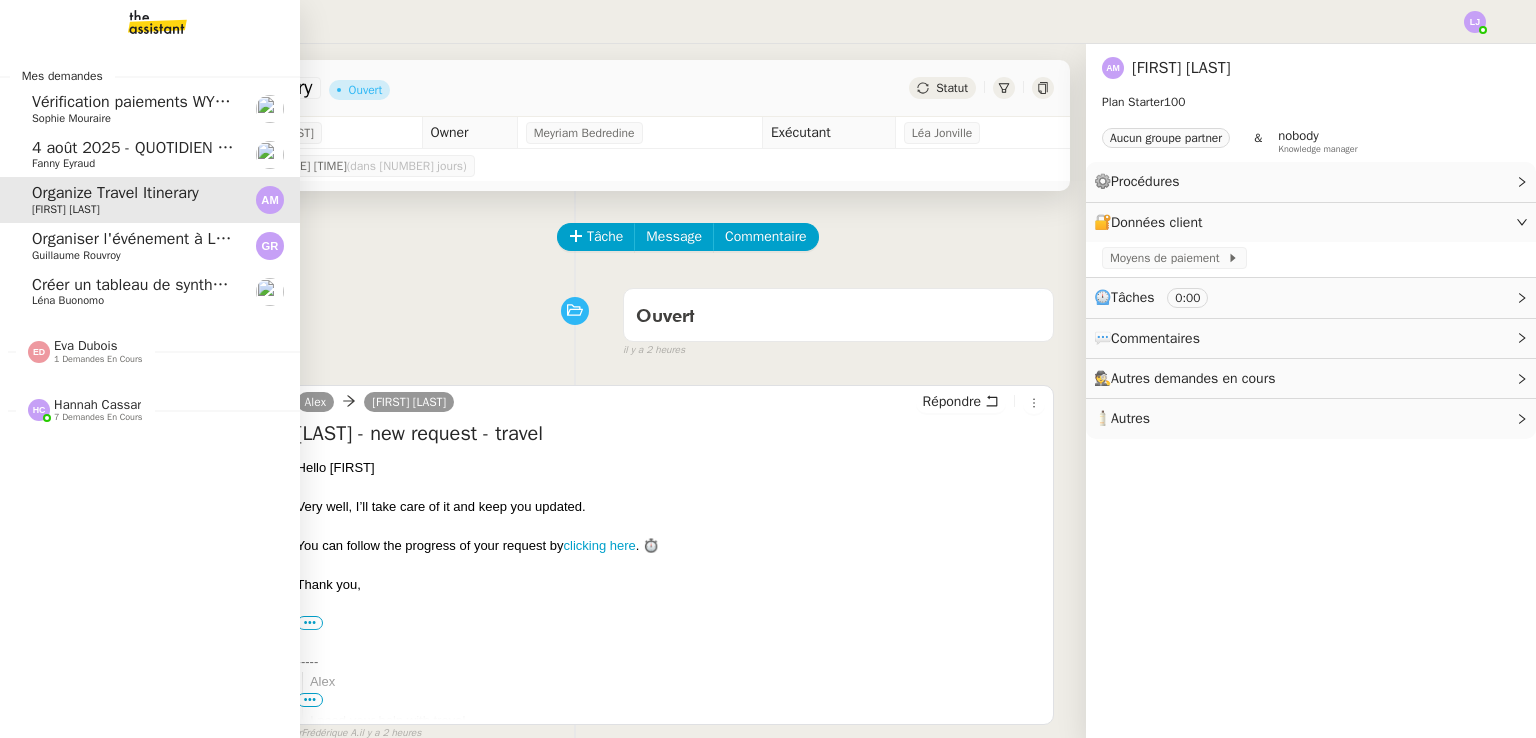 click 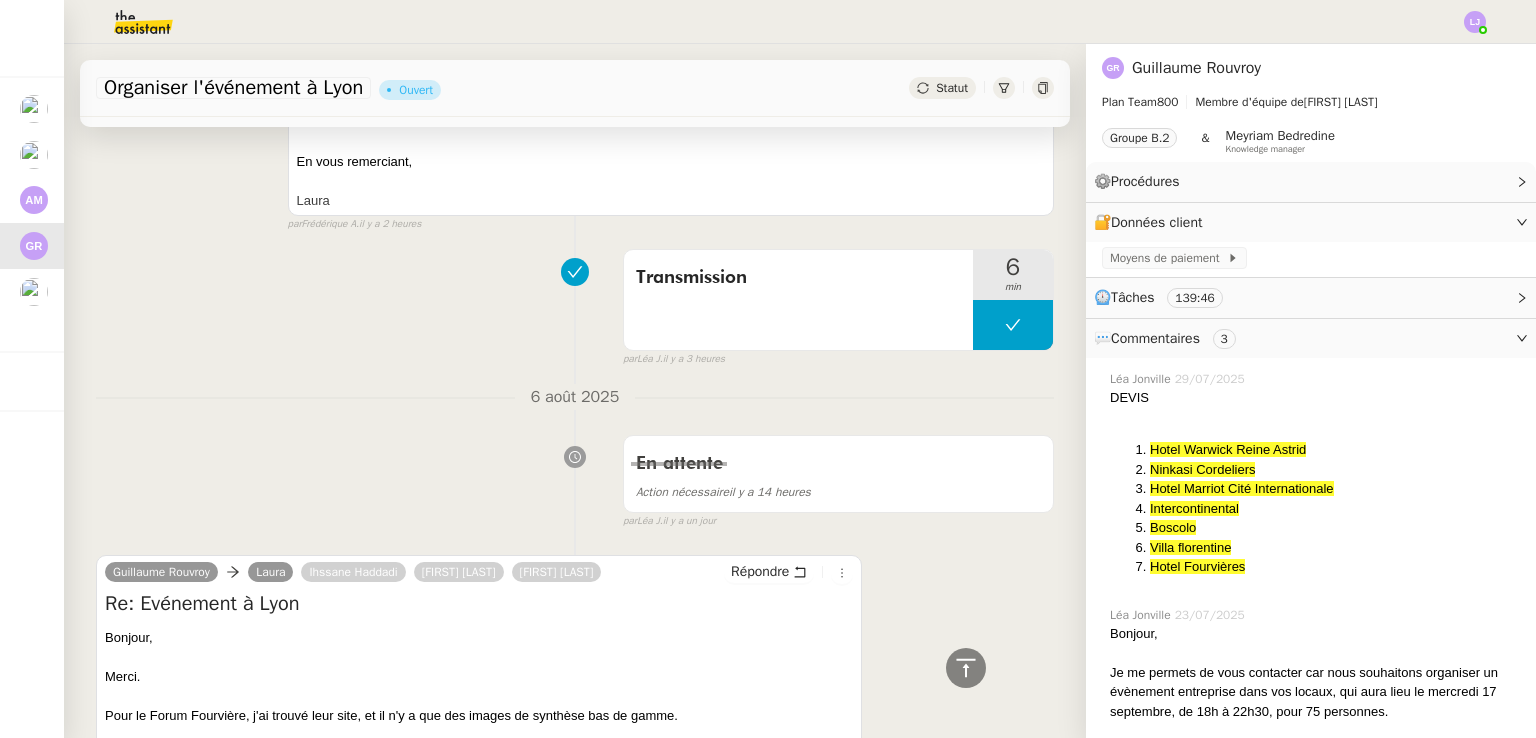 scroll, scrollTop: 888, scrollLeft: 0, axis: vertical 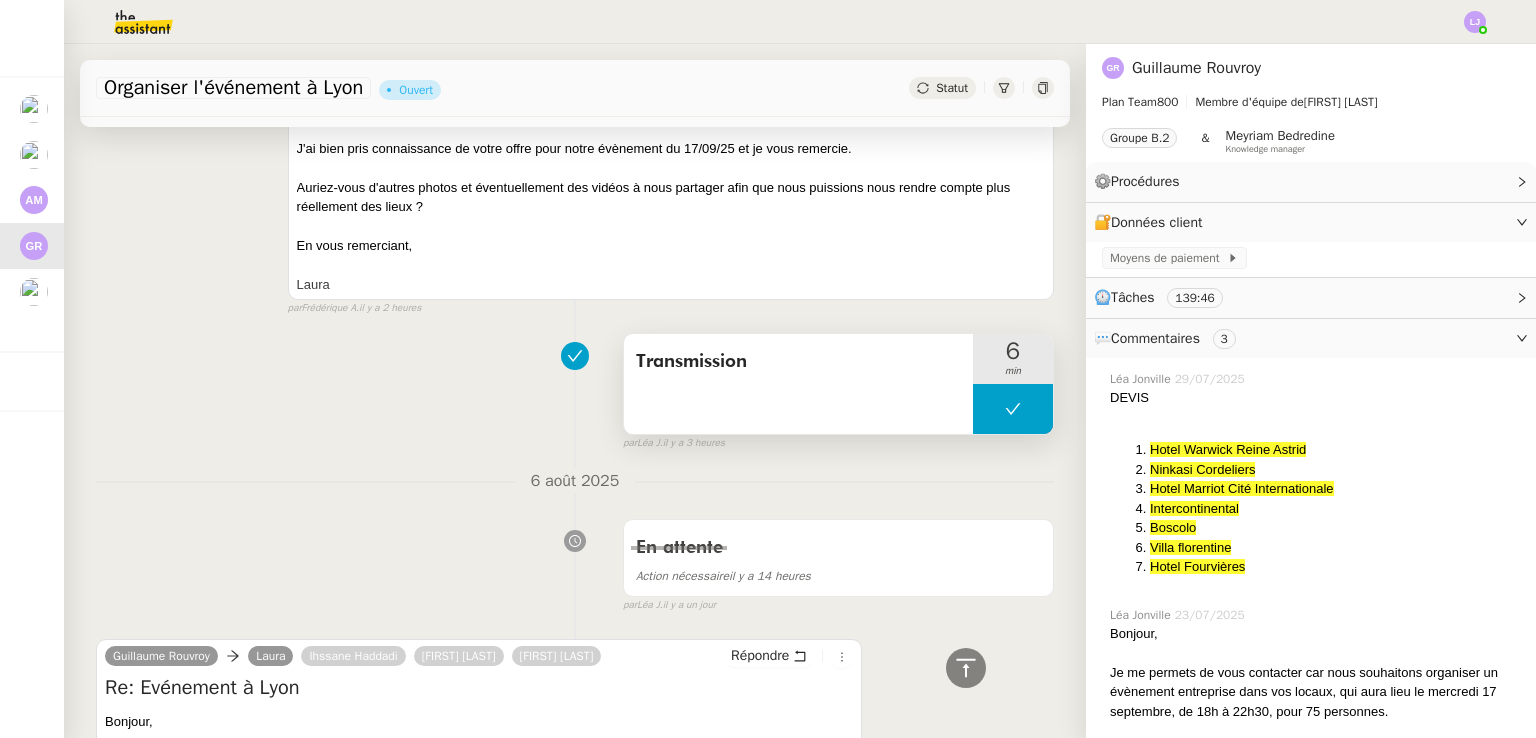 click 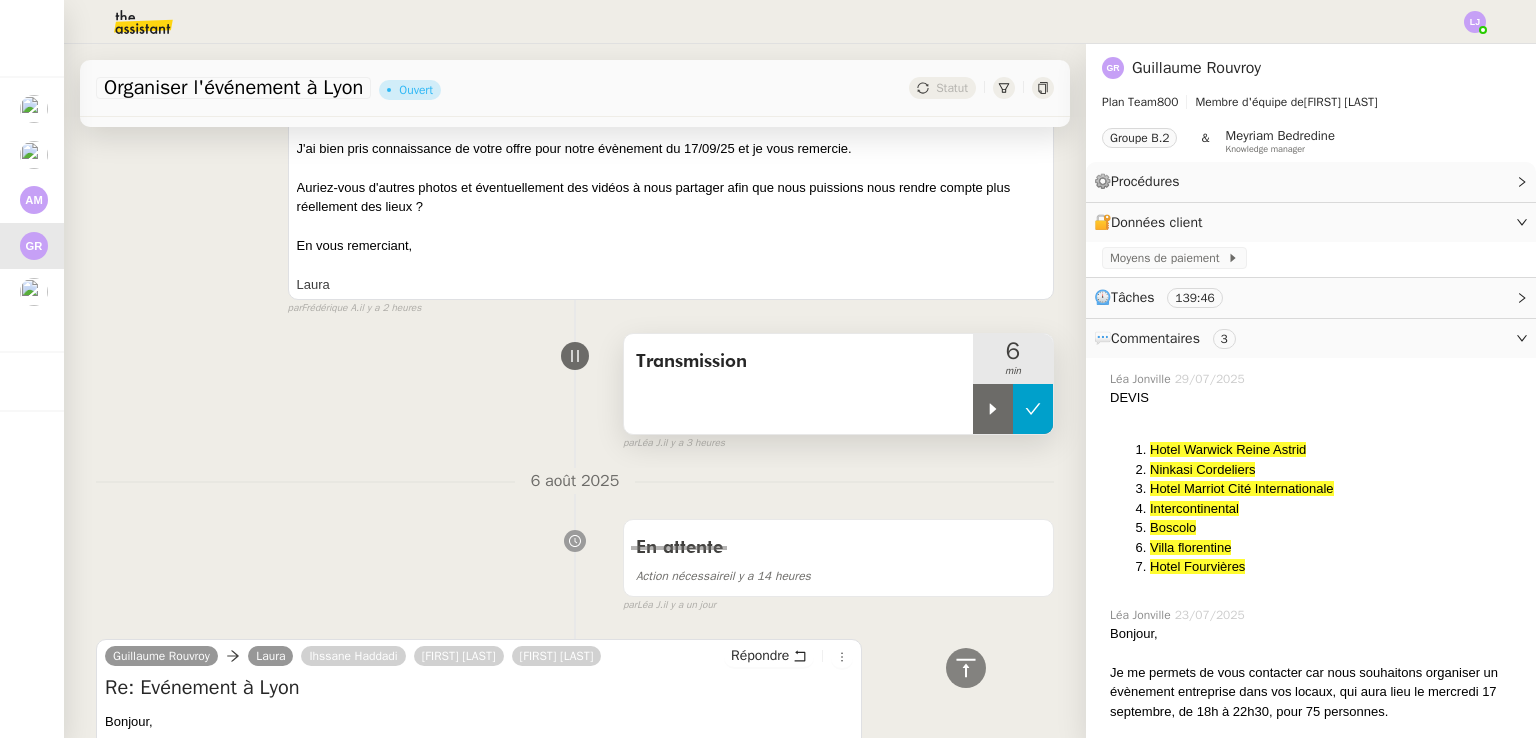 click at bounding box center (993, 409) 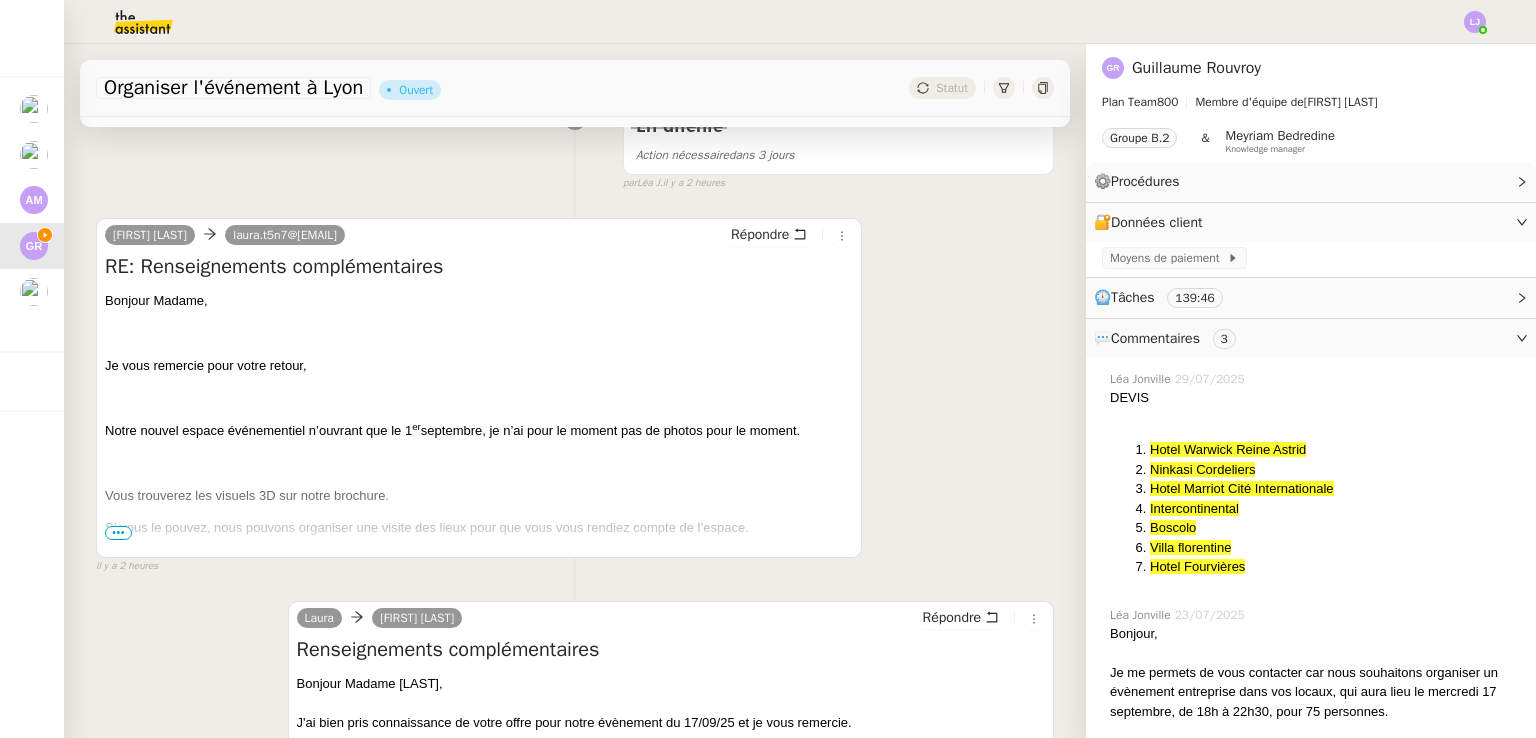 scroll, scrollTop: 312, scrollLeft: 0, axis: vertical 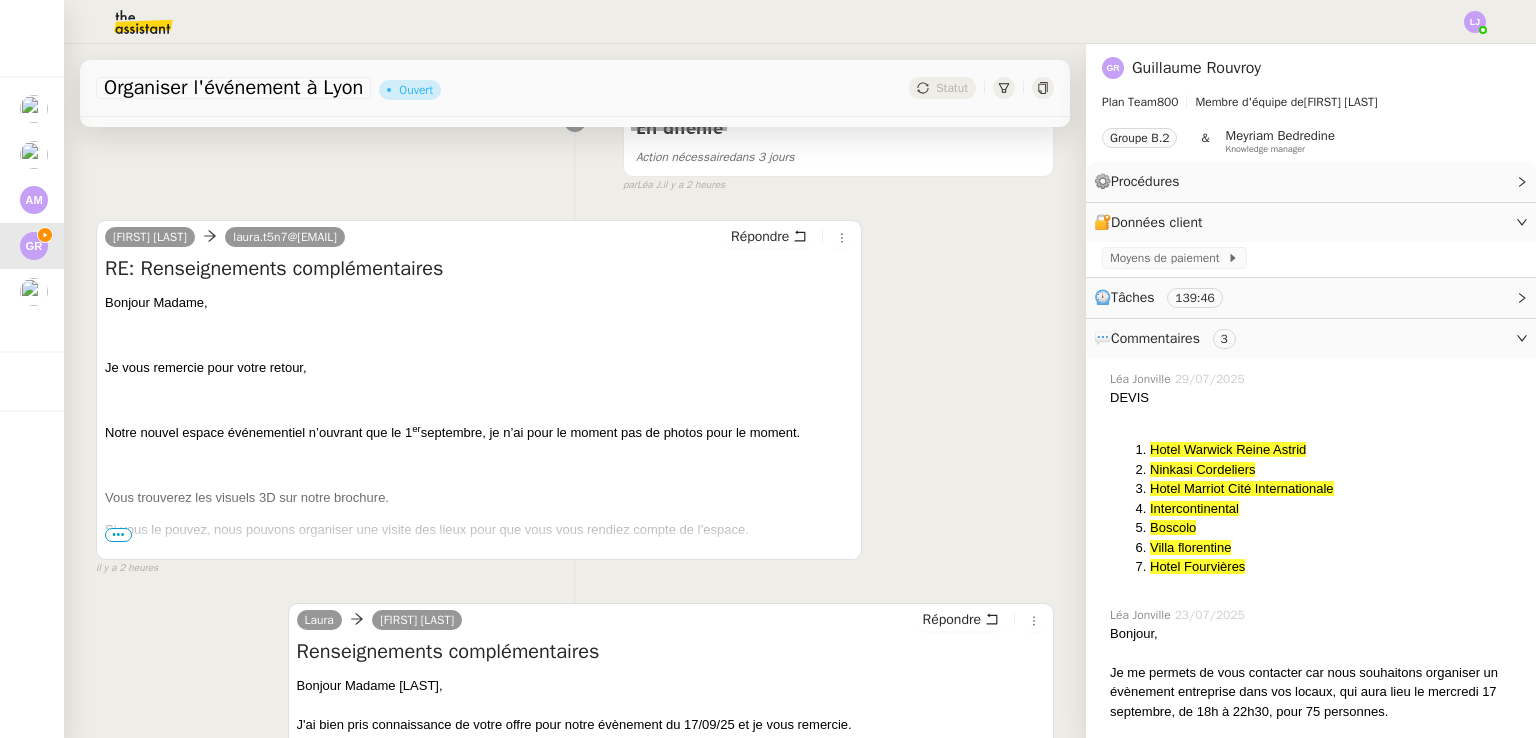 click on "•••" at bounding box center [118, 535] 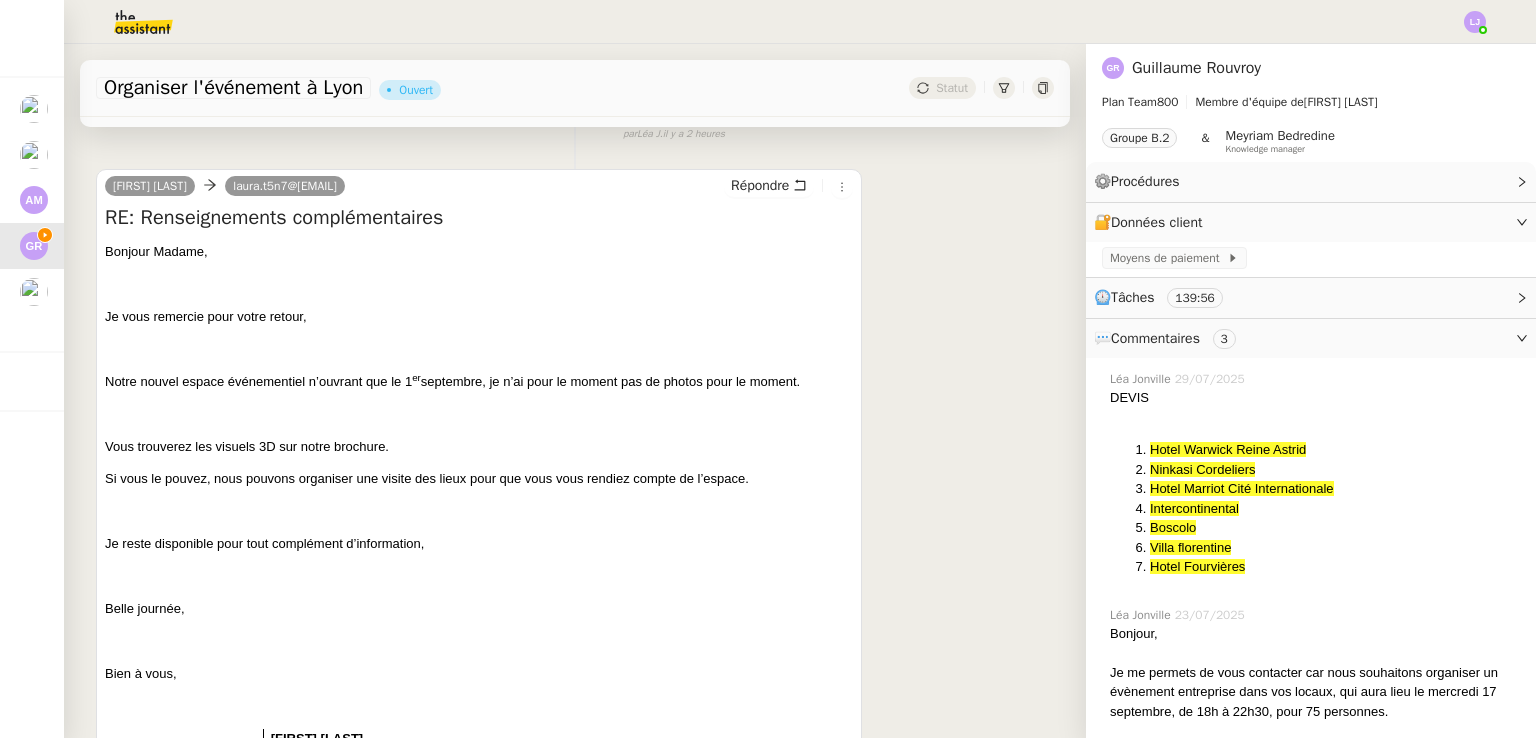 scroll, scrollTop: 364, scrollLeft: 0, axis: vertical 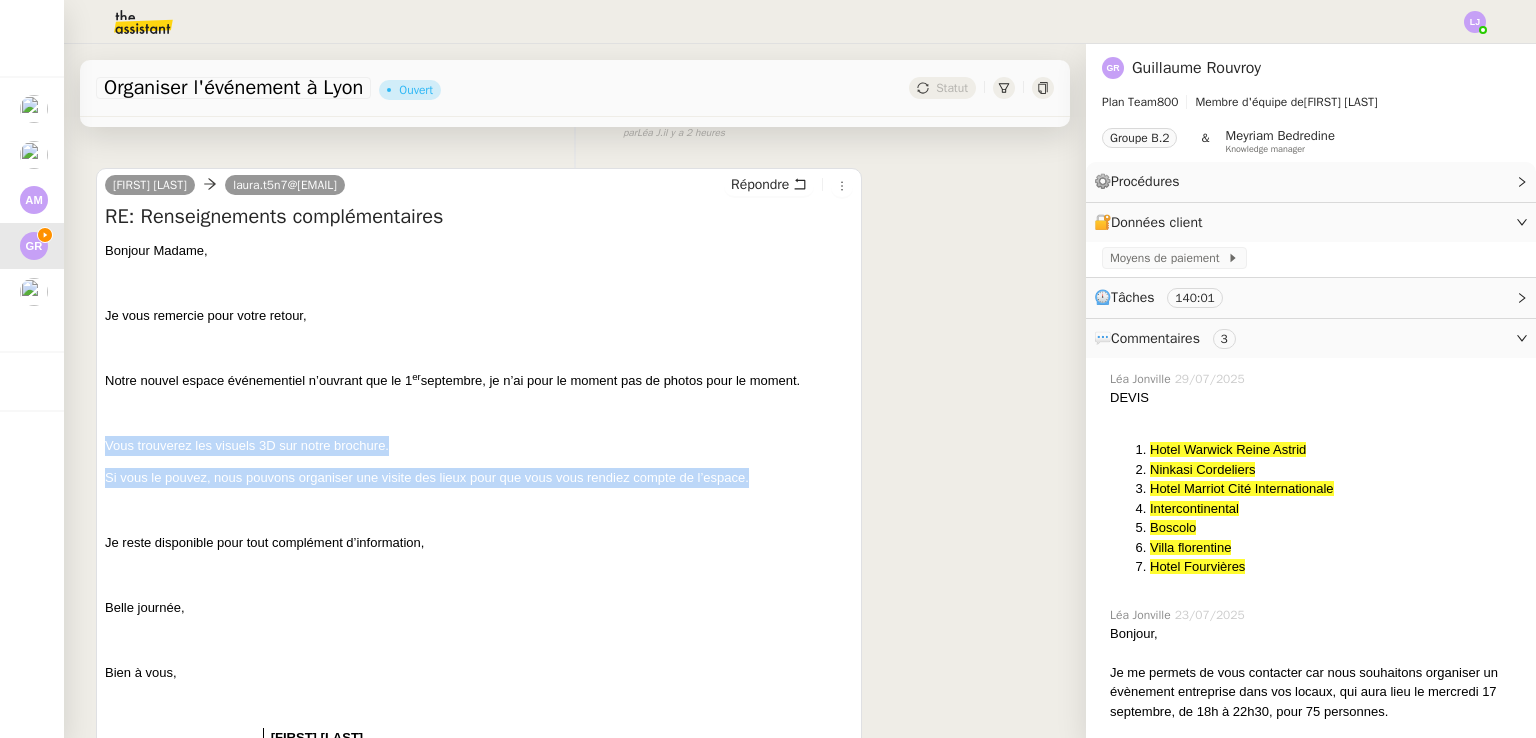 drag, startPoint x: 707, startPoint y: 480, endPoint x: 648, endPoint y: 405, distance: 95.42536 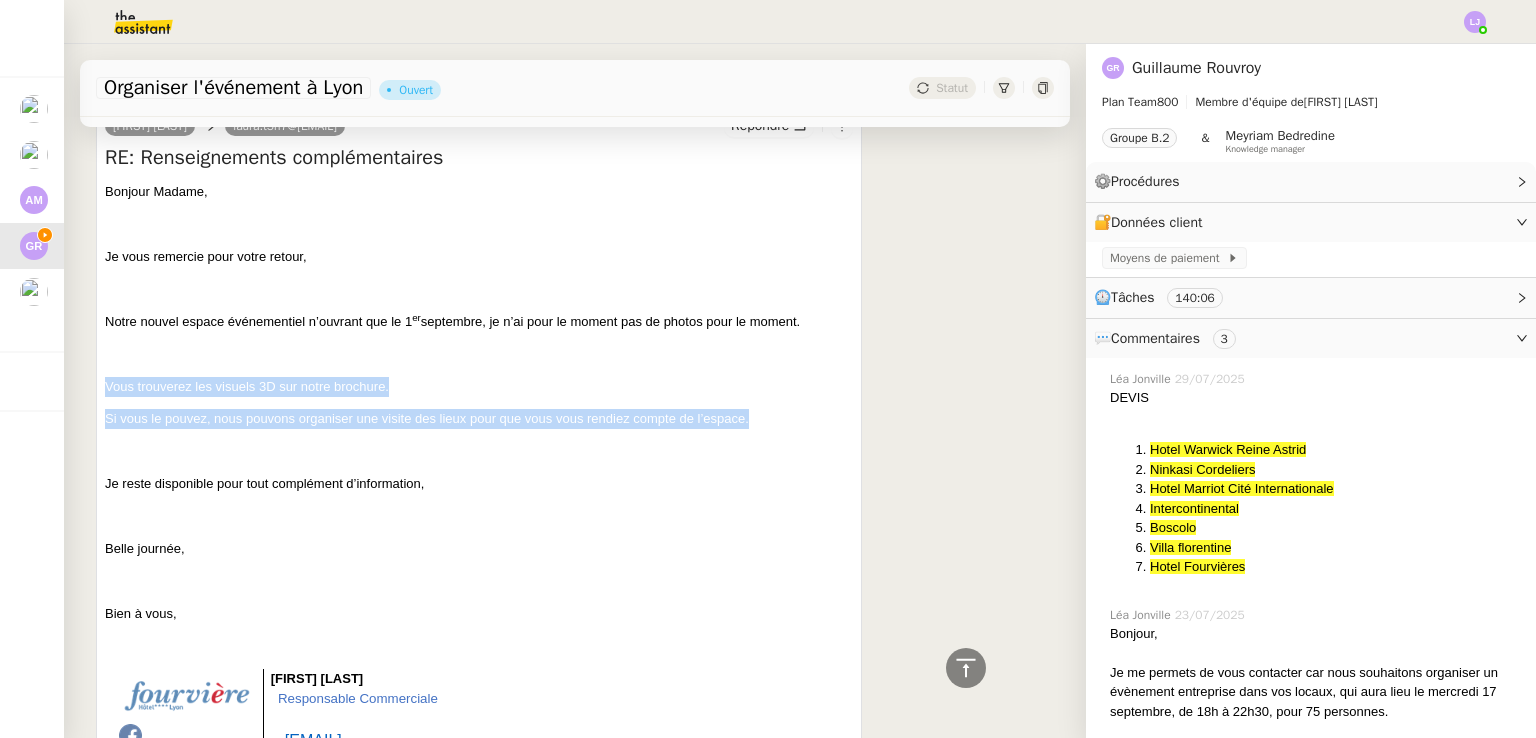 scroll, scrollTop: 422, scrollLeft: 0, axis: vertical 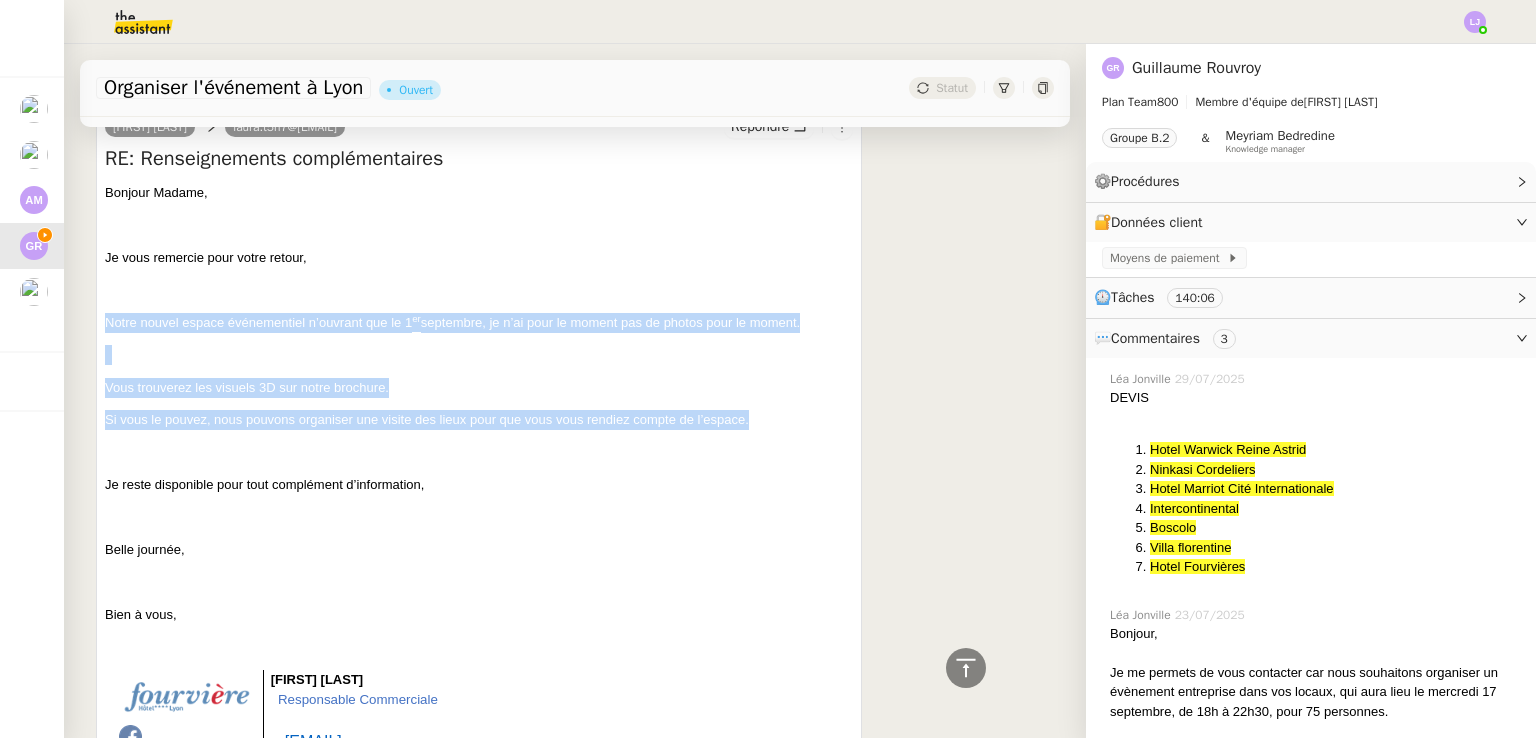 drag, startPoint x: 480, startPoint y: 277, endPoint x: 716, endPoint y: 433, distance: 282.89926 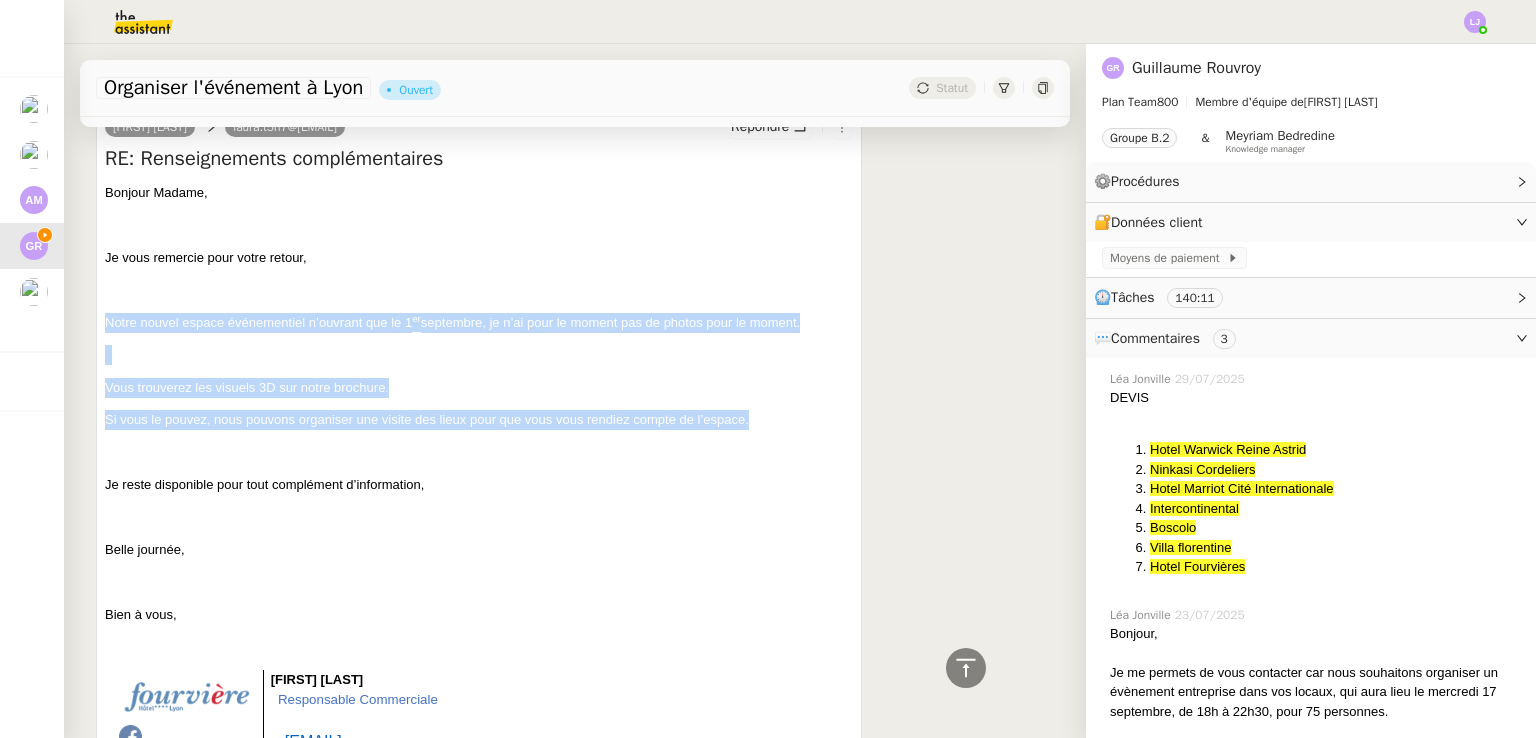 copy on "Notre nouvel espace événementiel n’ouvrant que le 1 er  septembre, je n’ai pour le moment pas de photos pour le moment.
Vous trouverez les visuels 3D sur notre brochure.
Si vous le pouvez, nous pouvons organiser une visite des lieux pour que vous vous rendiez compte de l’espace." 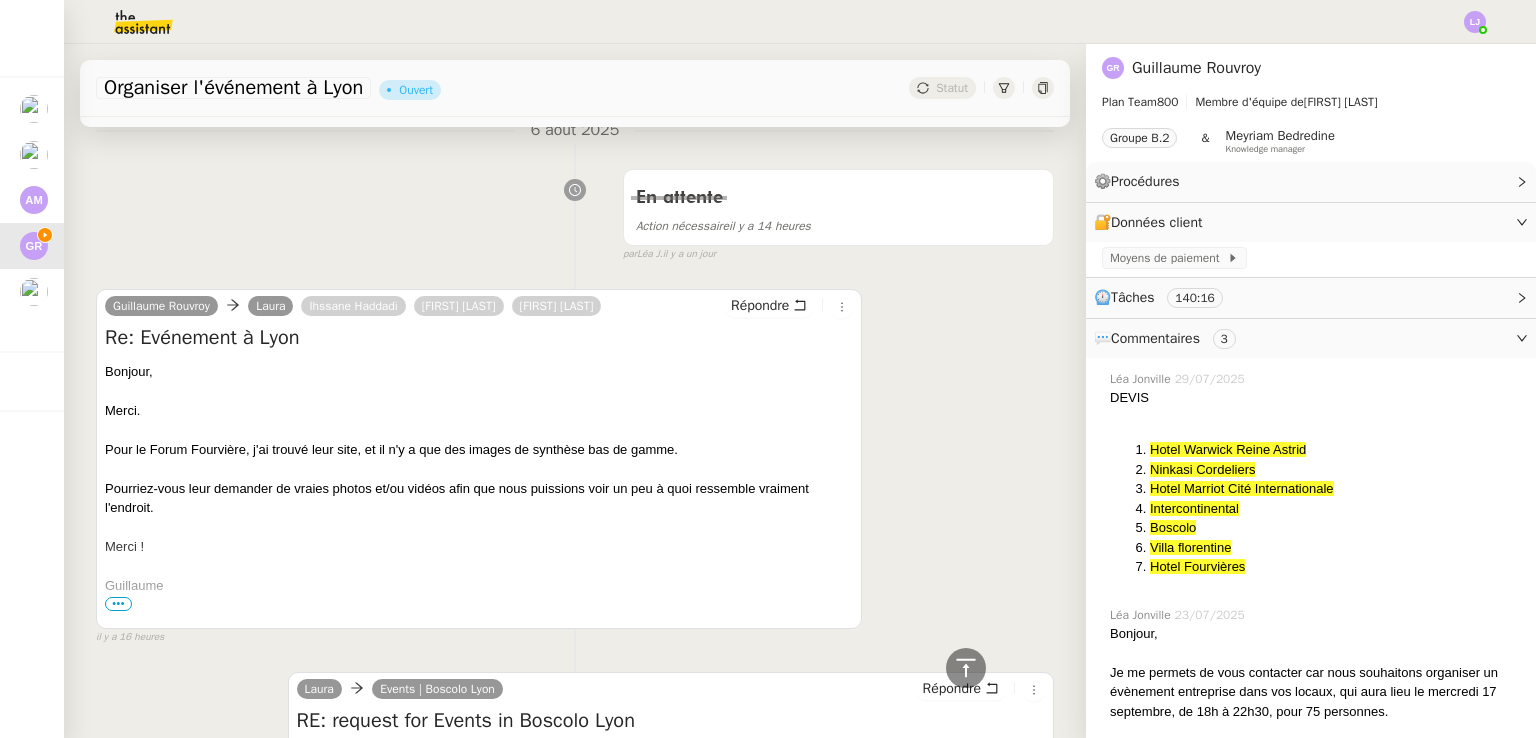 scroll, scrollTop: 2471, scrollLeft: 0, axis: vertical 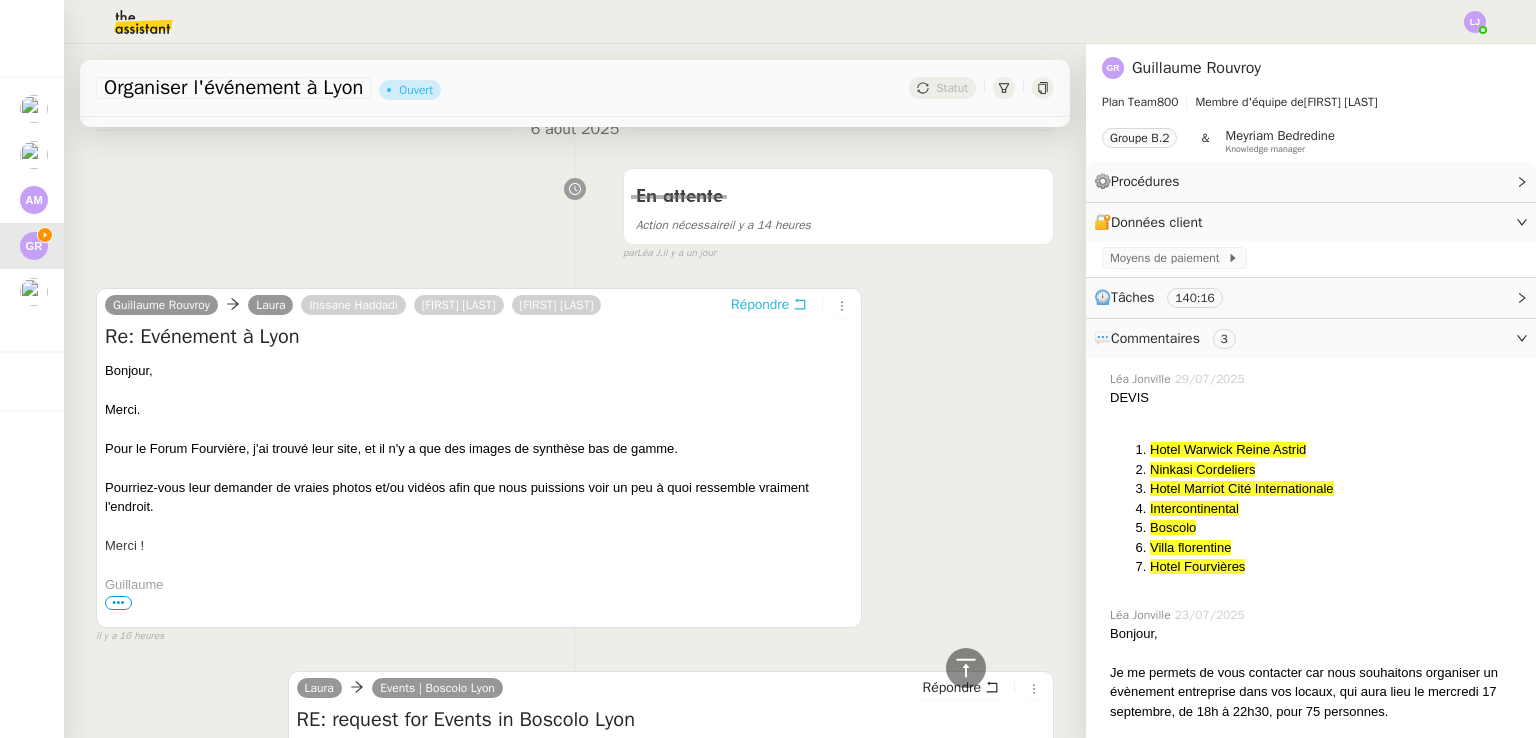 click on "Répondre" at bounding box center (760, 305) 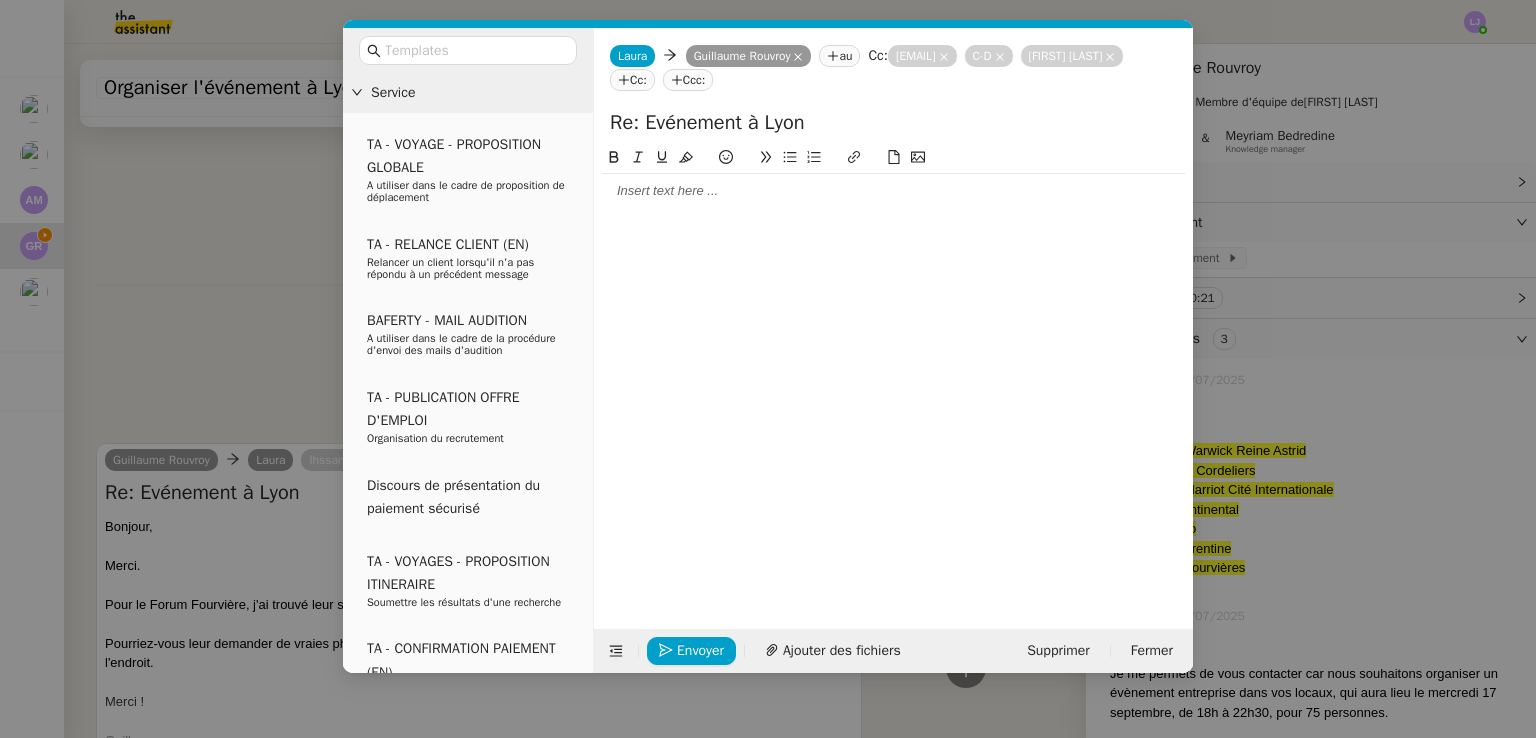 scroll, scrollTop: 2627, scrollLeft: 0, axis: vertical 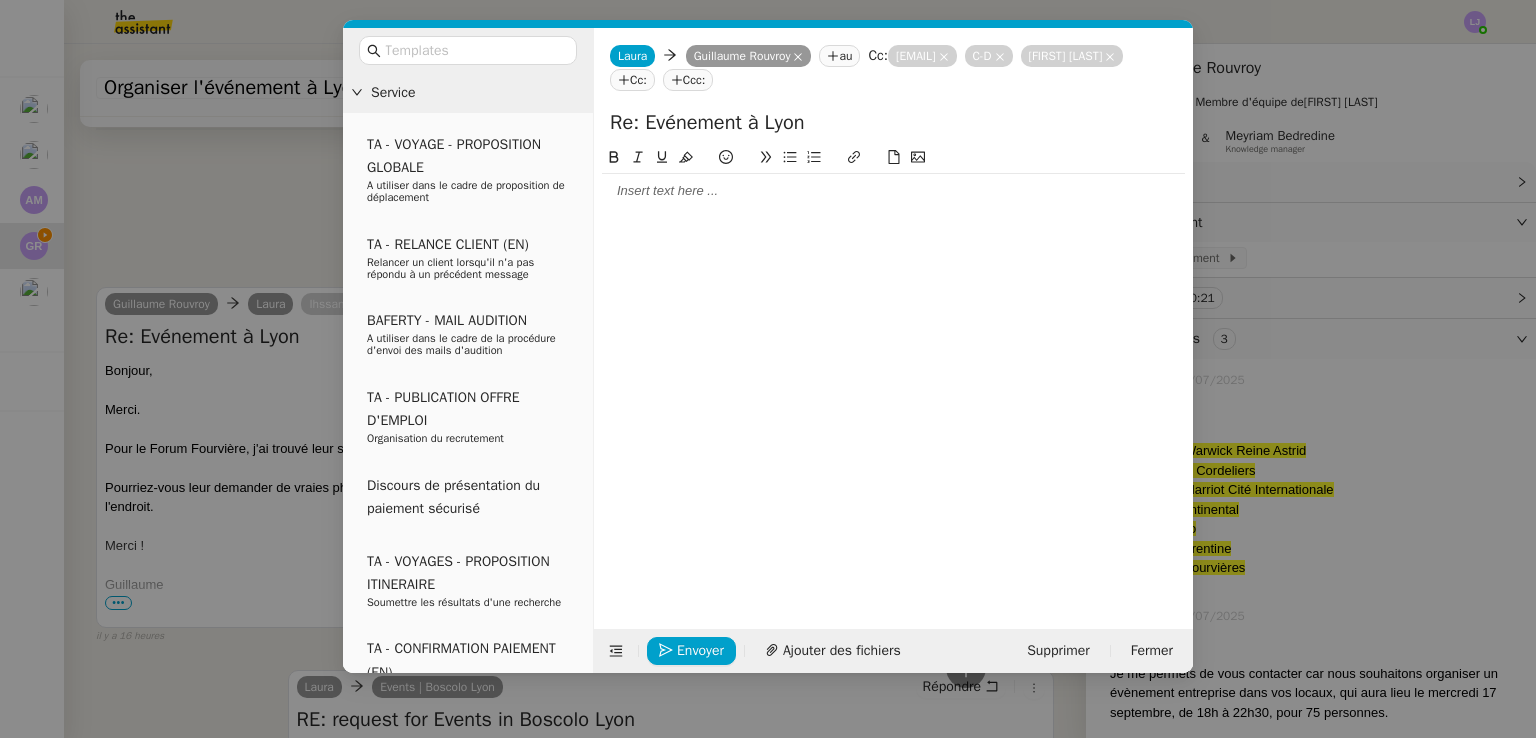 click 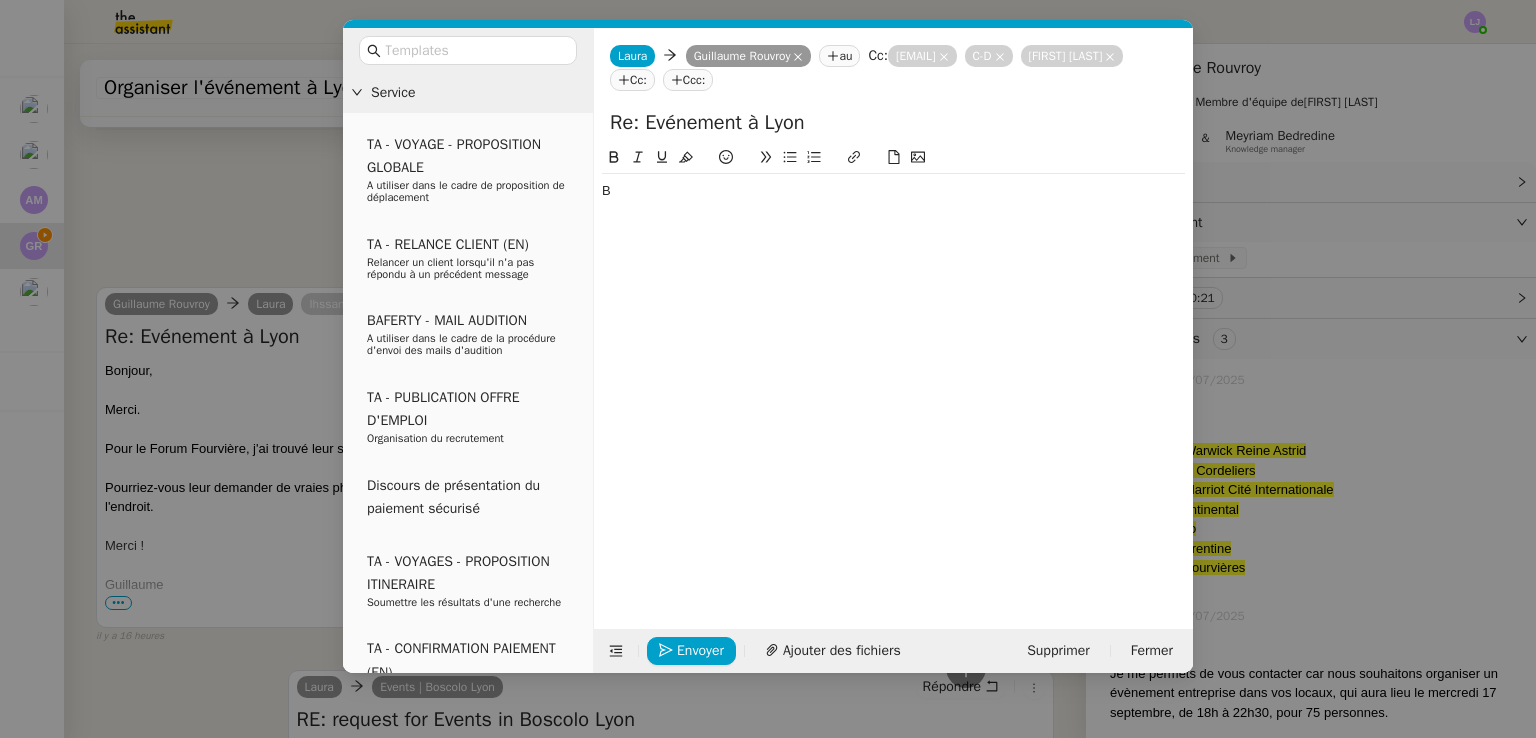 scroll, scrollTop: 2646, scrollLeft: 0, axis: vertical 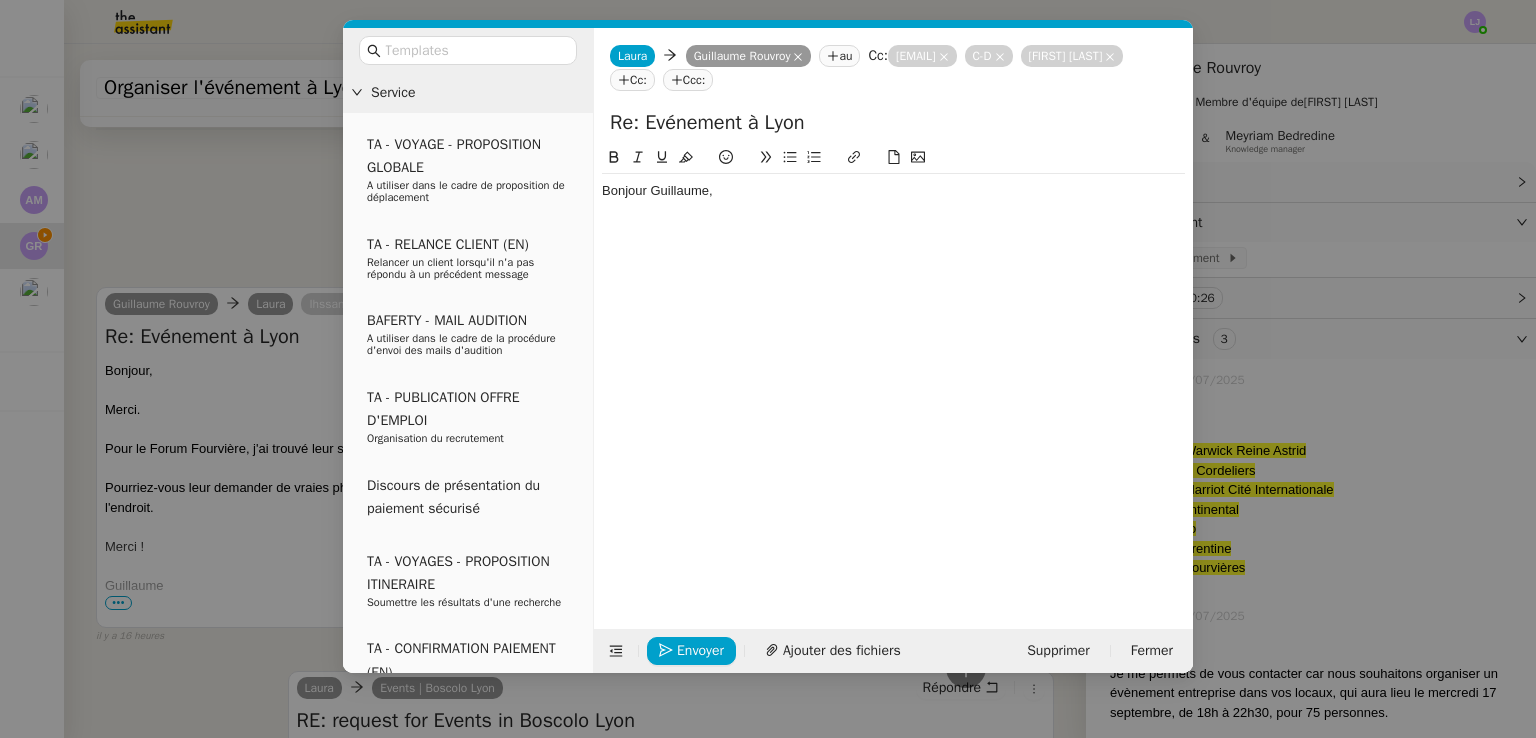 paste 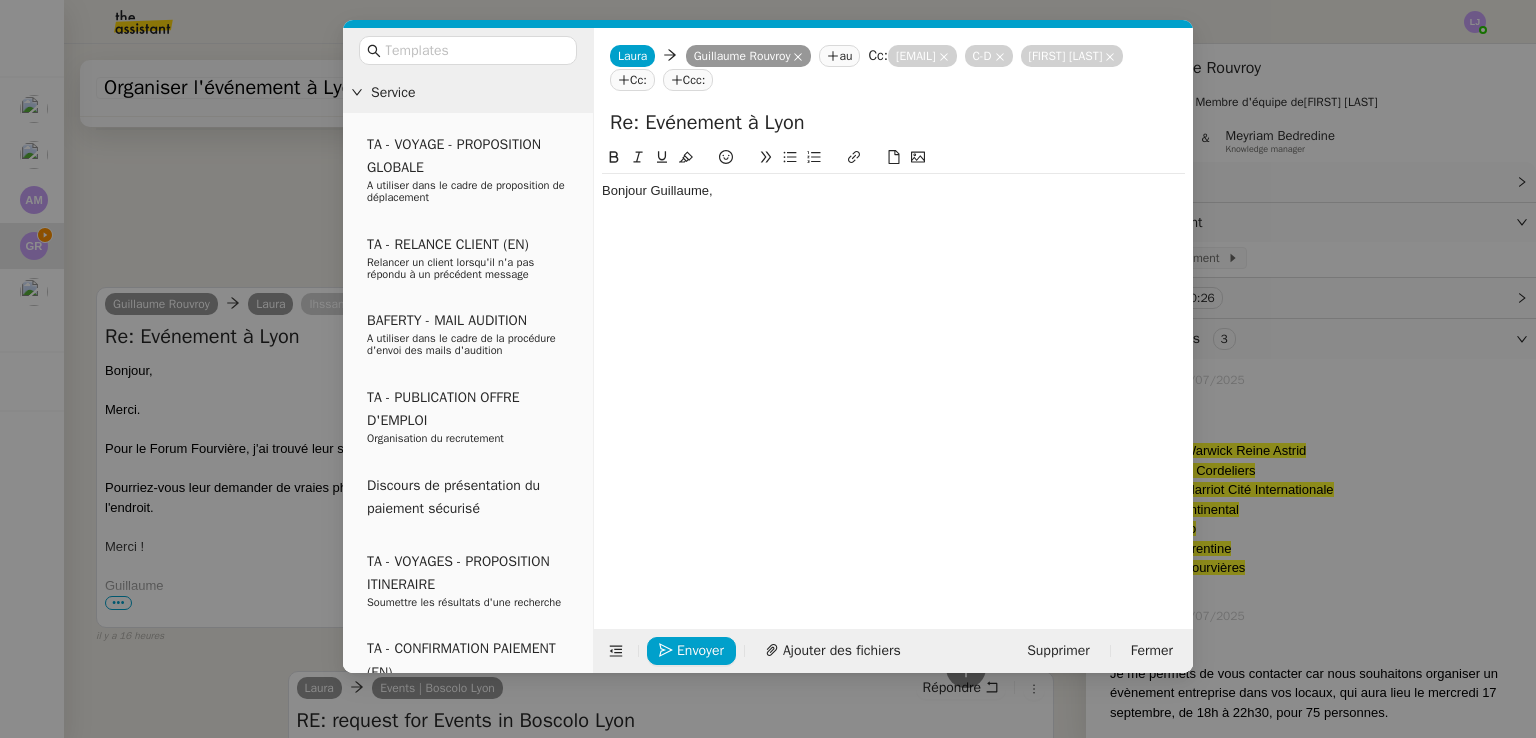 type 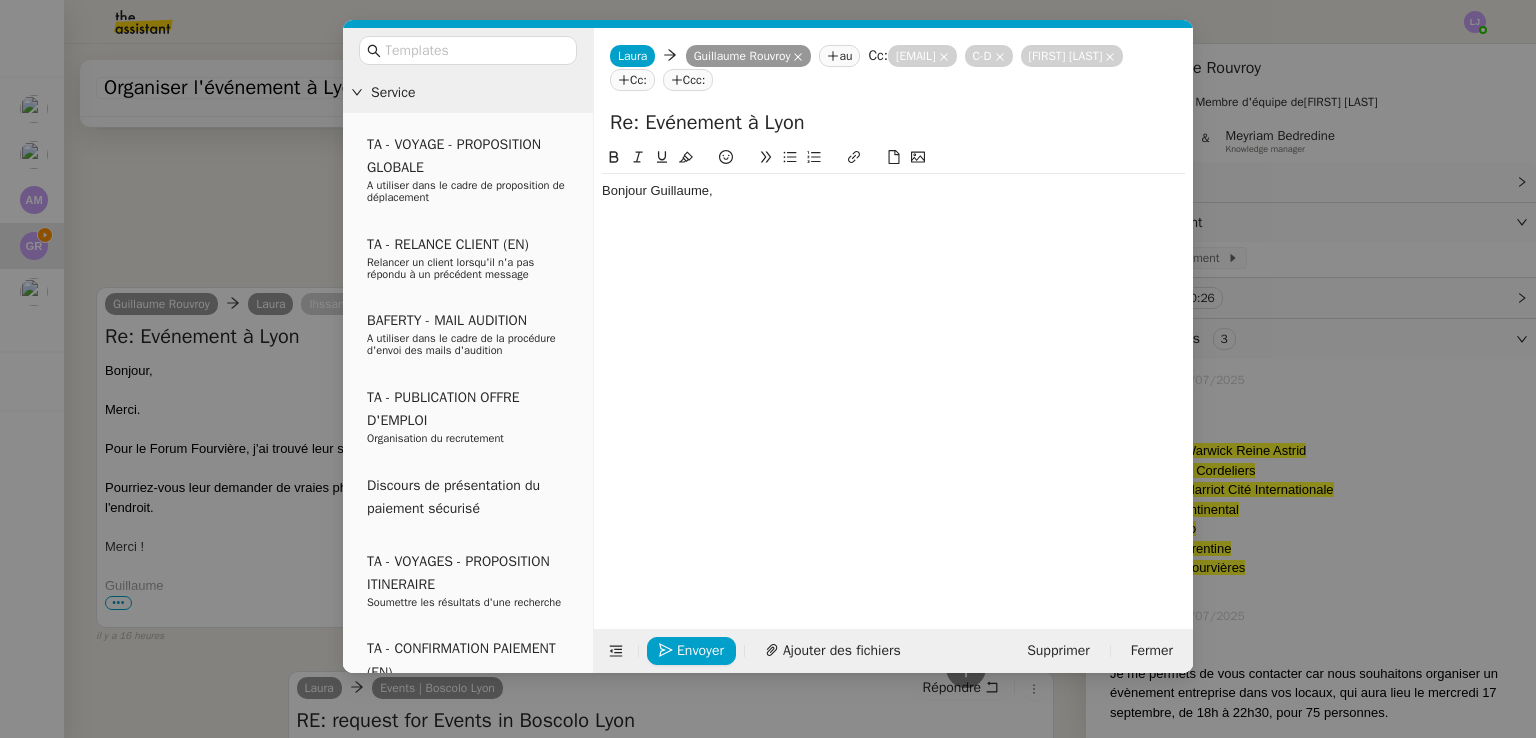 scroll, scrollTop: 0, scrollLeft: 0, axis: both 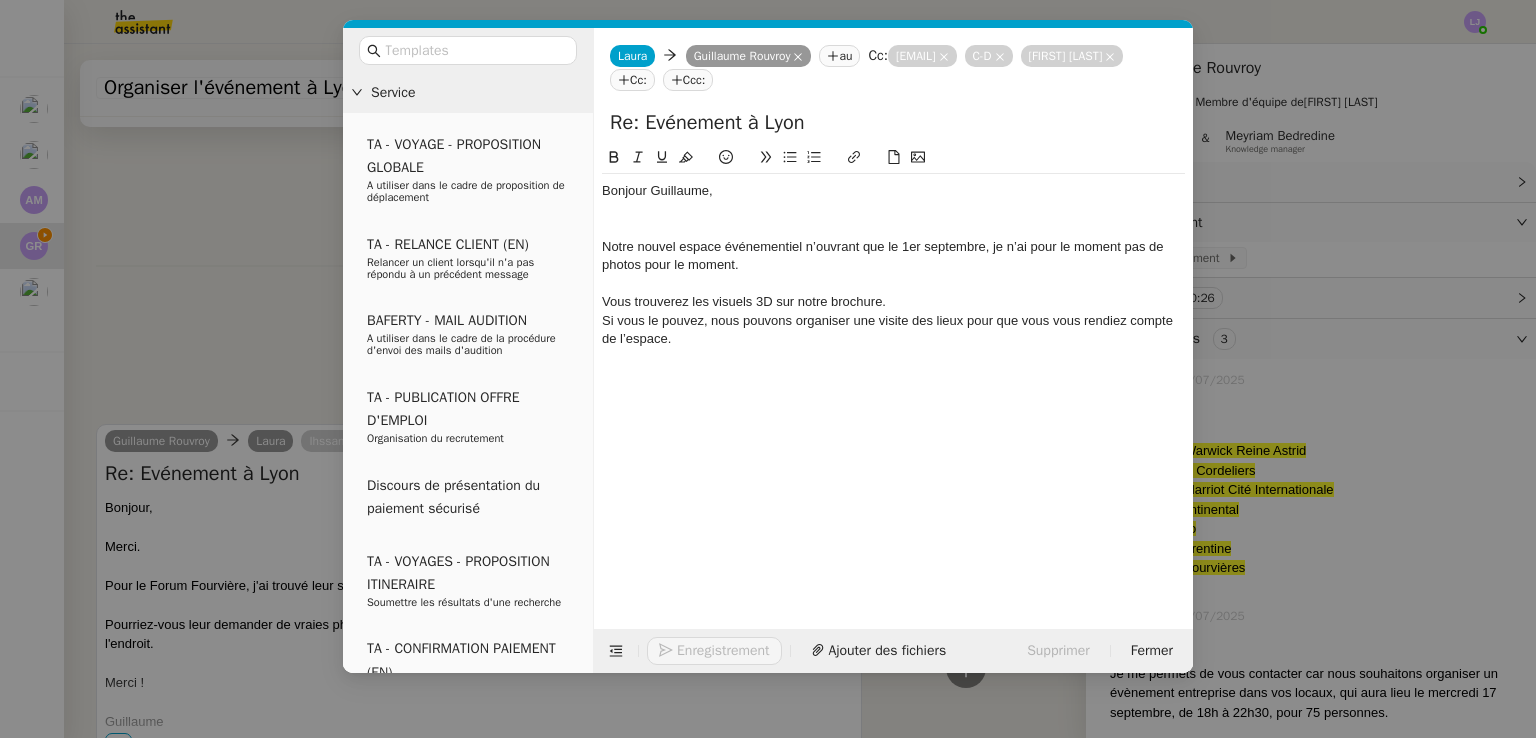 click on "Bonjour Guillaume," 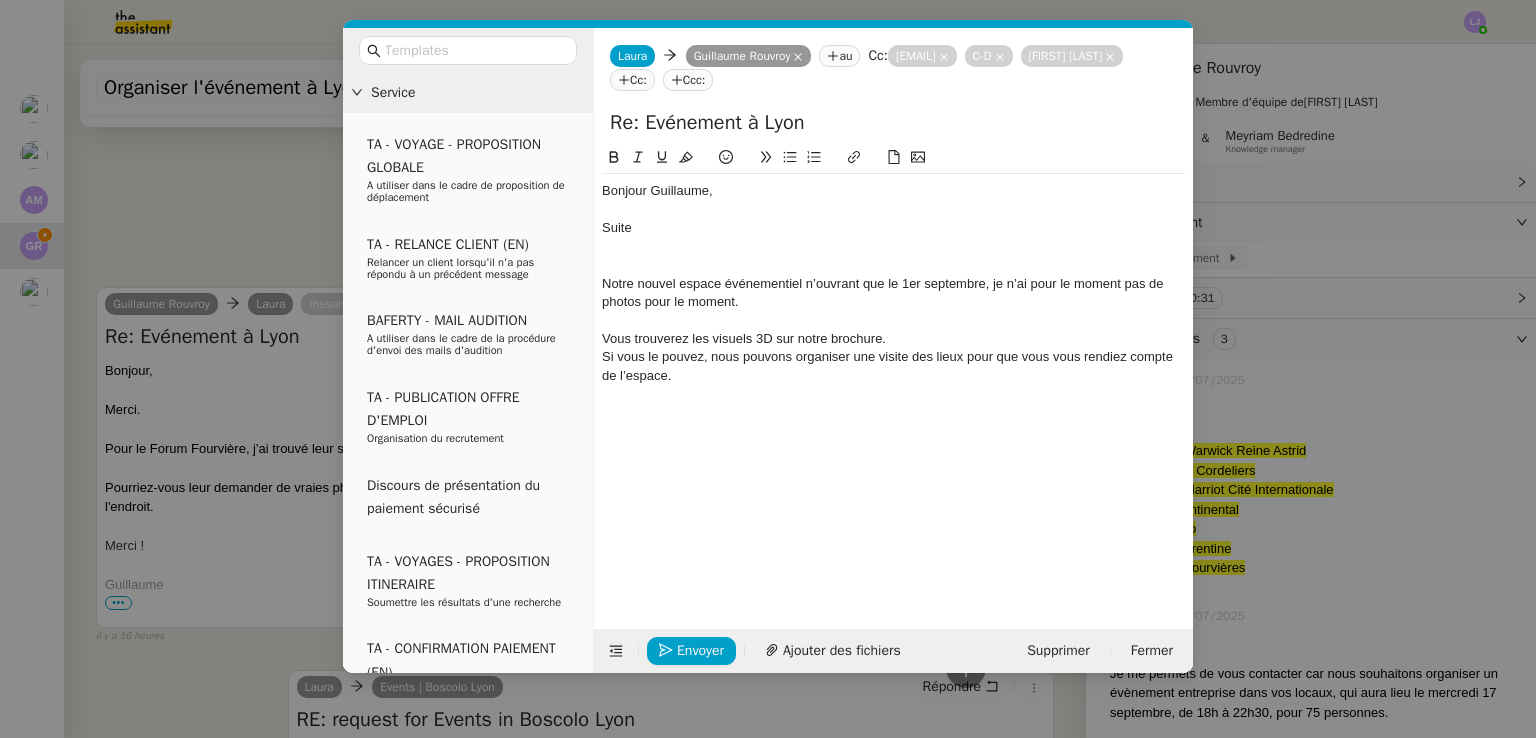 scroll, scrollTop: 2822, scrollLeft: 0, axis: vertical 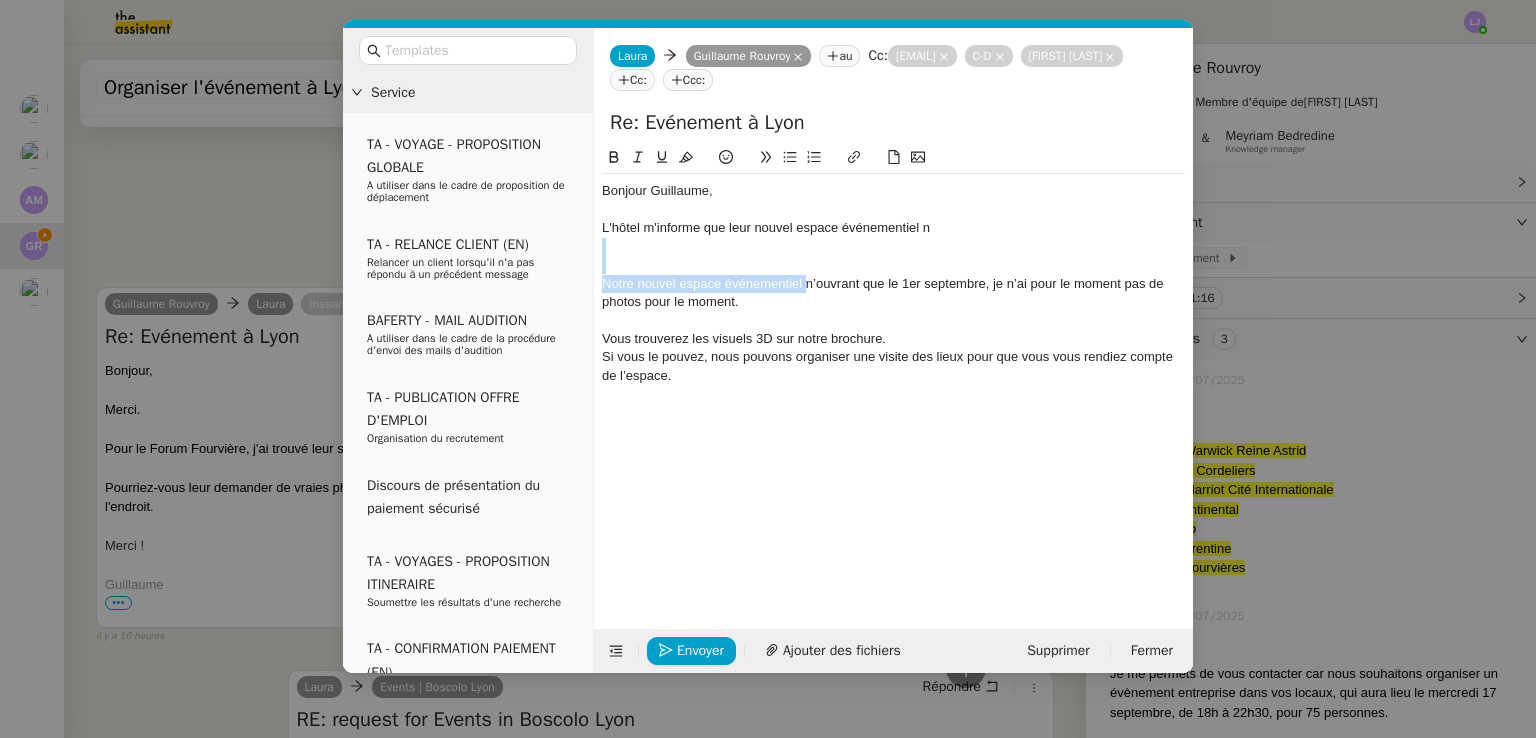 drag, startPoint x: 805, startPoint y: 279, endPoint x: 932, endPoint y: 224, distance: 138.39798 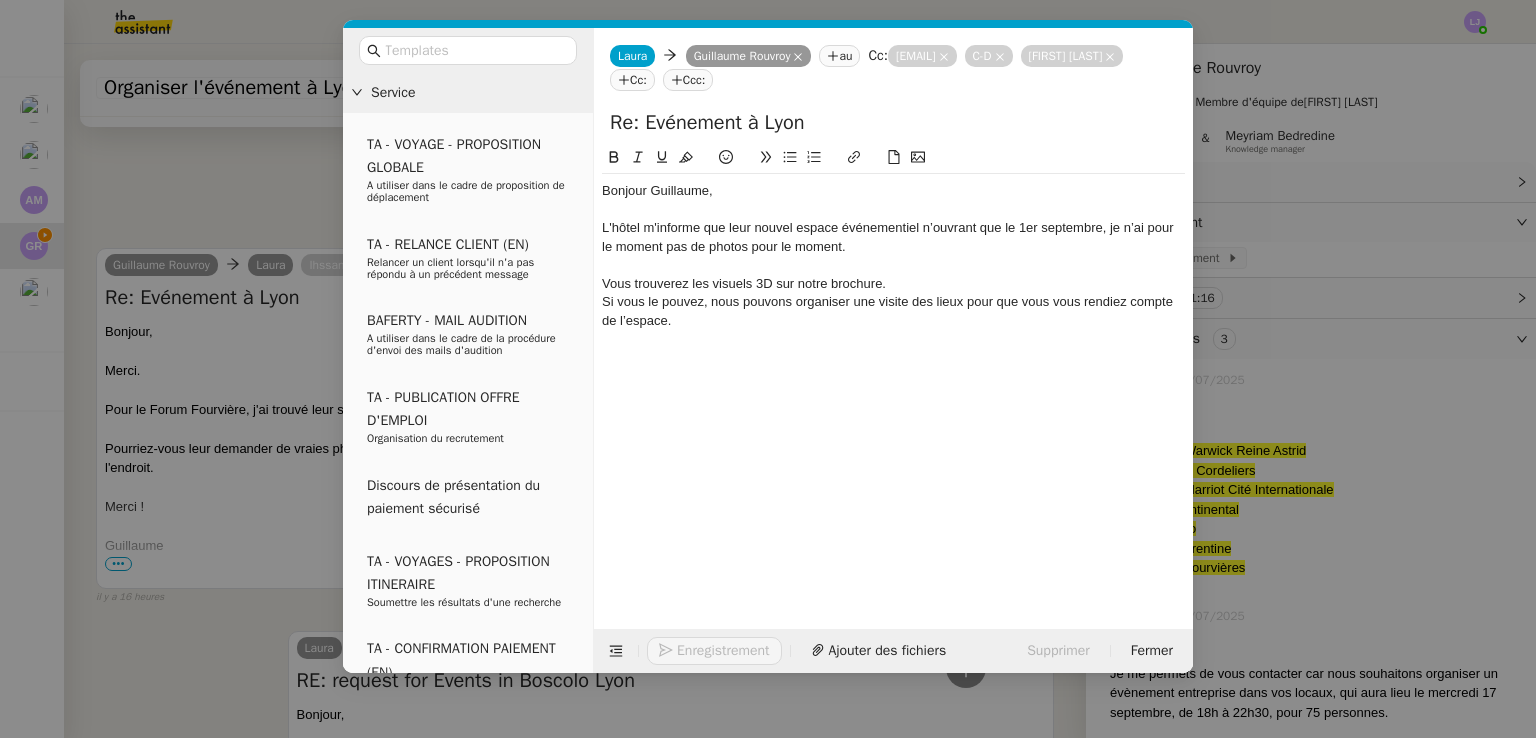 scroll, scrollTop: 2783, scrollLeft: 0, axis: vertical 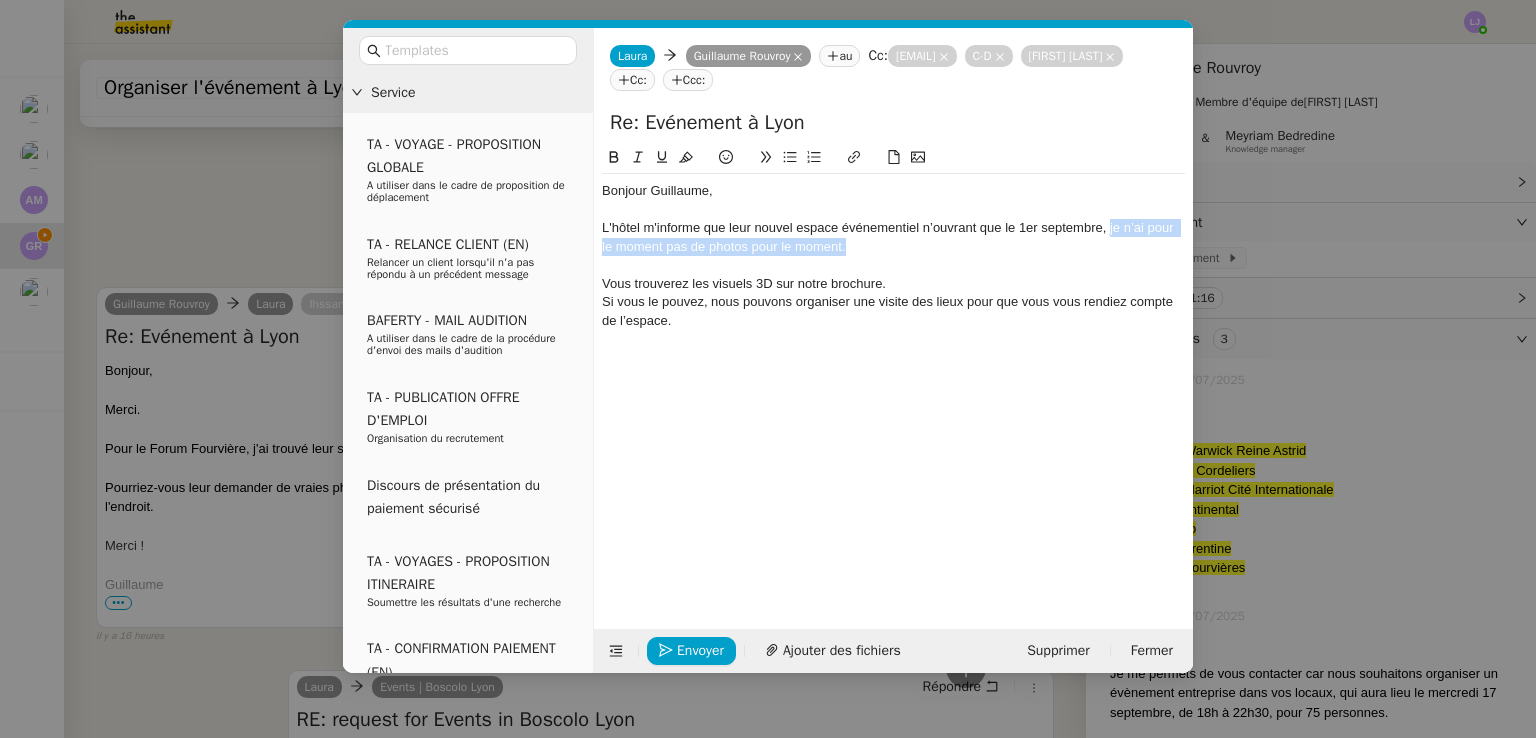 drag, startPoint x: 1108, startPoint y: 232, endPoint x: 1139, endPoint y: 248, distance: 34.88553 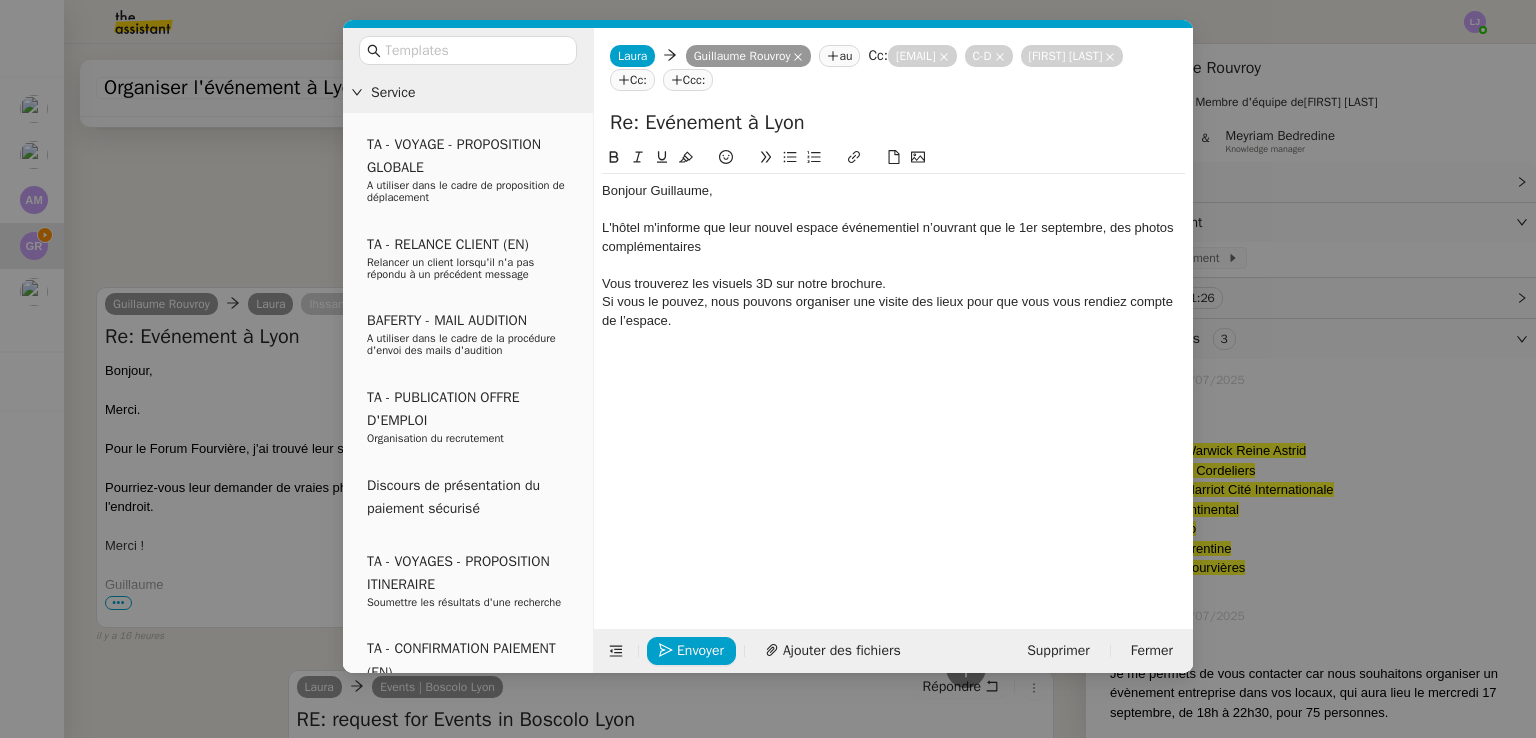 scroll, scrollTop: 2763, scrollLeft: 0, axis: vertical 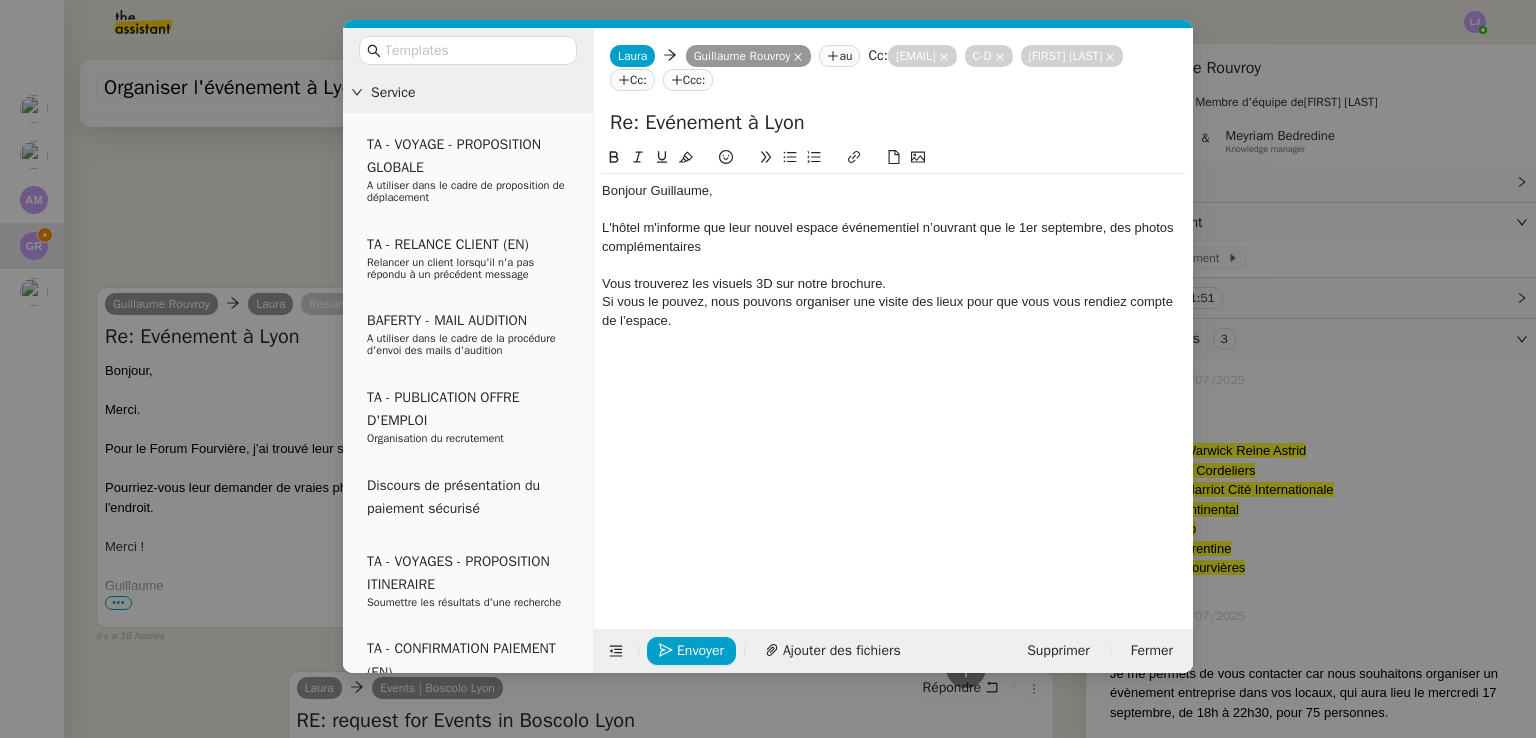 click on "L'hôtel m'informe que leur nouvel espace événementiel n’ouvrant que le 1er septembre, des photos complémentaires" 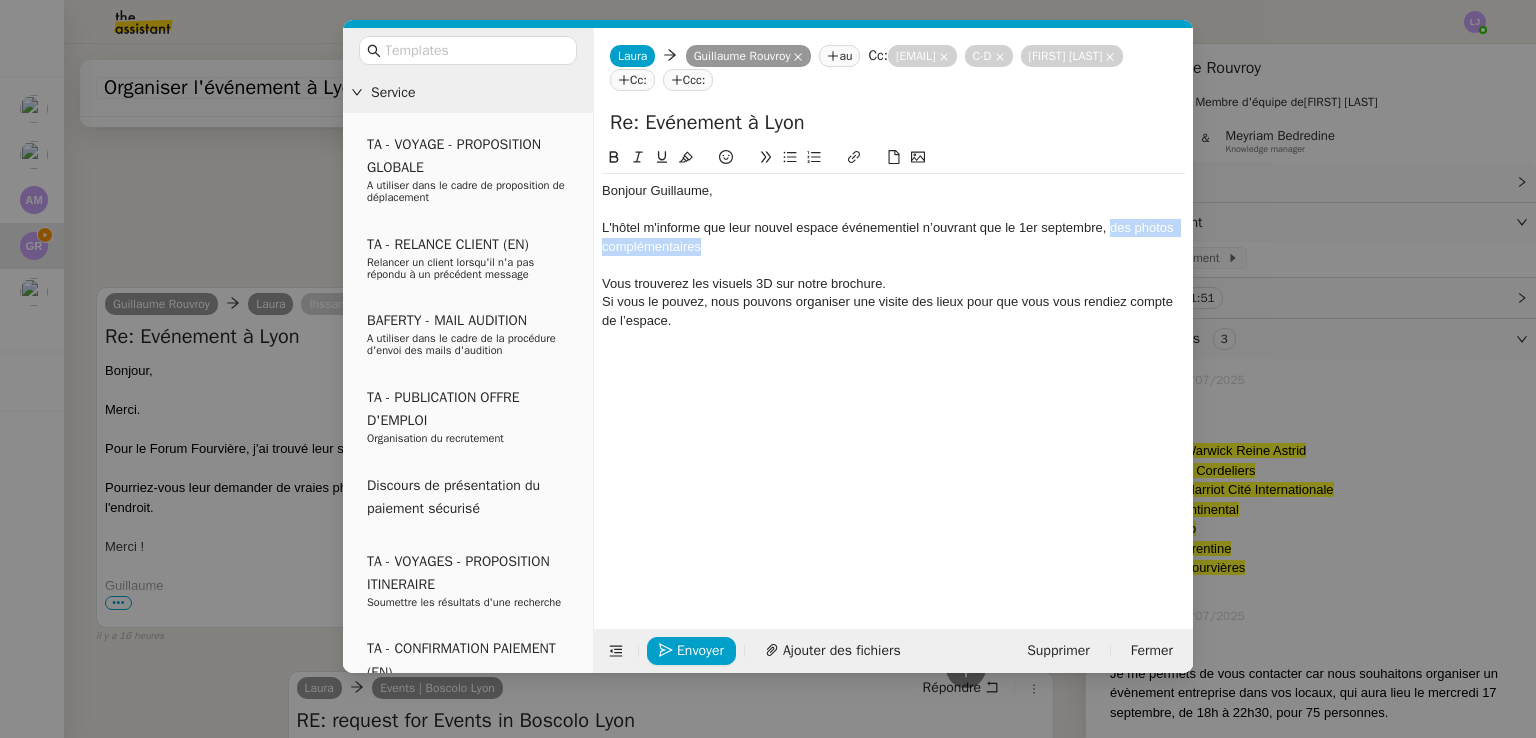 drag, startPoint x: 1119, startPoint y: 255, endPoint x: 1108, endPoint y: 225, distance: 31.95309 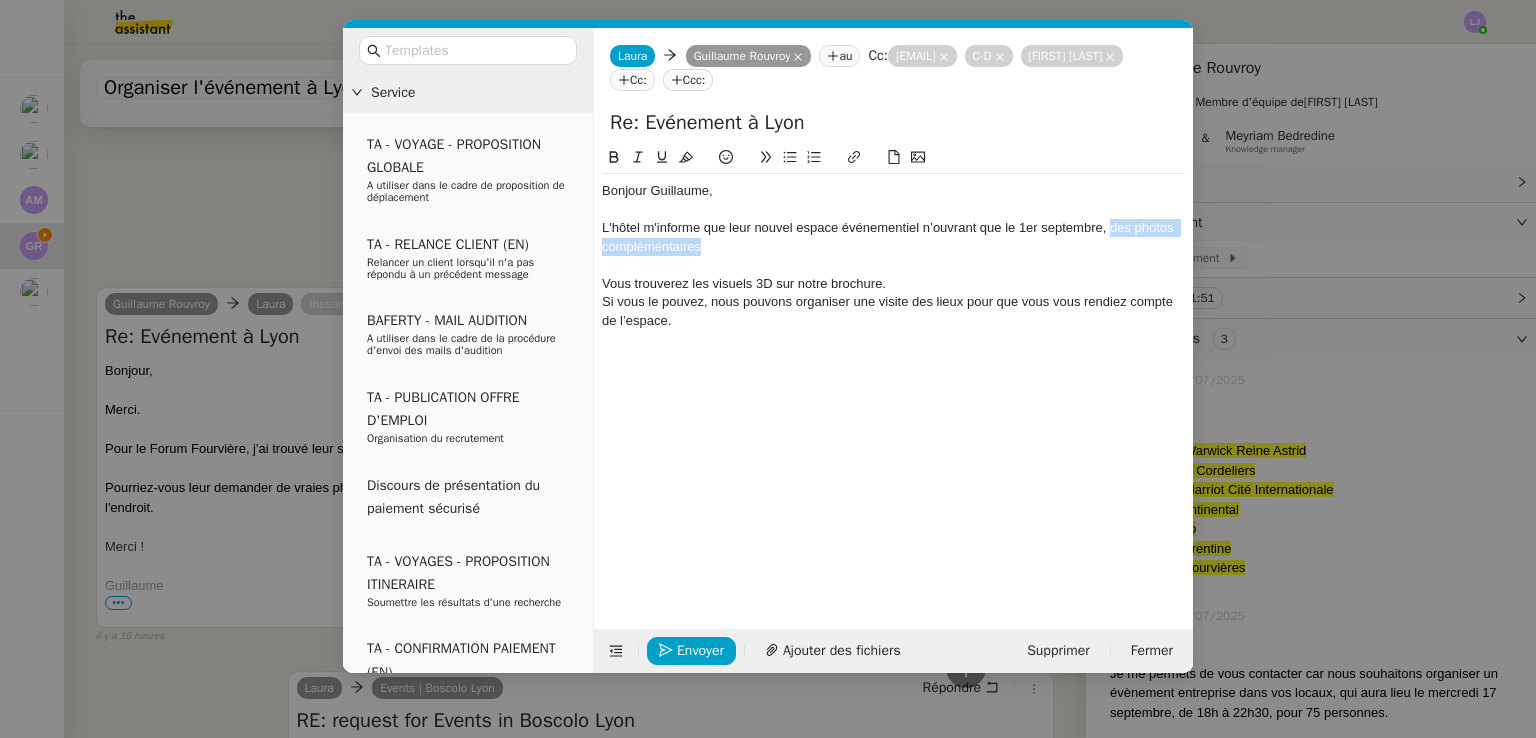 click on "L'hôtel m'informe que leur nouvel espace événementiel n’ouvrant que le 1er septembre, des photos complémentaires" 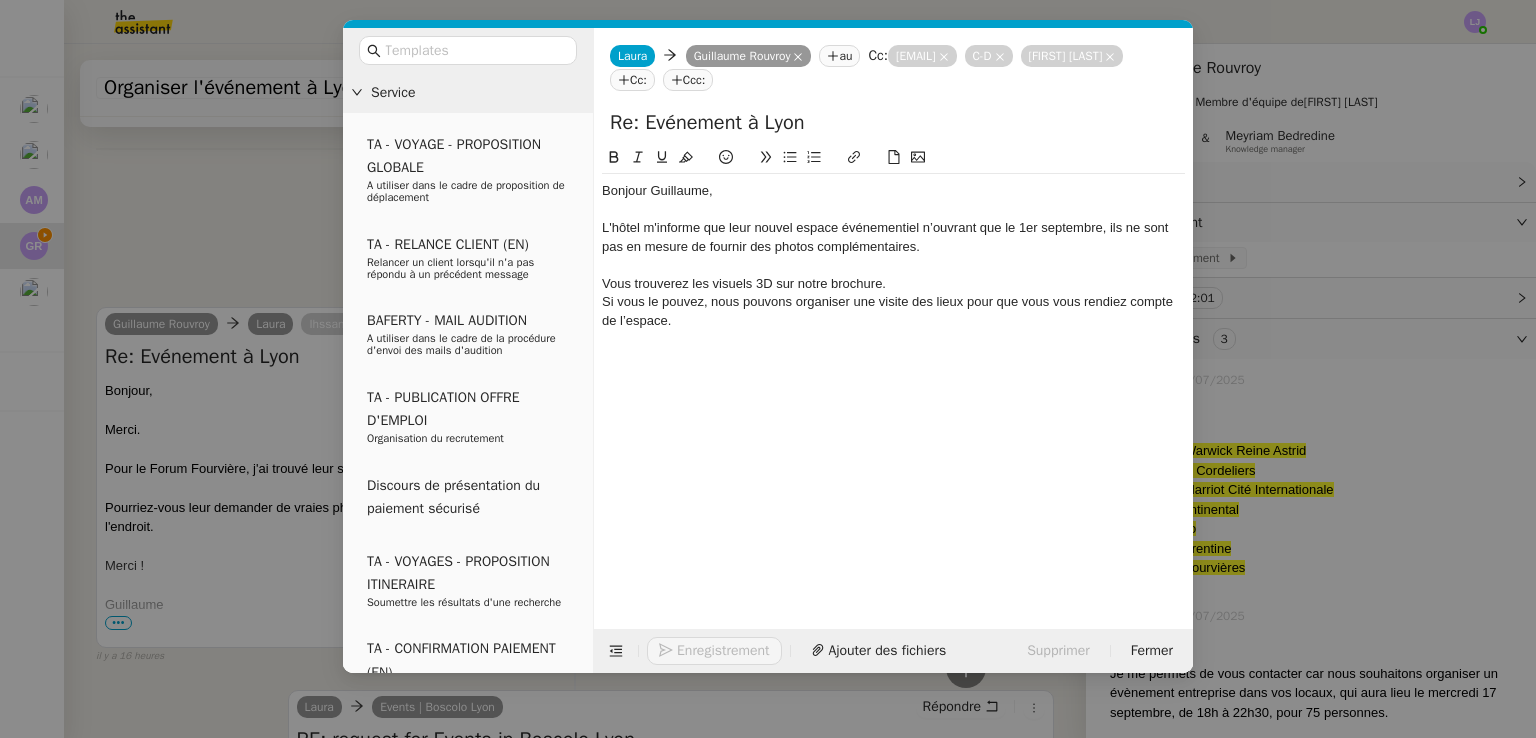 scroll, scrollTop: 2783, scrollLeft: 0, axis: vertical 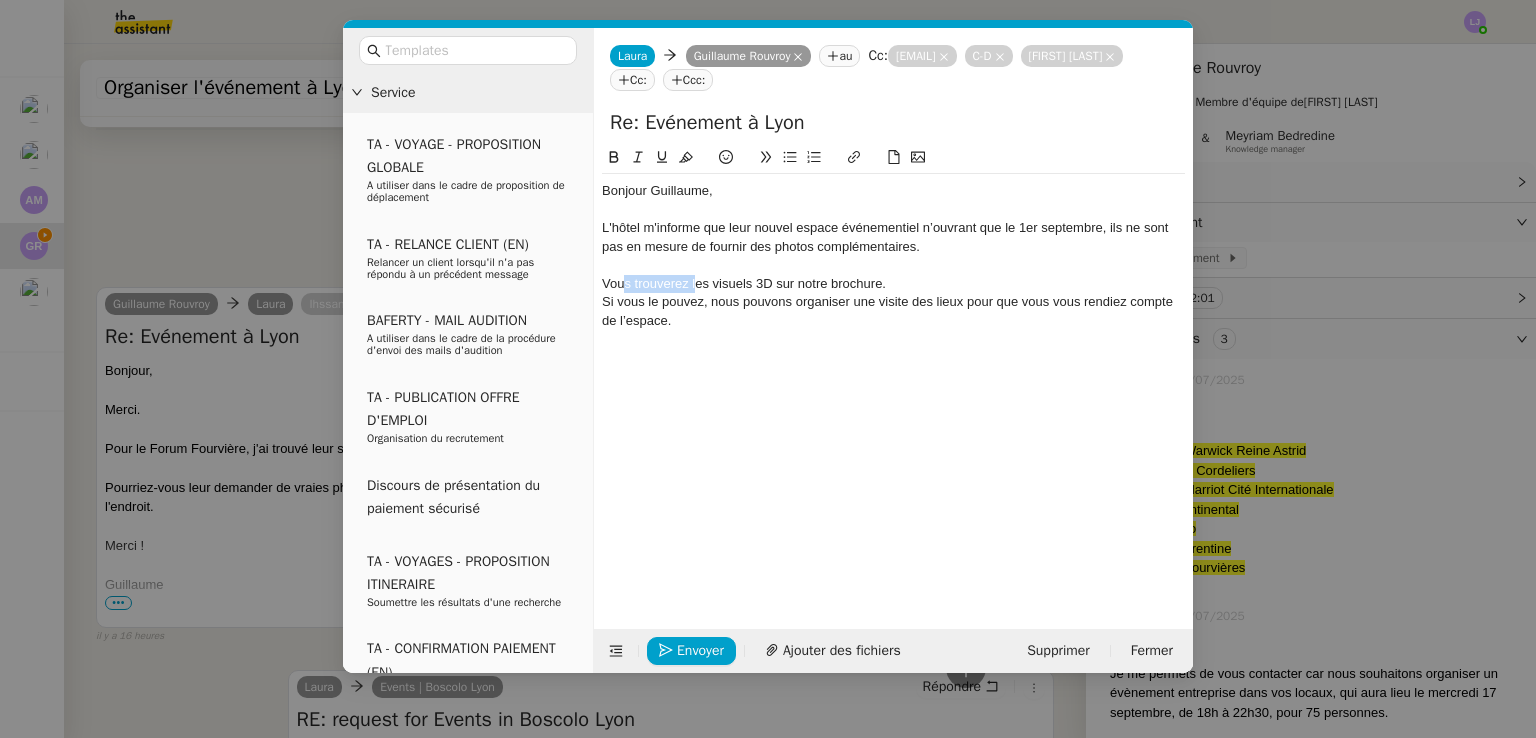 drag, startPoint x: 694, startPoint y: 285, endPoint x: 625, endPoint y: 278, distance: 69.354164 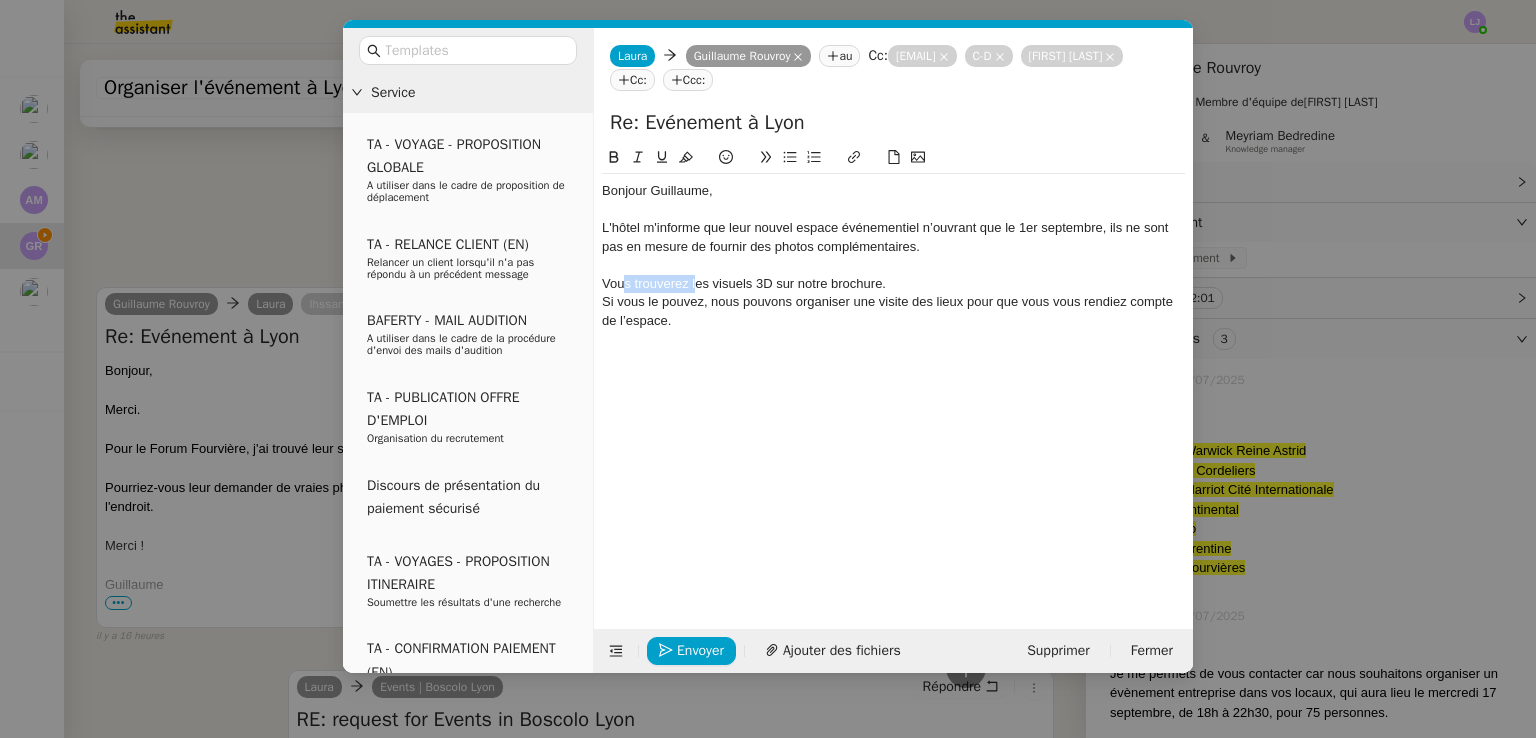 click on "Vous trouverez les visuels 3D sur notre brochure." 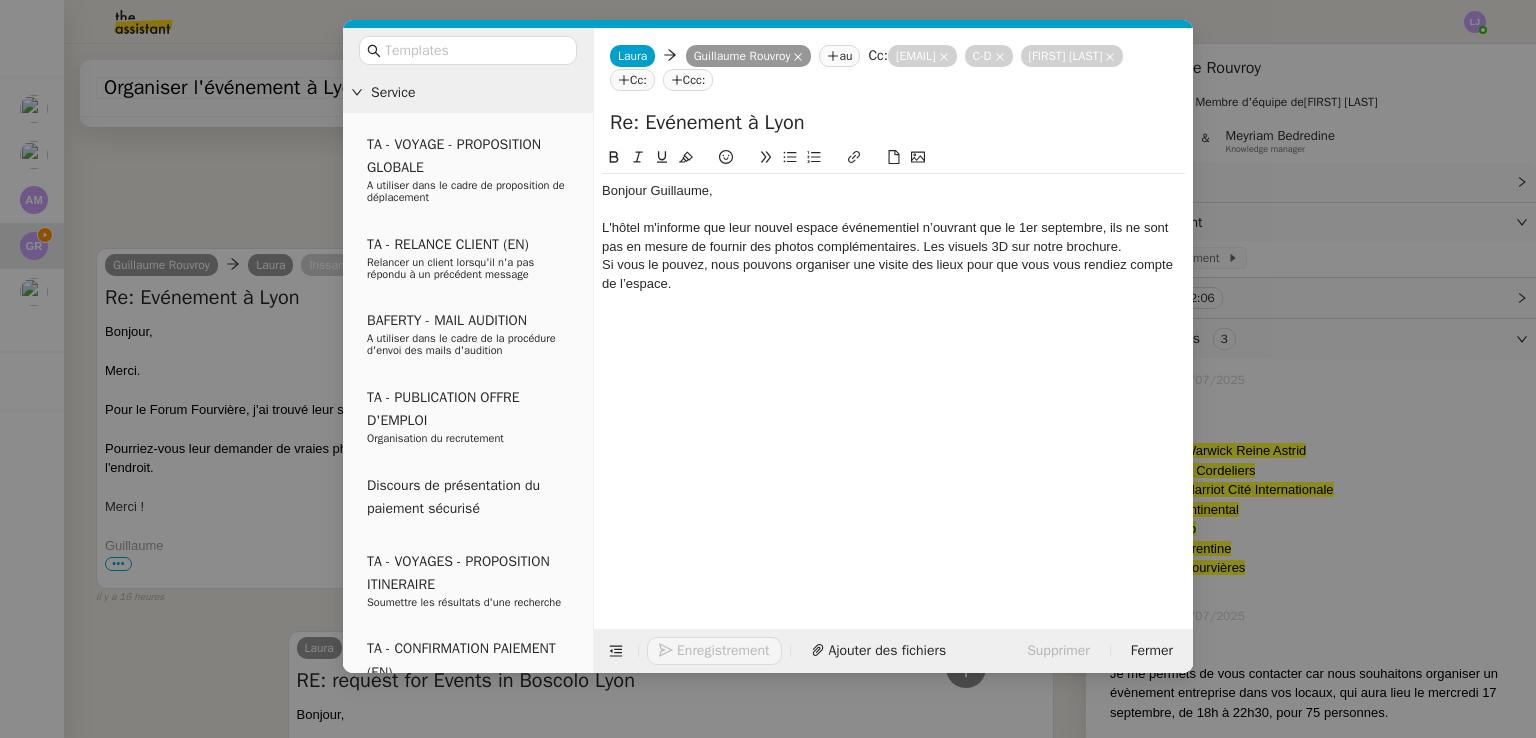 scroll, scrollTop: 2744, scrollLeft: 0, axis: vertical 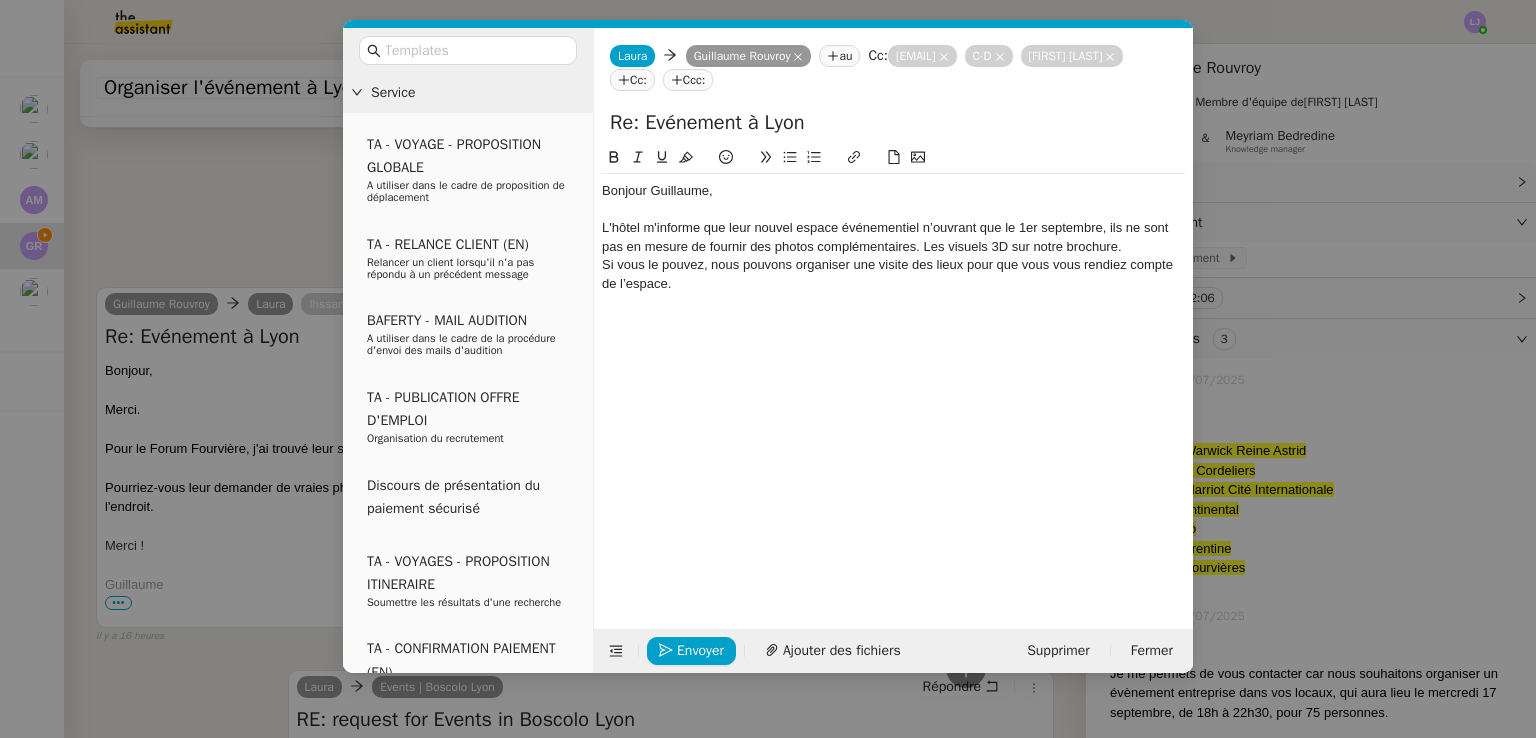 click on "L'hôtel m'informe que leur nouvel espace événementiel n’ouvrant que le 1er septembre, ils ne sont pas en mesure de fournir des photos complémentaires. Les visuels 3D sur notre brochure." 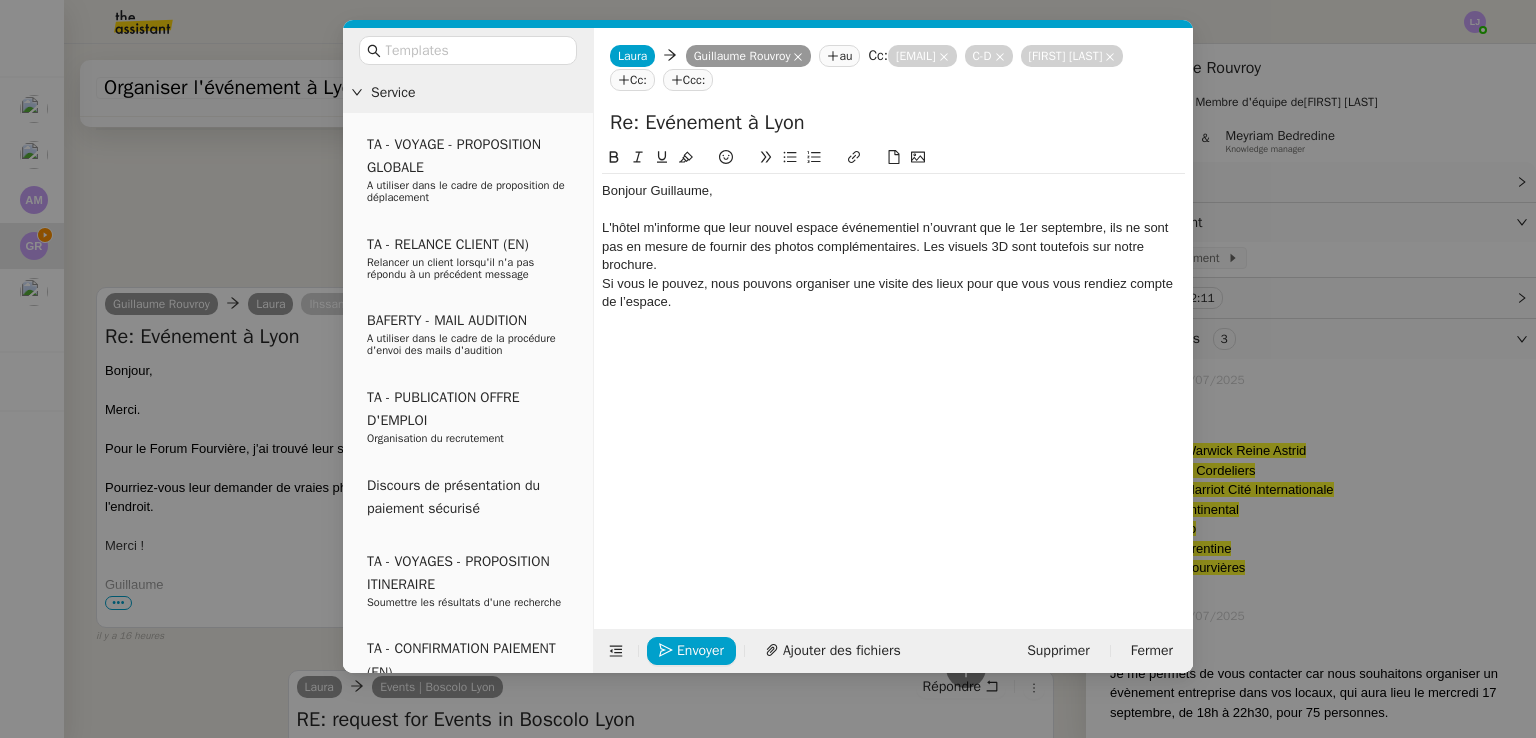 click on "L'hôtel m'informe que leur nouvel espace événementiel n’ouvrant que le 1er septembre, ils ne sont pas en mesure de fournir des photos complémentaires. Les visuels 3D sont toutefois sur notre brochure." 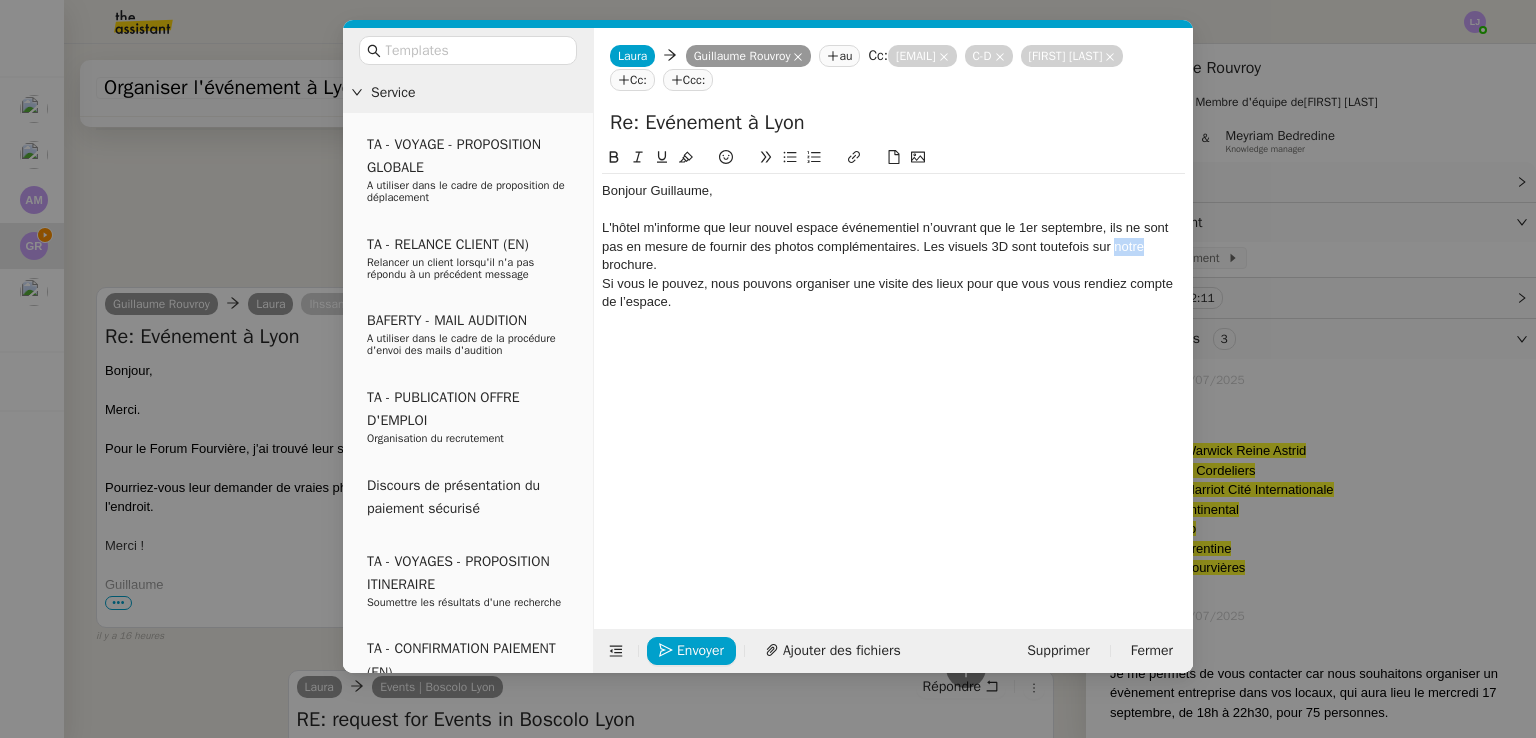 click on "L'hôtel m'informe que leur nouvel espace événementiel n’ouvrant que le 1er septembre, ils ne sont pas en mesure de fournir des photos complémentaires. Les visuels 3D sont toutefois sur notre brochure." 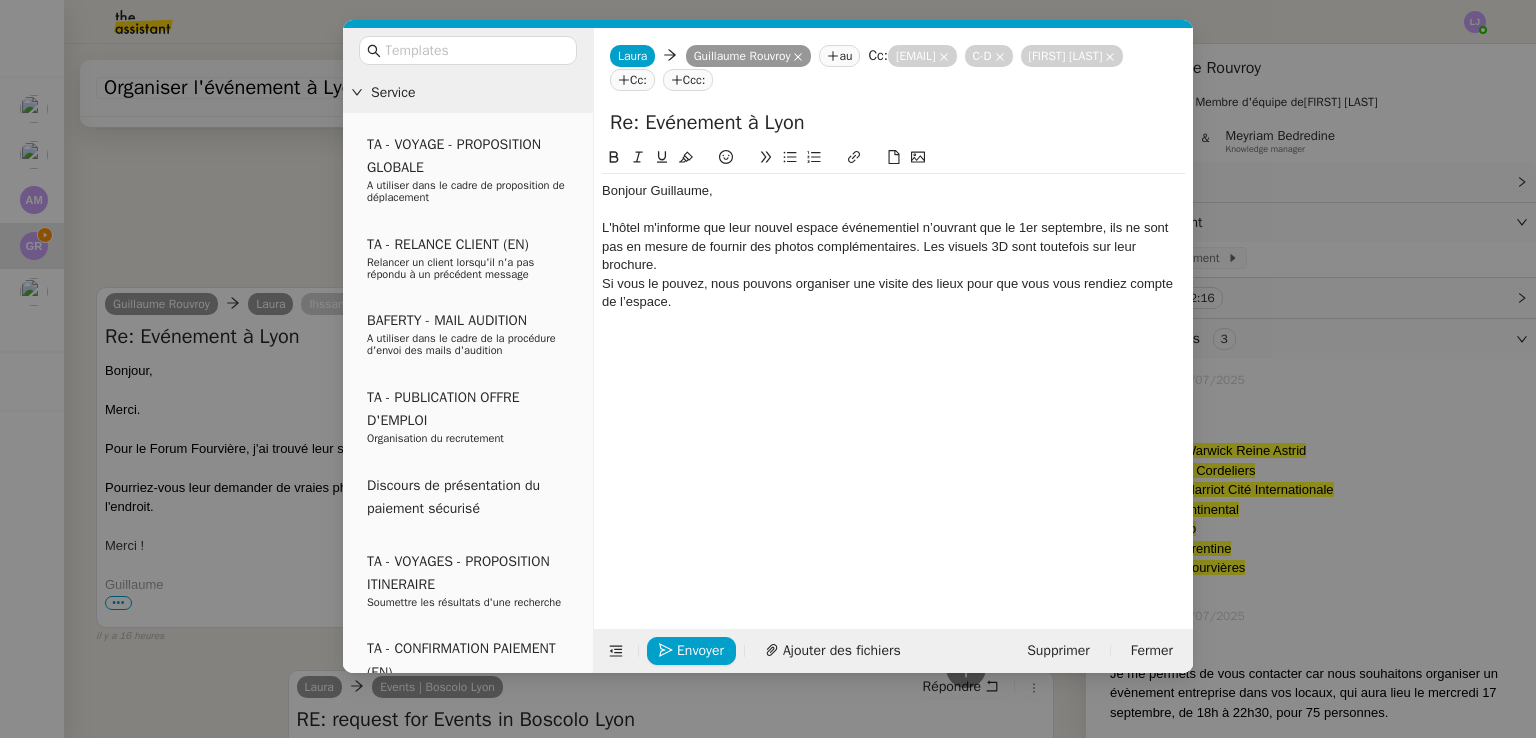 click on "L'hôtel m'informe que leur nouvel espace événementiel n’ouvrant que le 1er septembre, ils ne sont pas en mesure de fournir des photos complémentaires. Les visuels 3D sont toutefois sur leur brochure." 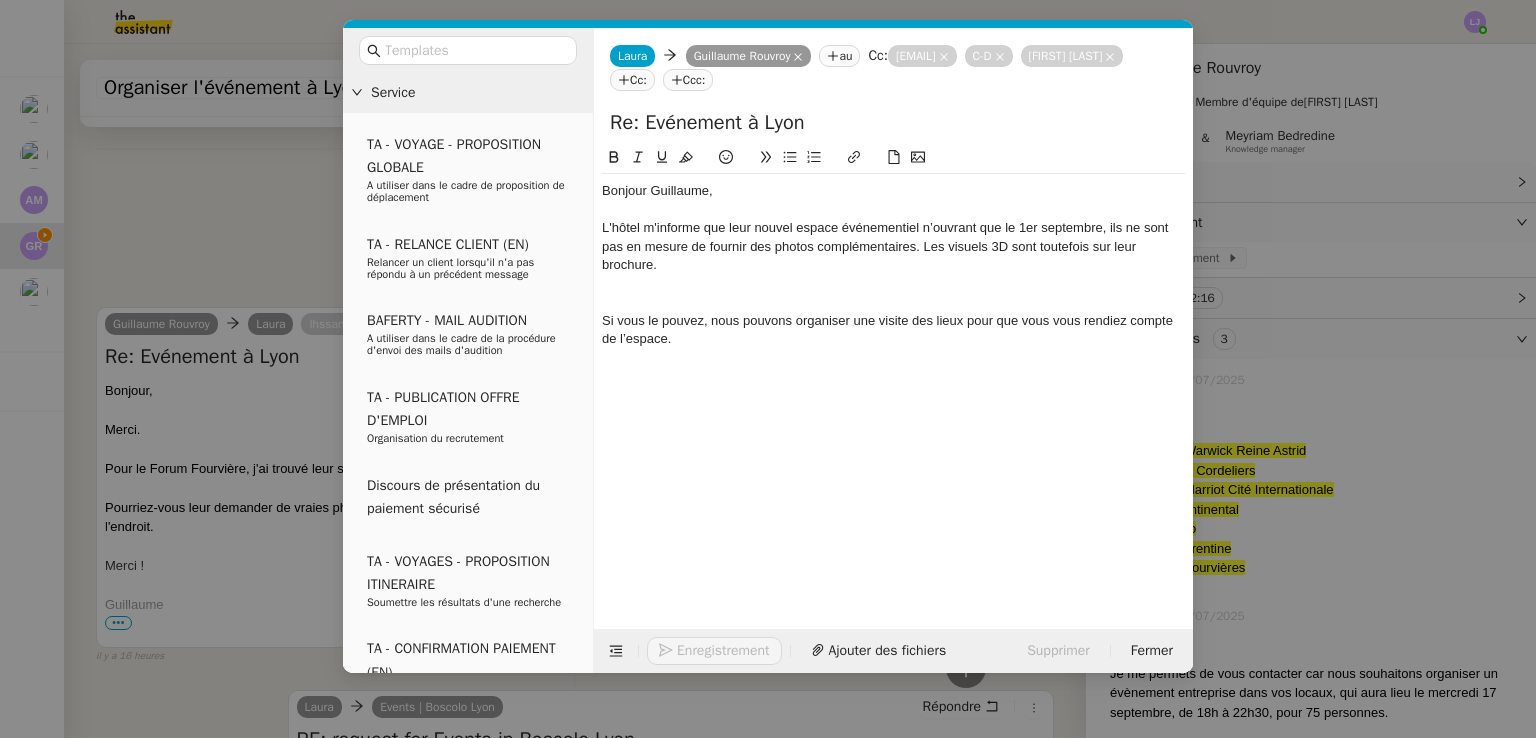 scroll, scrollTop: 2783, scrollLeft: 0, axis: vertical 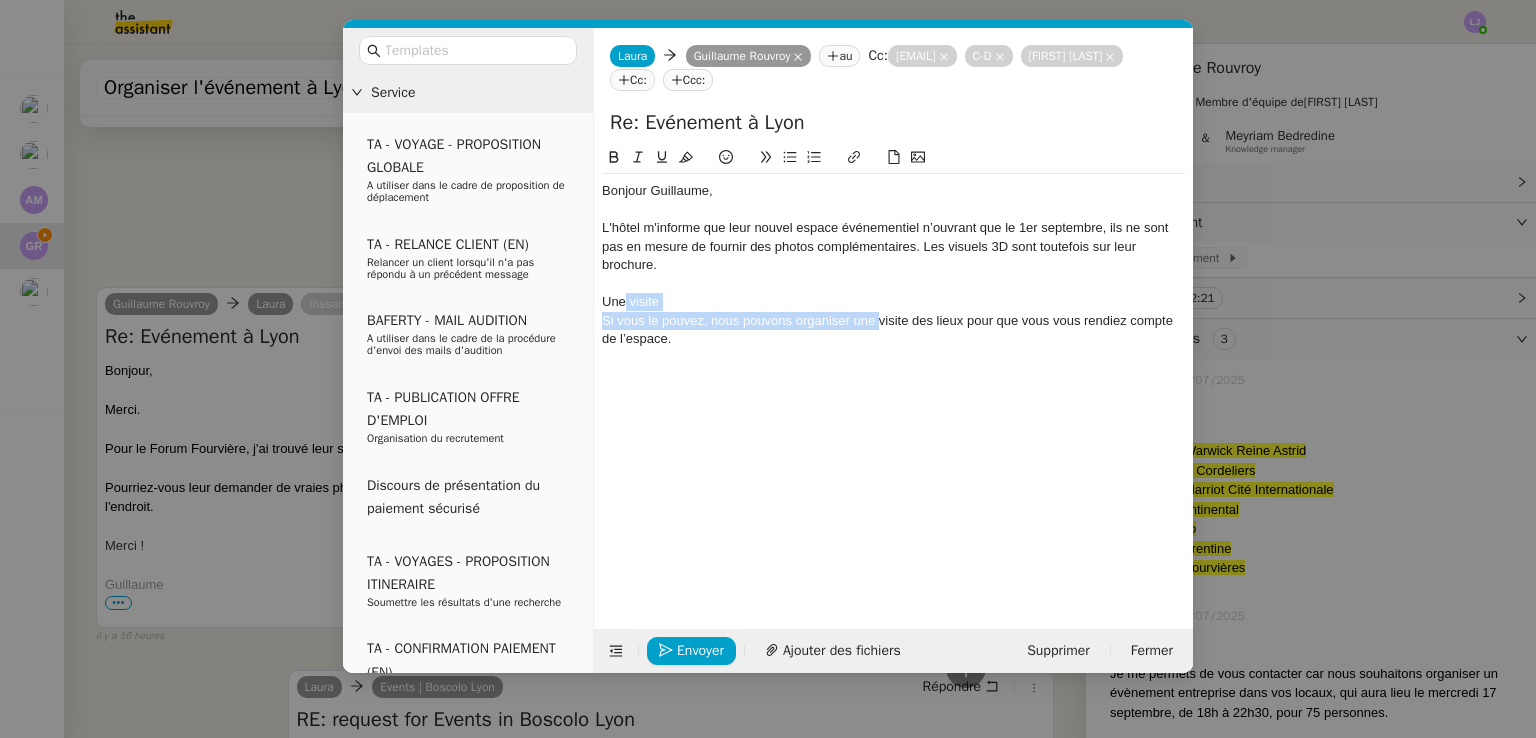 drag, startPoint x: 879, startPoint y: 322, endPoint x: 626, endPoint y: 309, distance: 253.33377 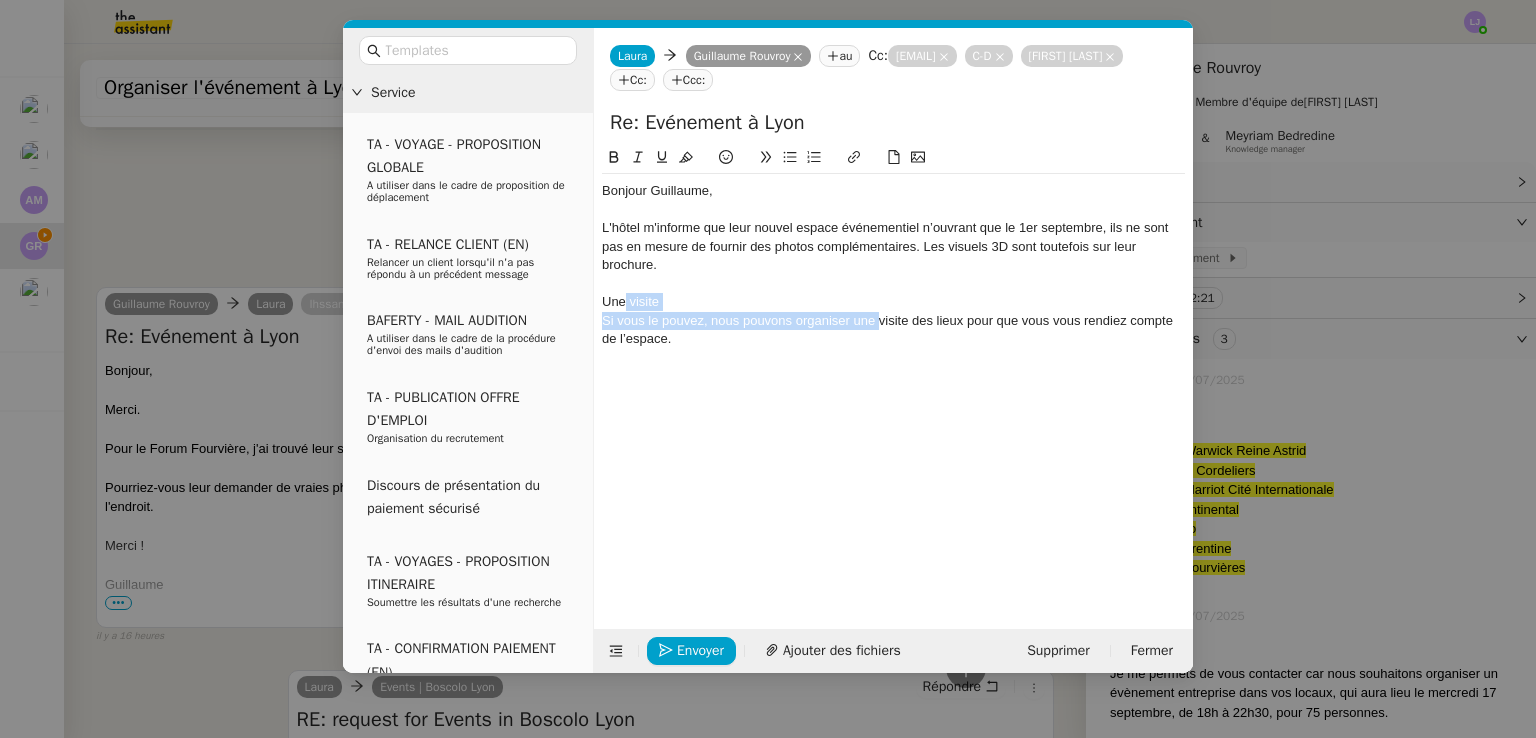 click on "Bonjour [FIRST], L'hôtel m'informe que leur nouvel espace événementiel n’ouvrant que le 1er septembre, ils ne sont pas en mesure de fournir des photos complémentaires. Les visuels 3D sont toutefois sur leur brochure. Une visite Si vous le pouvez, nous pouvons organiser une visite des lieux pour que vous vous rendiez compte de l’espace." 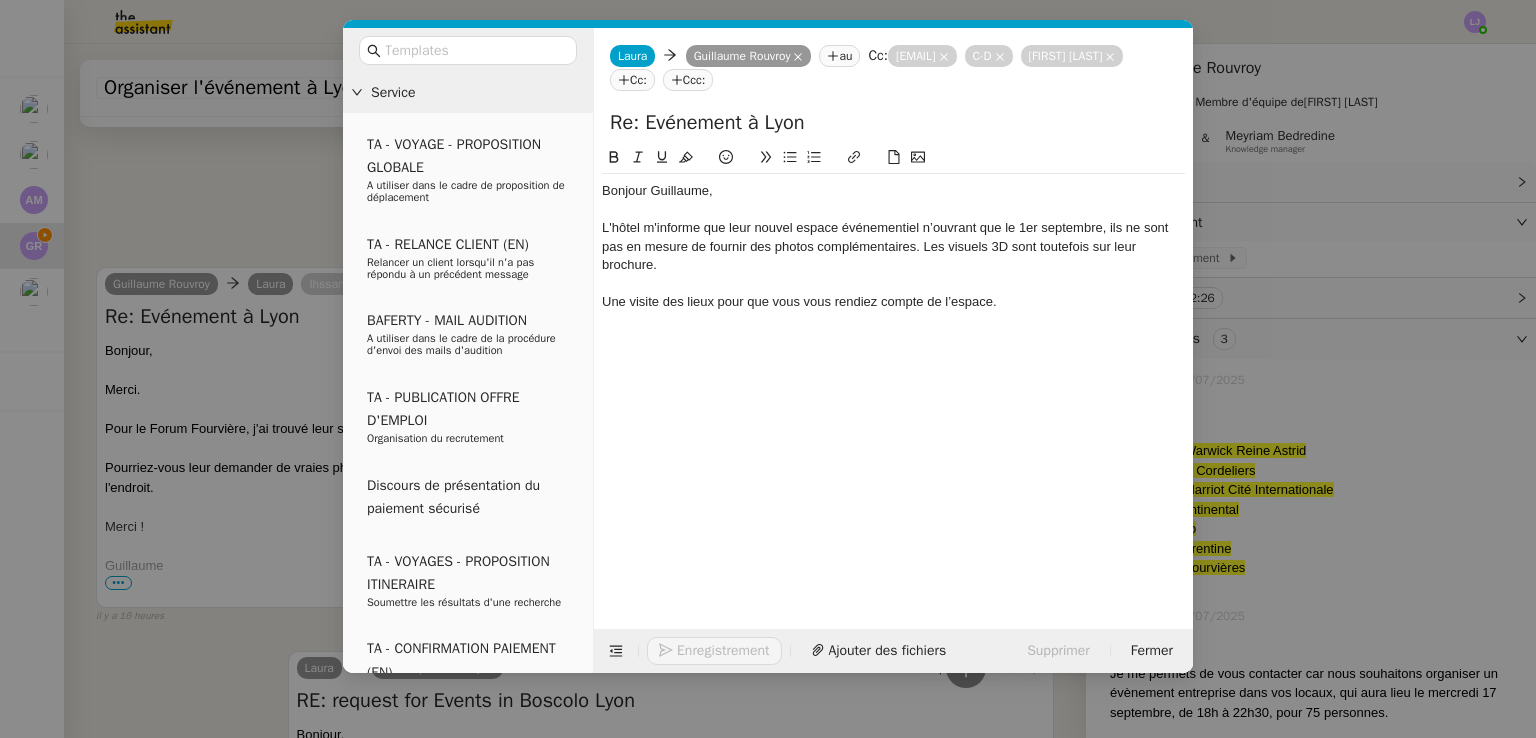 scroll, scrollTop: 2763, scrollLeft: 0, axis: vertical 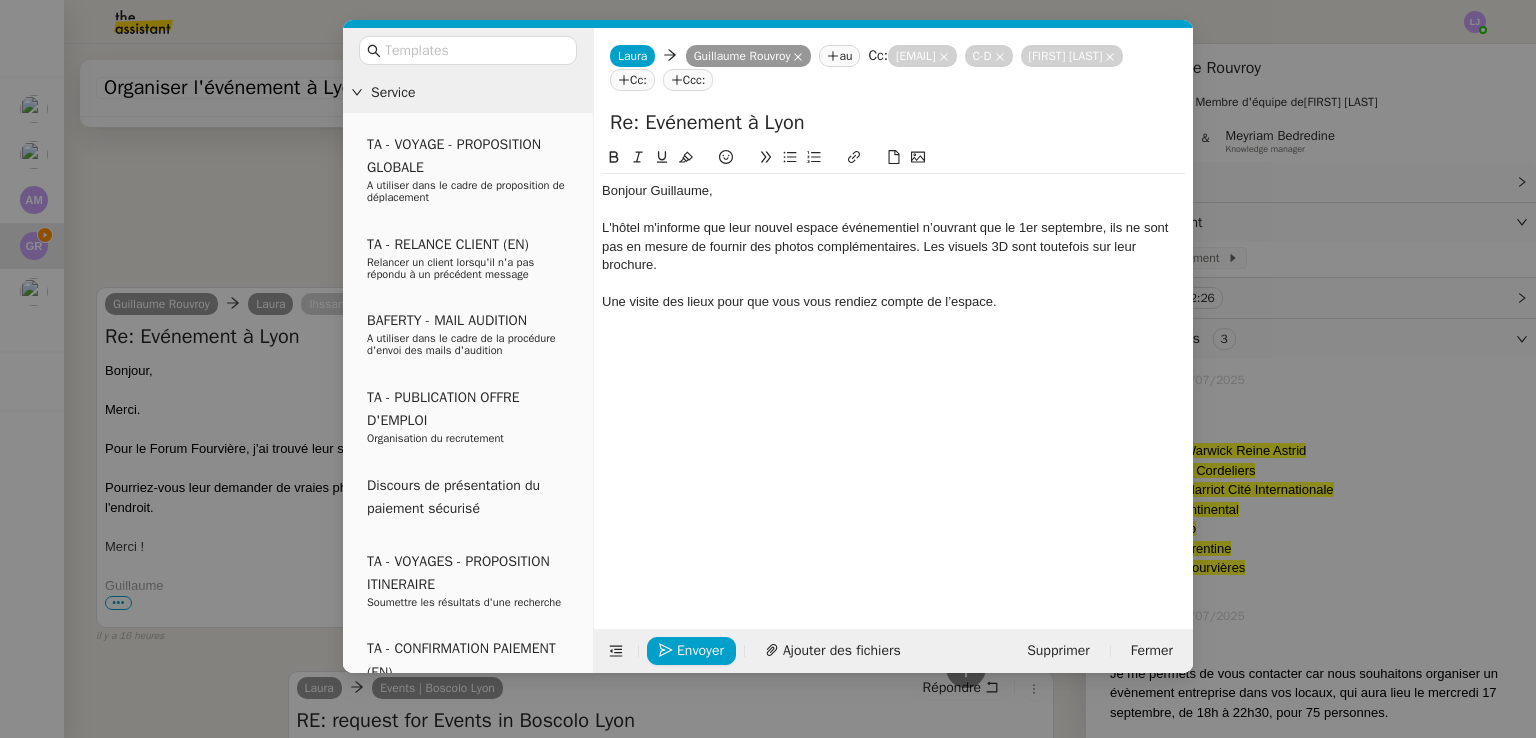 click on "Une visite des lieux pour que vous vous rendiez compte de l’espace." 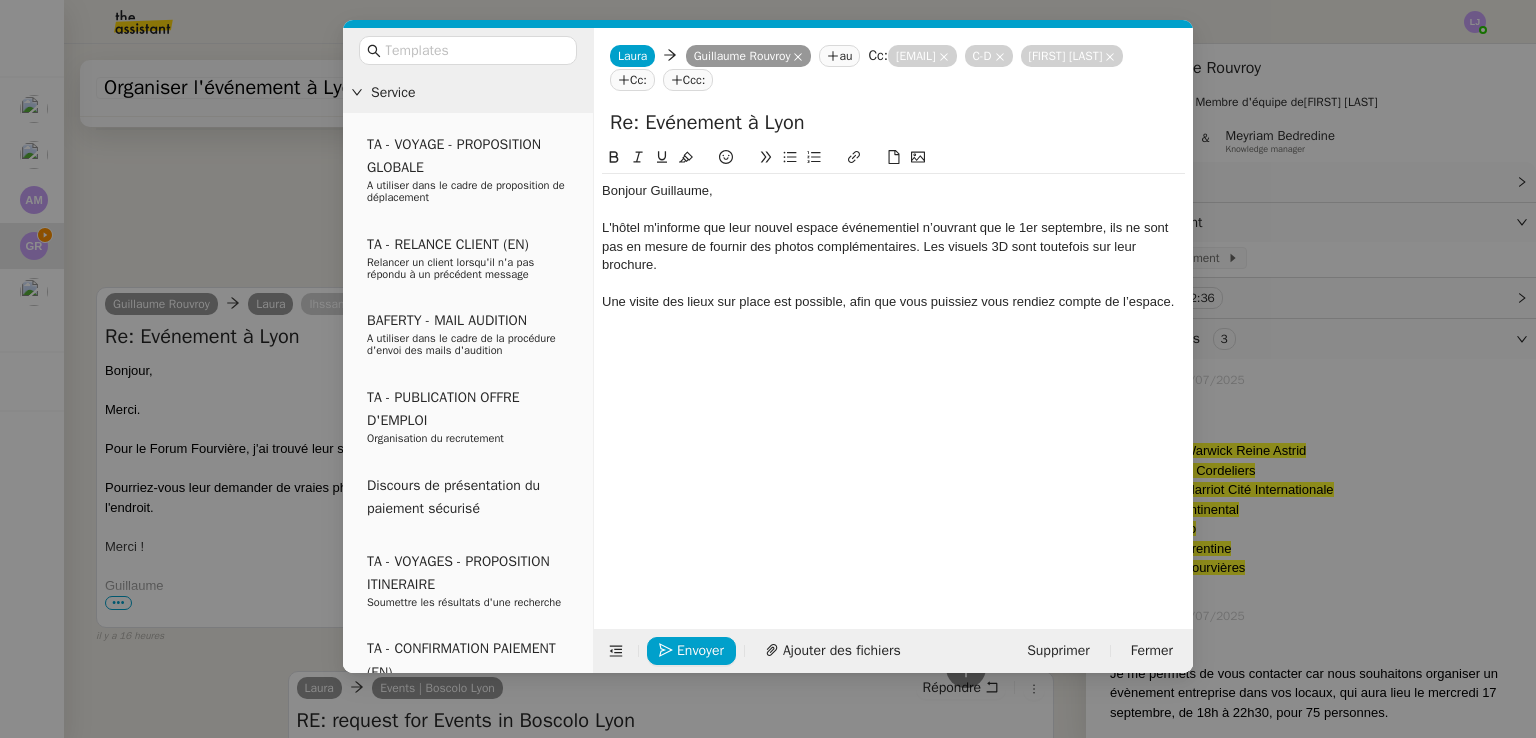 click on "Une visite des lieux sur place est possible, afin que vous puissiez vous rendiez compte de l’espace." 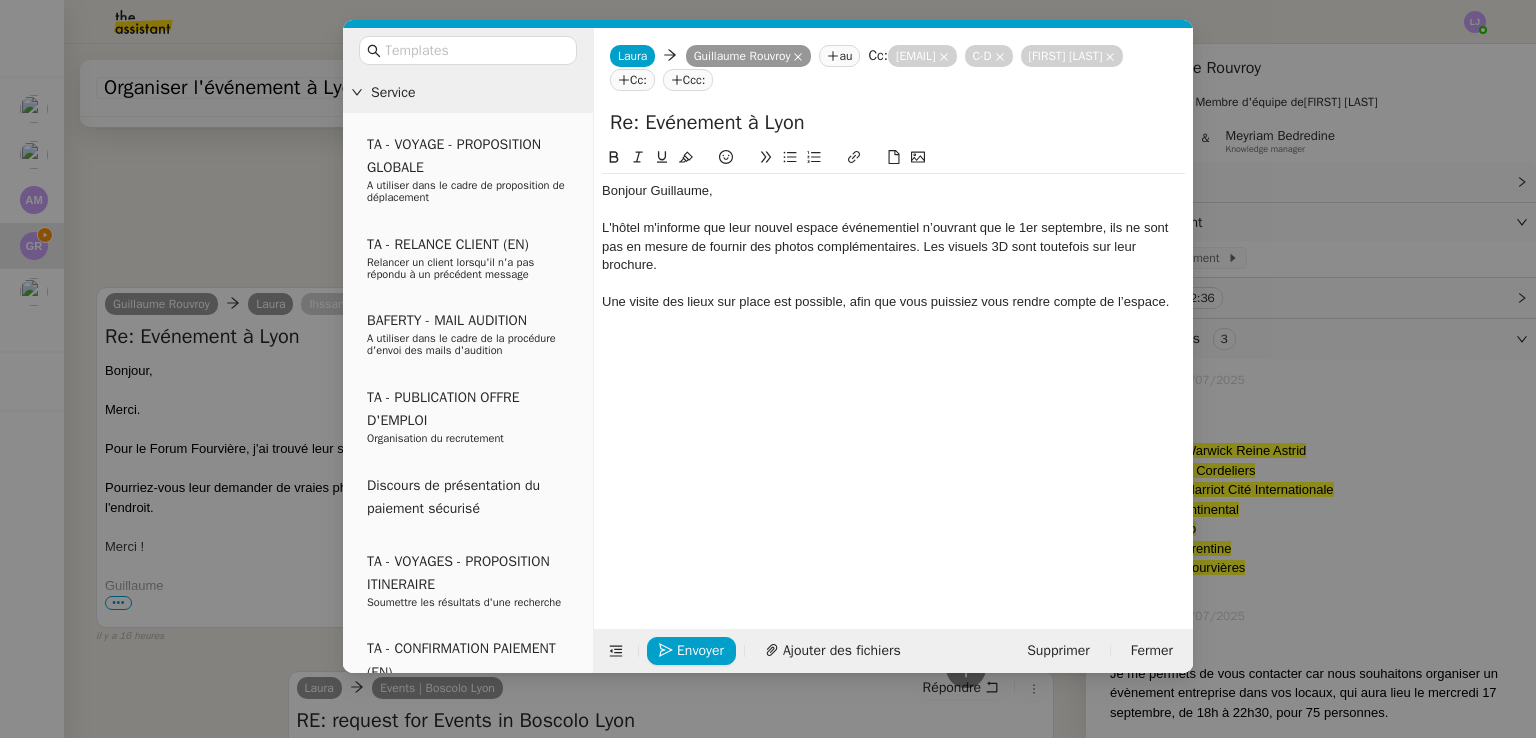 click on "Une visite des lieux sur place est possible, afin que vous puissiez vous rendre compte de l’espace." 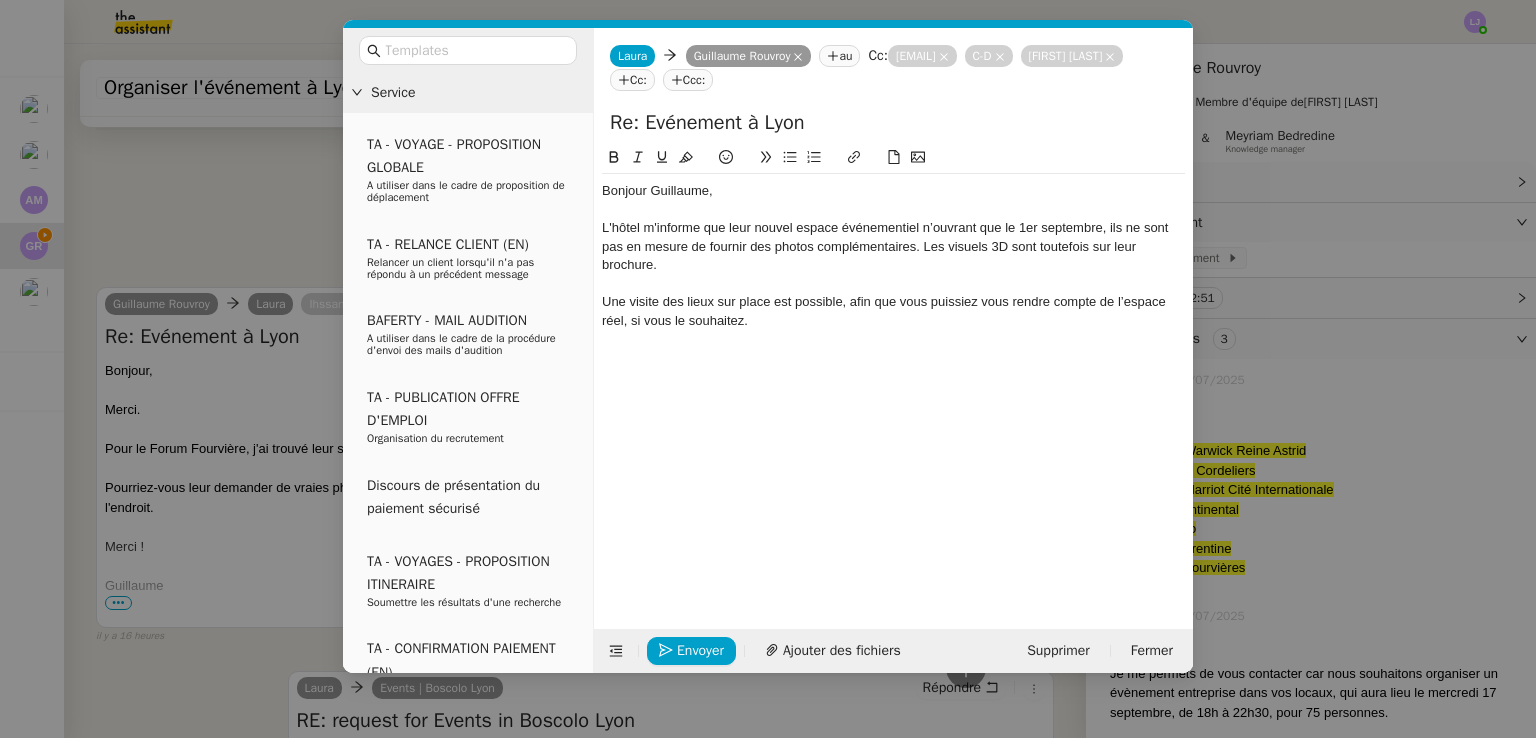 click on "Une visite des lieux sur place est possible, afin que vous puissiez vous rendre compte de l’espace réel, si vous le souhaitez." 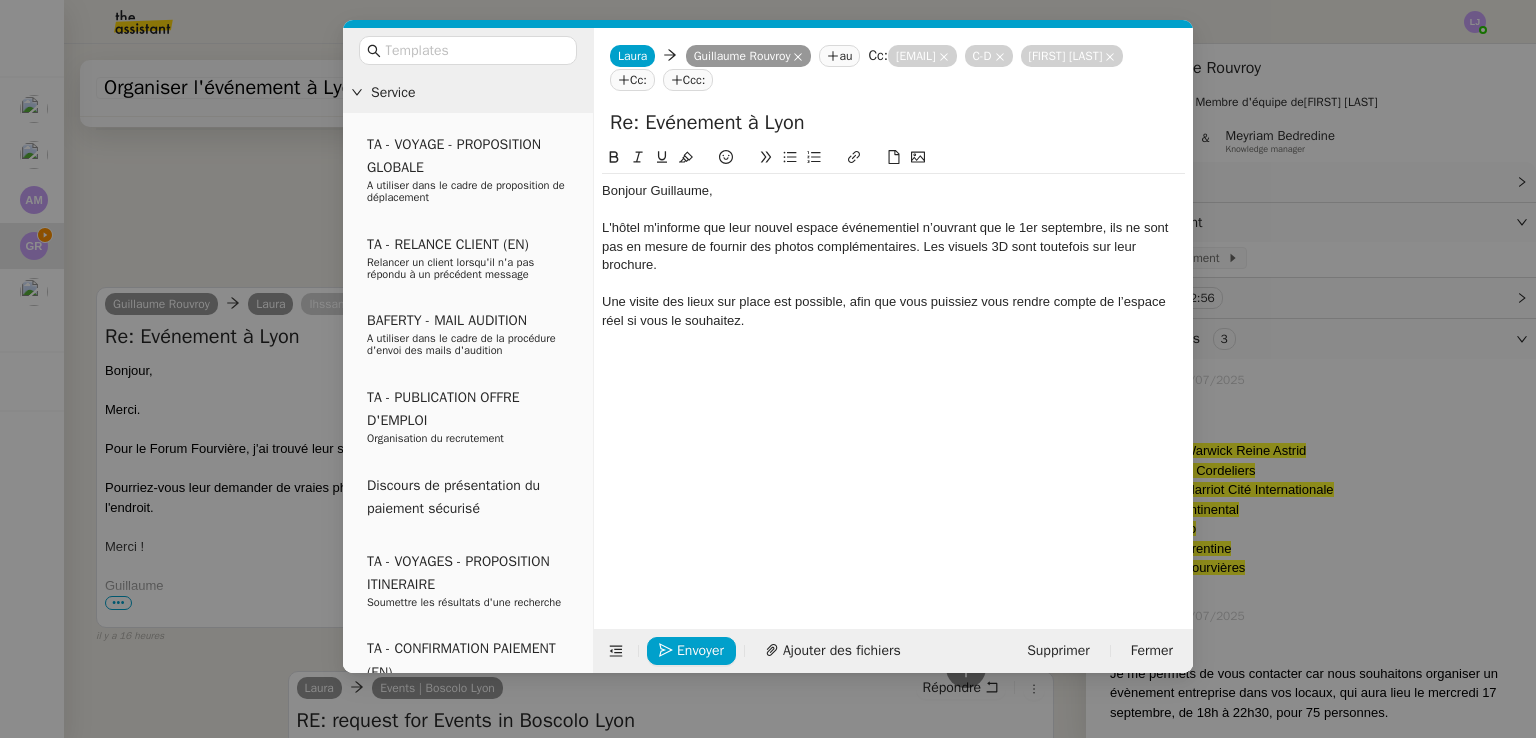 click on "L'hôtel m'informe que leur nouvel espace événementiel n’ouvrant que le 1er septembre, ils ne sont pas en mesure de fournir des photos complémentaires. Les visuels 3D sont toutefois sur leur brochure." 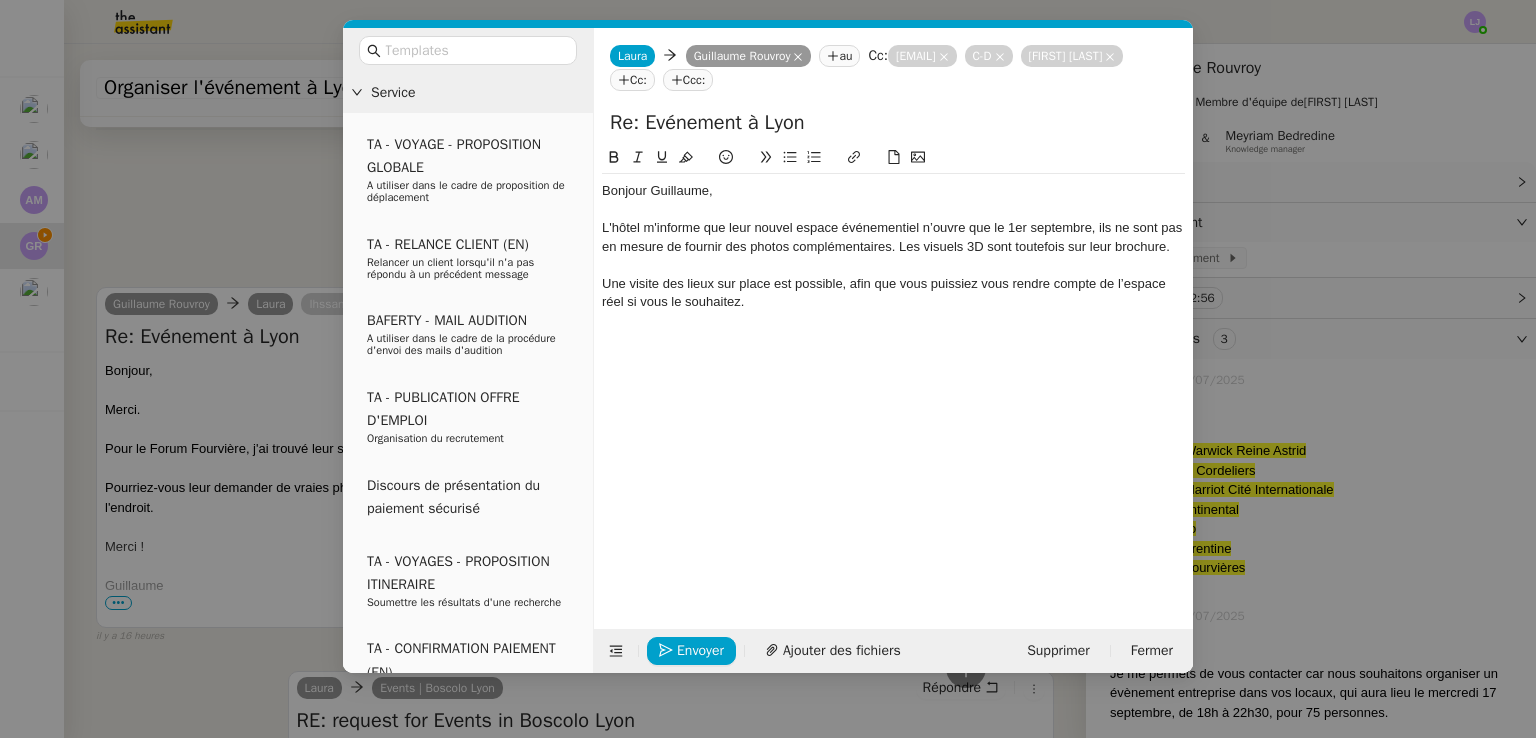 click on "L'hôtel m'informe que leur nouvel espace événementiel n’ouvre que le 1er septembre, ils ne sont pas en mesure de fournir des photos complémentaires. Les visuels 3D sont toutefois sur leur brochure." 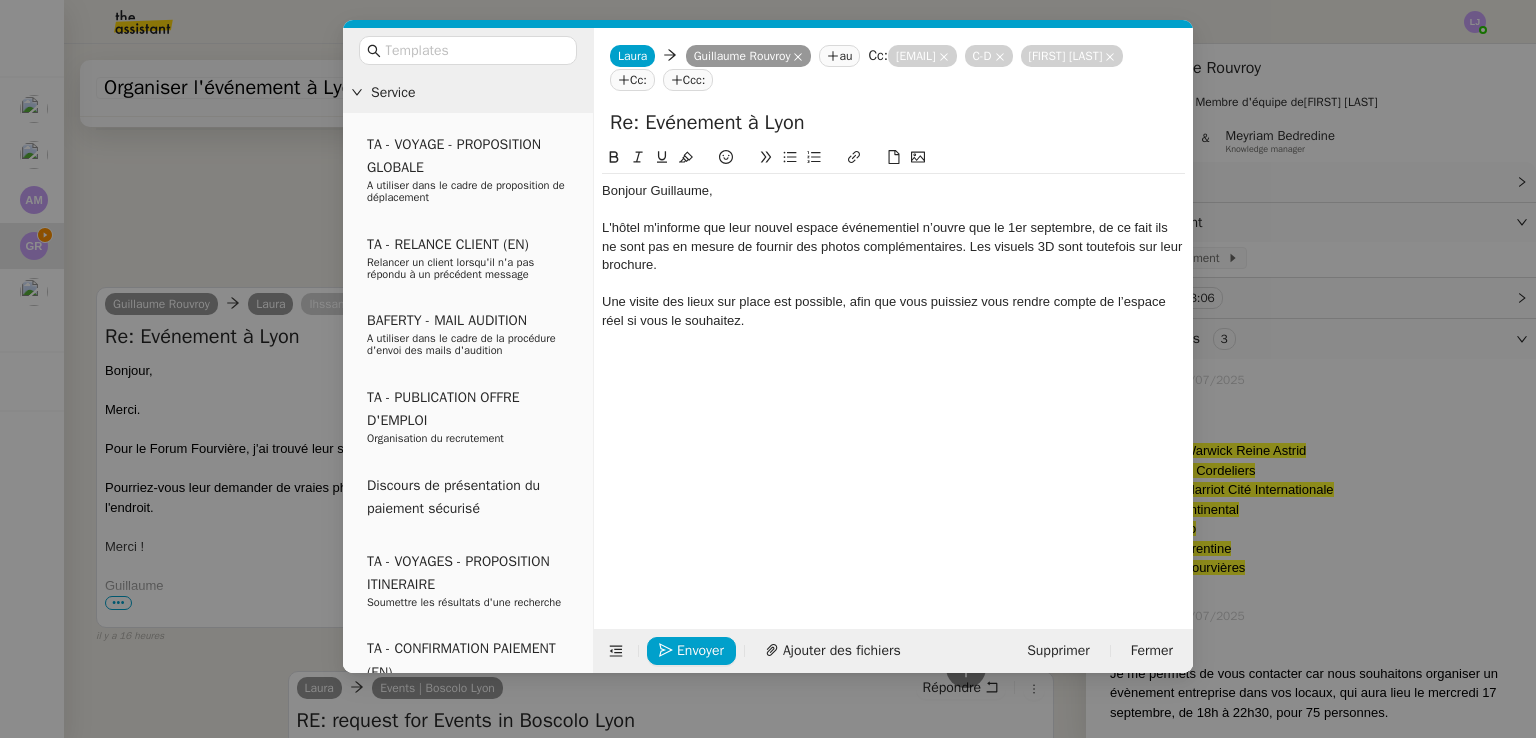 click on "Service TA - VOYAGE - PROPOSITION GLOBALE    A utiliser dans le cadre de proposition de déplacement TA - RELANCE CLIENT (EN)    Relancer un client lorsqu'il n'a pas répondu à un précédent message BAFERTY - MAIL AUDITION    A utiliser dans le cadre de la procédure d'envoi des mails d'audition TA - PUBLICATION OFFRE D'EMPLOI     Organisation du recrutement Discours de présentation du paiement sécurisé    TA - VOYAGES - PROPOSITION ITINERAIRE    Soumettre les résultats d'une recherche TA - CONFIRMATION PAIEMENT (EN)    Confirmer avec le client de modèle de transaction - Attention Plan Pro nécessaire. TA - COURRIER EXPEDIE (recommandé)    A utiliser dans le cadre de l'envoi d'un courrier recommandé TA - PARTAGE DE CALENDRIER (EN)    A utiliser pour demander au client de partager son calendrier afin de faciliter l'accès et la gestion PSPI - Appel de fonds MJL    A utiliser dans le cadre de la procédure d'appel de fonds MJL TA - RELANCE CLIENT    TA - AR PROCEDURES        21 YIELD" at bounding box center (768, 369) 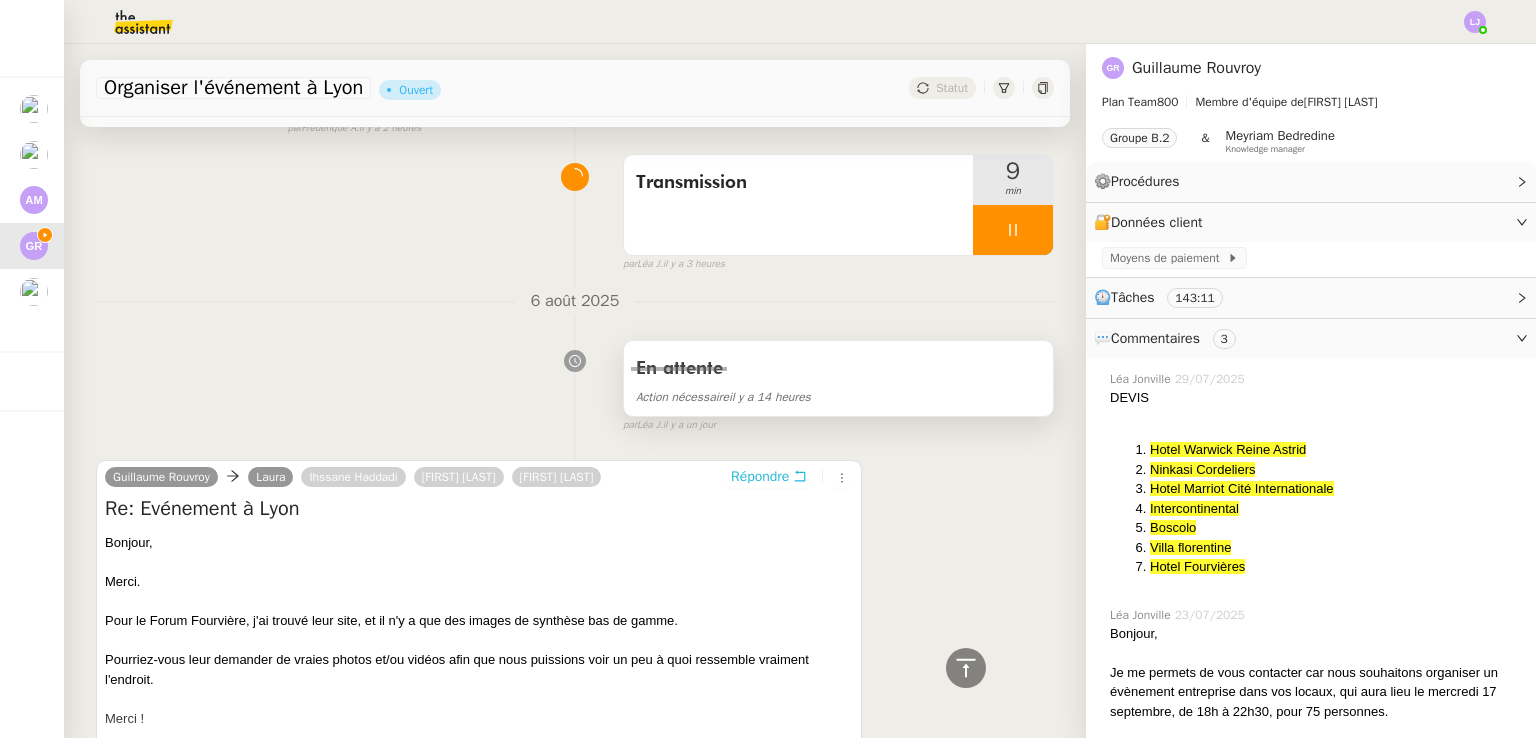 scroll, scrollTop: 2583, scrollLeft: 0, axis: vertical 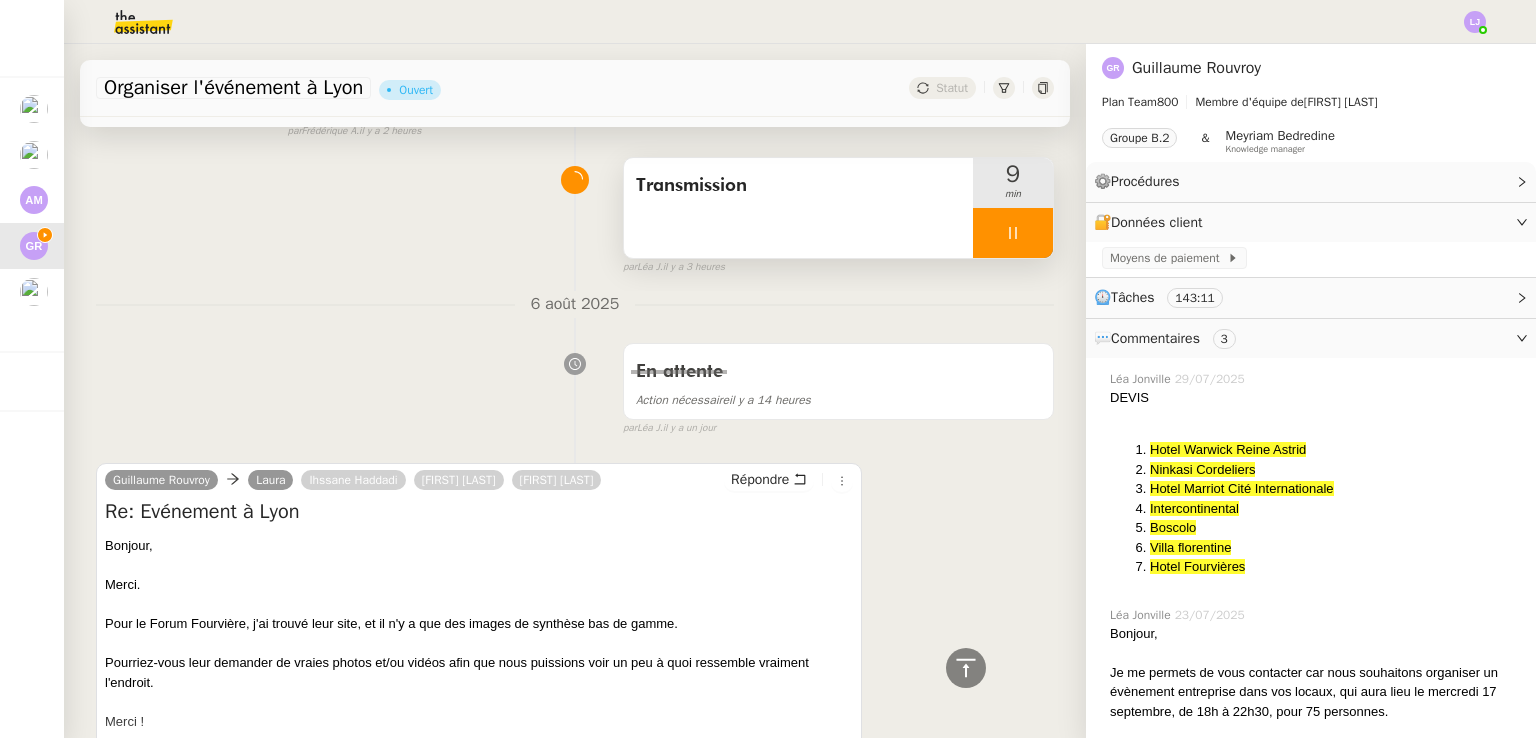 click at bounding box center [1013, 233] 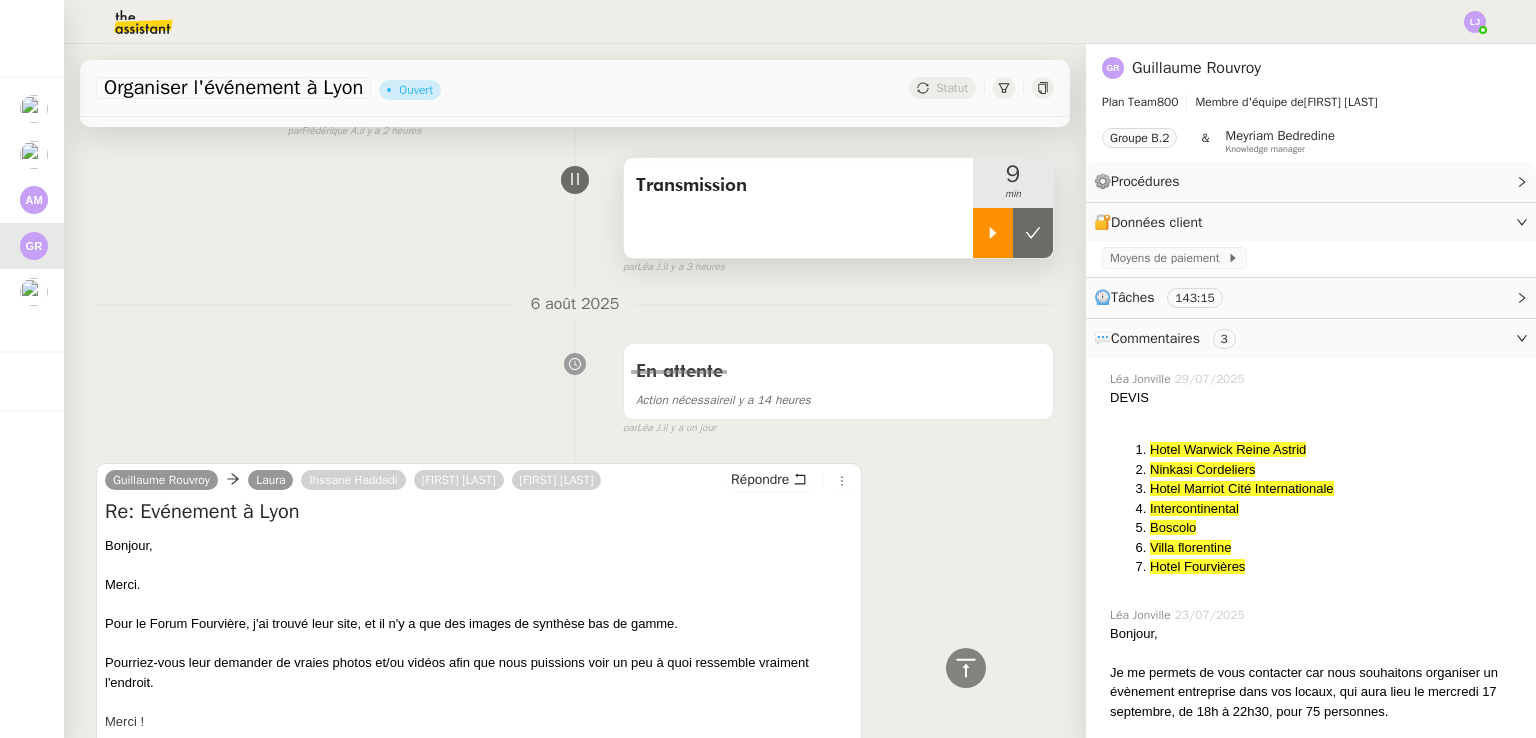 click at bounding box center [993, 233] 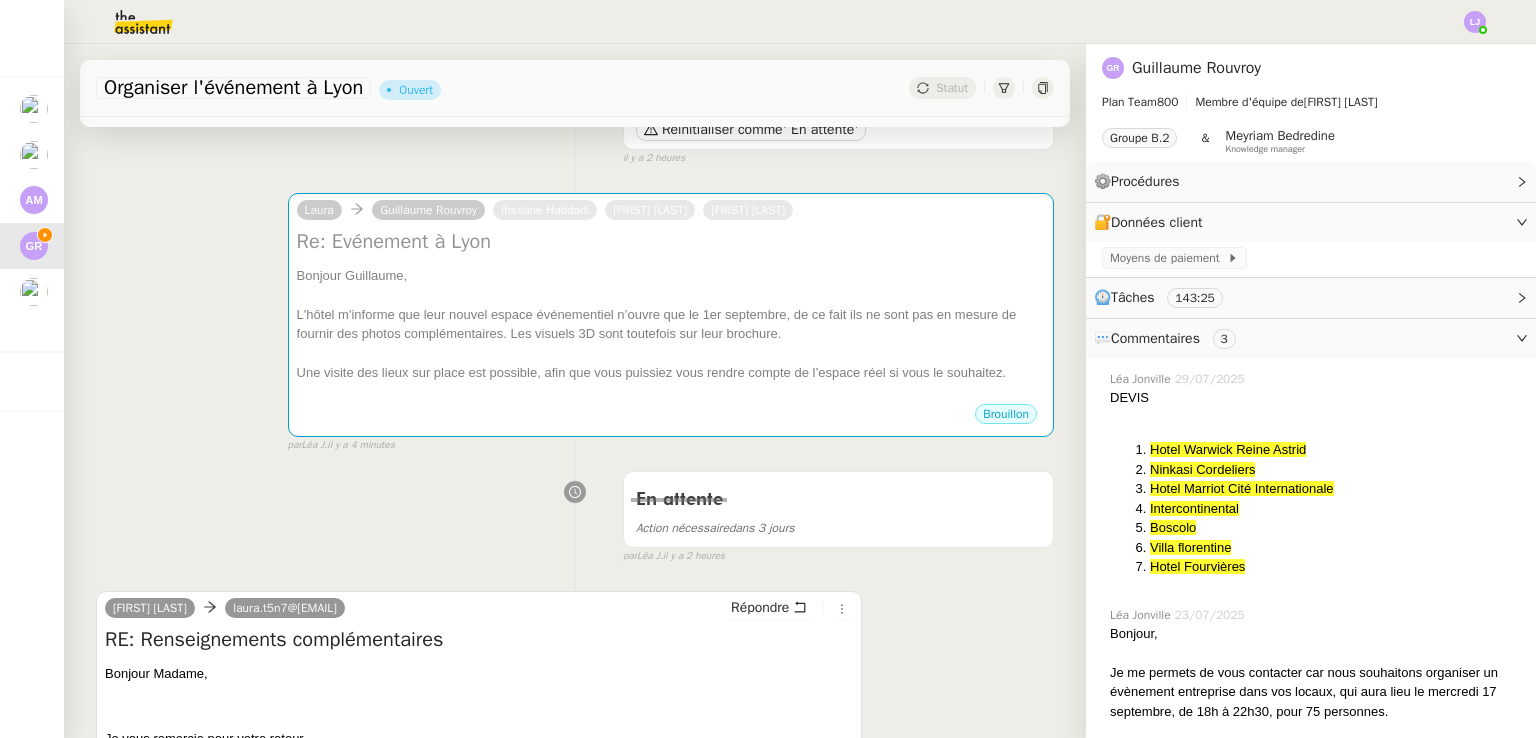 scroll, scrollTop: 227, scrollLeft: 0, axis: vertical 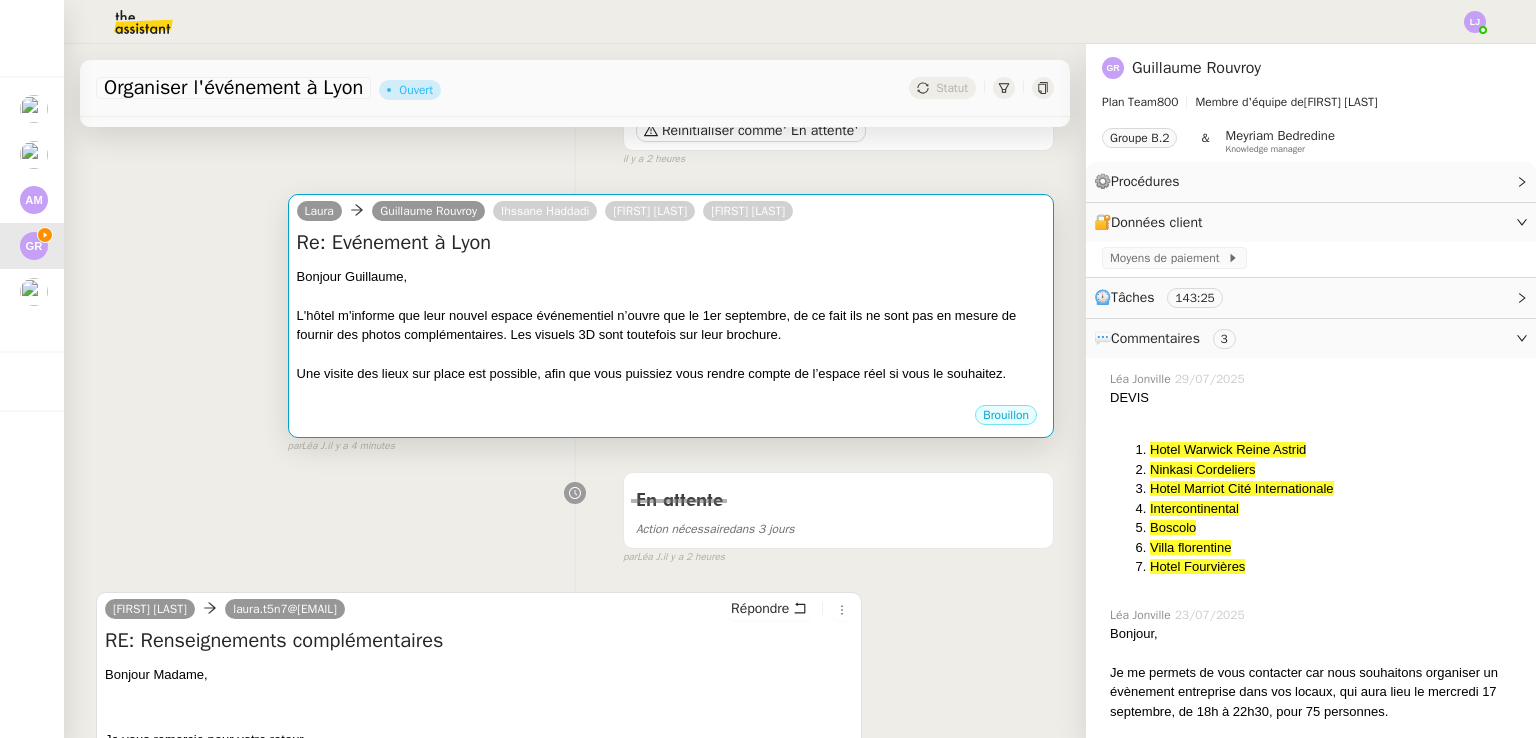 click on "L'hôtel m'informe que leur nouvel espace événementiel n’ouvre que le 1er septembre, de ce fait ils ne sont pas en mesure de fournir des photos complémentaires. Les visuels 3D sont toutefois sur leur brochure." at bounding box center [671, 325] 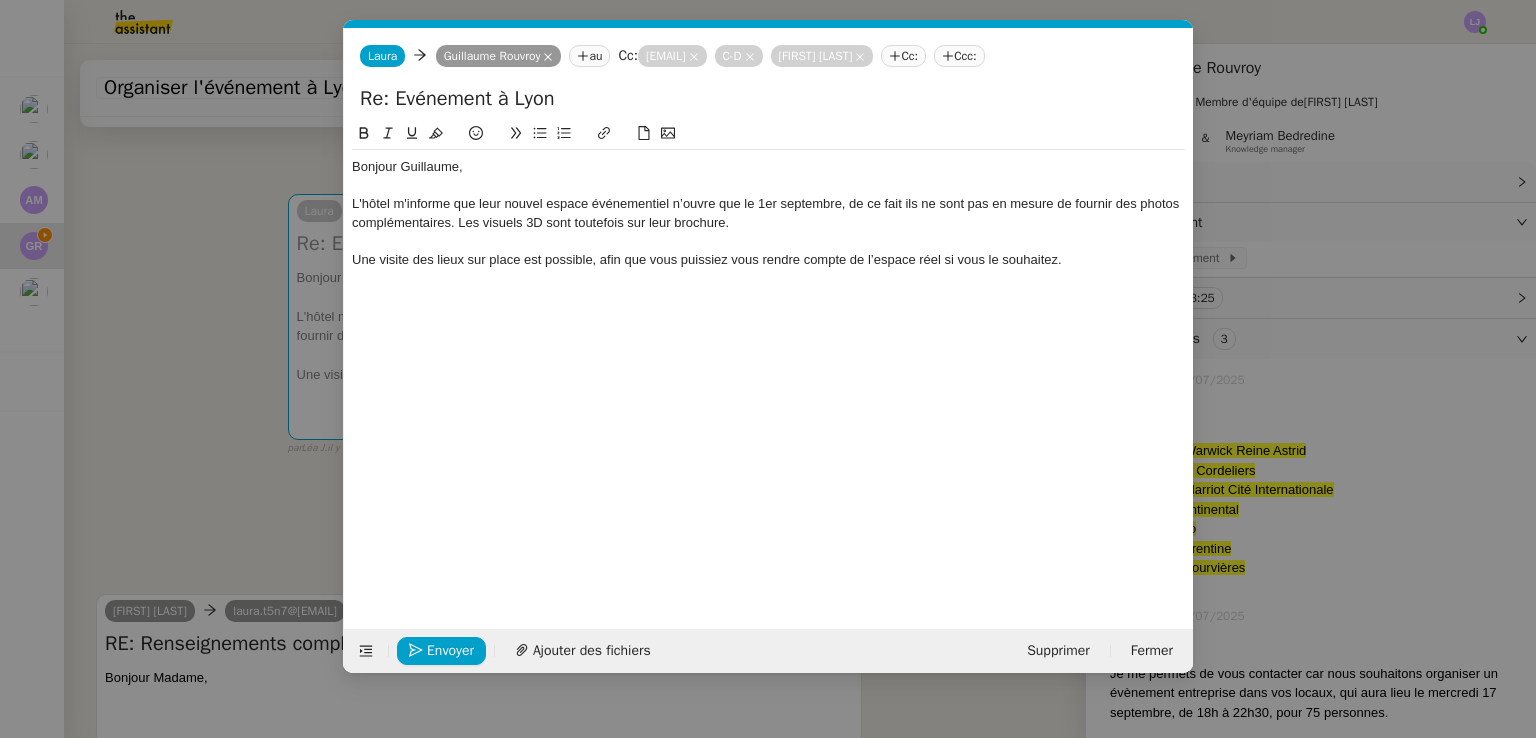 scroll, scrollTop: 0, scrollLeft: 42, axis: horizontal 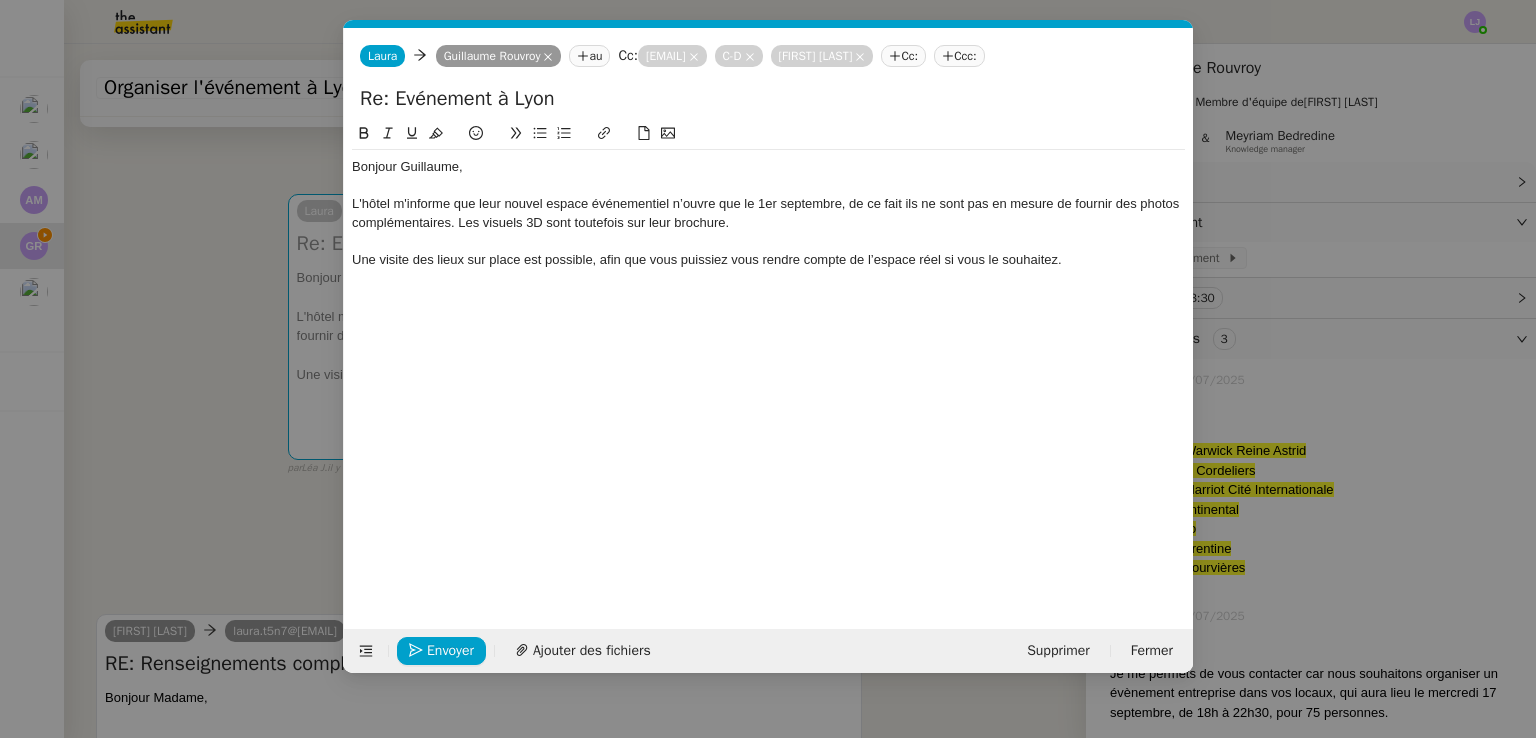 type 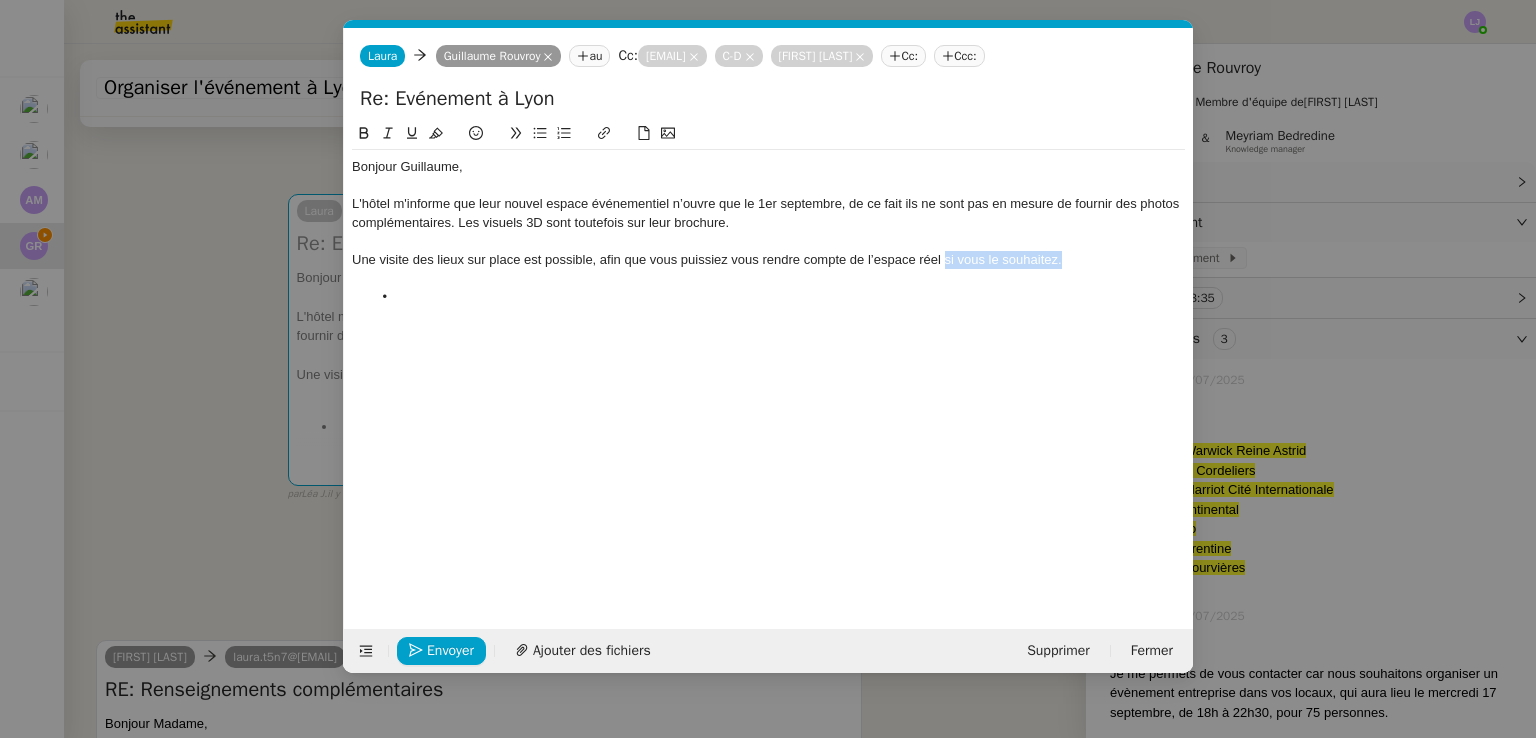 drag, startPoint x: 1077, startPoint y: 279, endPoint x: 944, endPoint y: 278, distance: 133.00375 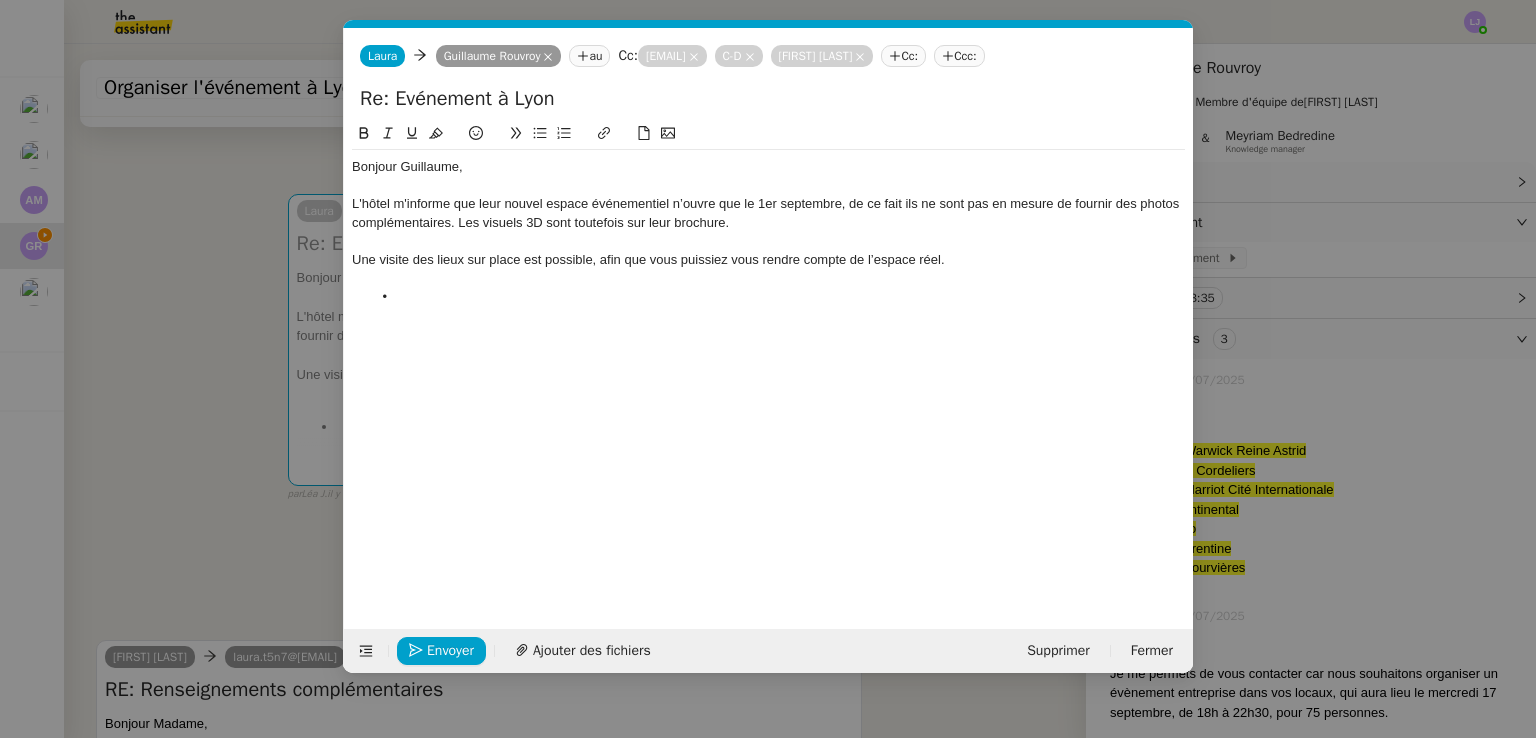 click on "Une visite des lieux sur place est possible, afin que vous puissiez vous rendre compte de l’espace réel." 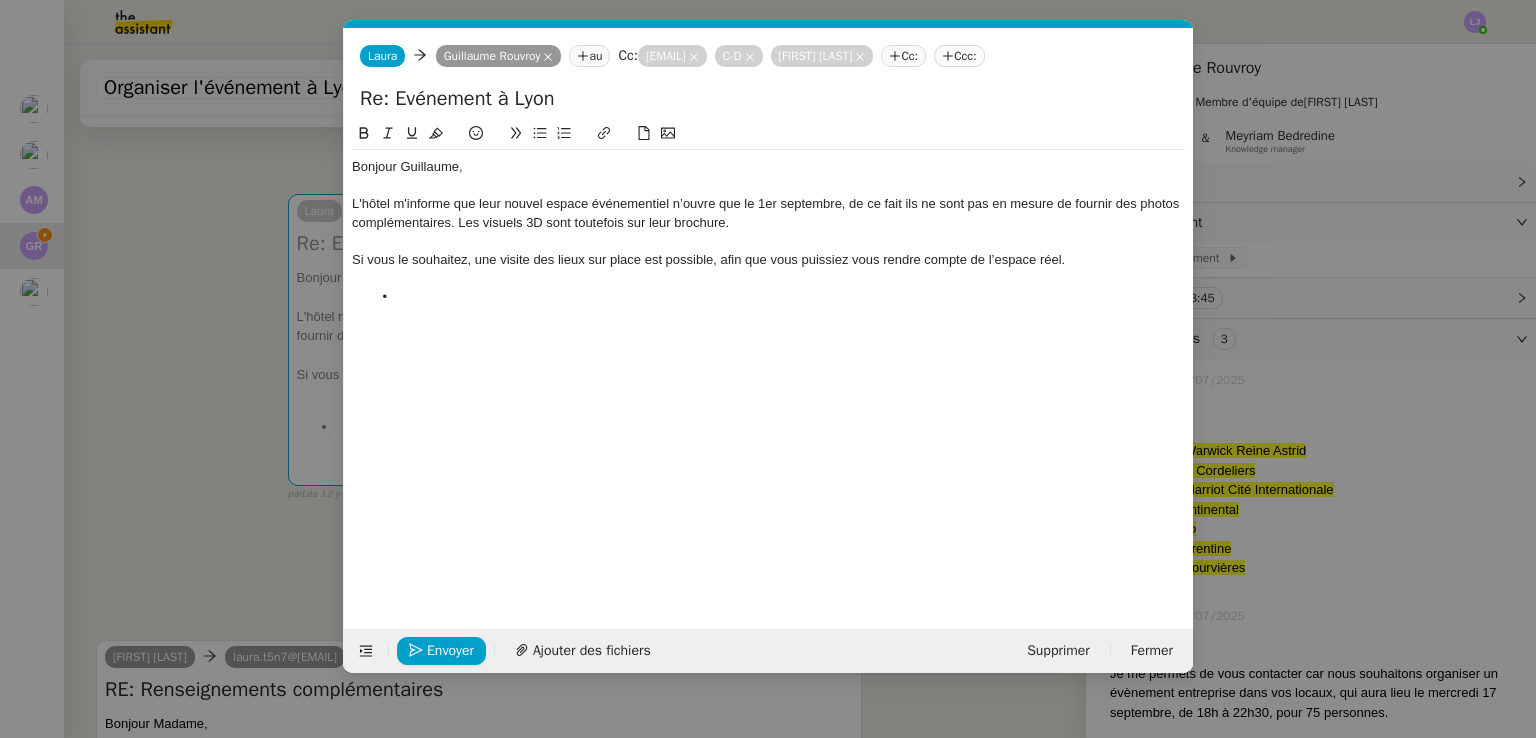 click on "Si vous le souhaitez, une visite des lieux sur place est possible, afin que vous puissiez vous rendre compte de l’espace réel." 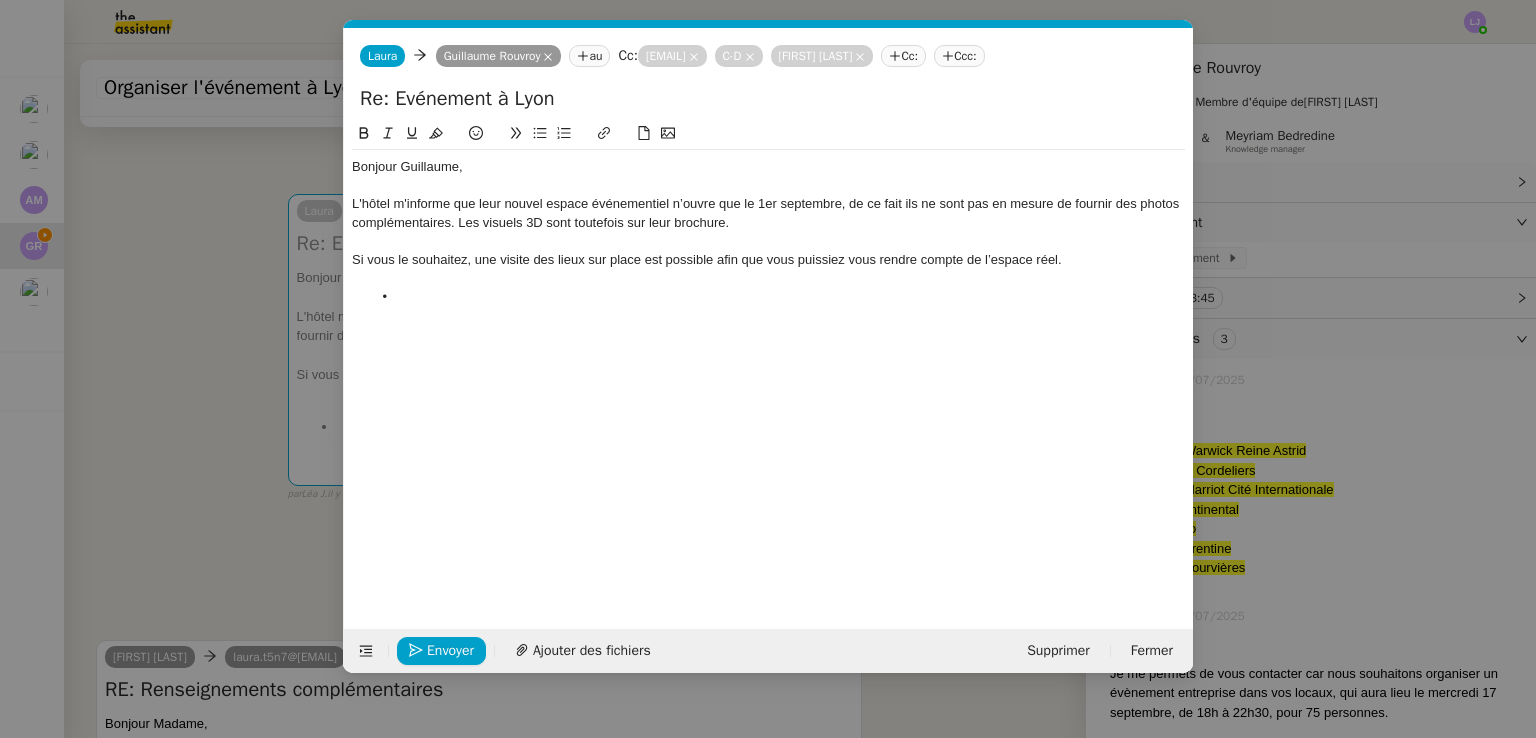 click on "Bonjour [FIRST], L'hôtel m'informe que leur nouvel espace événementiel n’ouvre que le 1er septembre, de ce fait ils ne sont pas en mesure de fournir des photos complémentaires. Les visuels 3D sont toutefois sur leur brochure. Si vous le souhaitez, une visite des lieux sur place est possible afin que vous puissiez vous rendre compte de l’espace réel." 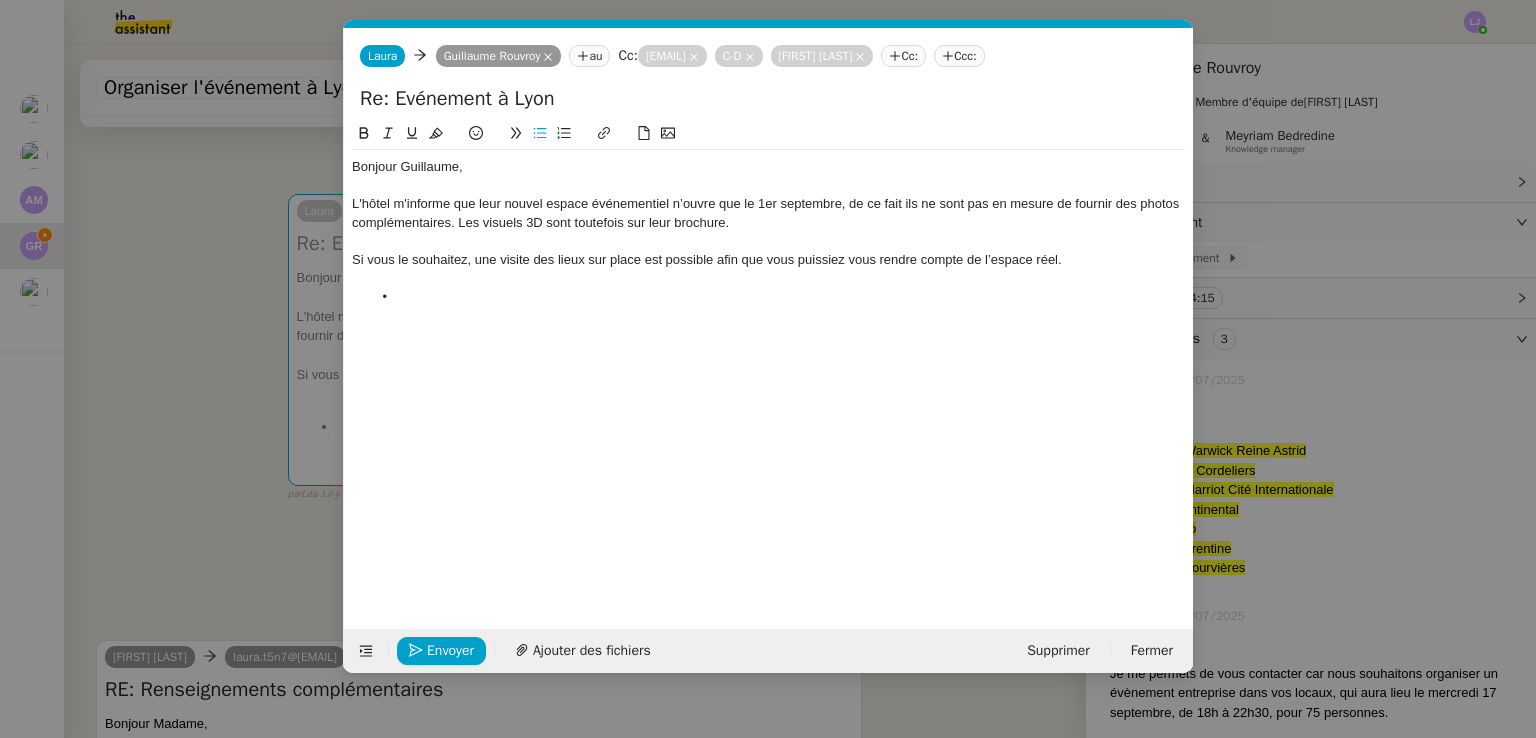 click on "Service TA - VOYAGE - PROPOSITION GLOBALE    A utiliser dans le cadre de proposition de déplacement TA - RELANCE CLIENT (EN)    Relancer un client lorsqu'il n'a pas répondu à un précédent message BAFERTY - MAIL AUDITION    A utiliser dans le cadre de la procédure d'envoi des mails d'audition TA - PUBLICATION OFFRE D'EMPLOI     Organisation du recrutement Discours de présentation du paiement sécurisé    TA - VOYAGES - PROPOSITION ITINERAIRE    Soumettre les résultats d'une recherche TA - CONFIRMATION PAIEMENT (EN)    Confirmer avec le client de modèle de transaction - Attention Plan Pro nécessaire. TA - COURRIER EXPEDIE (recommandé)    A utiliser dans le cadre de l'envoi d'un courrier recommandé TA - PARTAGE DE CALENDRIER (EN)    A utiliser pour demander au client de partager son calendrier afin de faciliter l'accès et la gestion PSPI - Appel de fonds MJL    A utiliser dans le cadre de la procédure d'appel de fonds MJL TA - RELANCE CLIENT    TA - AR PROCEDURES        21 YIELD" at bounding box center [768, 369] 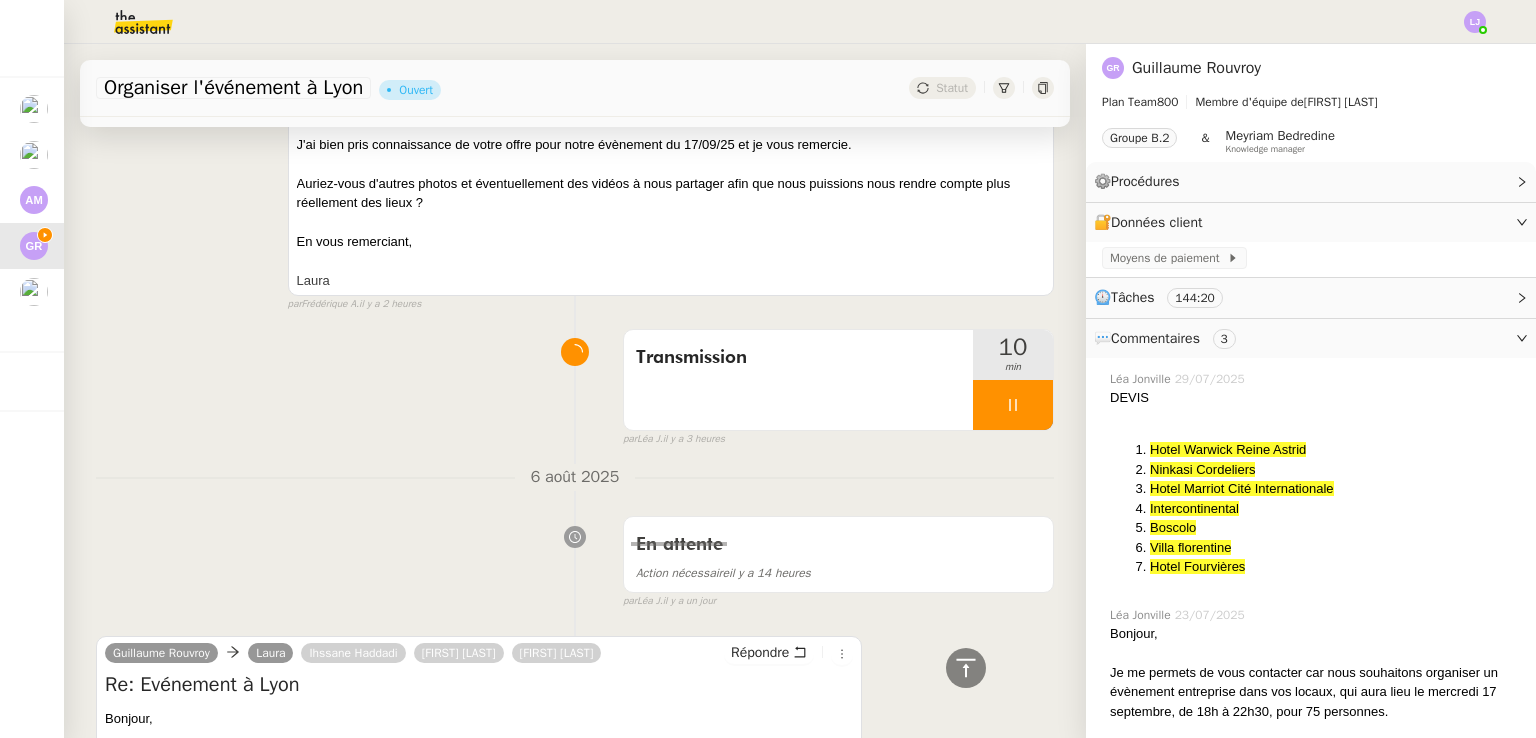scroll, scrollTop: 2455, scrollLeft: 0, axis: vertical 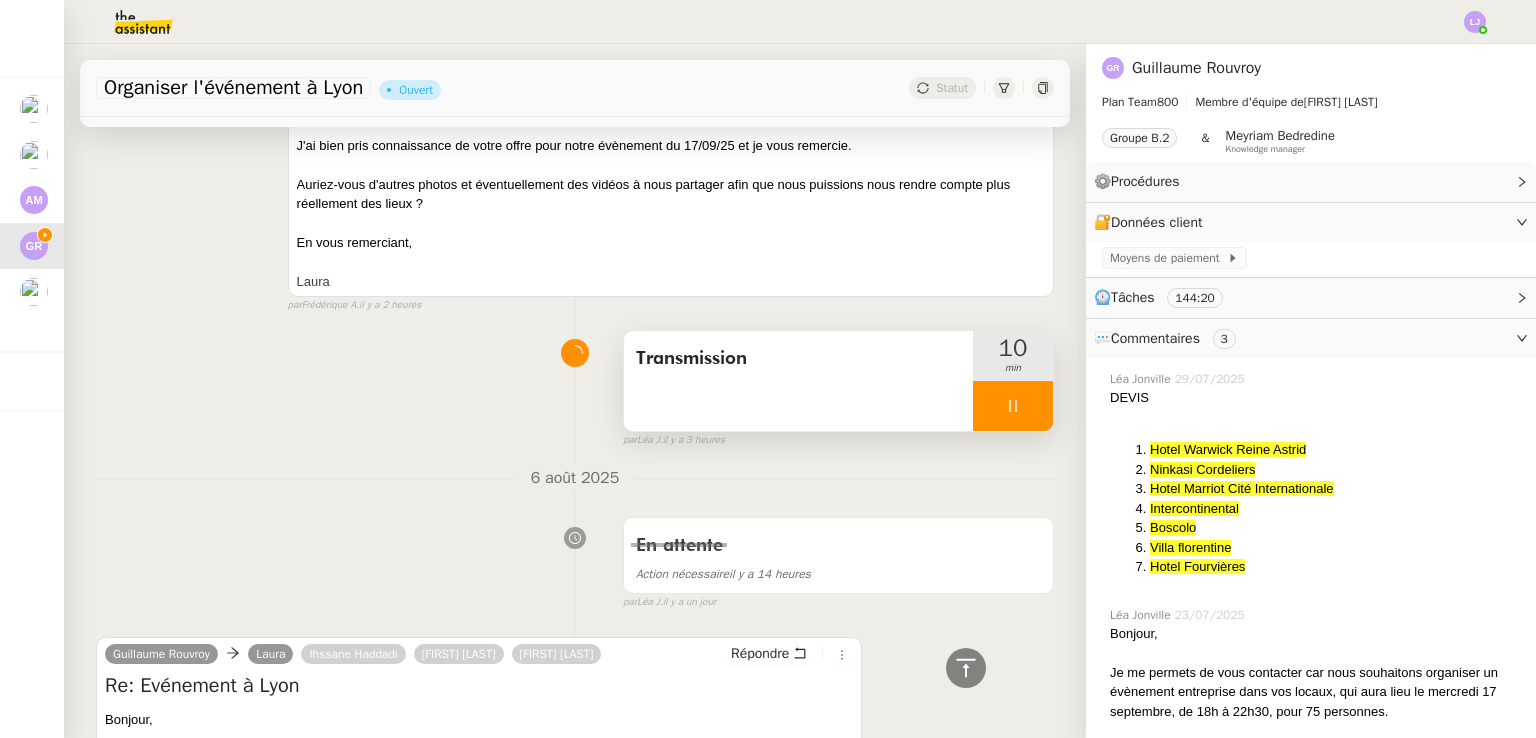 click at bounding box center [1013, 406] 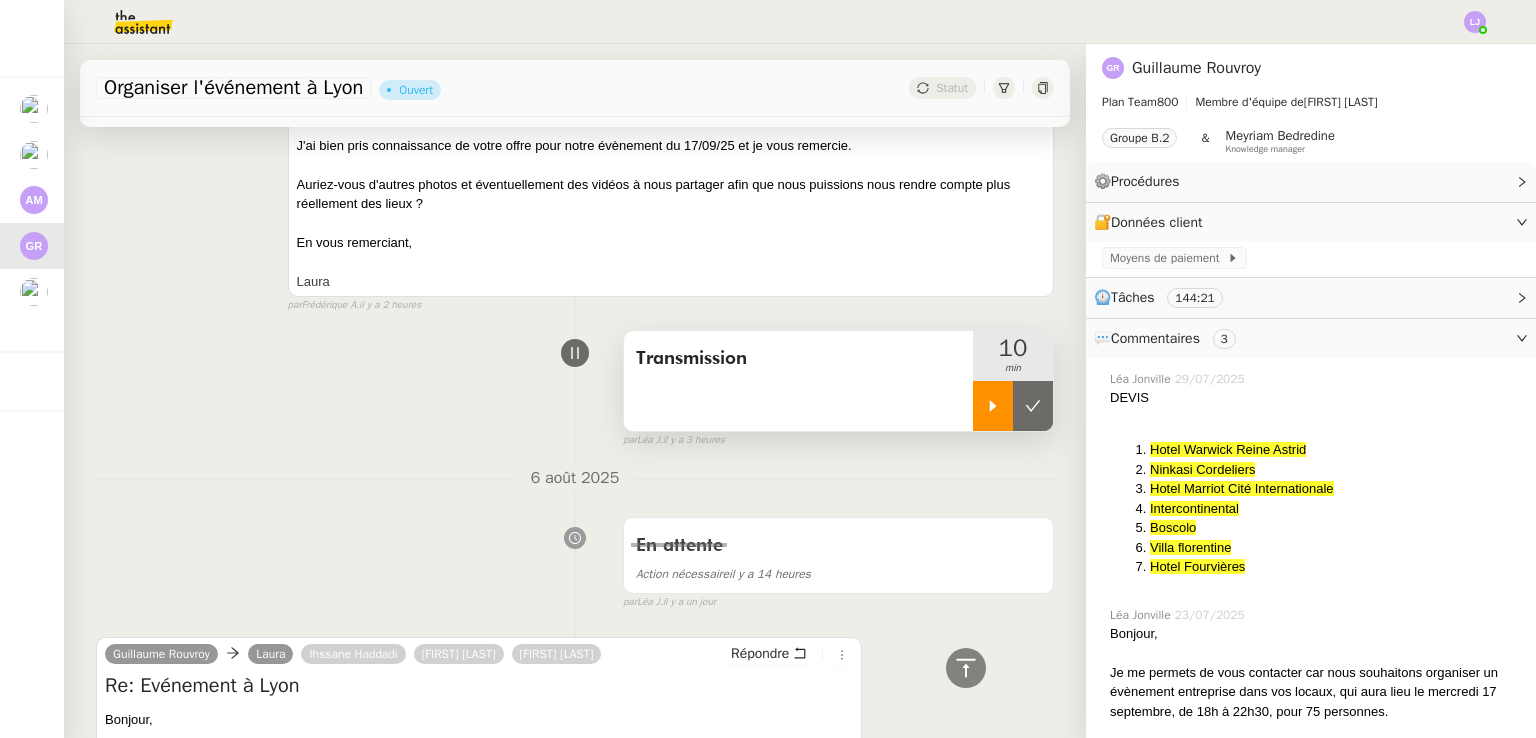 click at bounding box center [1033, 406] 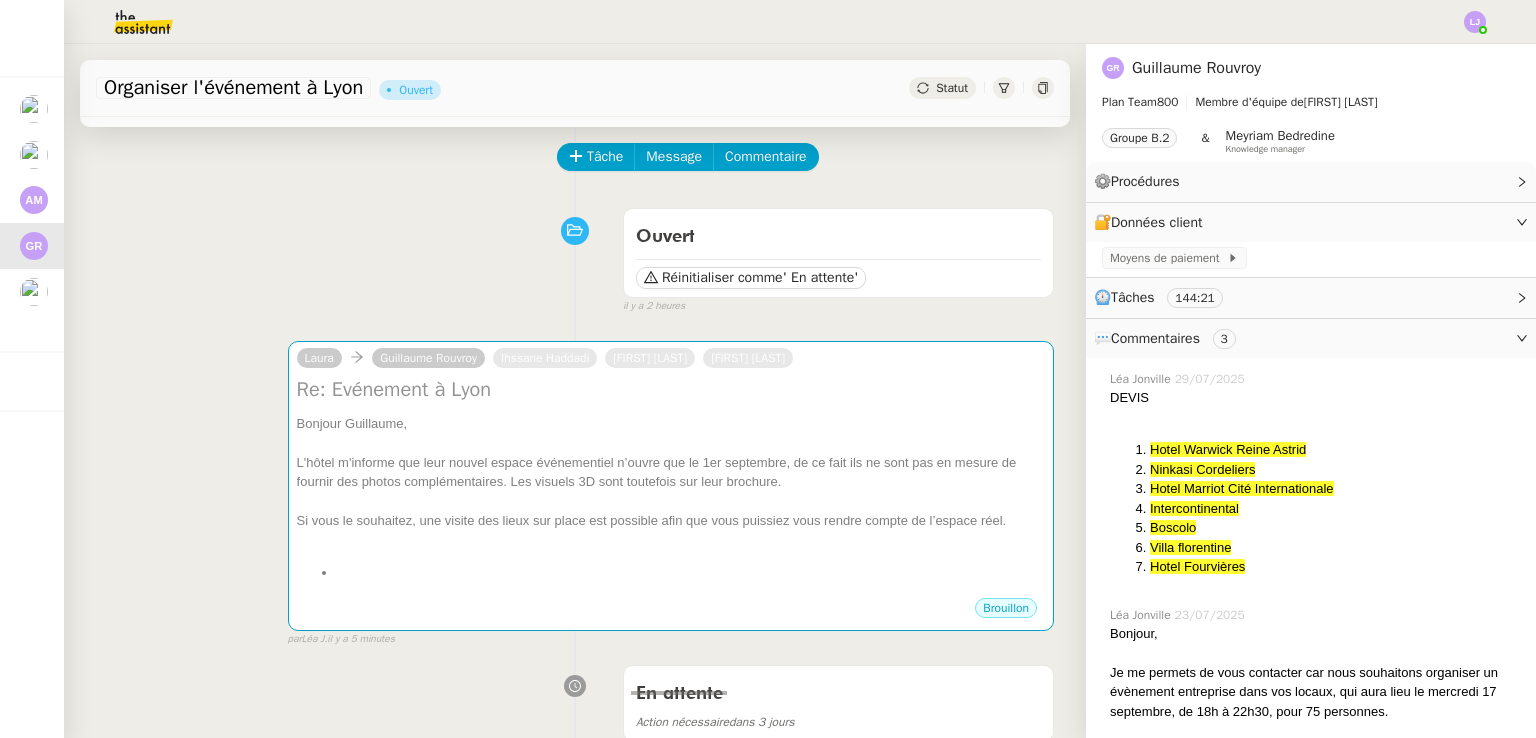 scroll, scrollTop: 83, scrollLeft: 0, axis: vertical 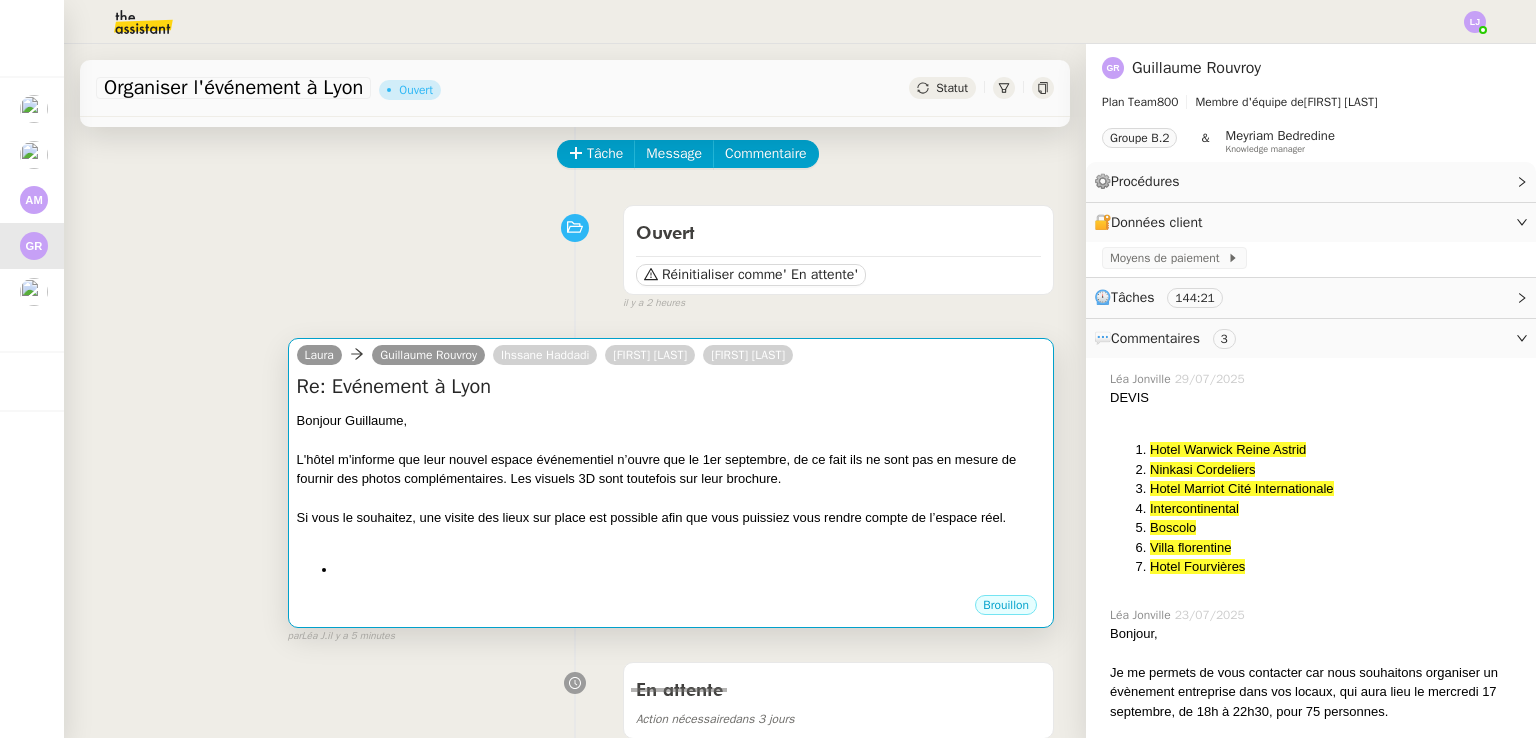 click at bounding box center (671, 499) 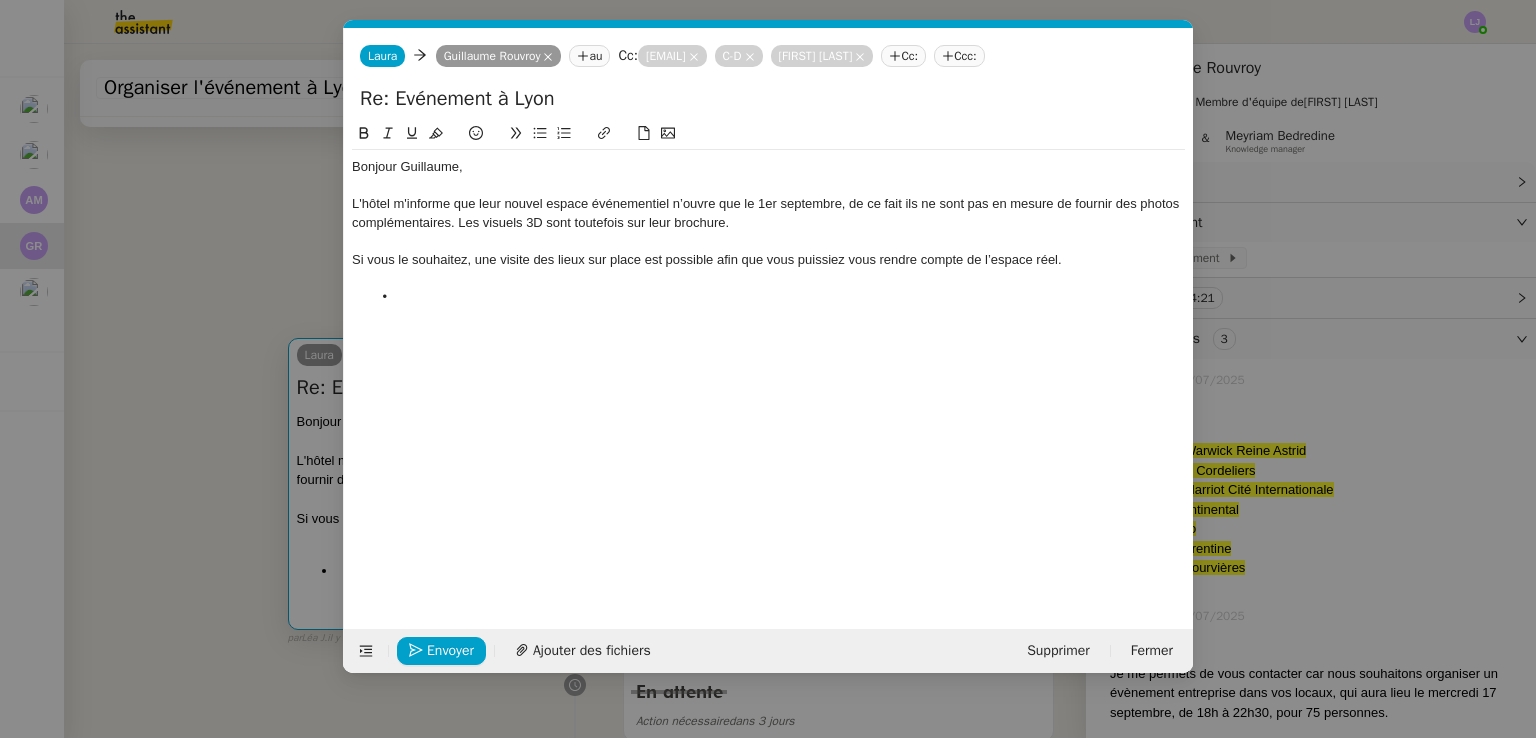scroll, scrollTop: 0, scrollLeft: 42, axis: horizontal 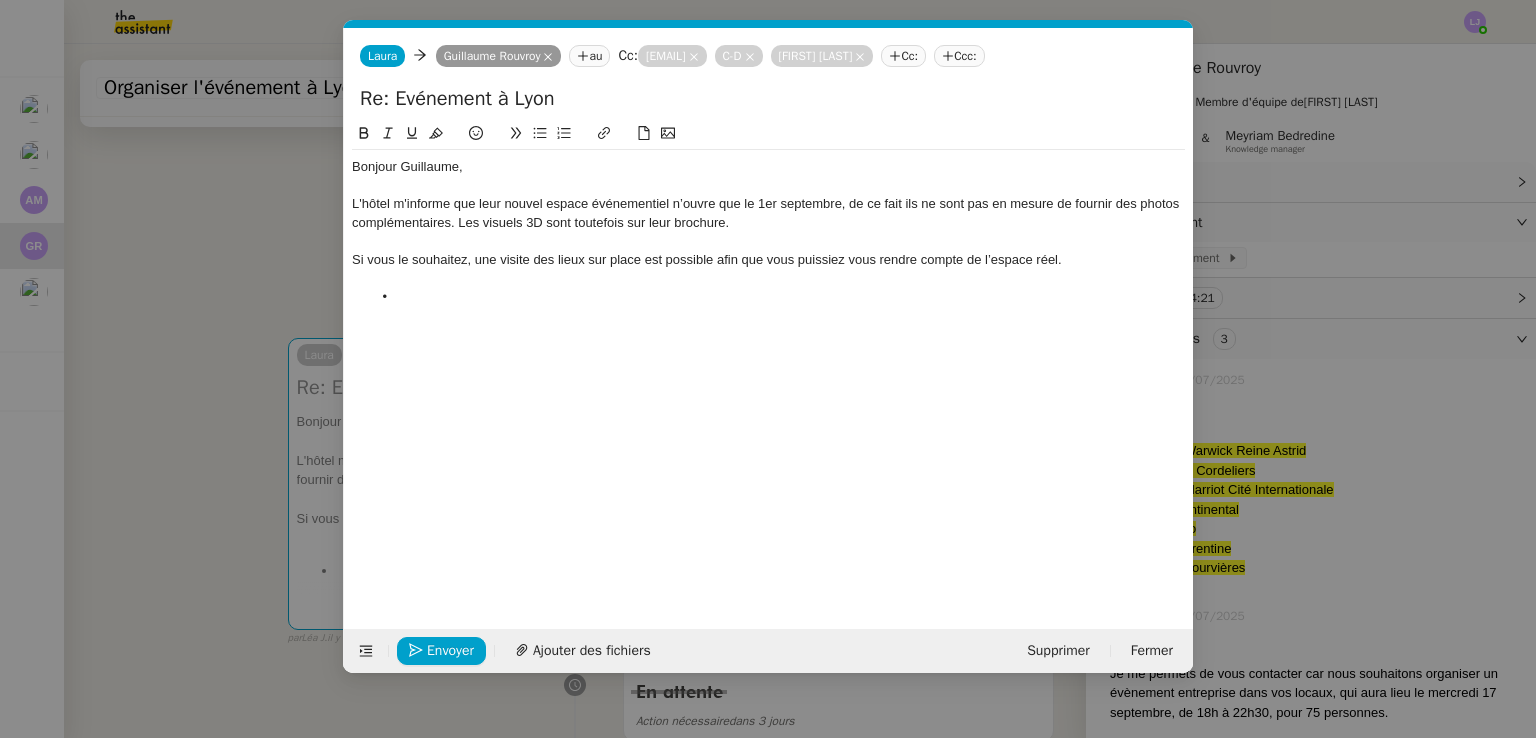 click on "Bonjour [FIRST], L'hôtel m'informe que leur nouvel espace événementiel n’ouvre que le 1er septembre, de ce fait ils ne sont pas en mesure de fournir des photos complémentaires. Les visuels 3D sont toutefois sur leur brochure. Si vous le souhaitez, une visite des lieux sur place est possible afin que vous puissiez vous rendre compte de l’espace réel." 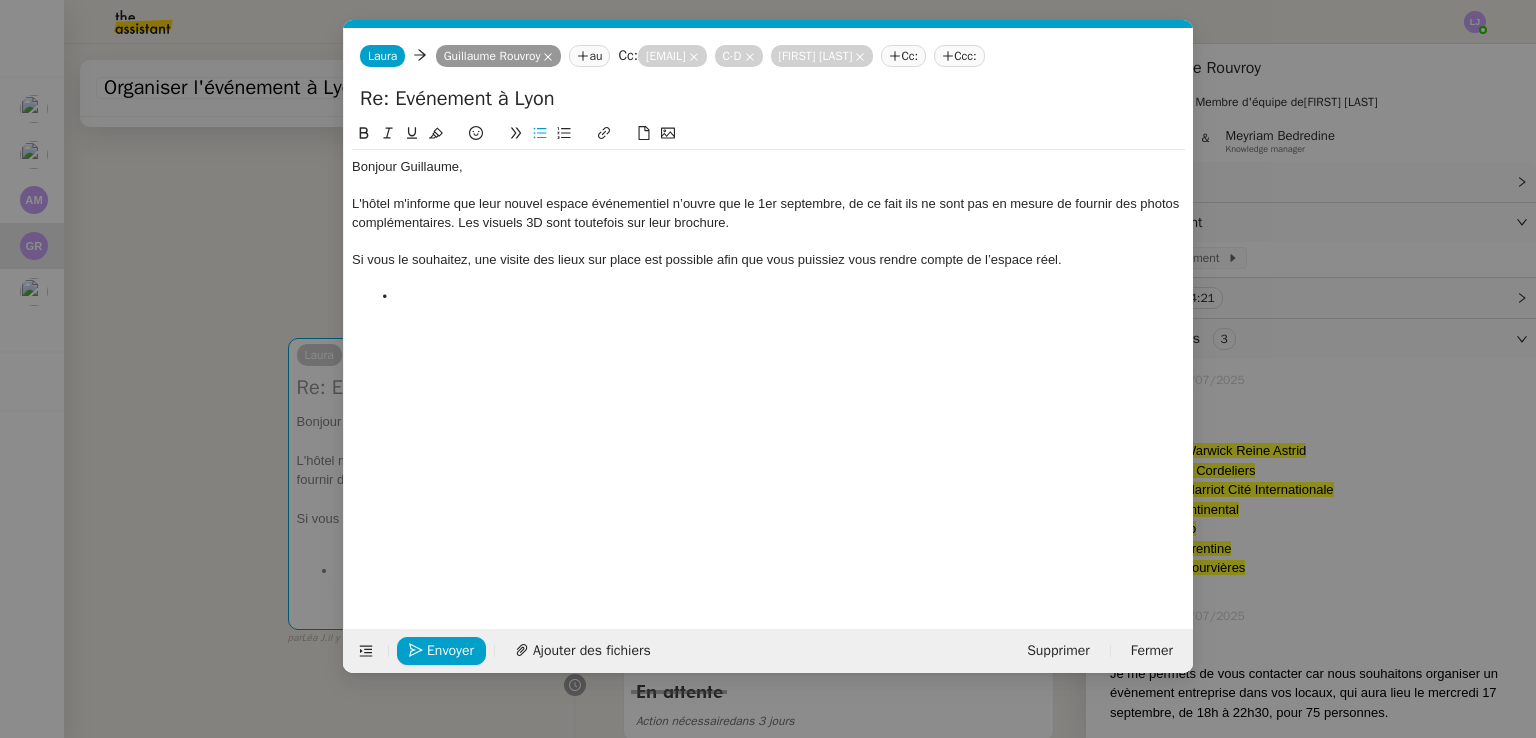 type 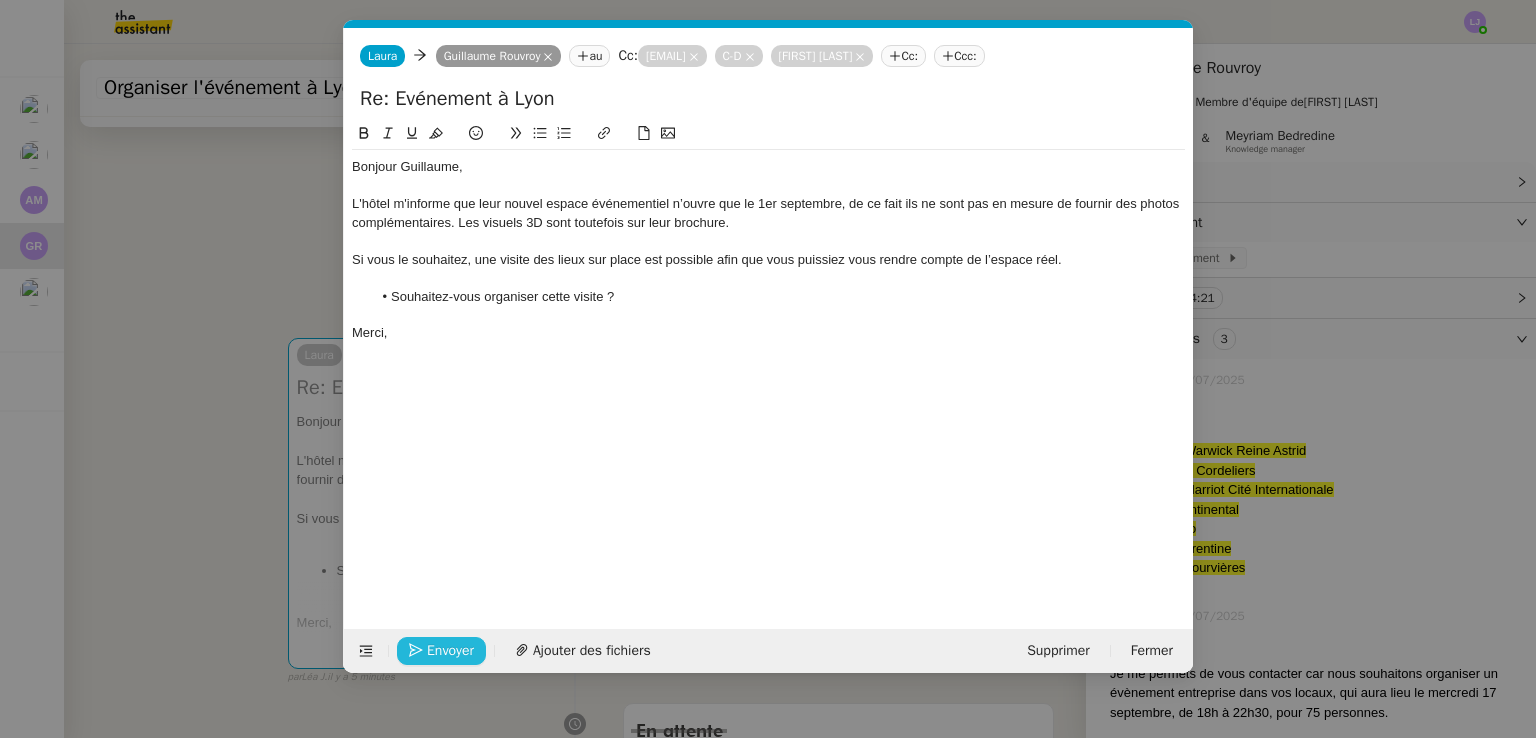 click on "Envoyer" 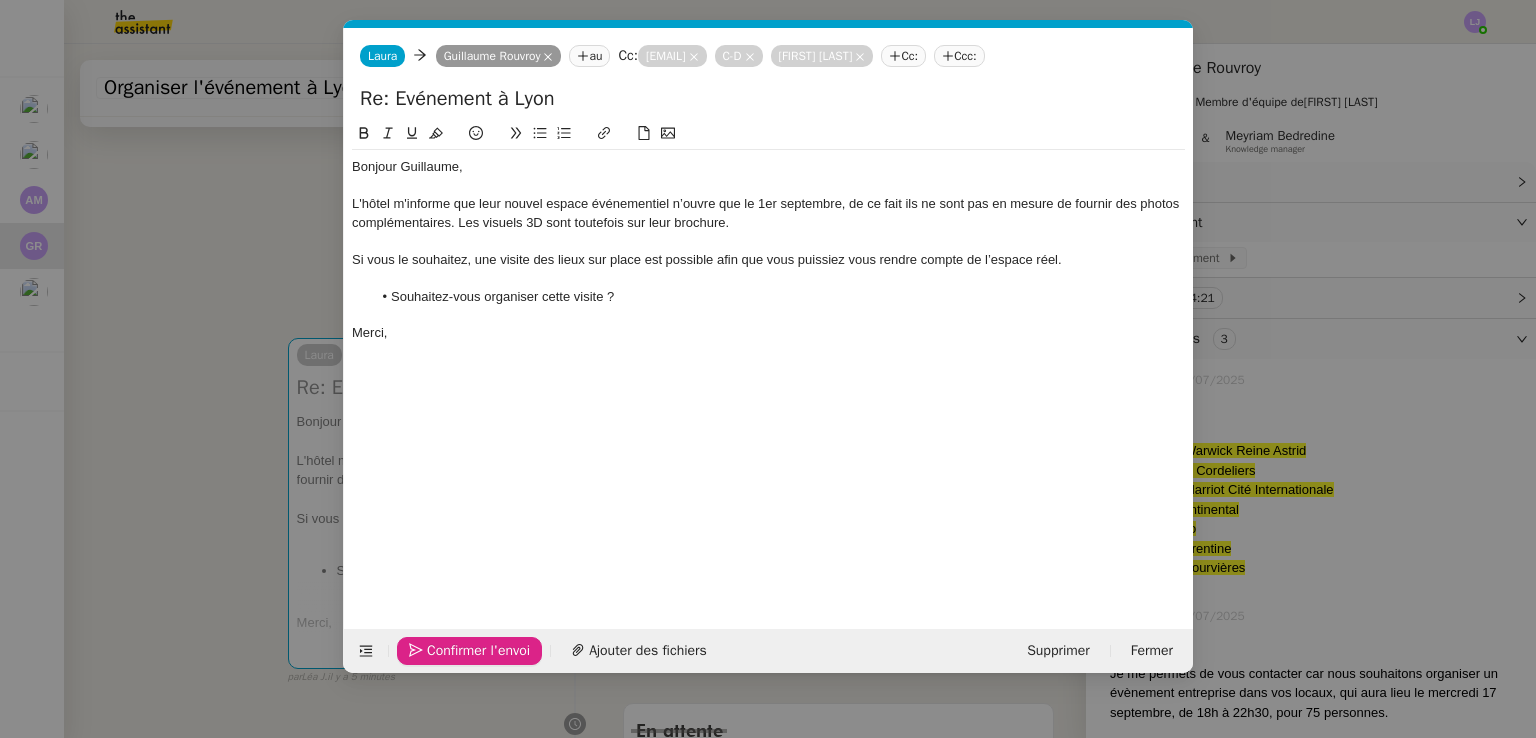 click on "Confirmer l'envoi" 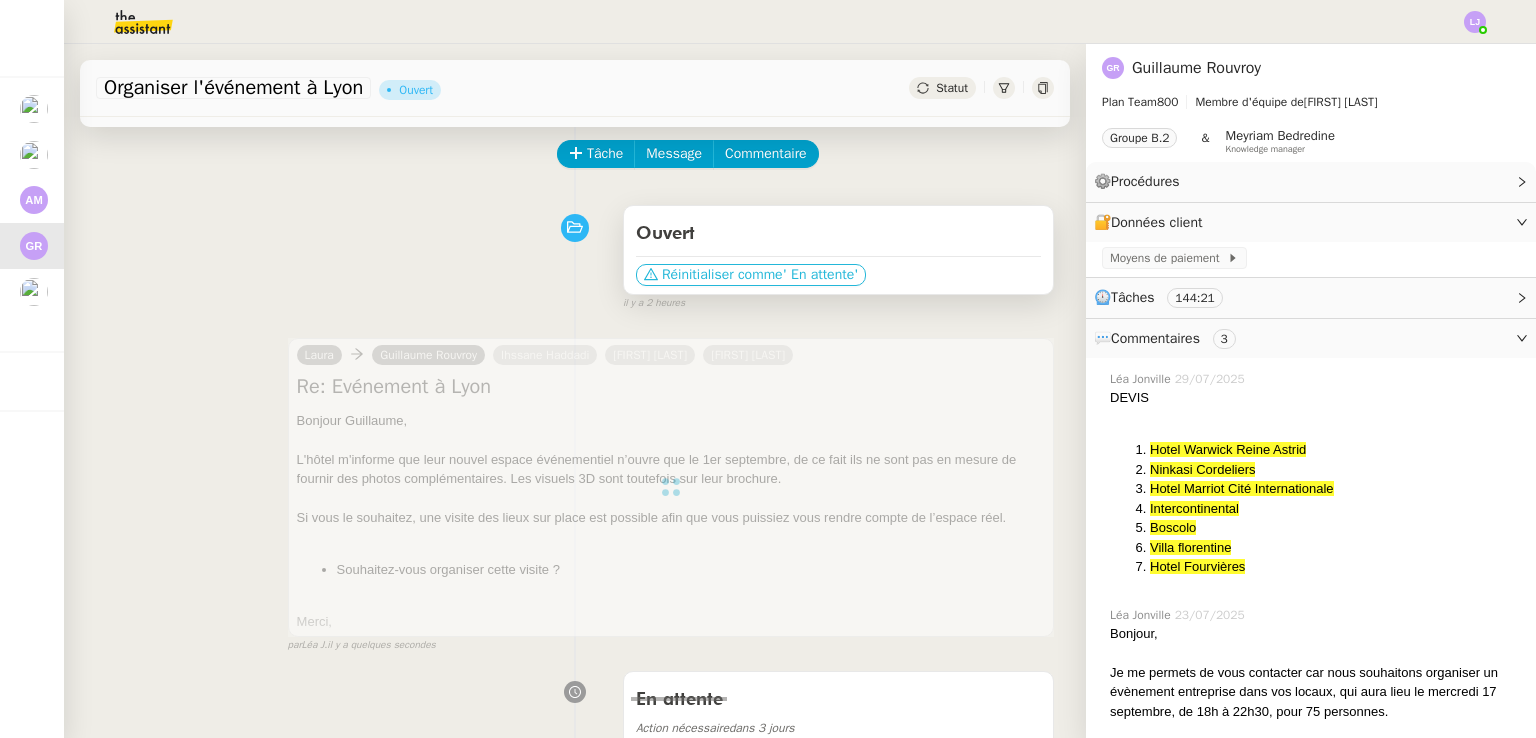 click on "' En attente'" at bounding box center [821, 275] 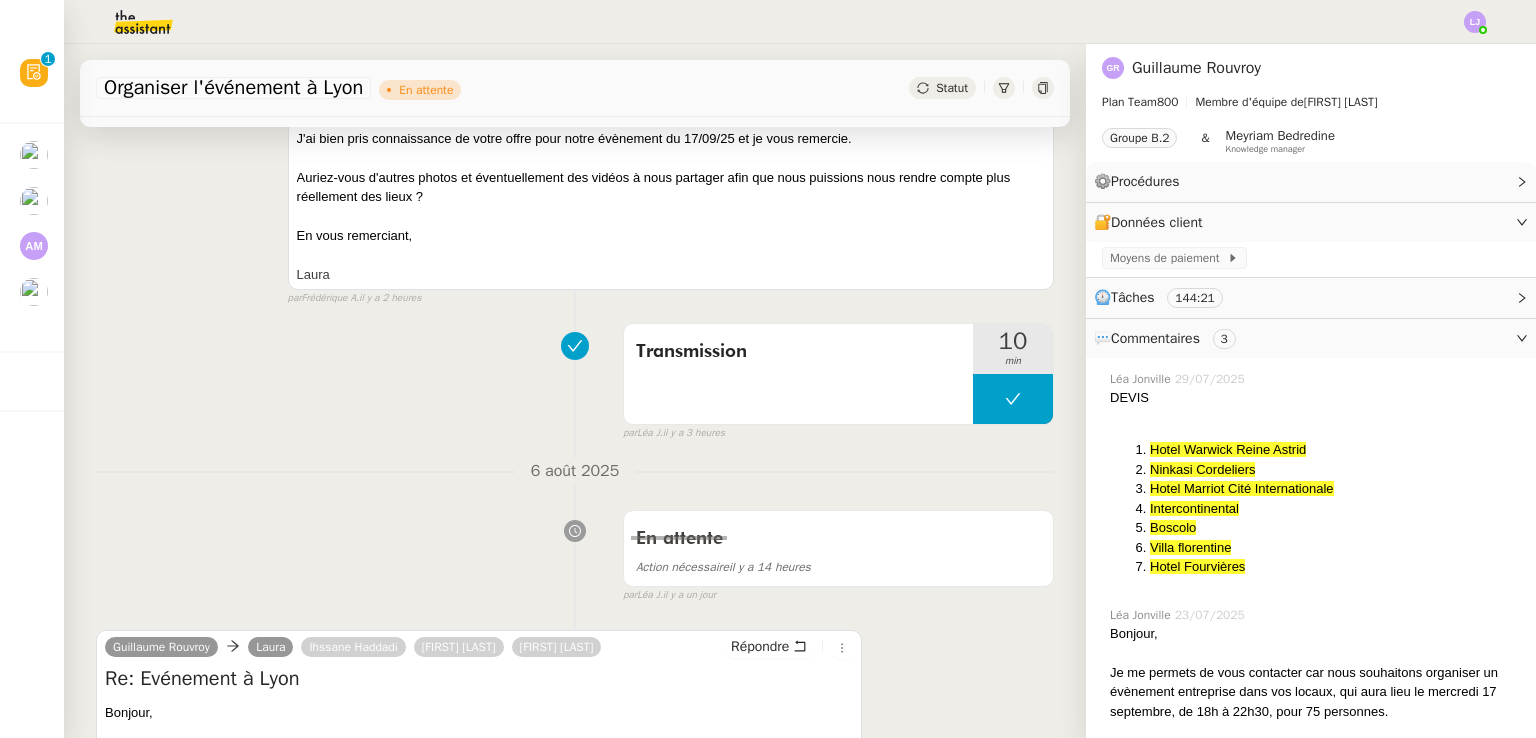 scroll, scrollTop: 2480, scrollLeft: 0, axis: vertical 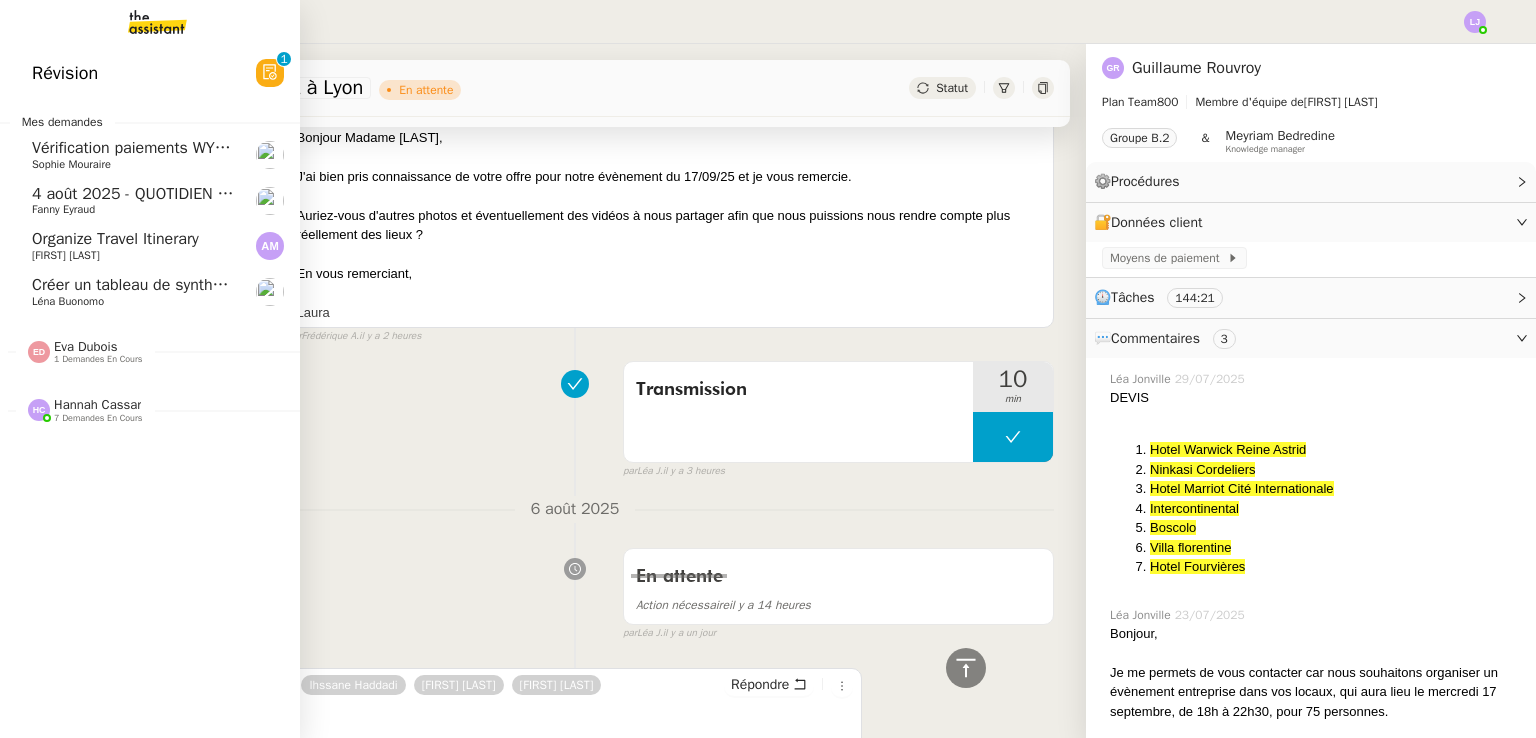 click on "Créer un tableau de synthèse des vols" 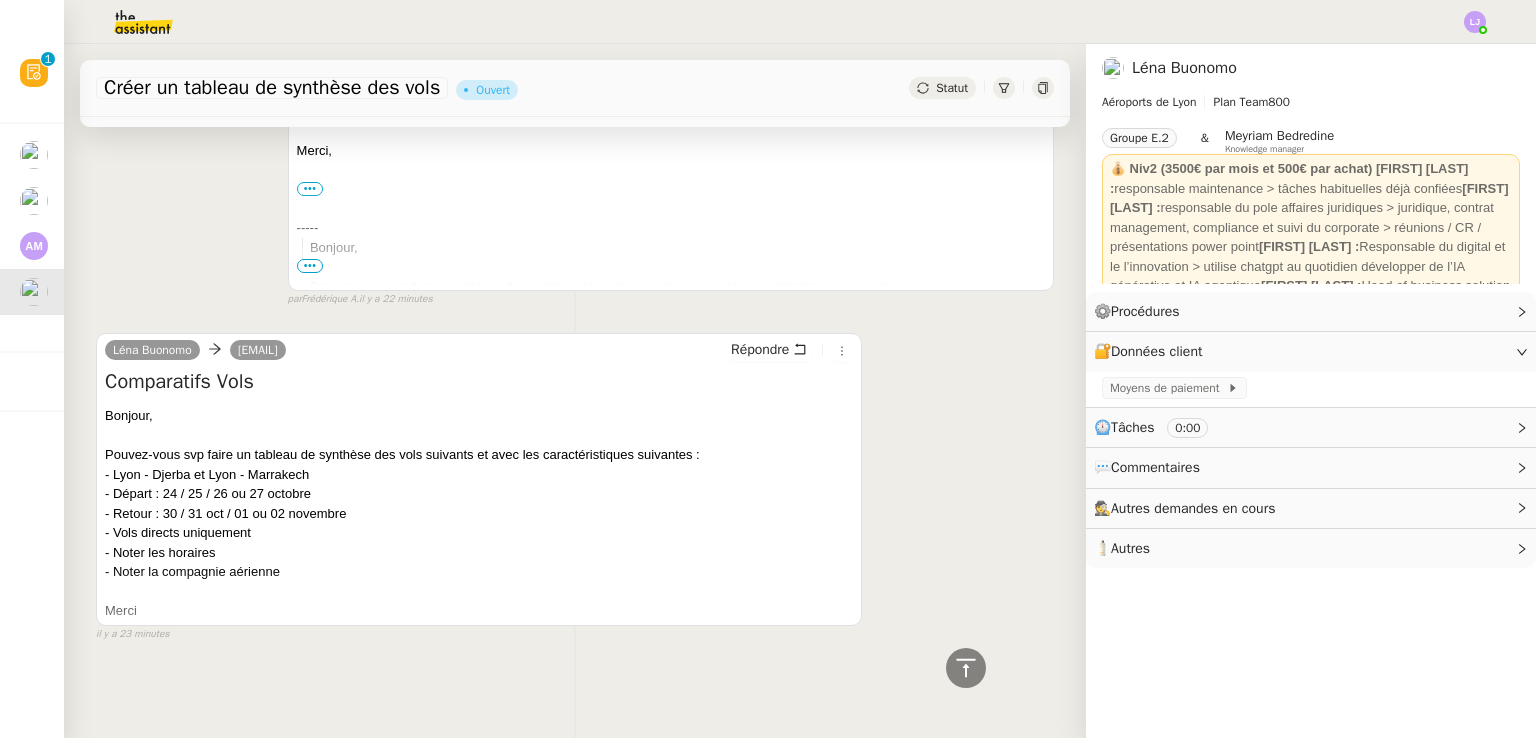scroll, scrollTop: 0, scrollLeft: 0, axis: both 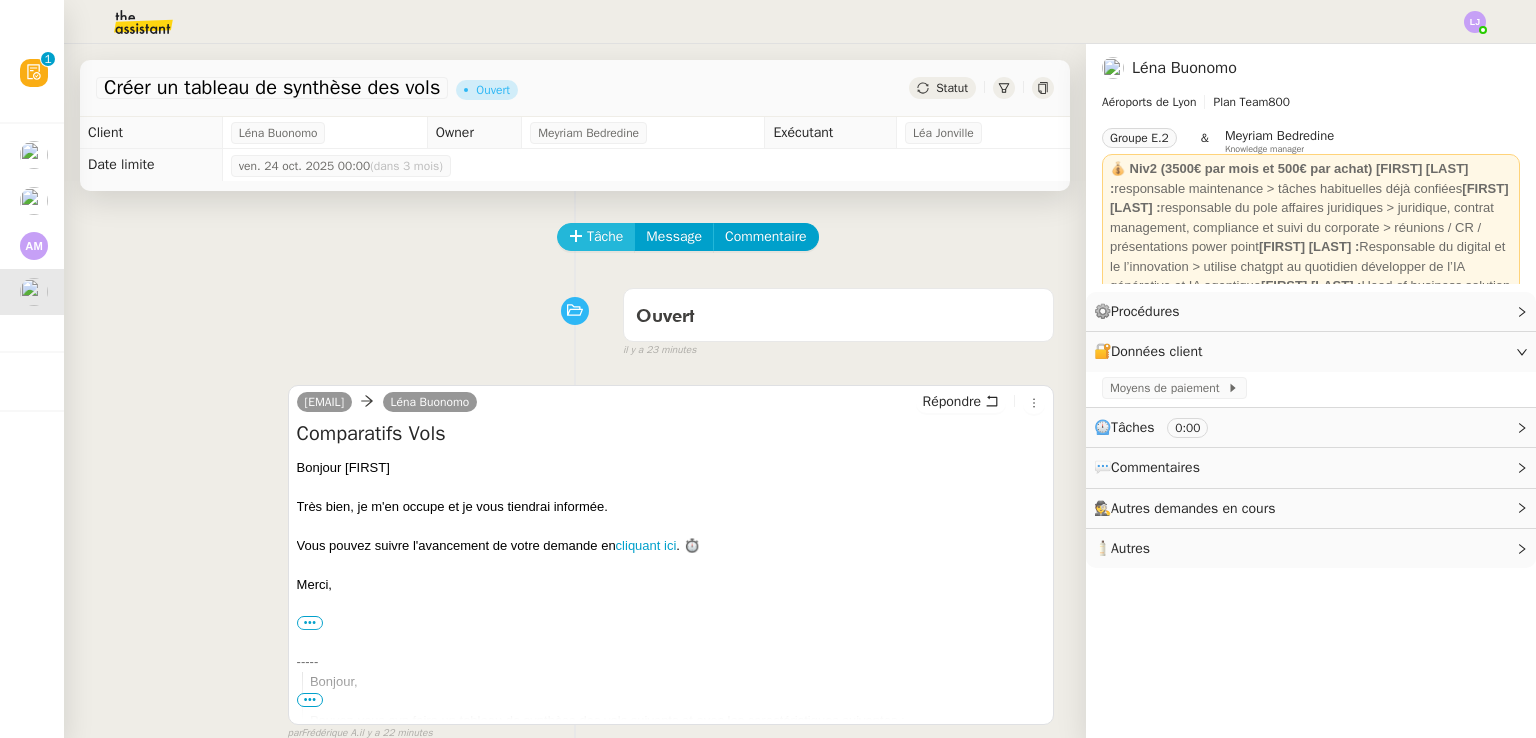 click on "Tâche" 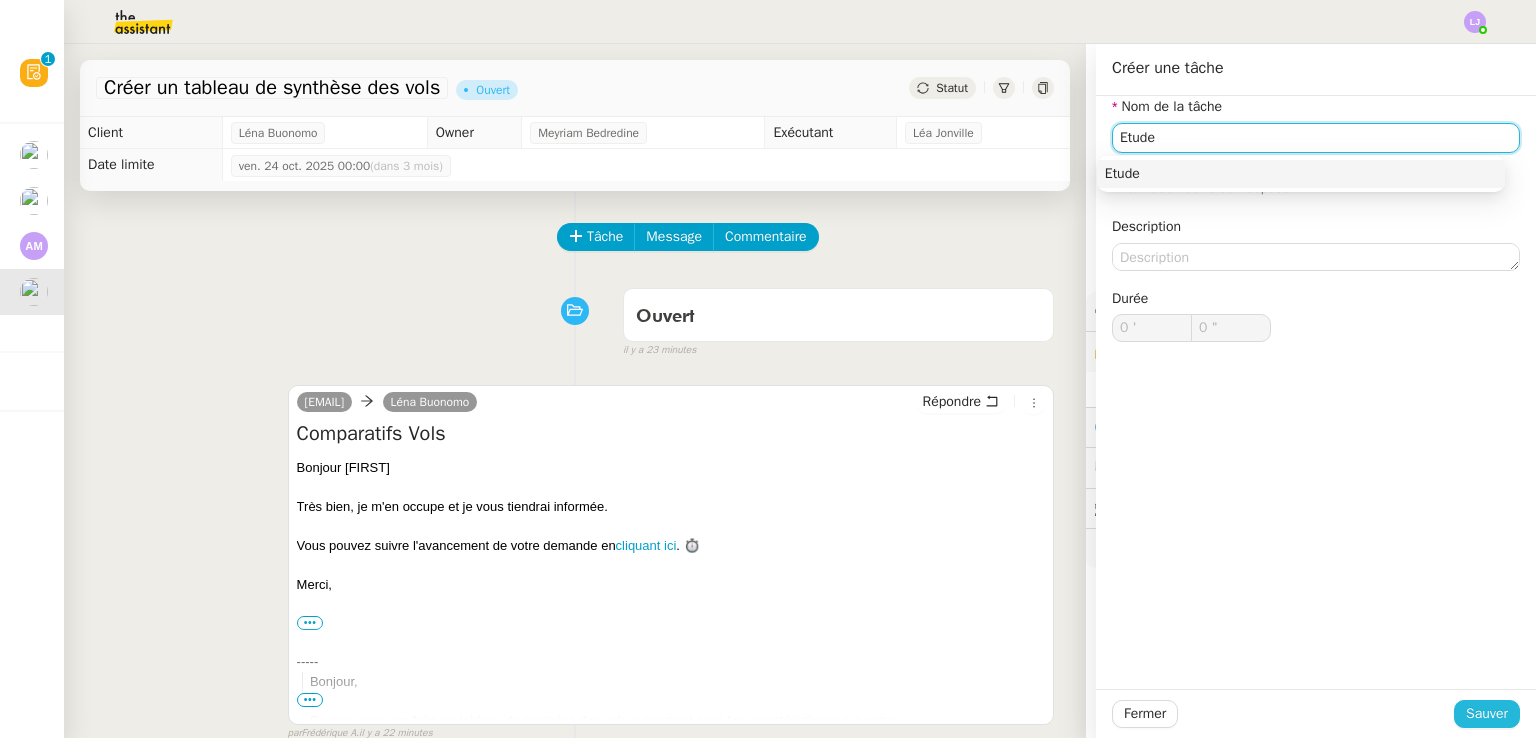 type on "Etude" 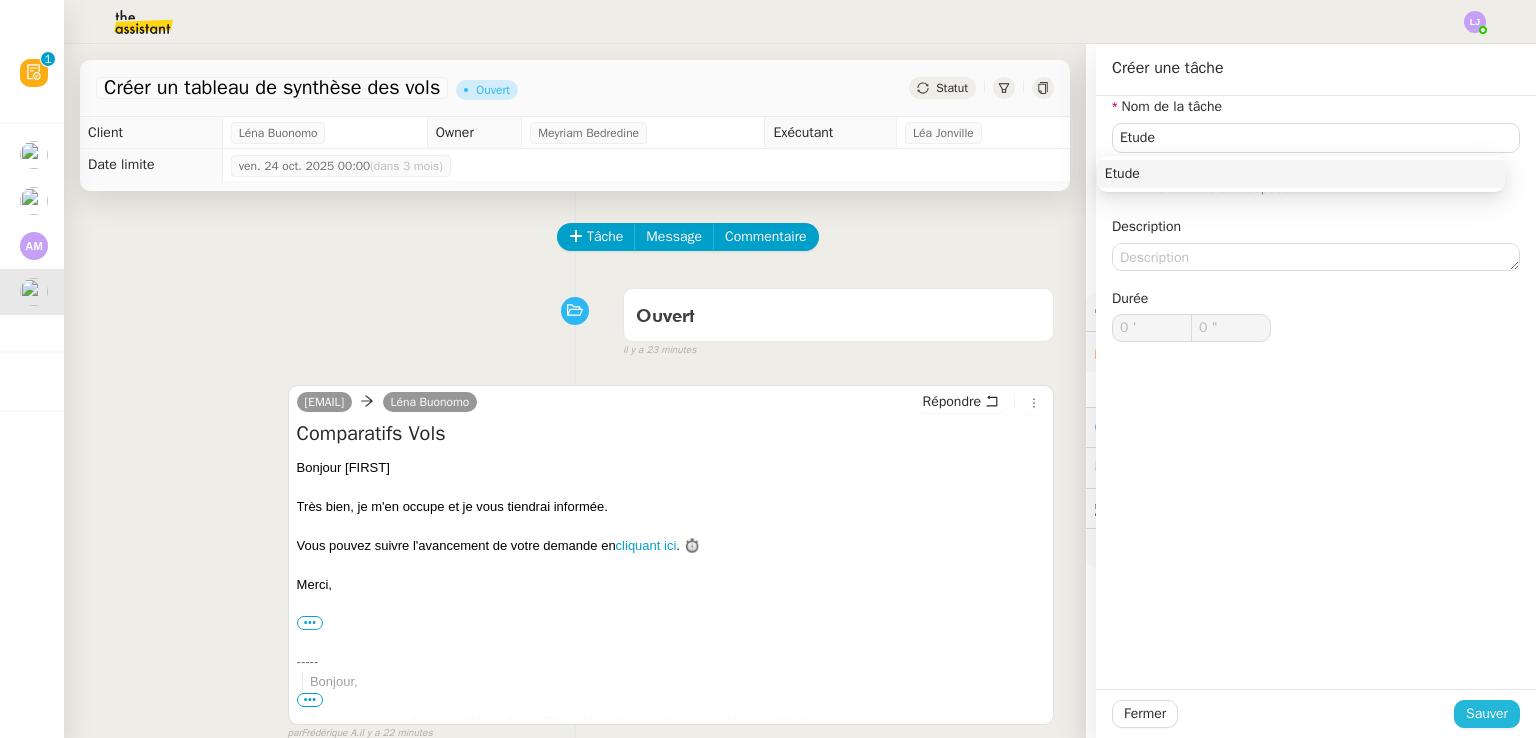 click on "Sauver" 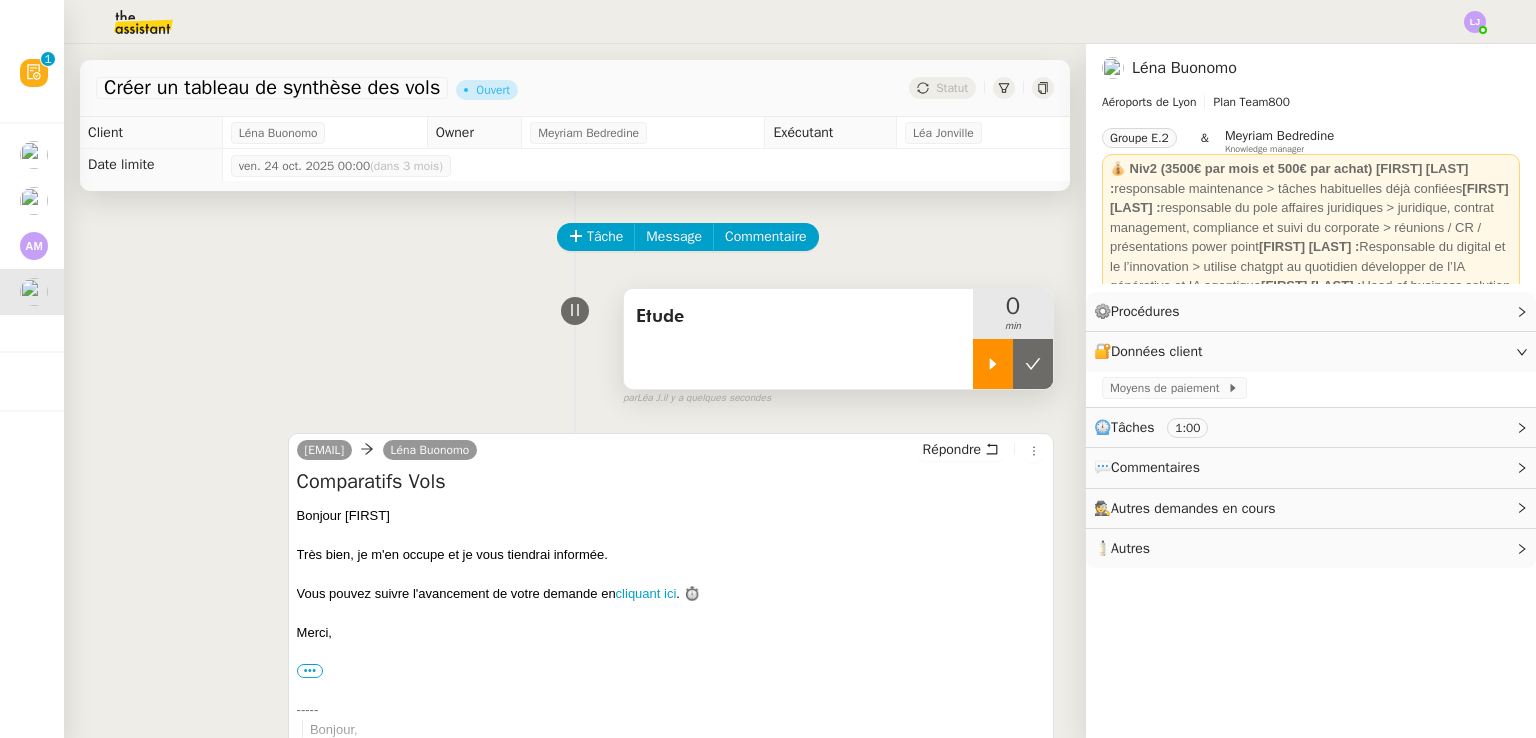 click 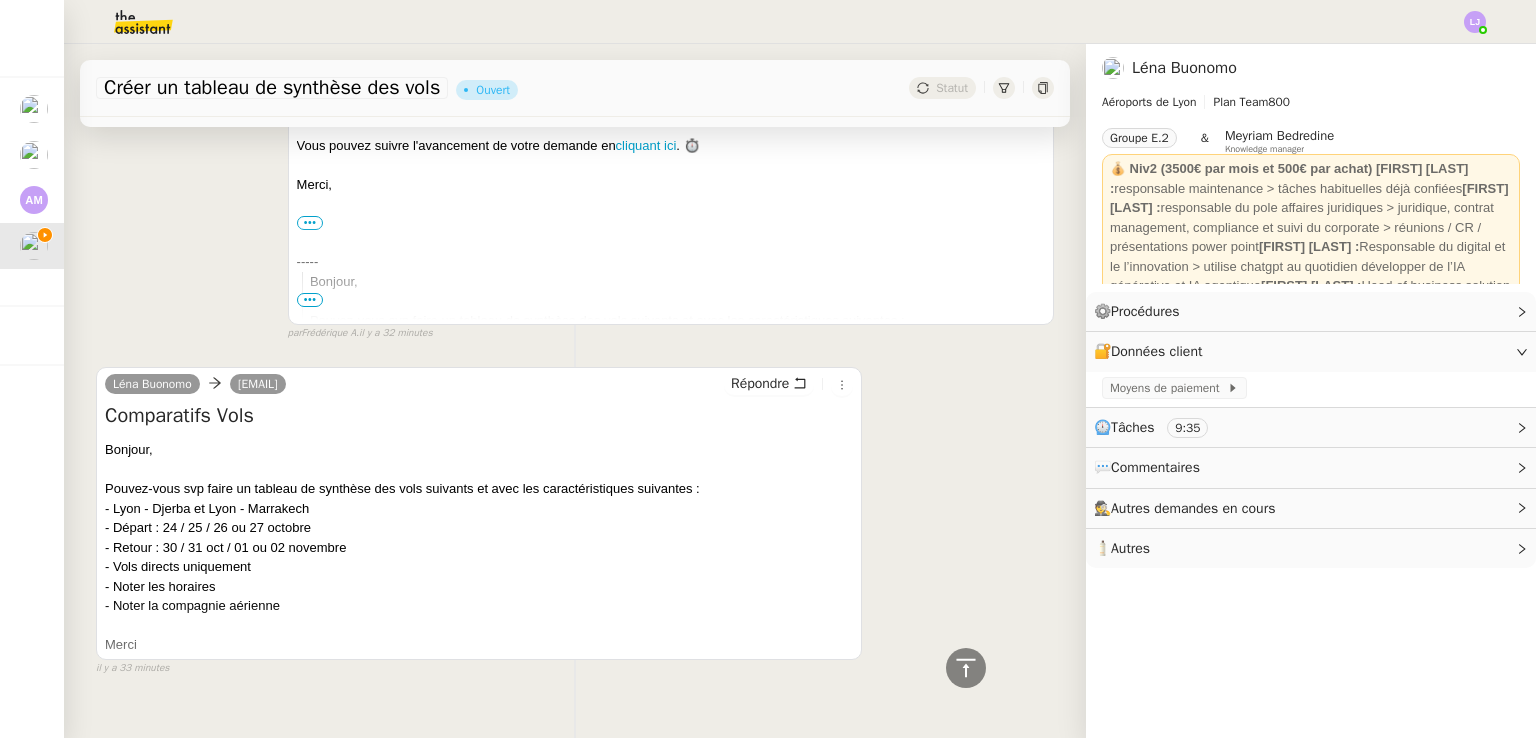 scroll, scrollTop: 0, scrollLeft: 0, axis: both 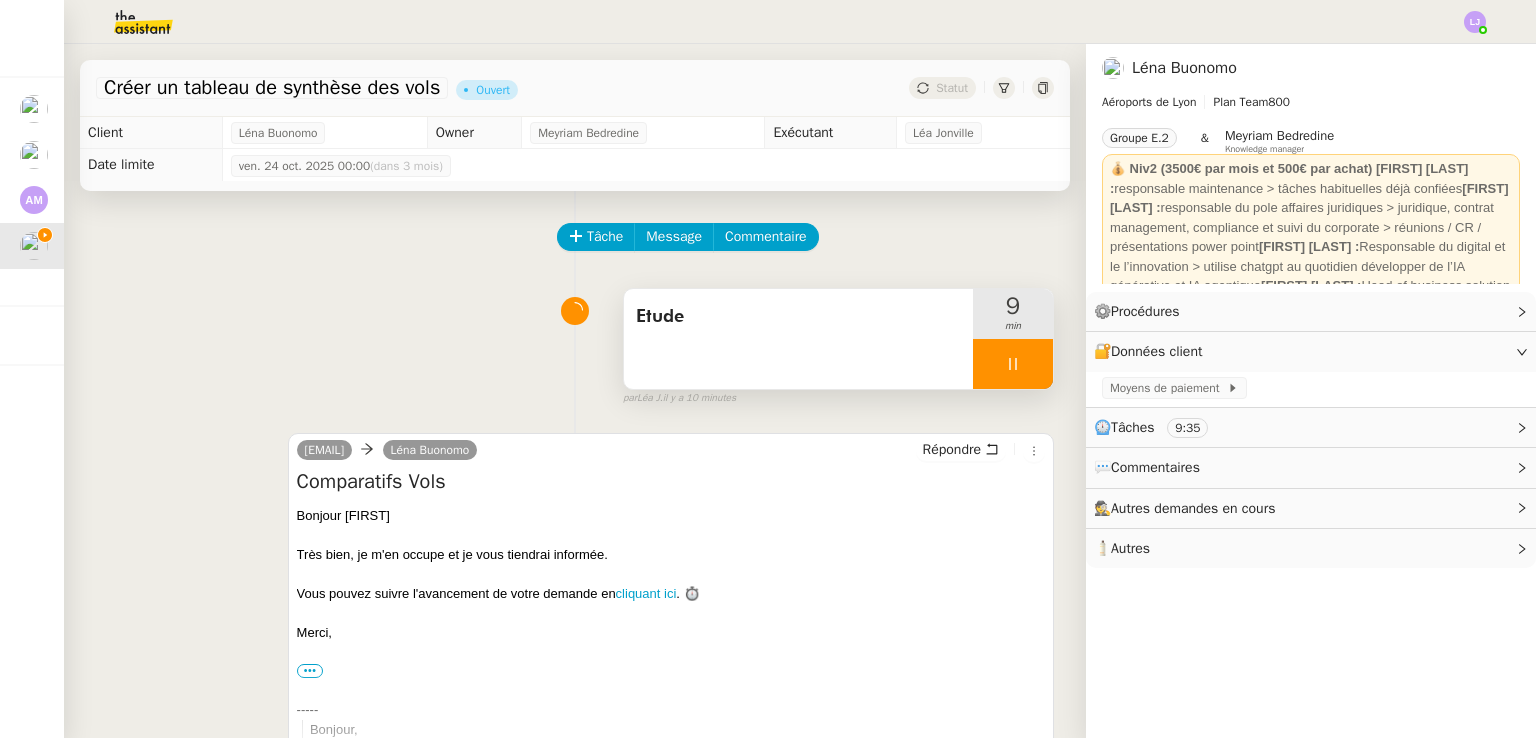click on "Etude" at bounding box center [798, 317] 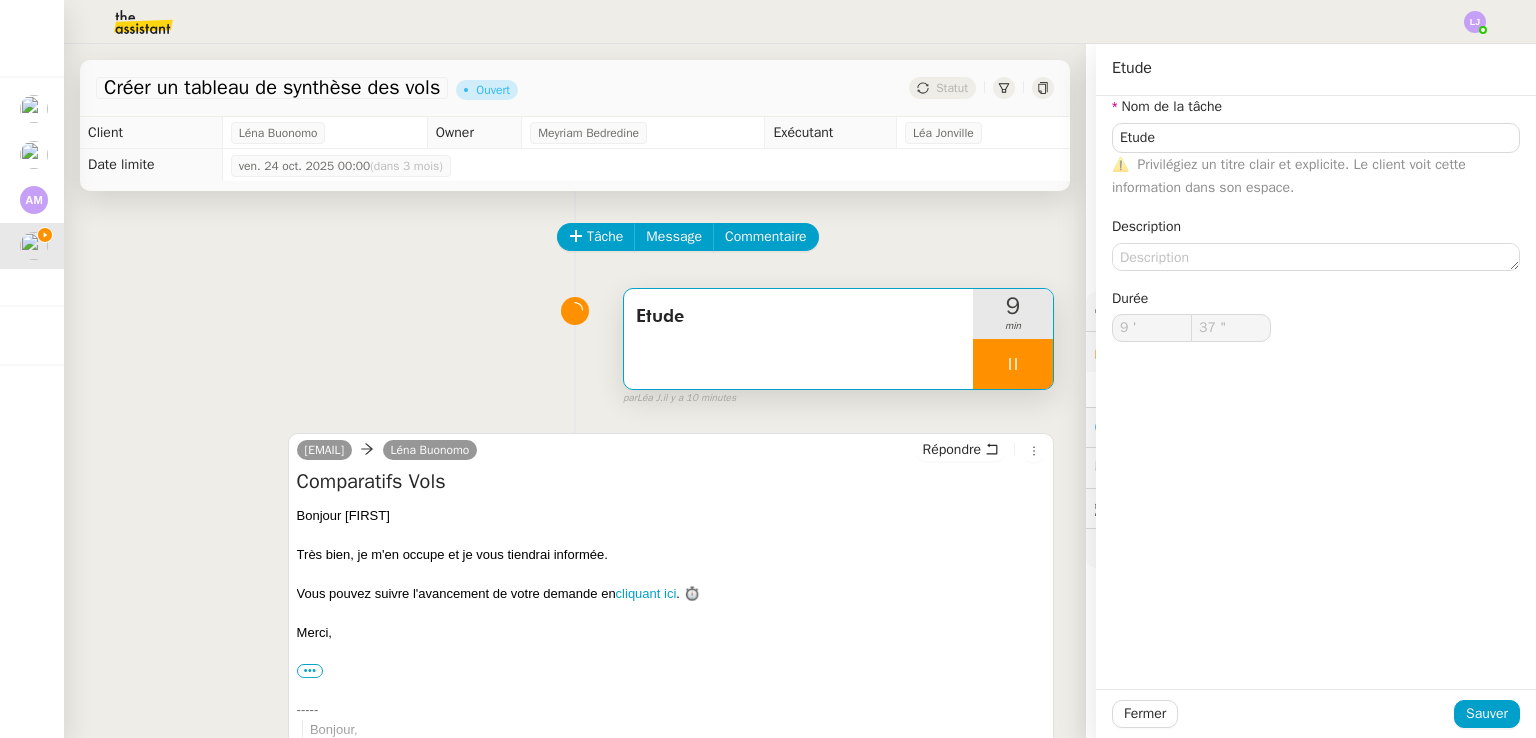 type on "38 "" 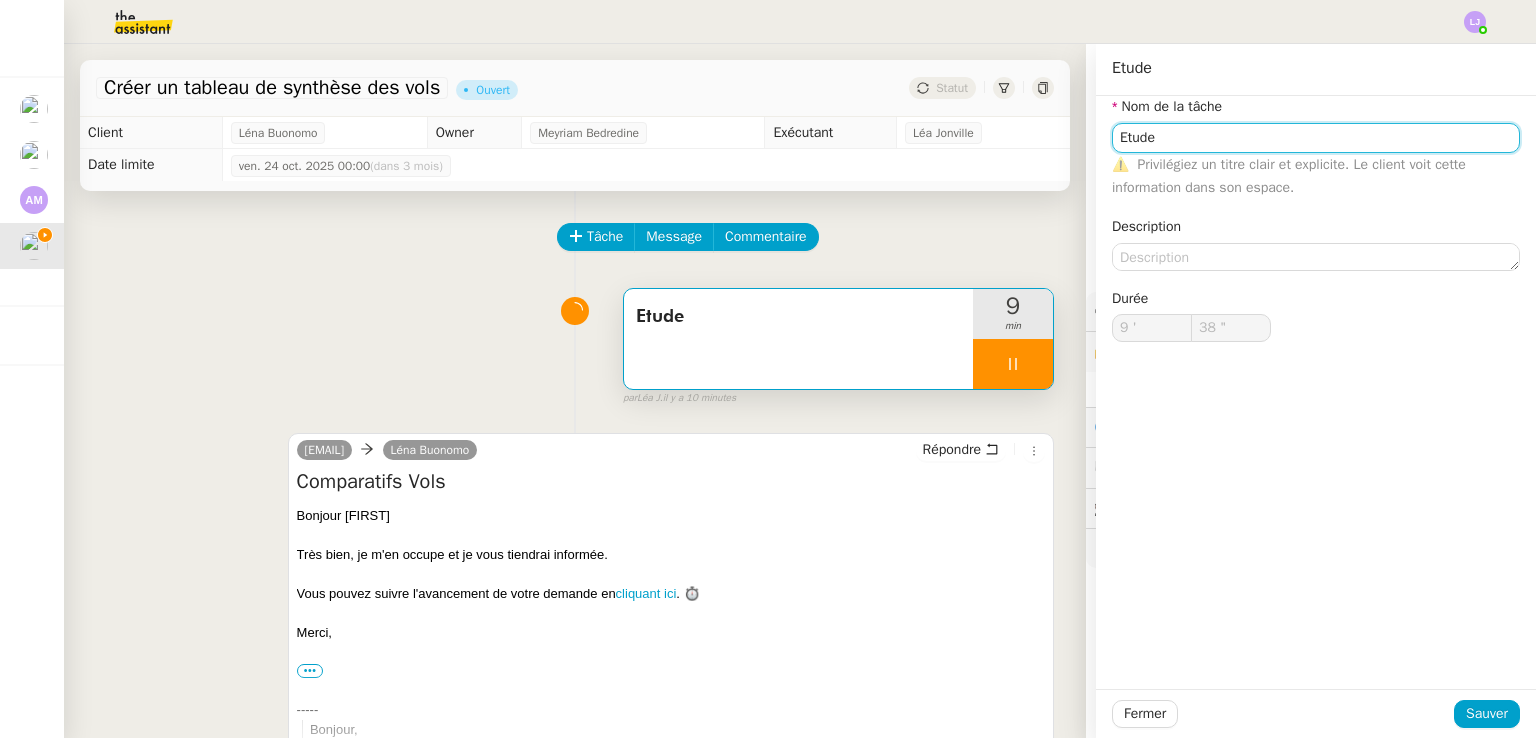 click on "Etude" 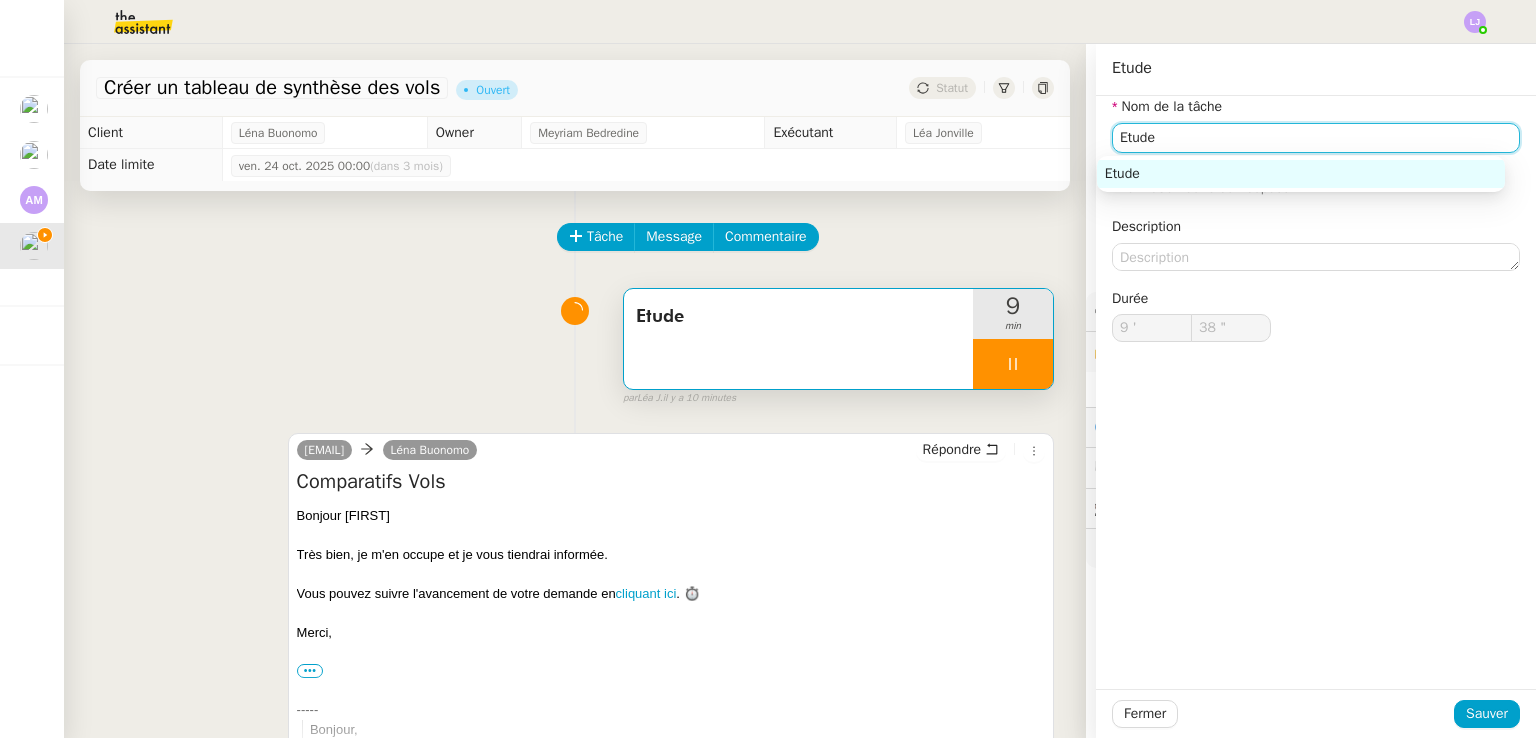 click on "Etude" 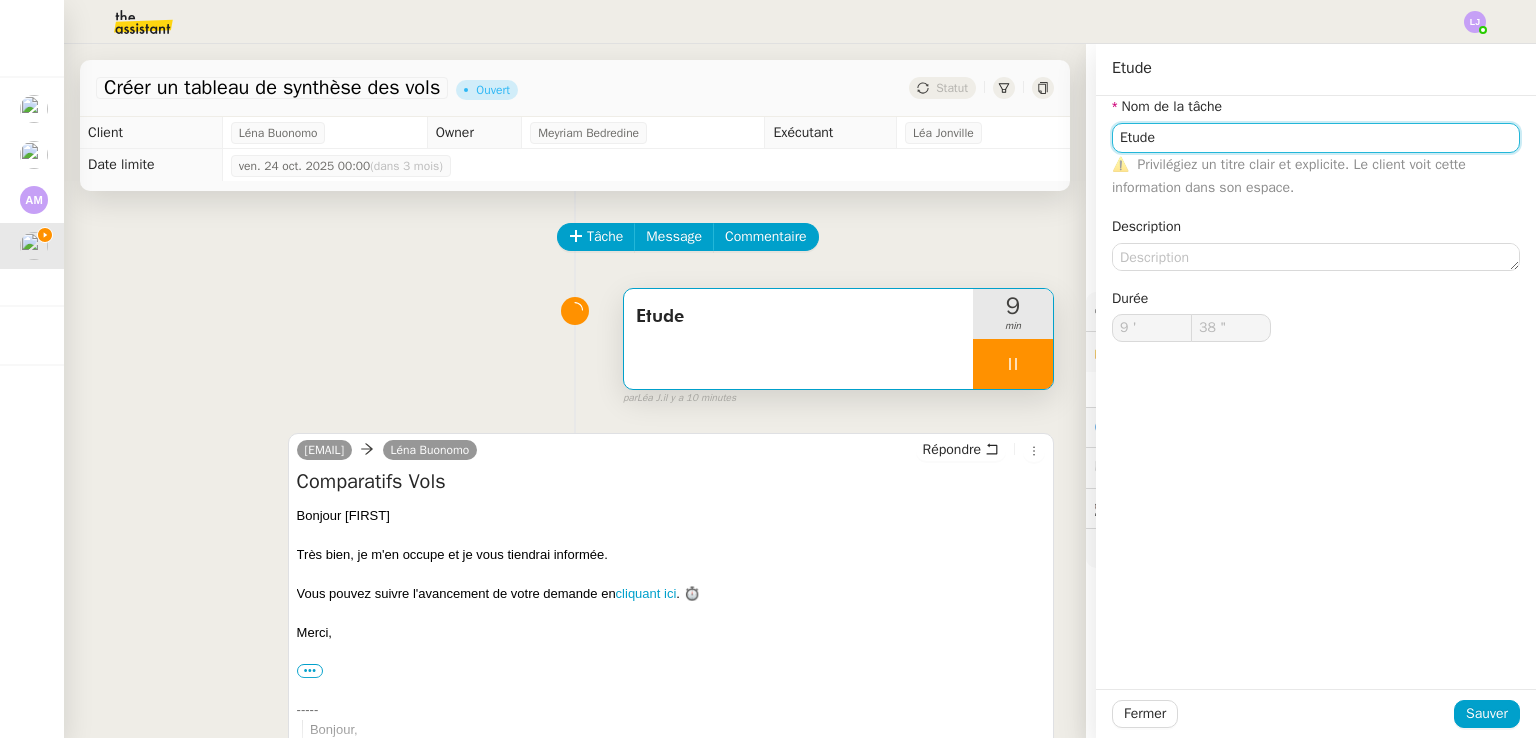 type on "C" 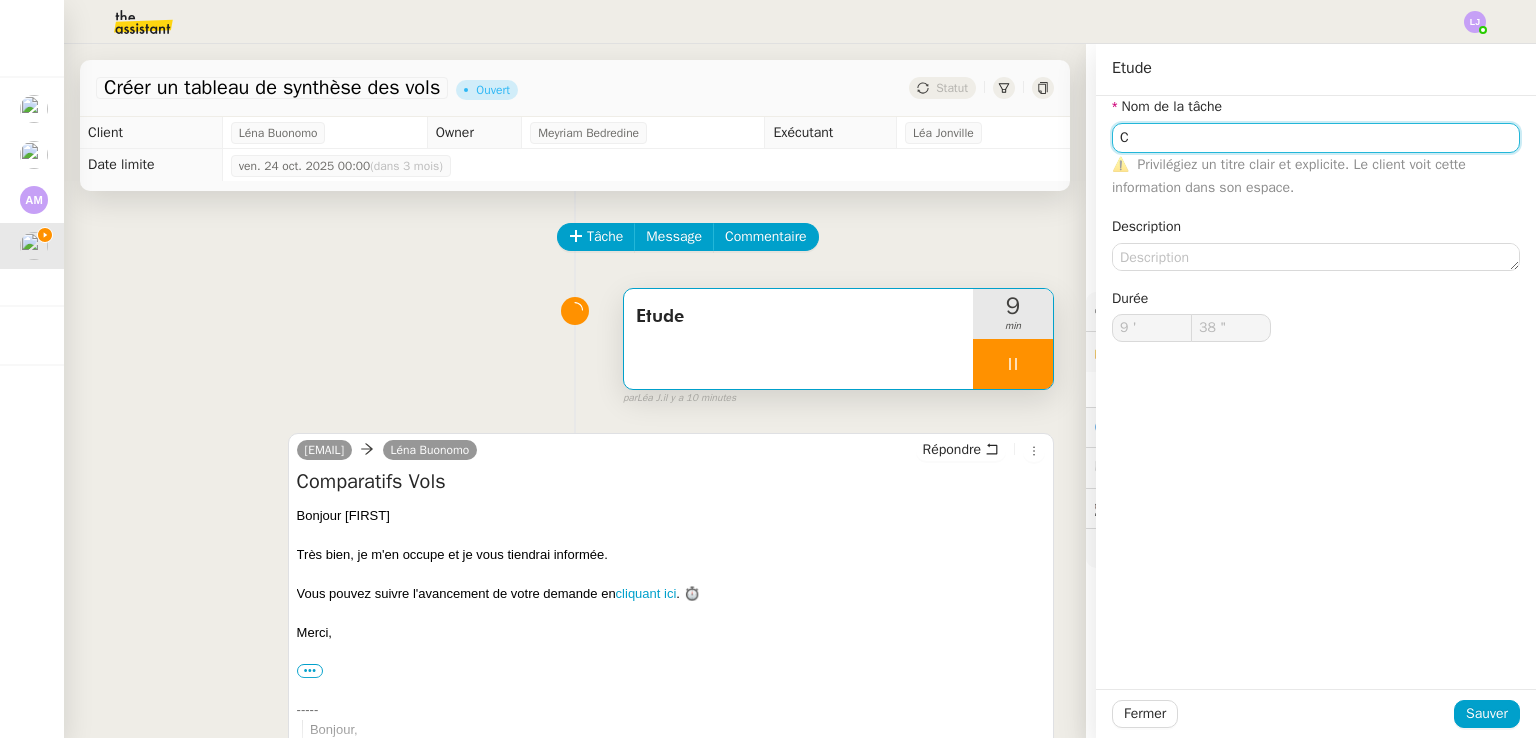 type on "39 "" 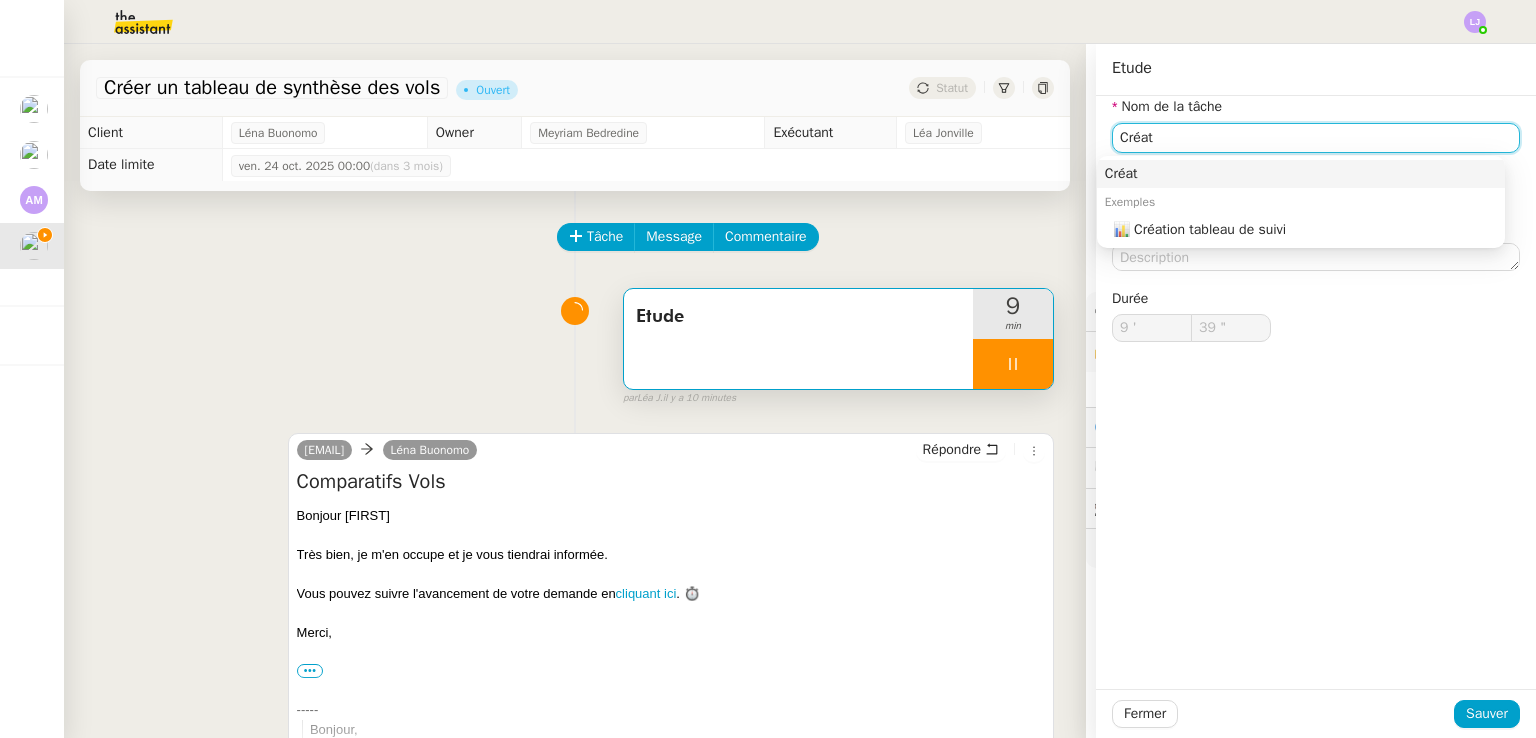 type on "Créati" 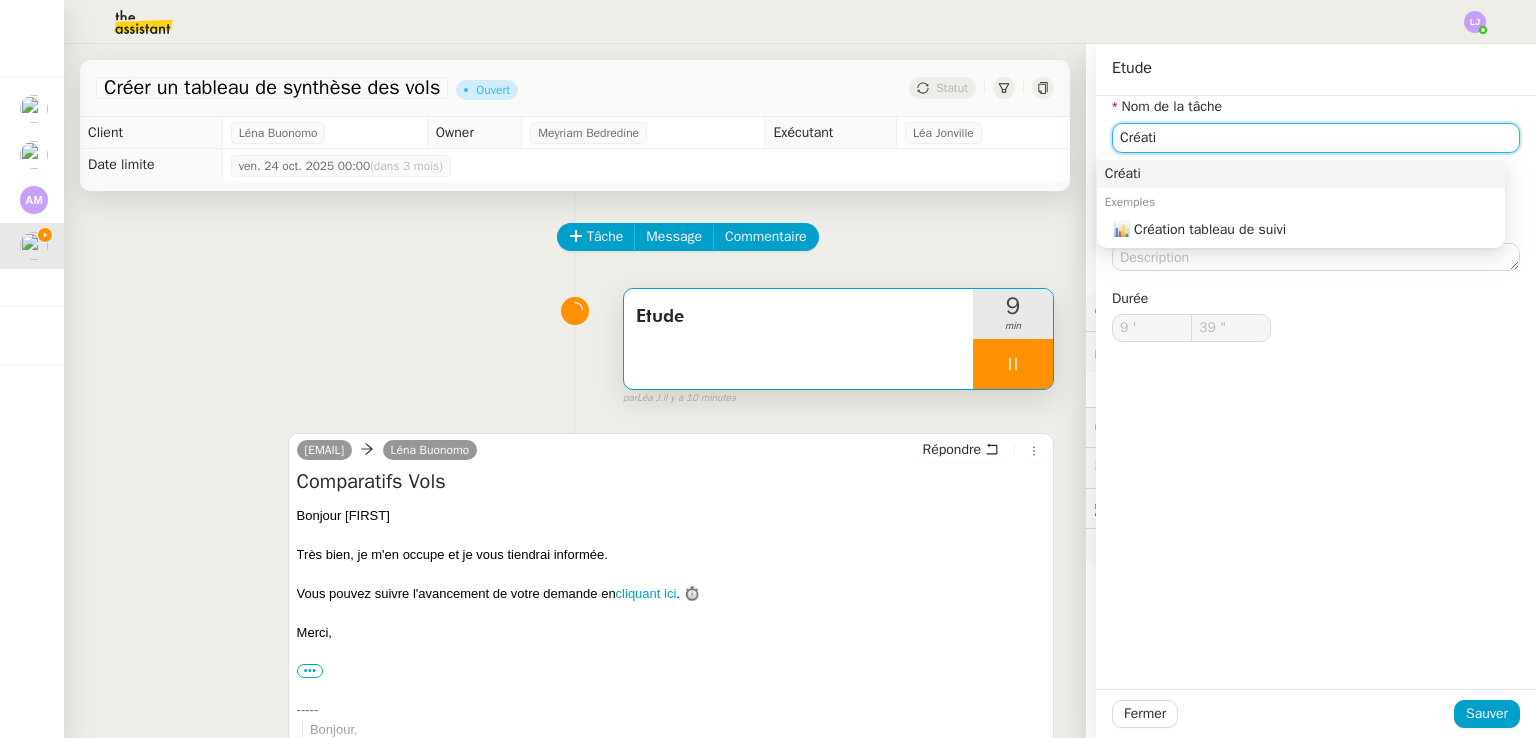 type on "40 "" 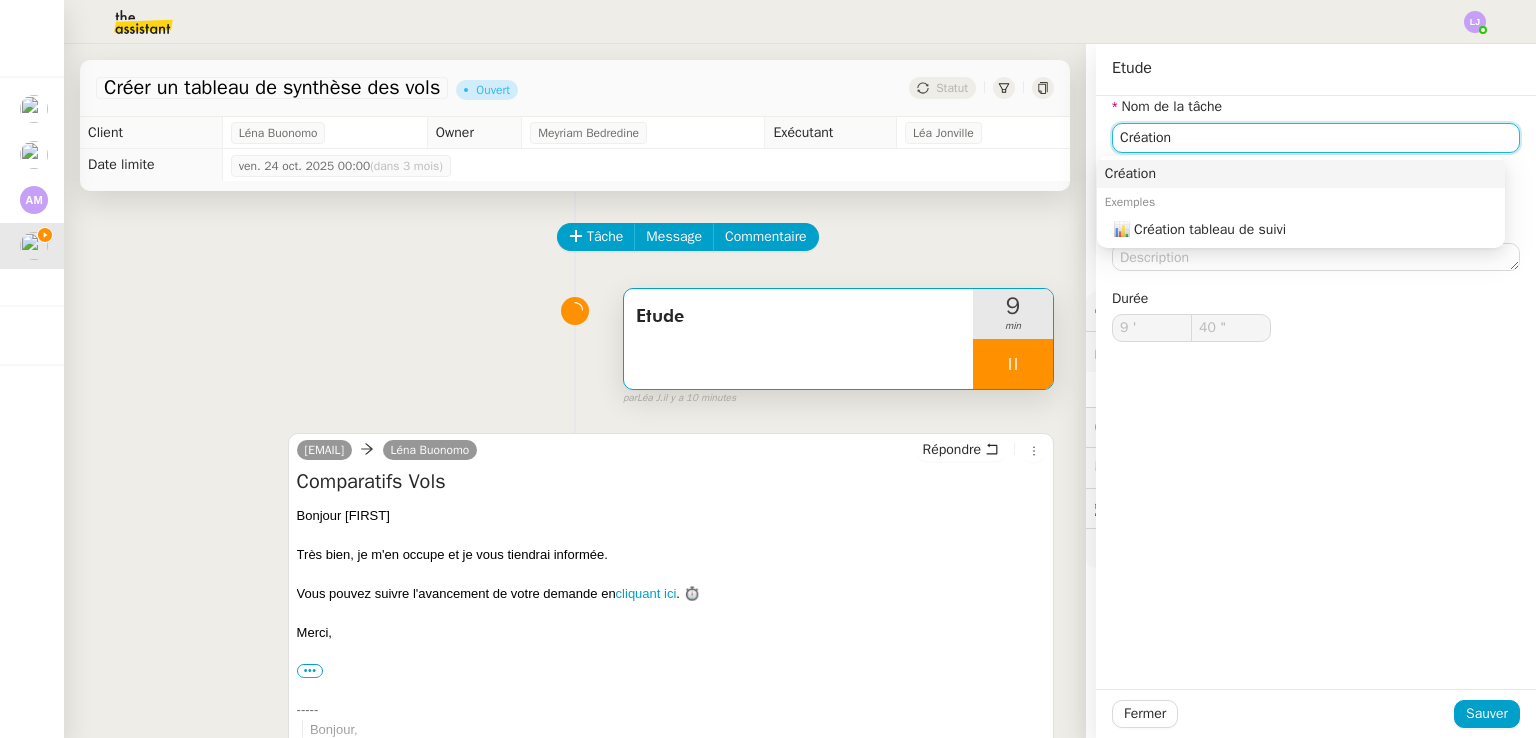 type on "Création" 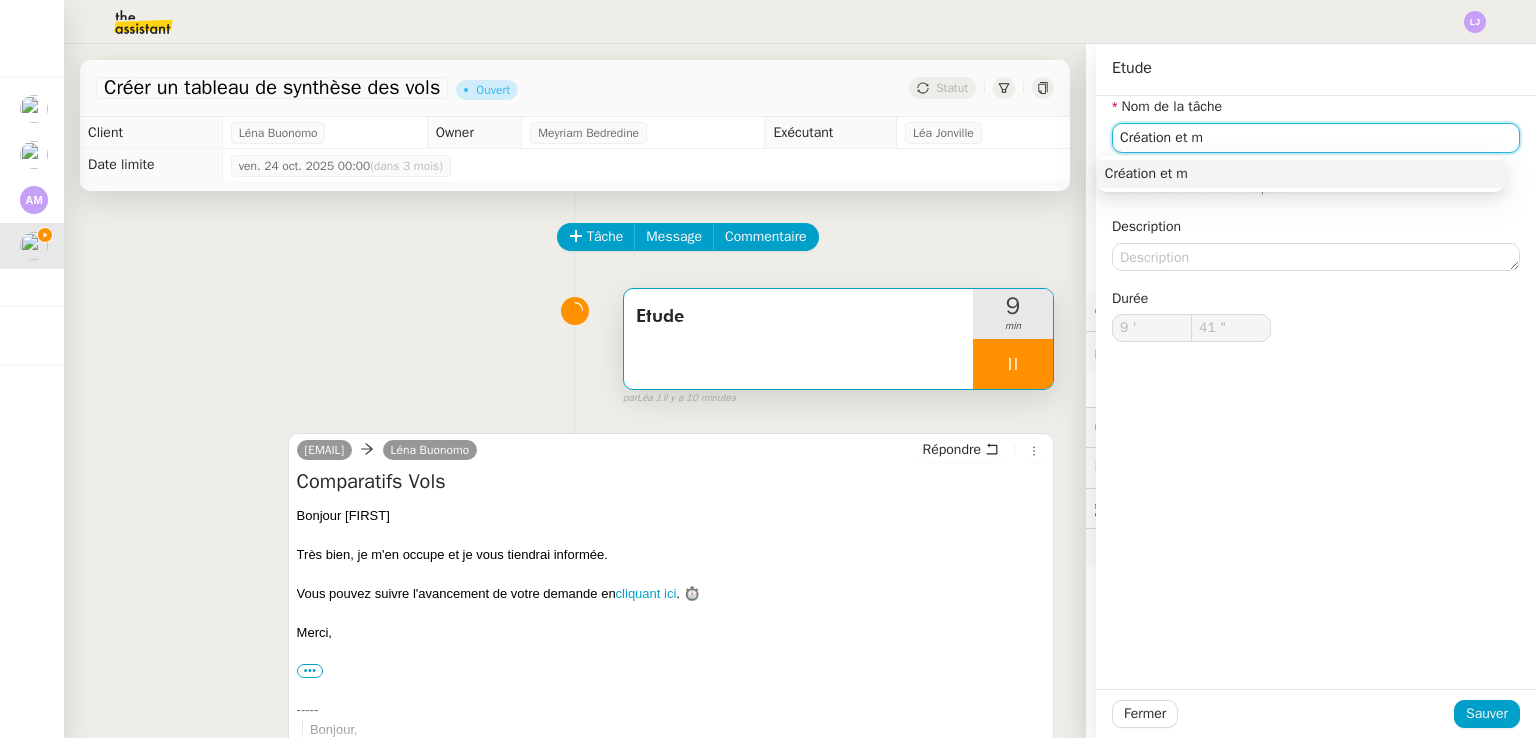 type on "Création et mi" 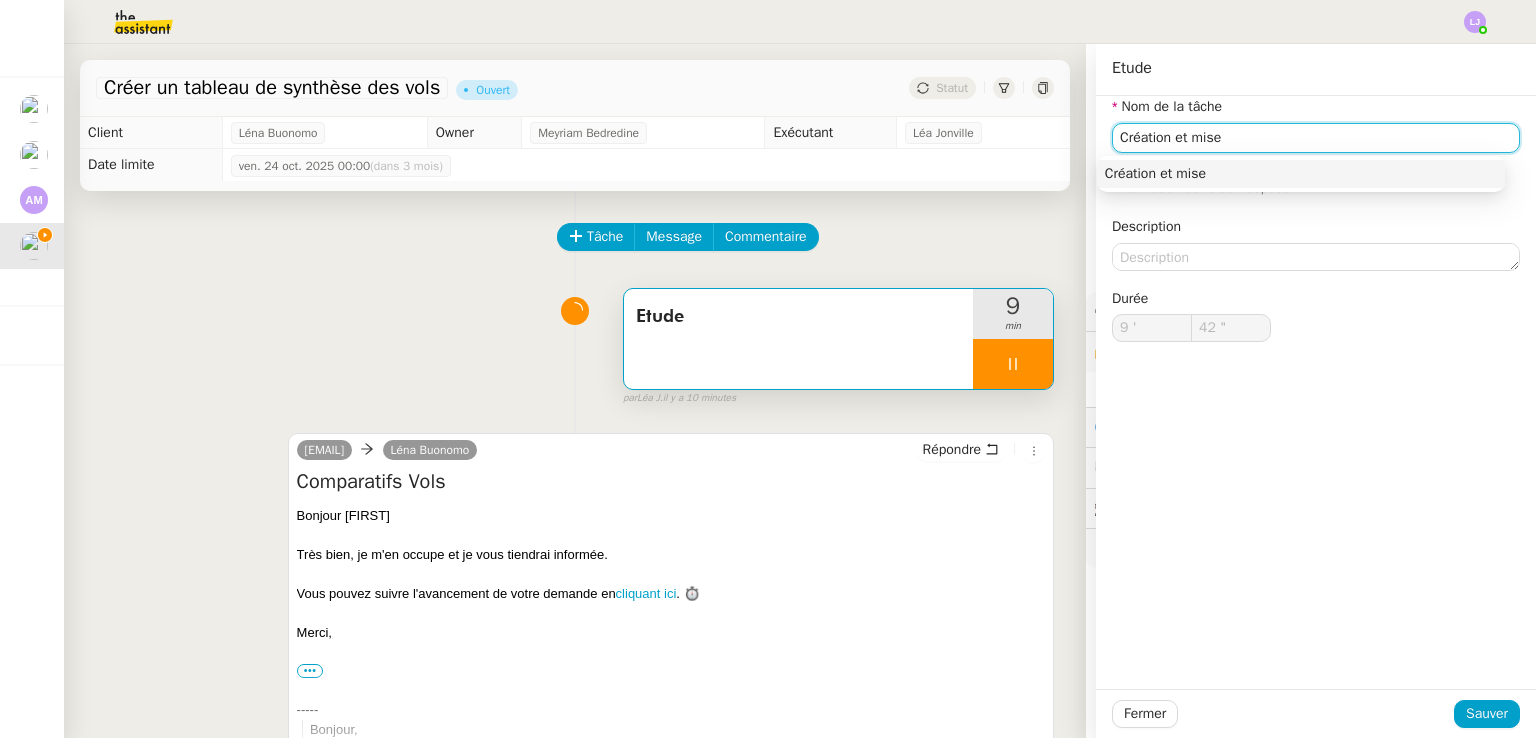 type on "Création et mise à" 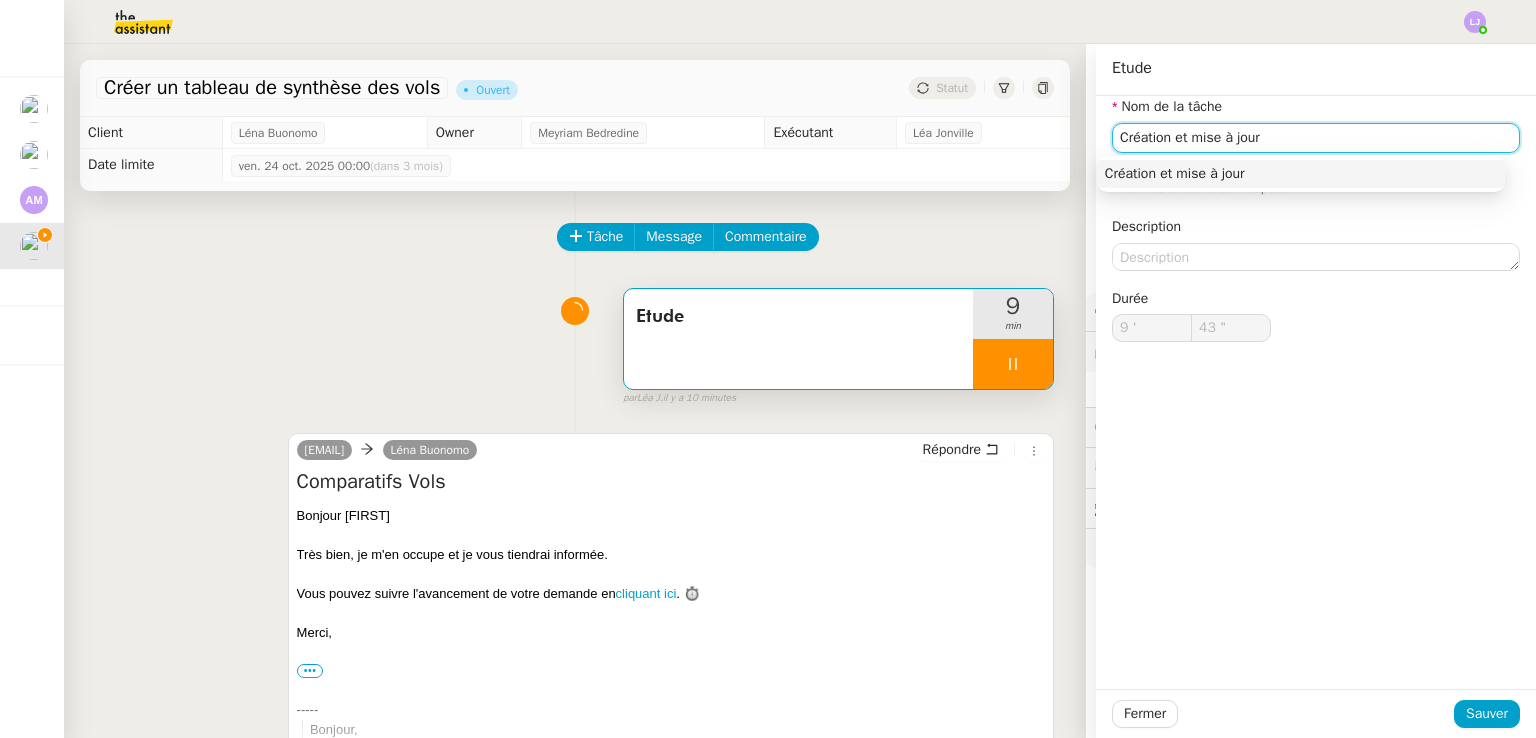 type on "Création et mise à jour" 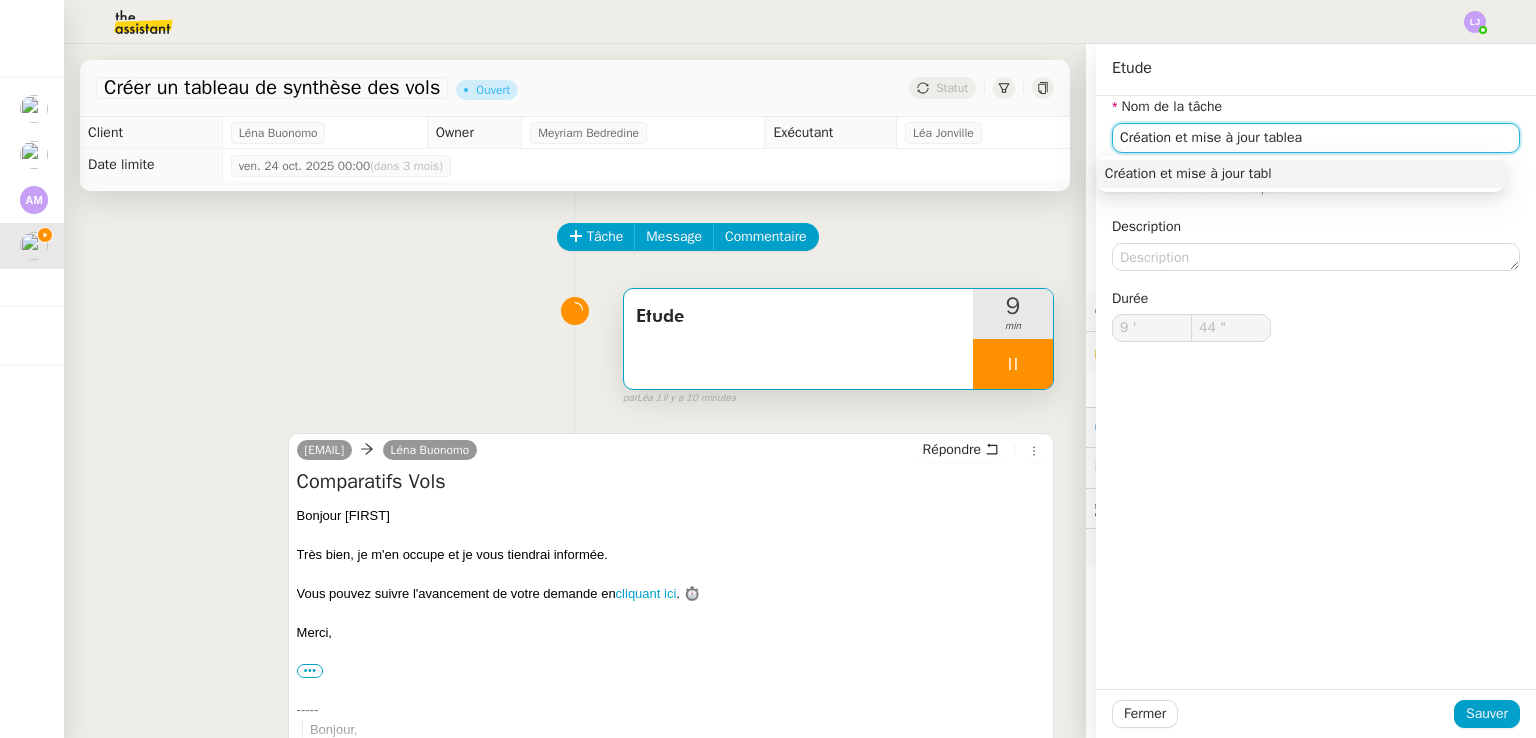 type on "Création et mise à jour tableau" 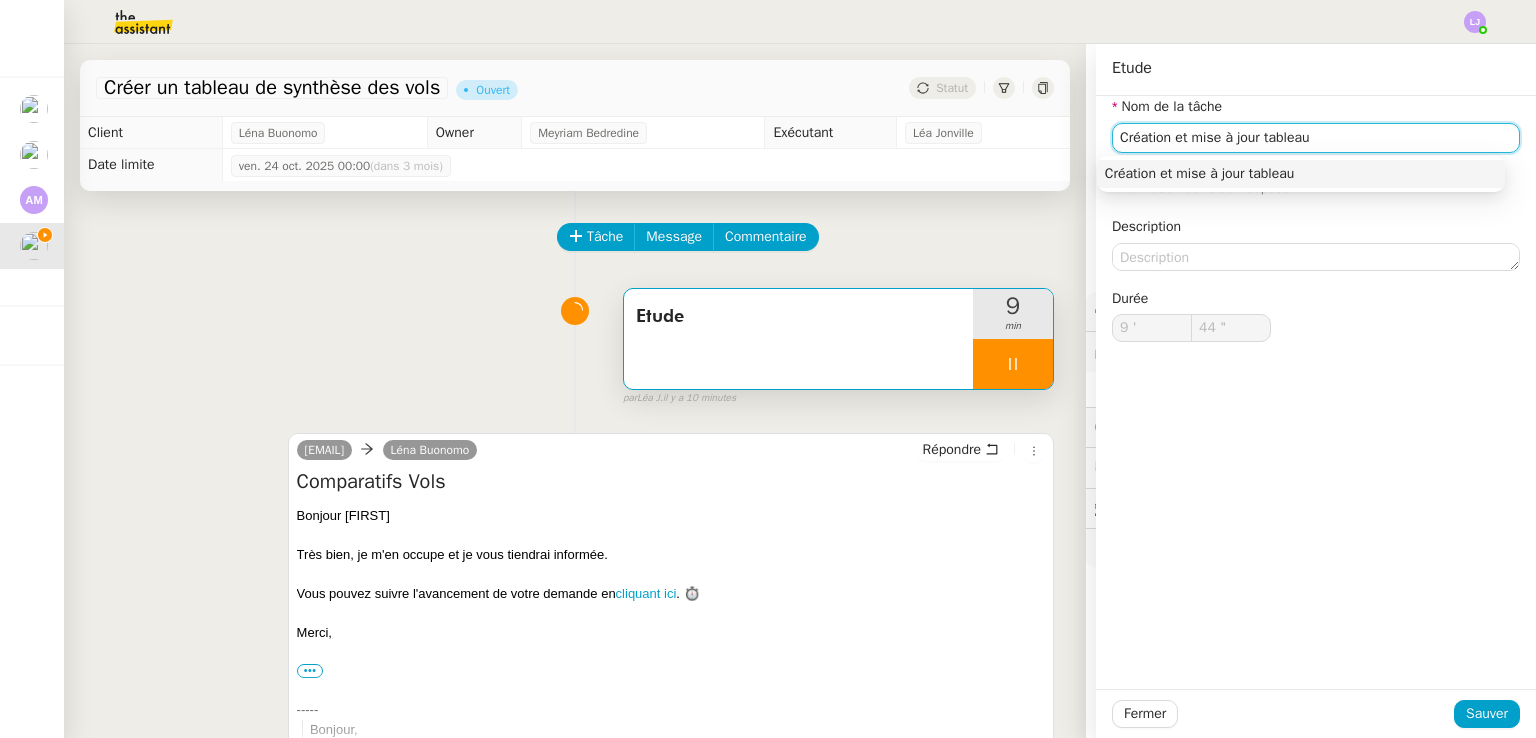 type on "45 "" 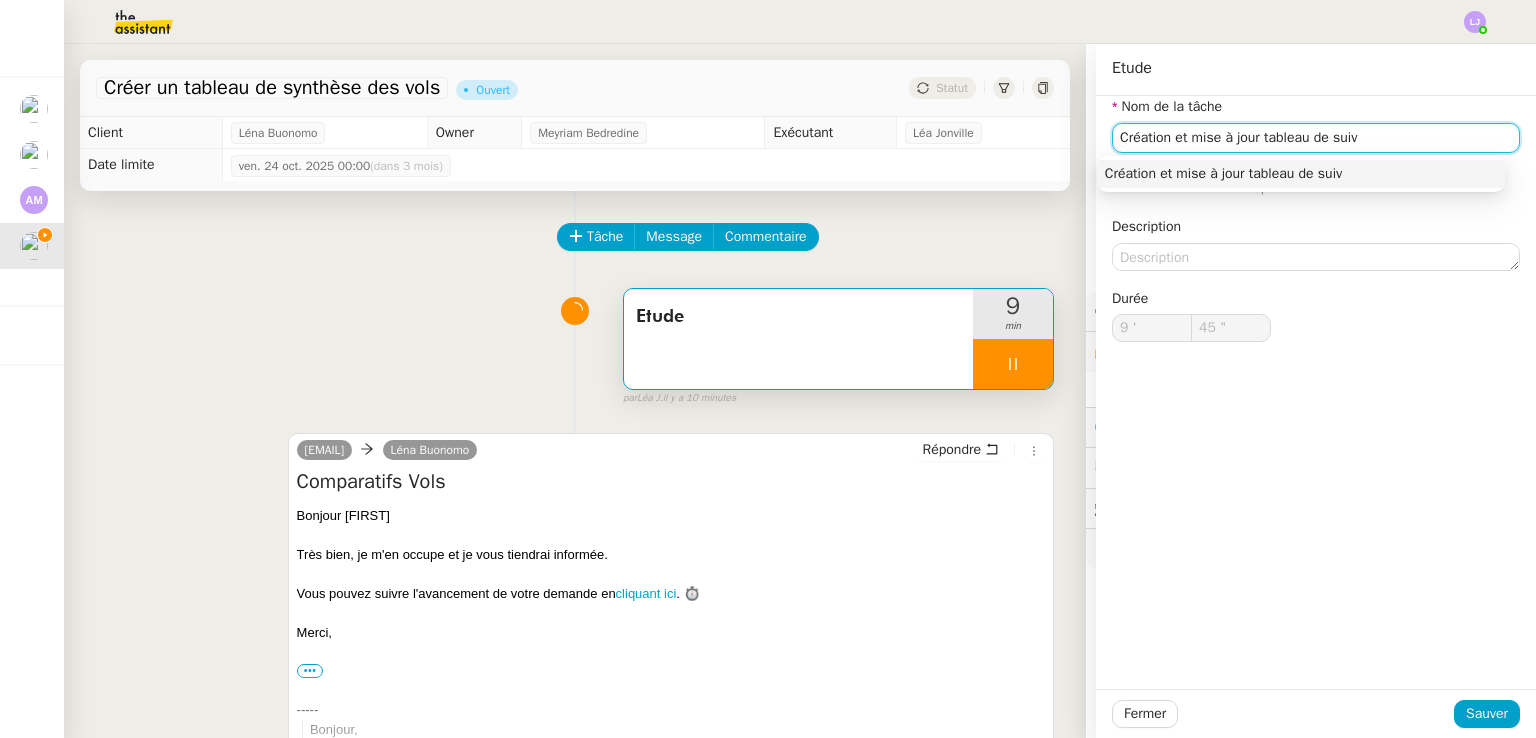 type on "Création et mise à jour tableau de suivi" 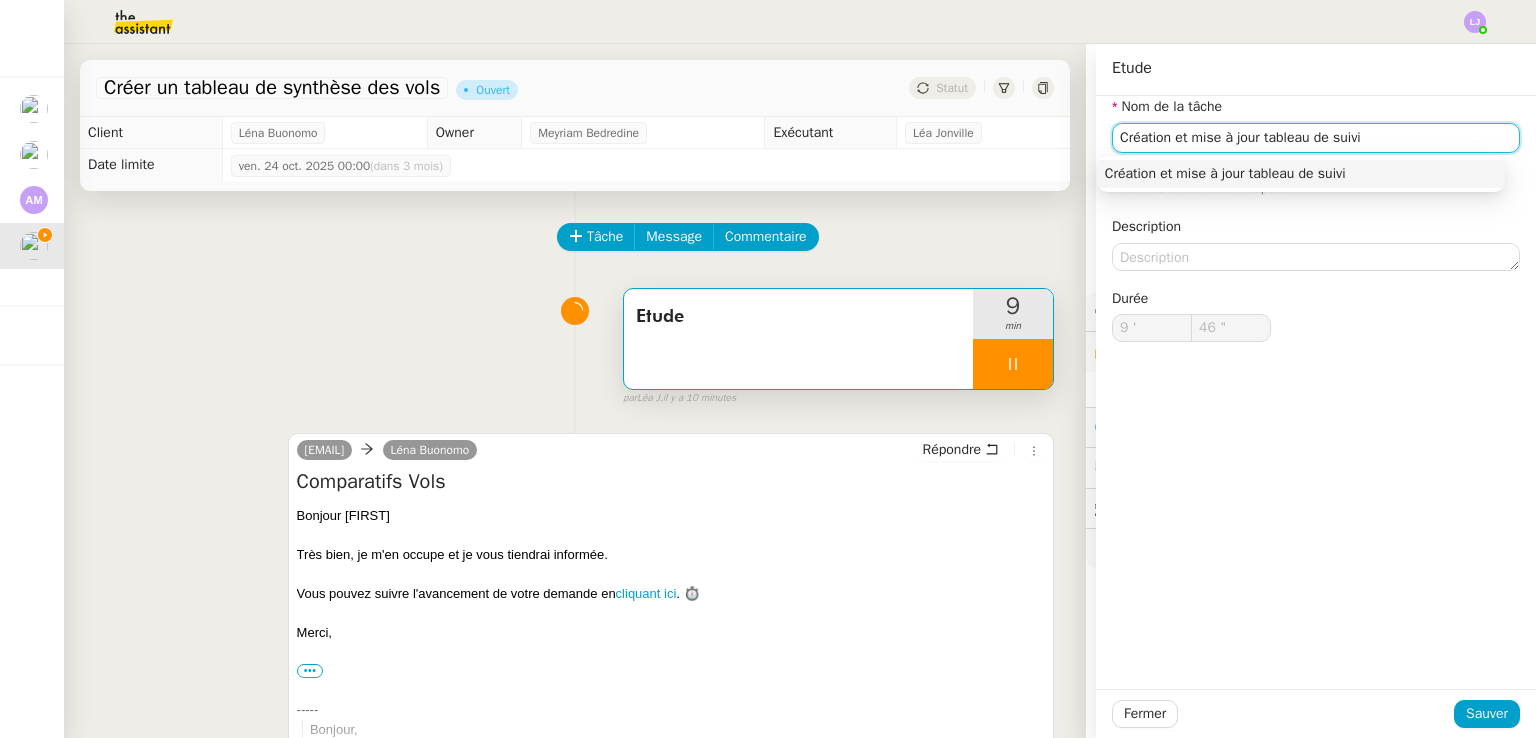 type on "47 "" 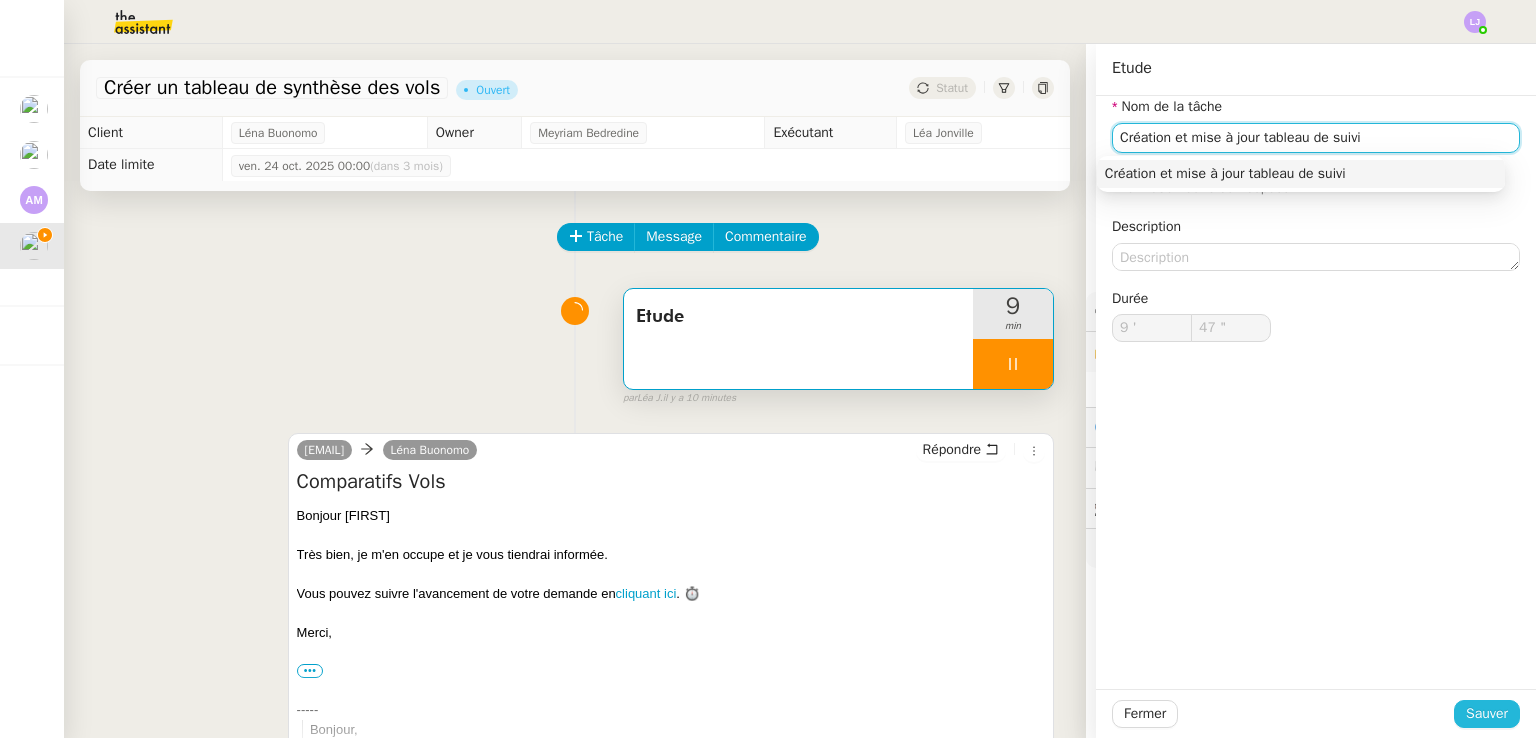 type on "Création et mise à jour tableau de suivi" 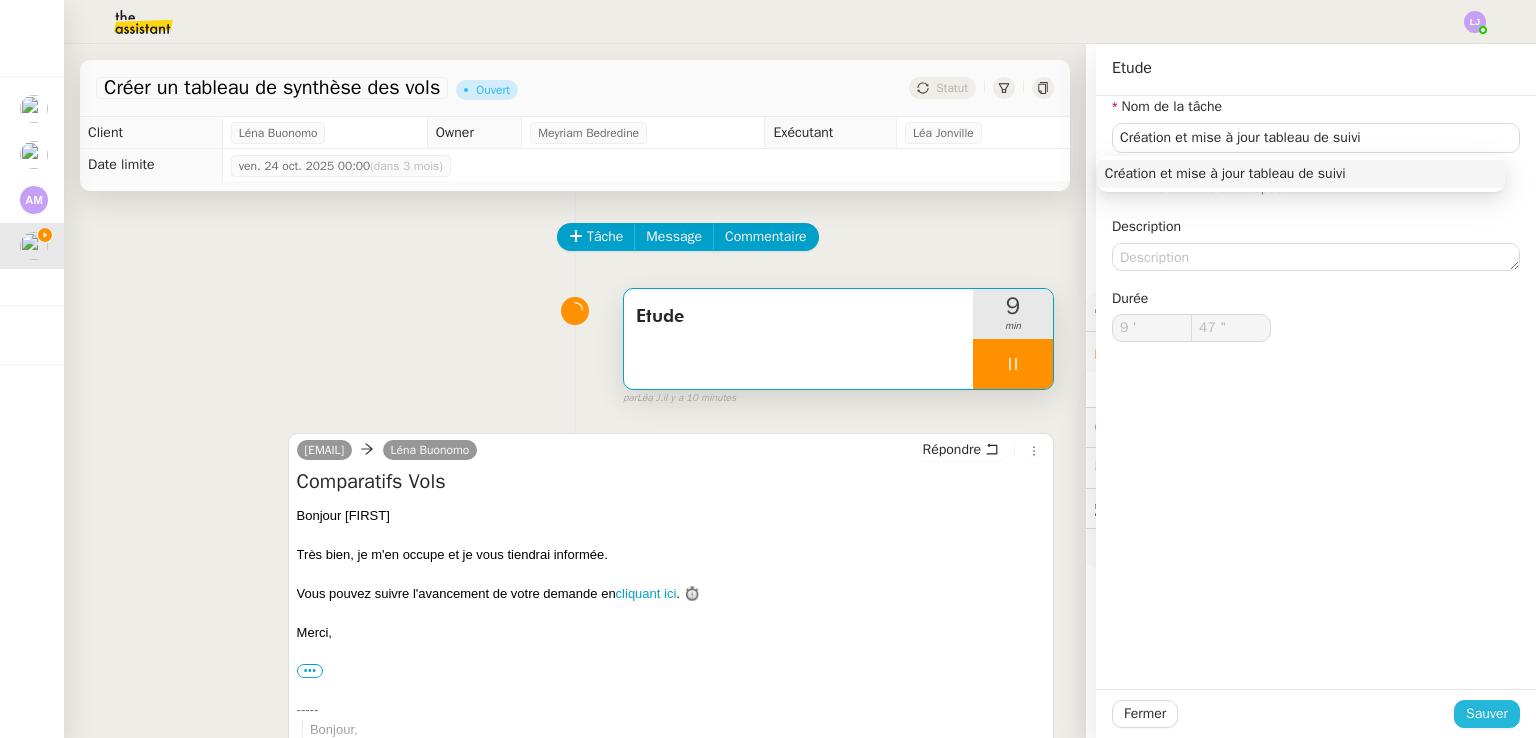 click on "Sauver" 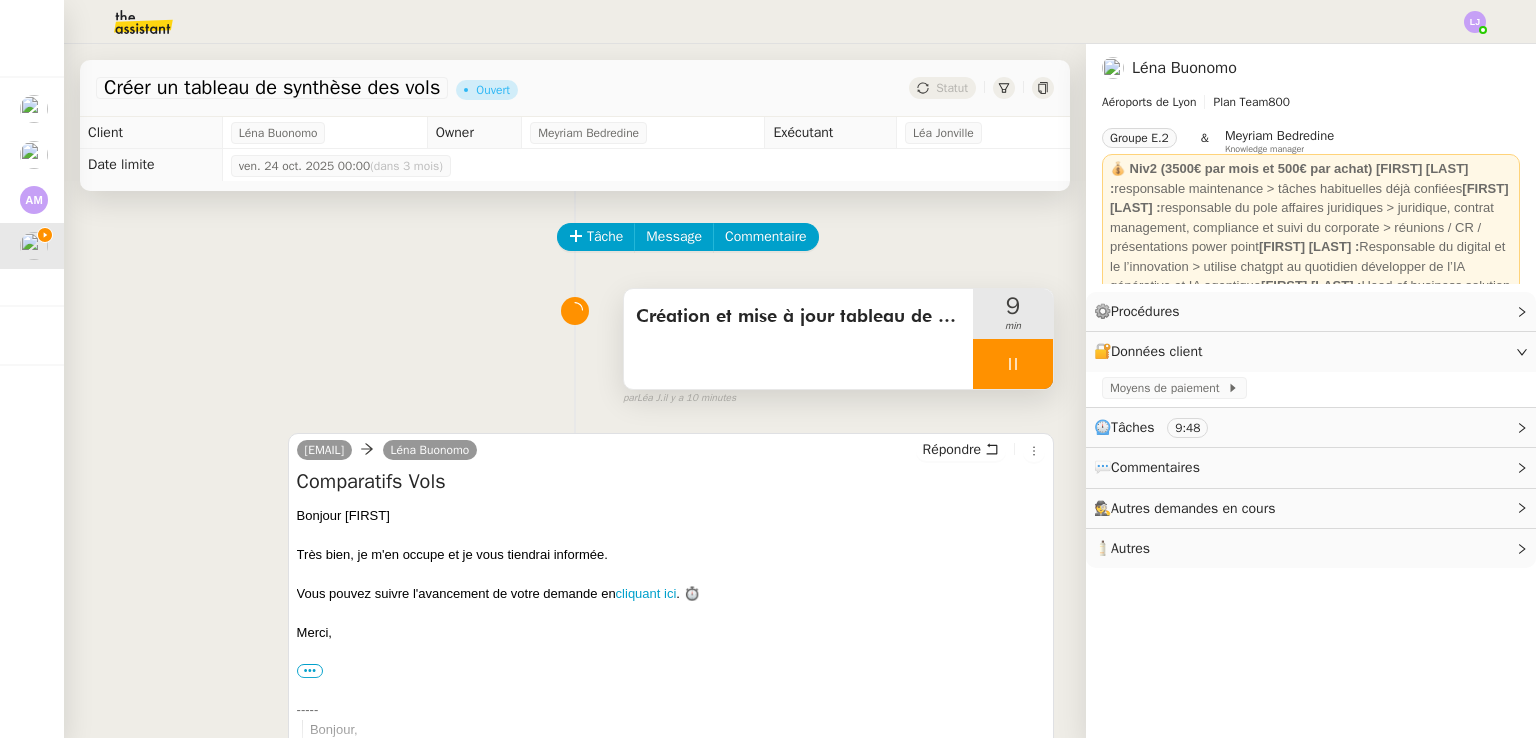 click on "Création et mise à jour tableau de suivi" at bounding box center [798, 339] 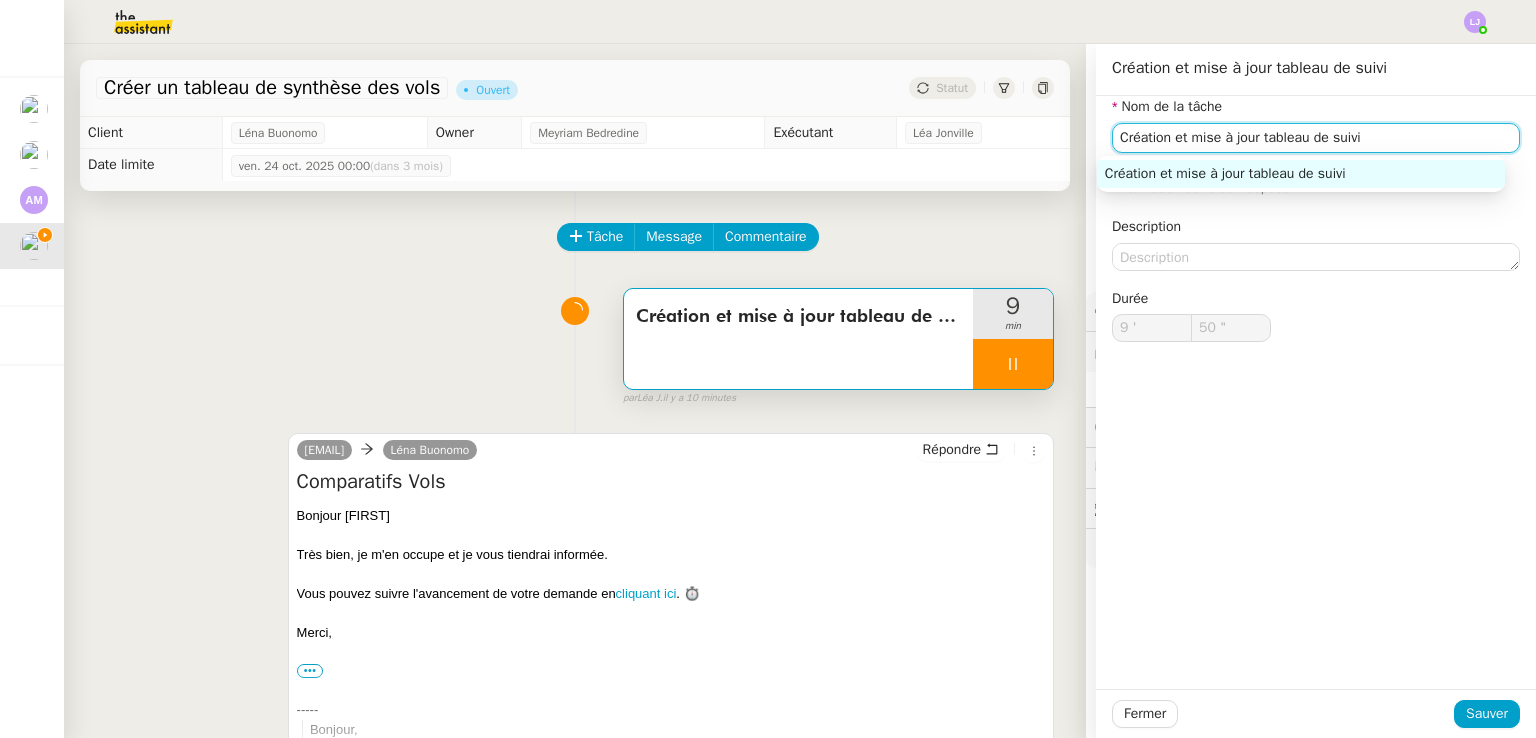 type on "51 "" 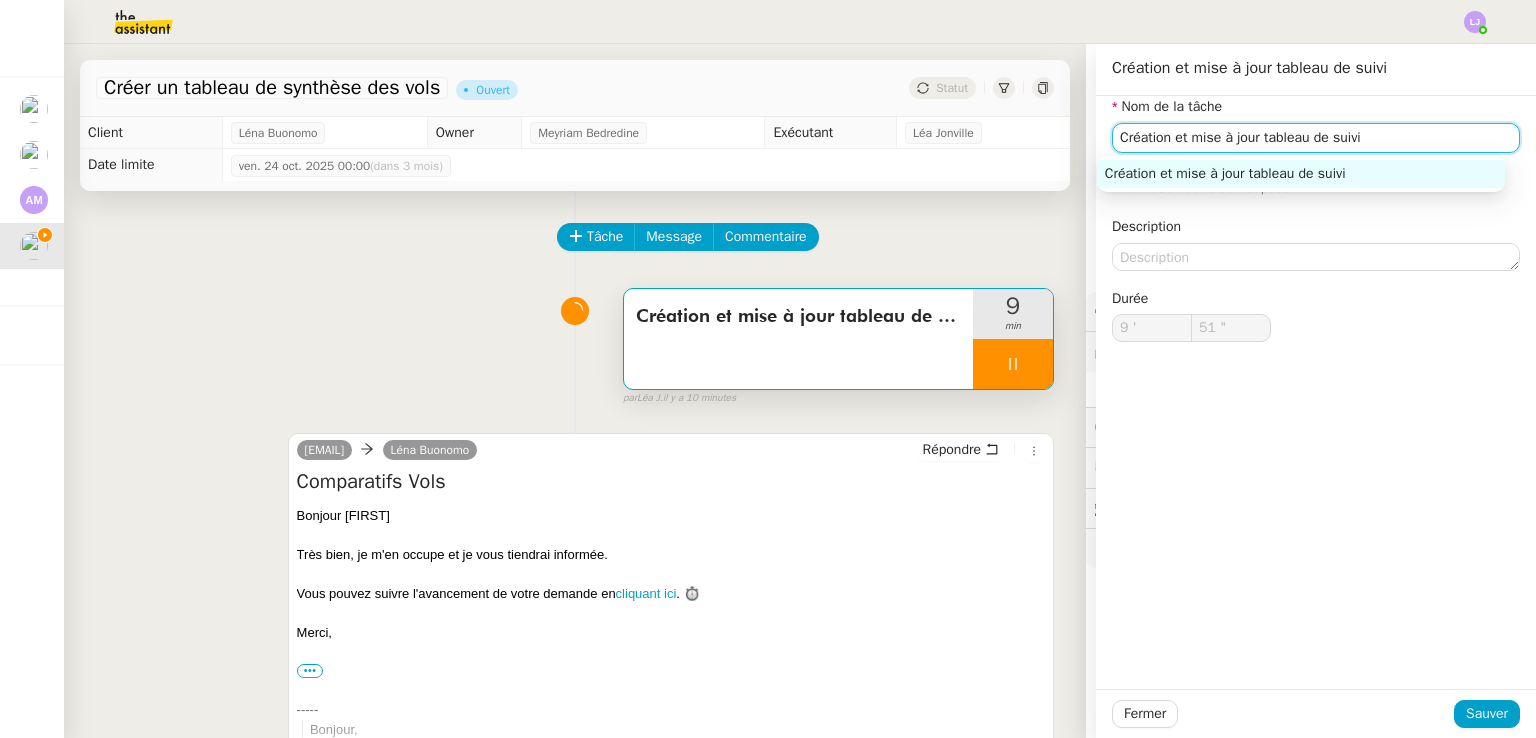 drag, startPoint x: 1408, startPoint y: 141, endPoint x: 1086, endPoint y: 137, distance: 322.02484 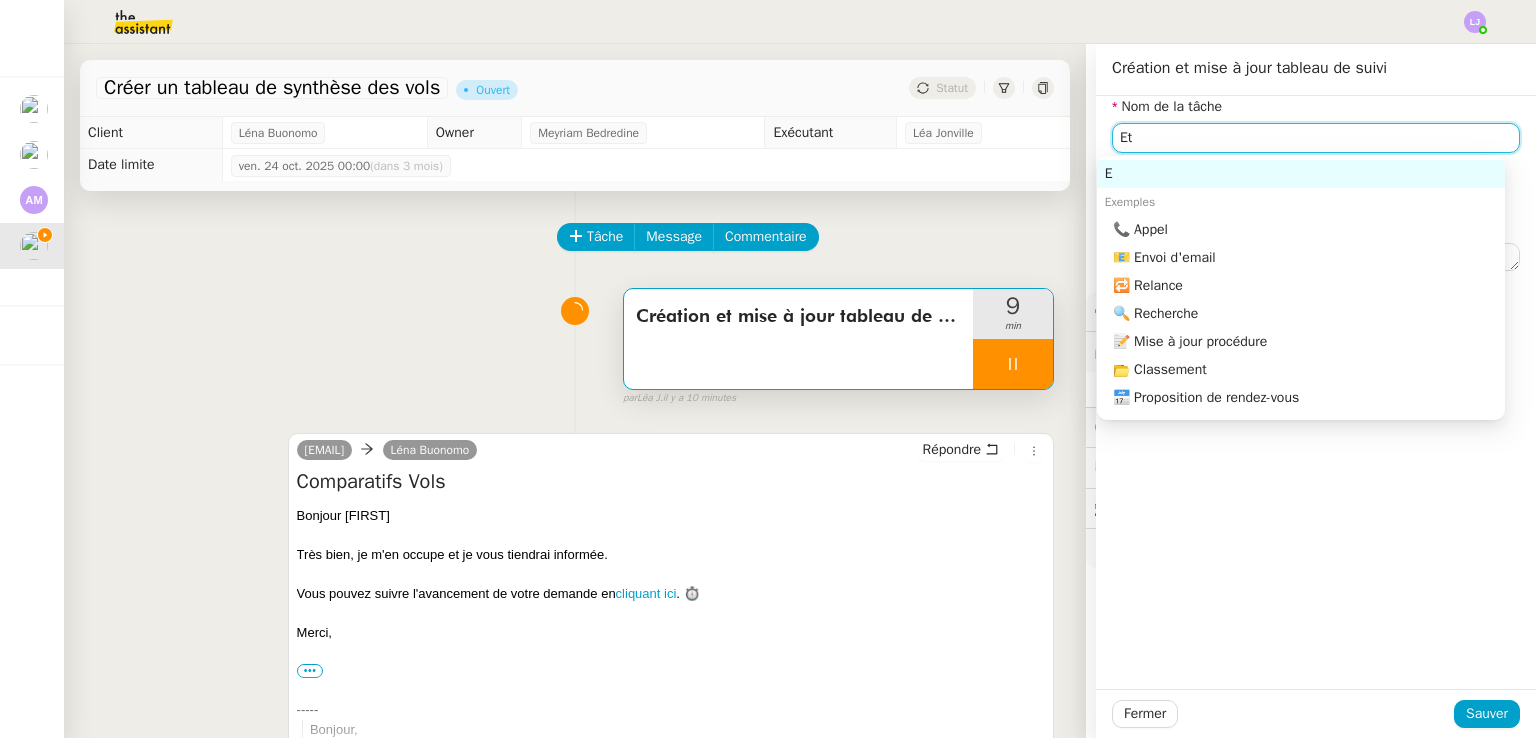 type on "Etu" 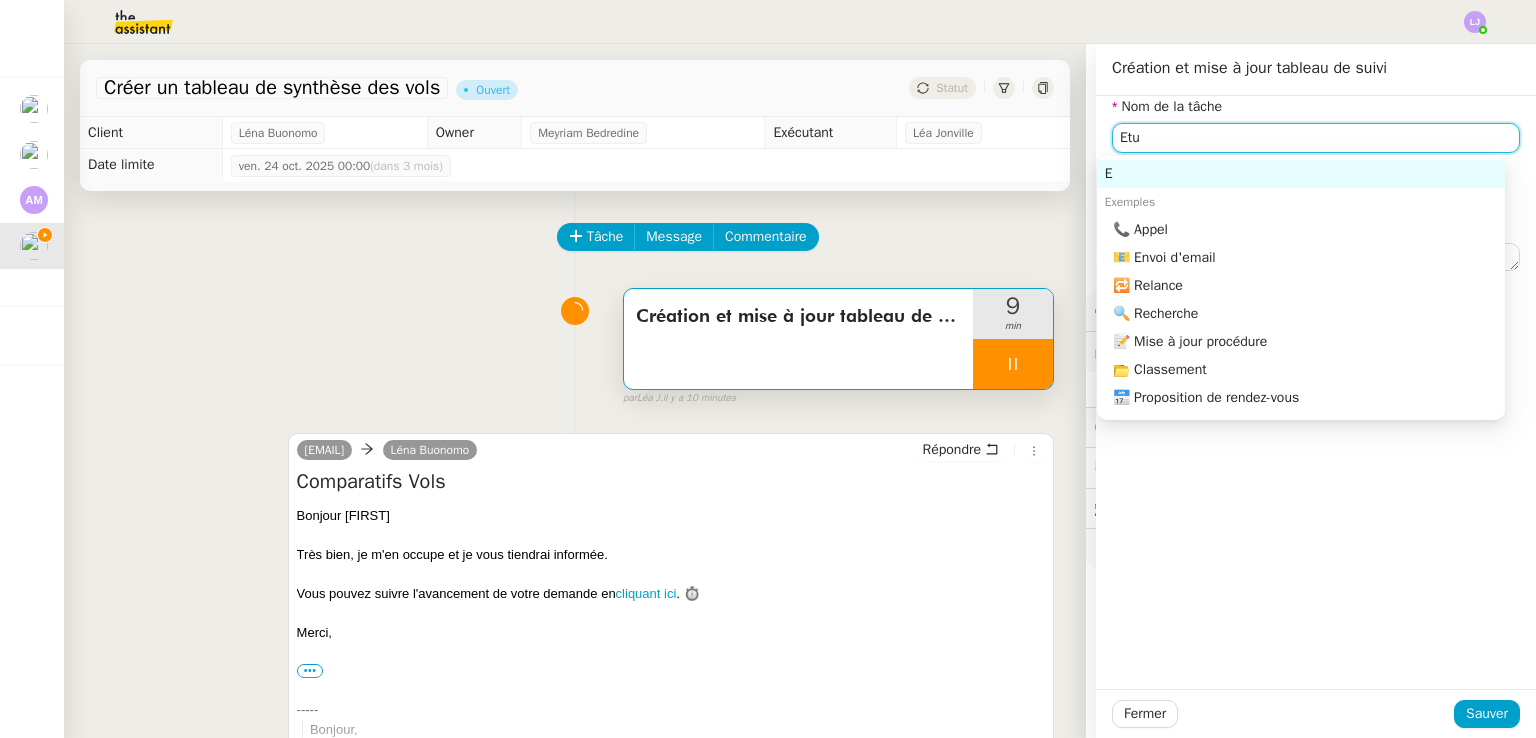 type on "52 "" 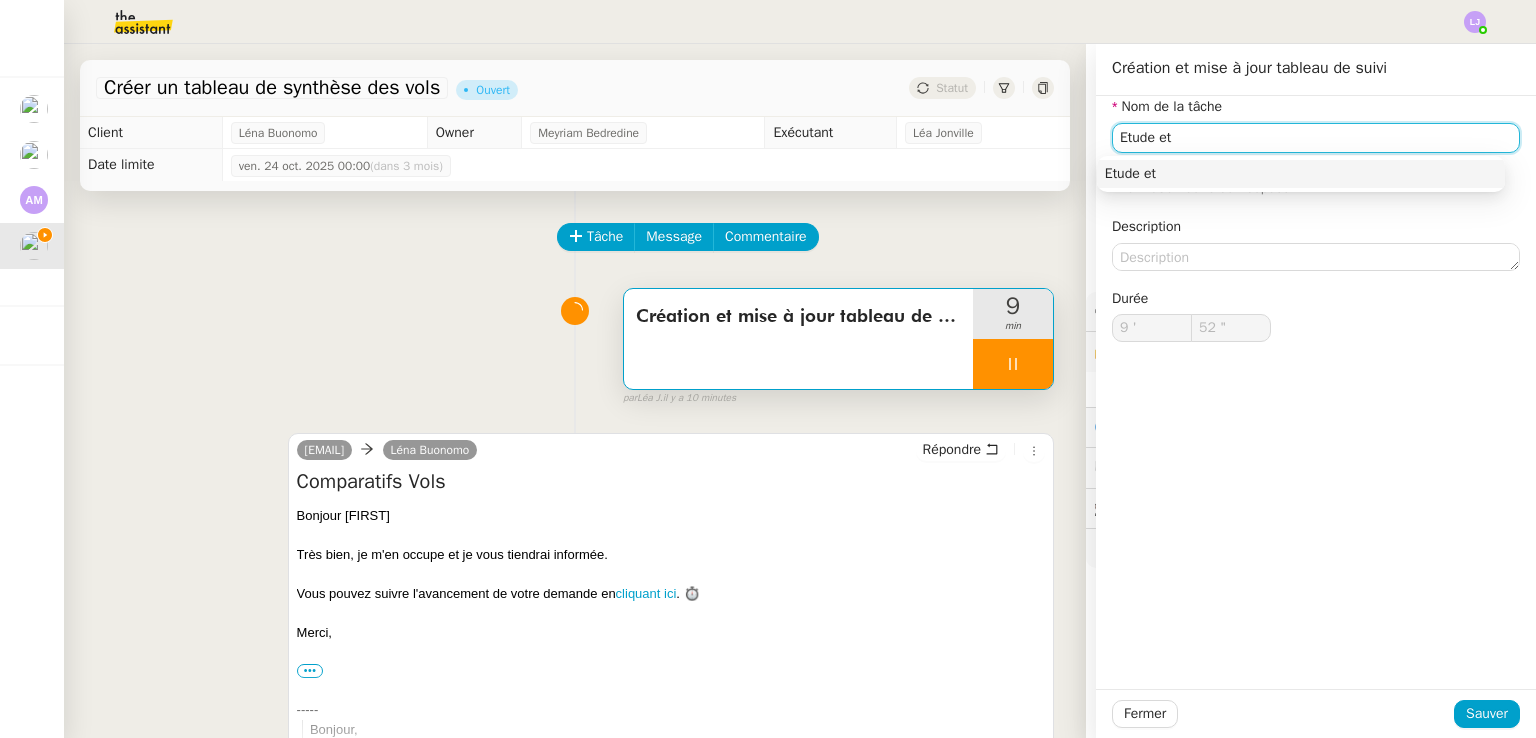 type on "Etude et c" 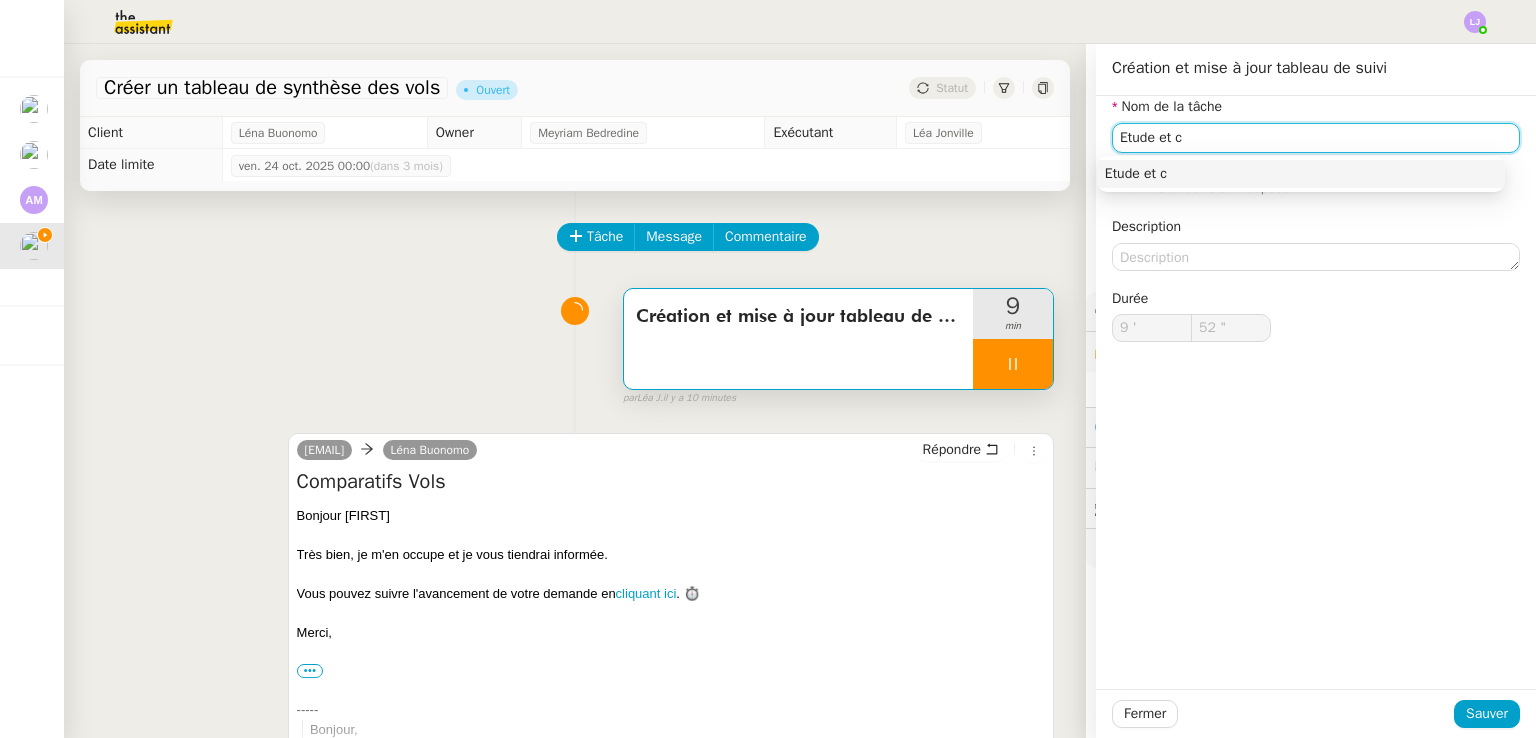 type on "53 "" 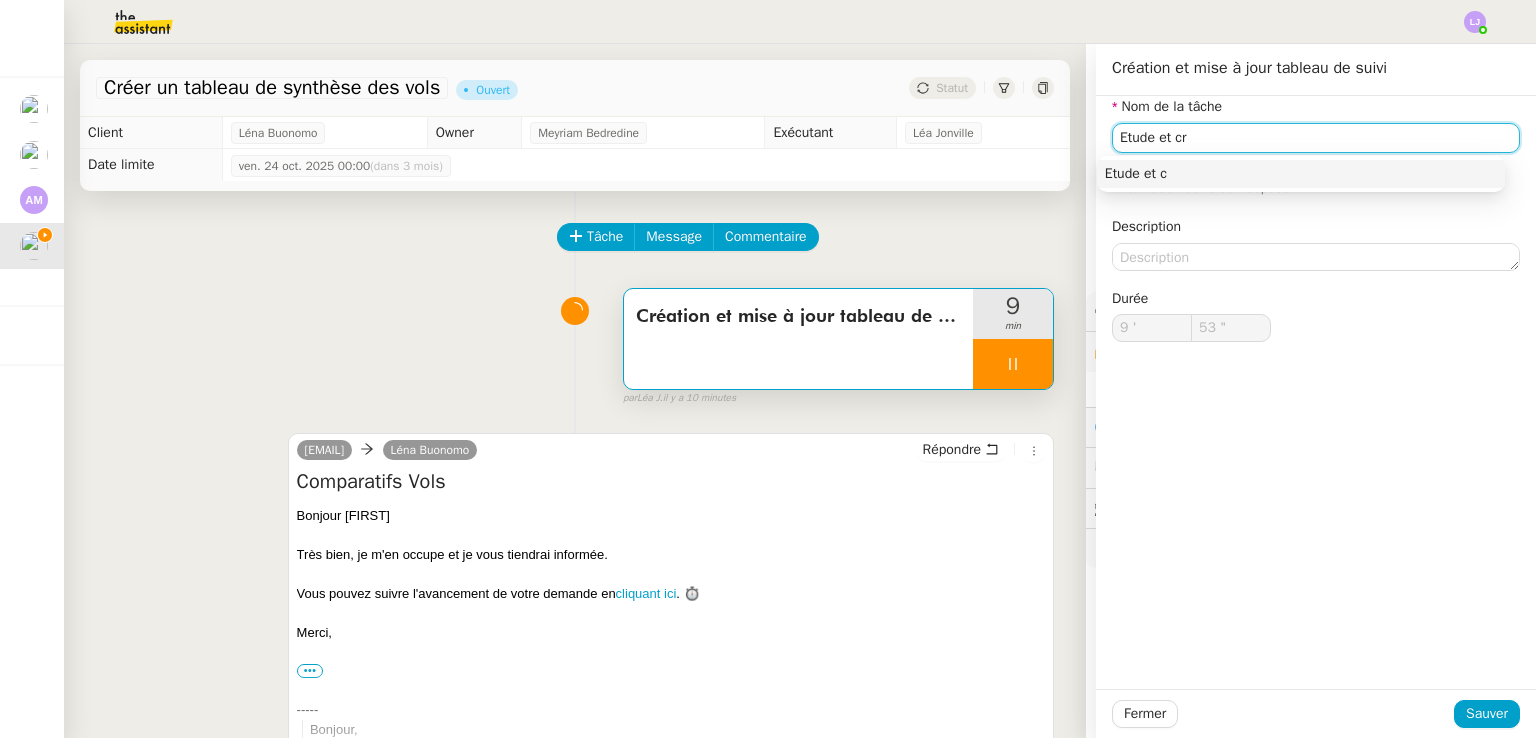type on "Etude et cra" 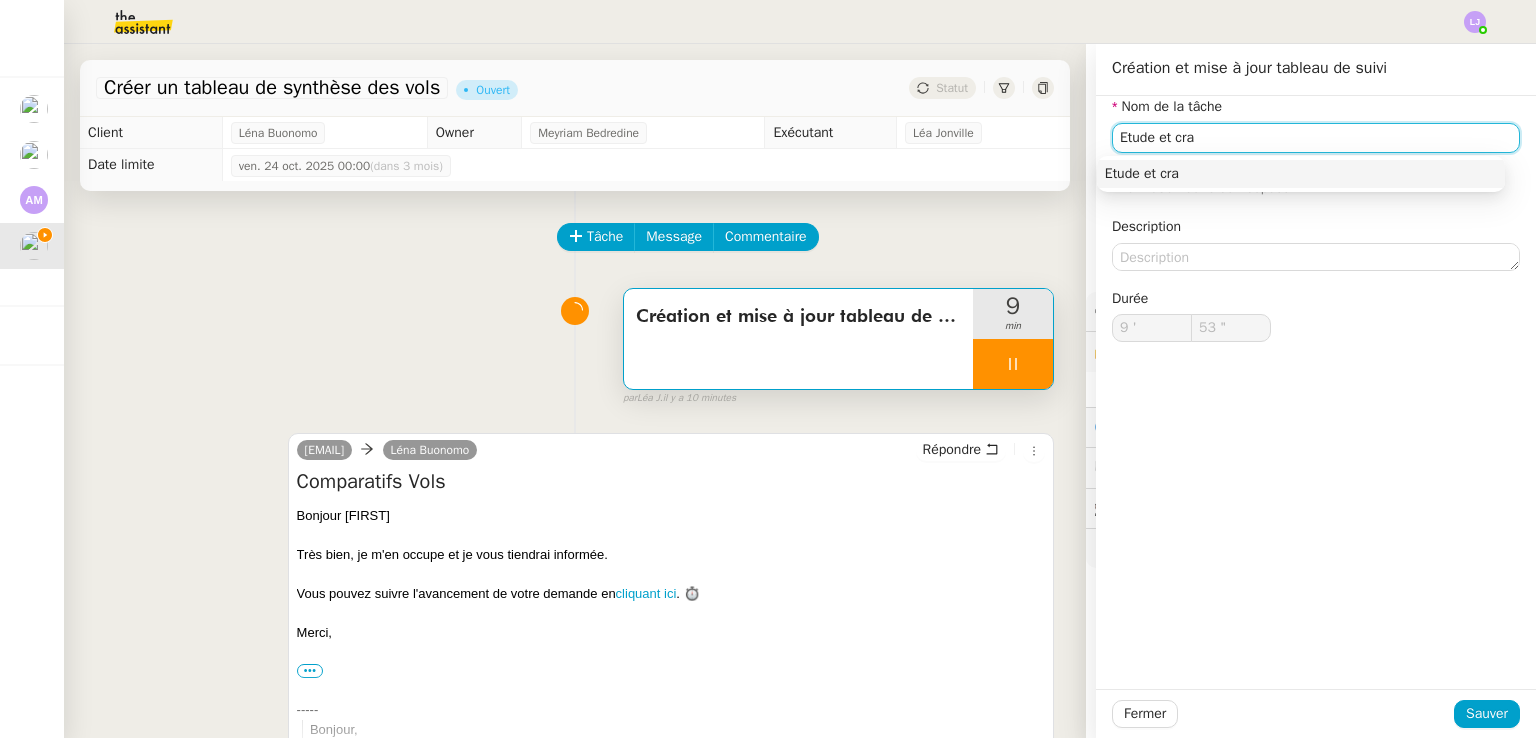 type on "54 "" 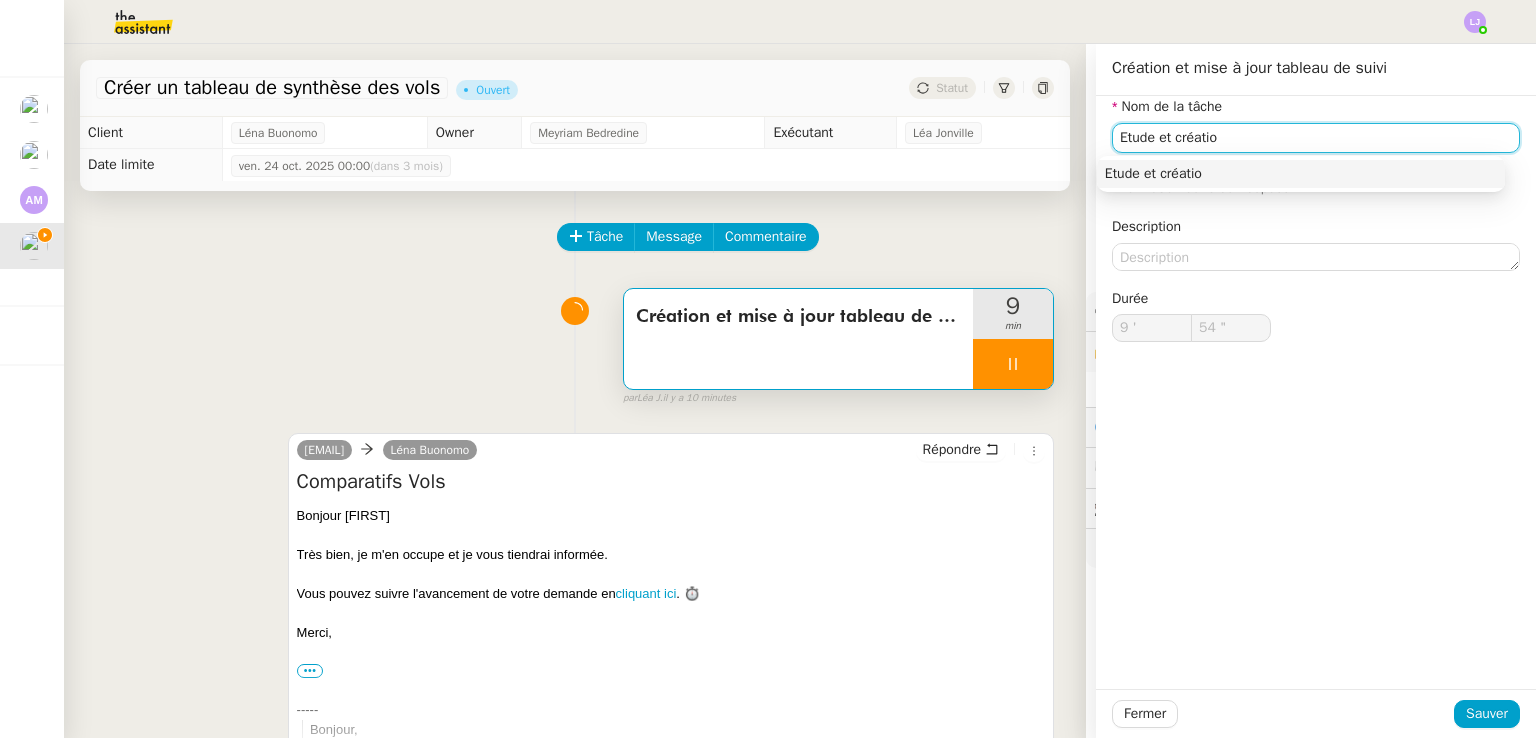type on "Etude et création" 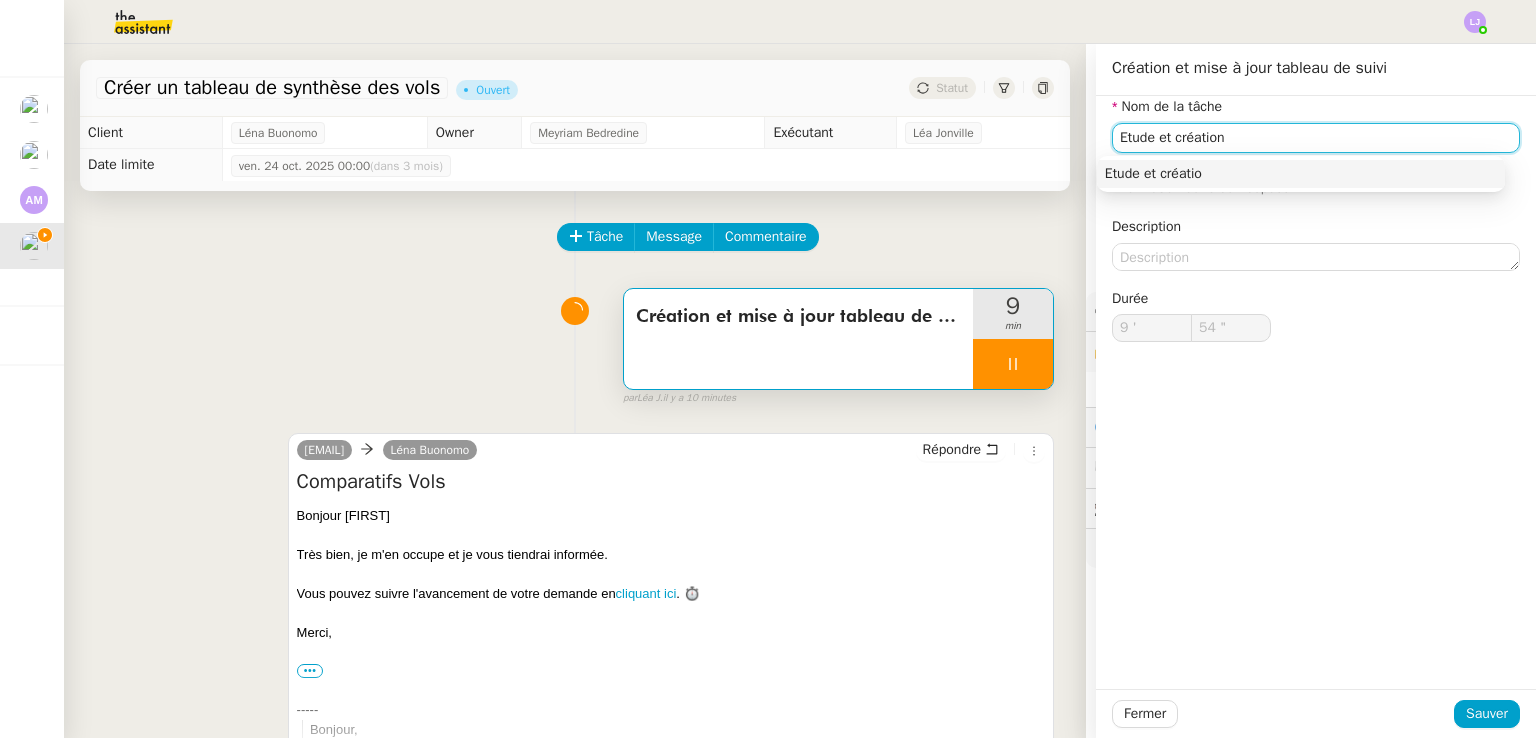 type on "55 "" 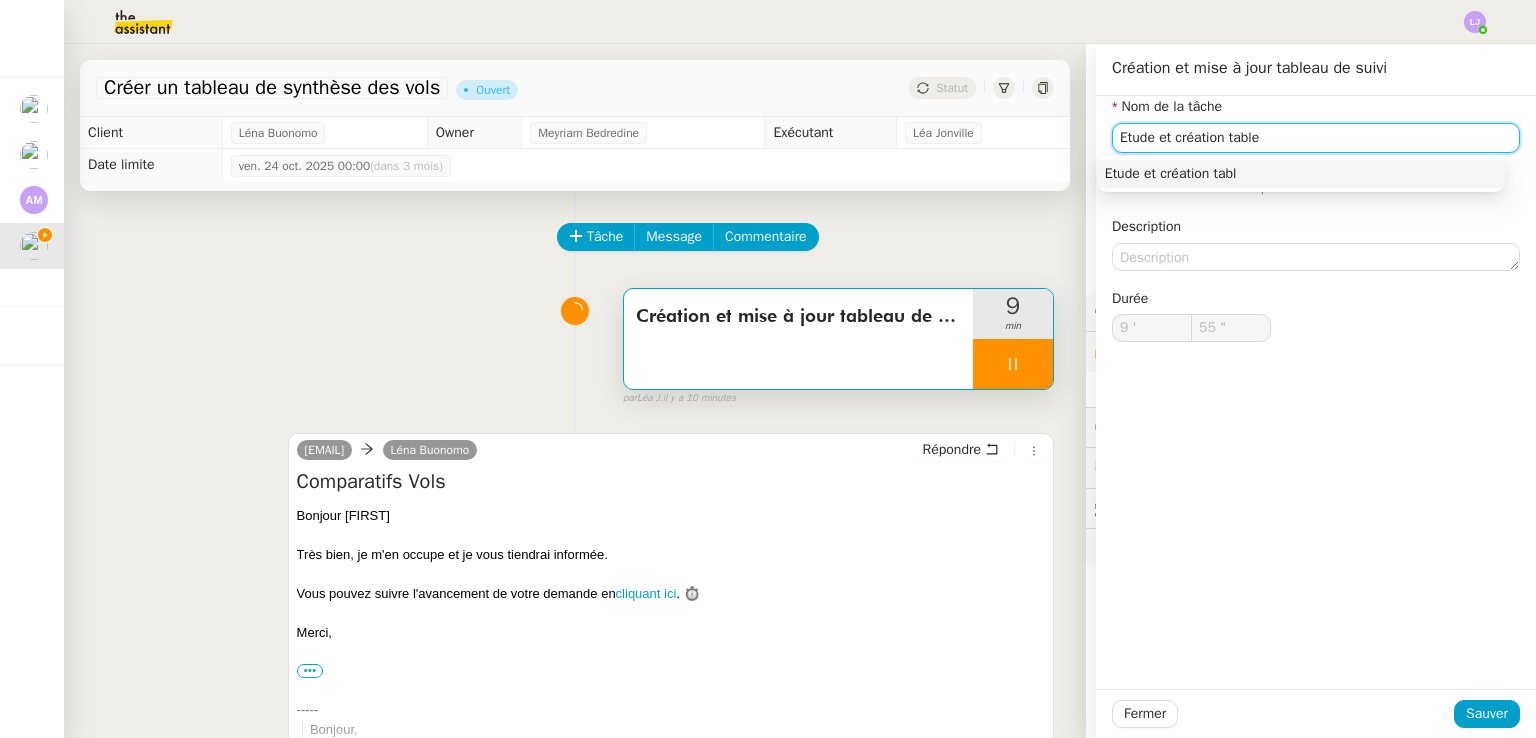 type on "Etude et création tablea" 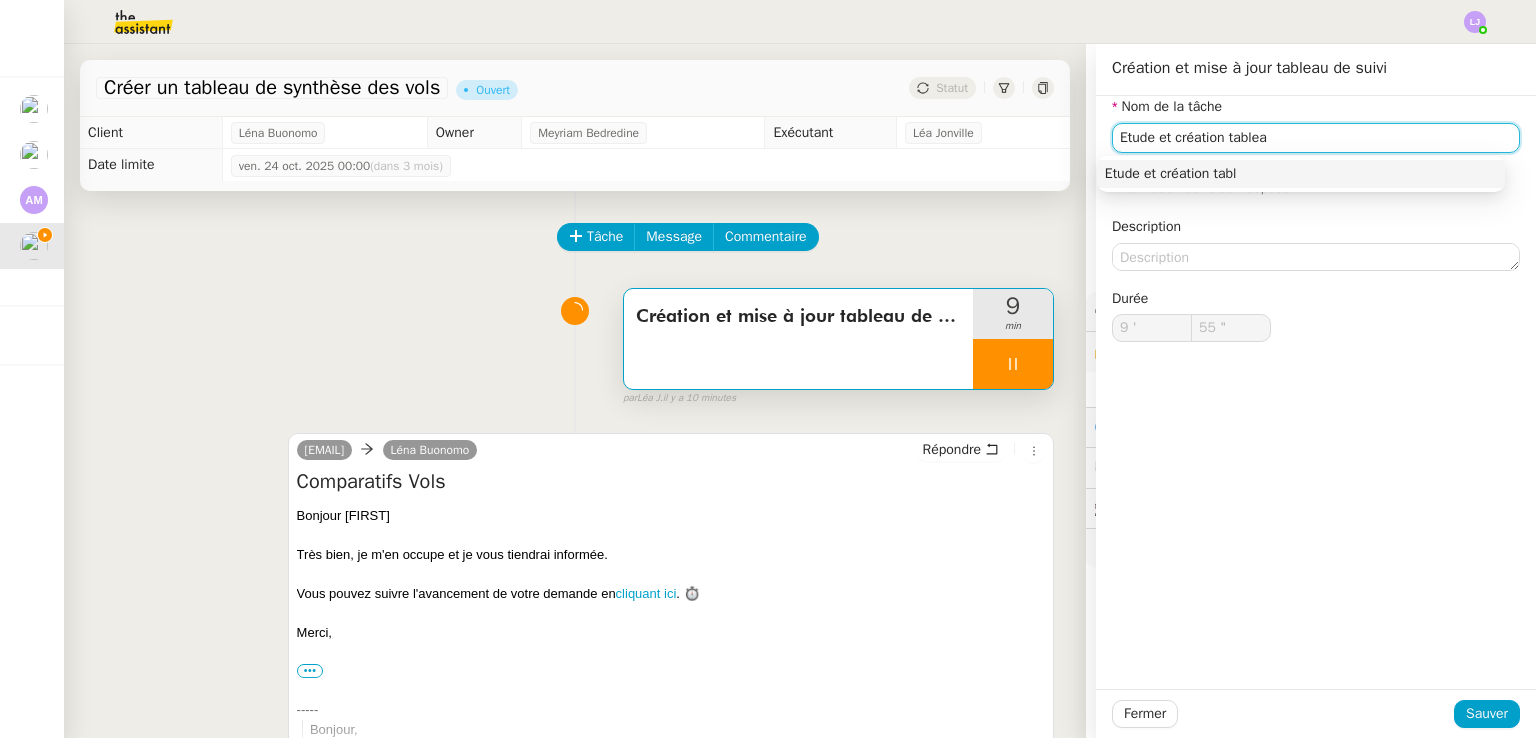type on "56 "" 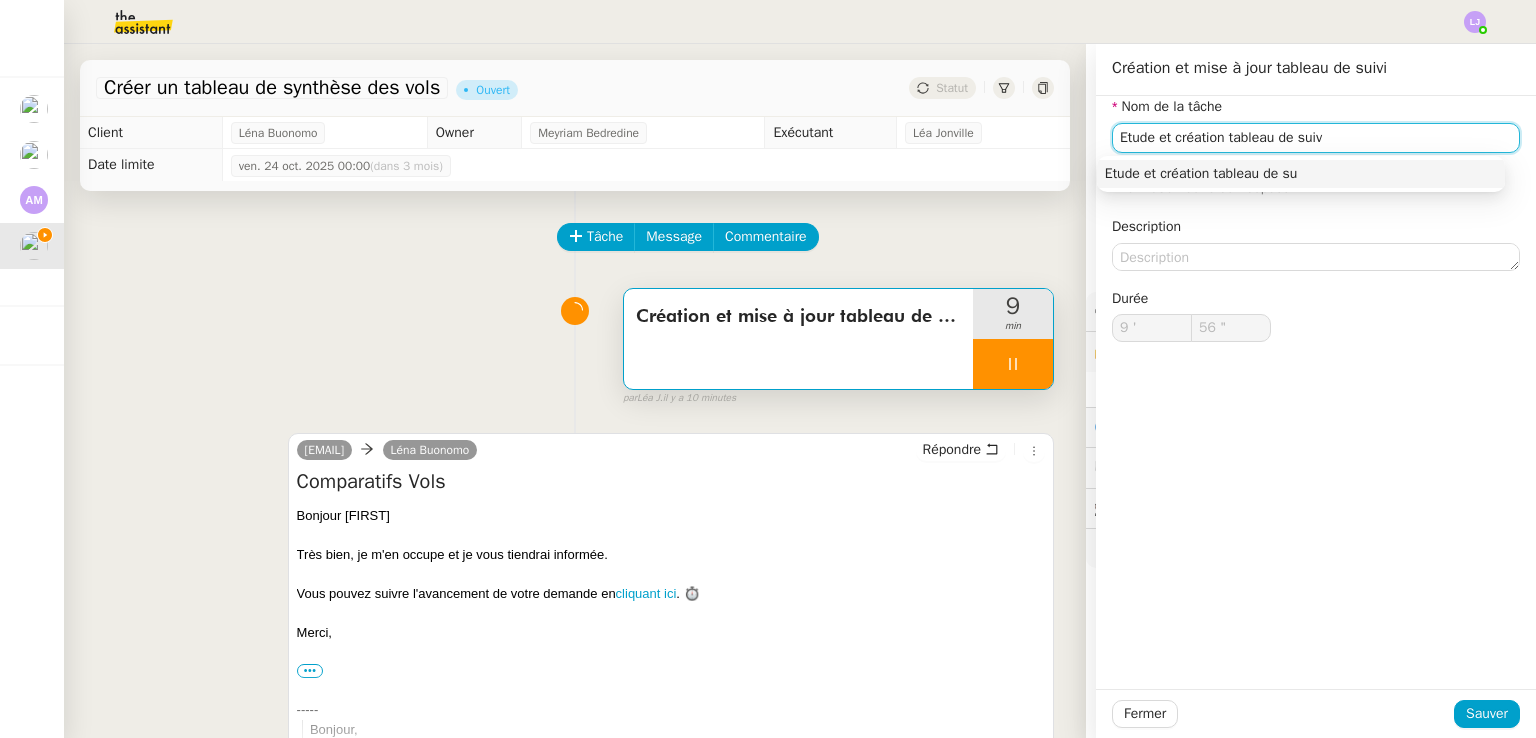 type on "Etude et création tableau de suivi" 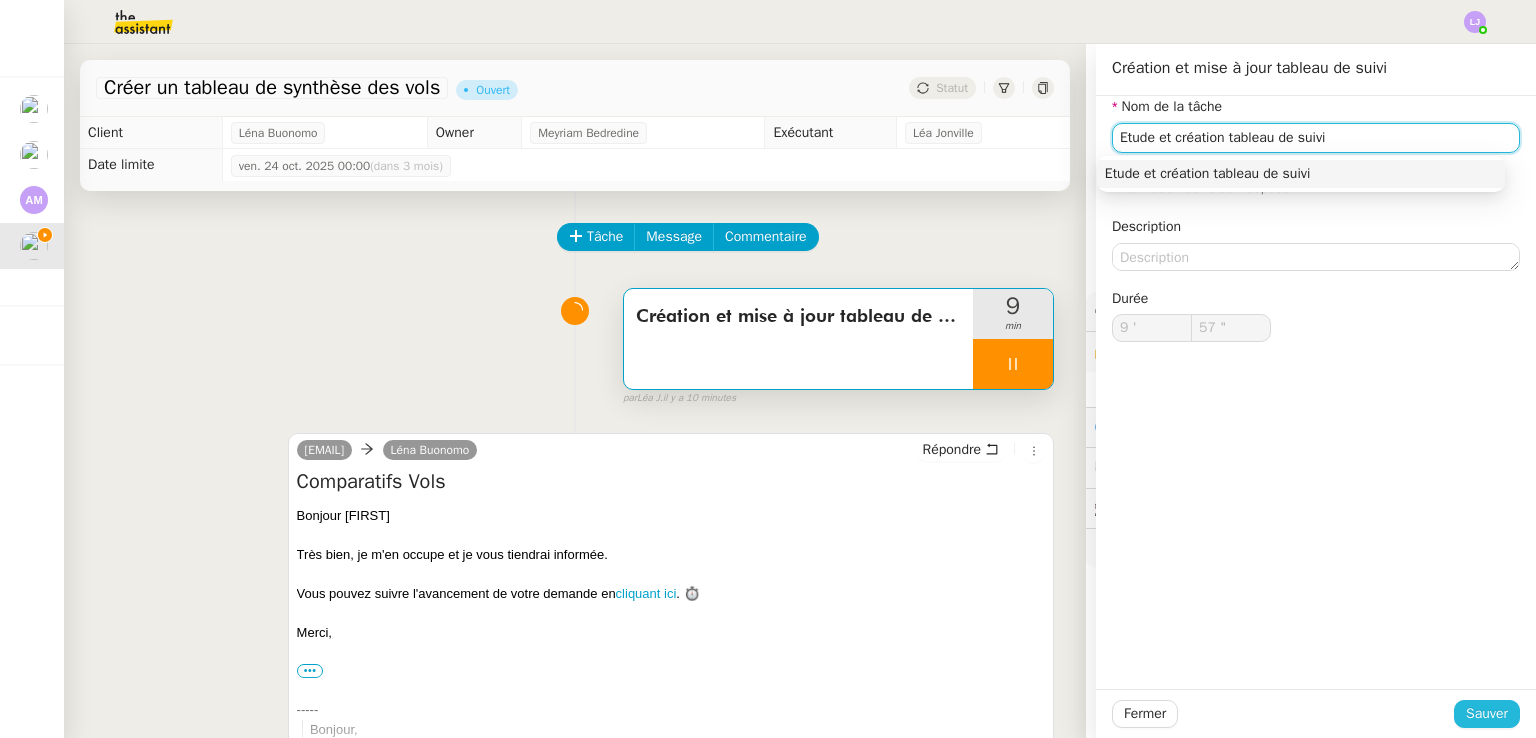type on "58 "" 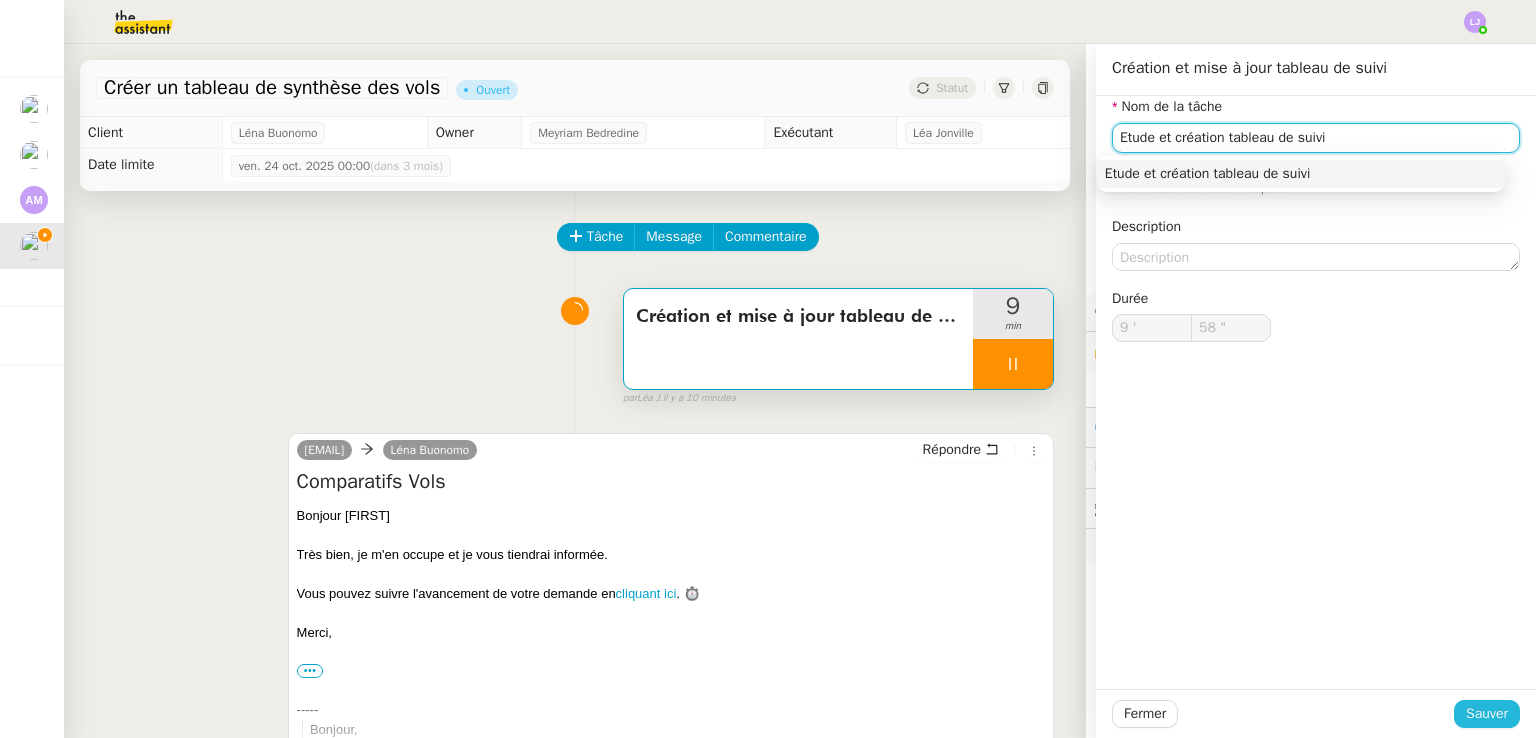 type on "Etude et création tableau de suivi" 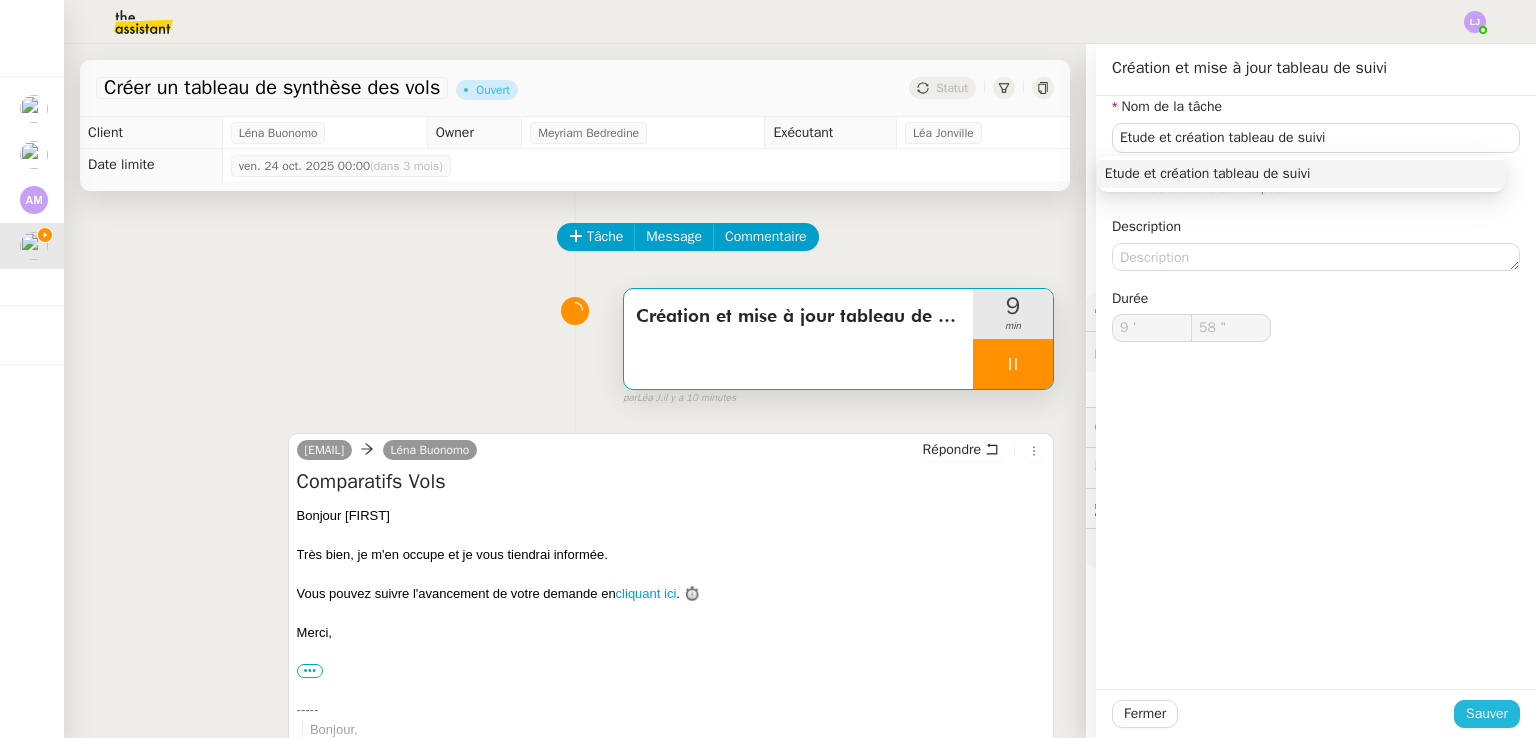 click on "Sauver" 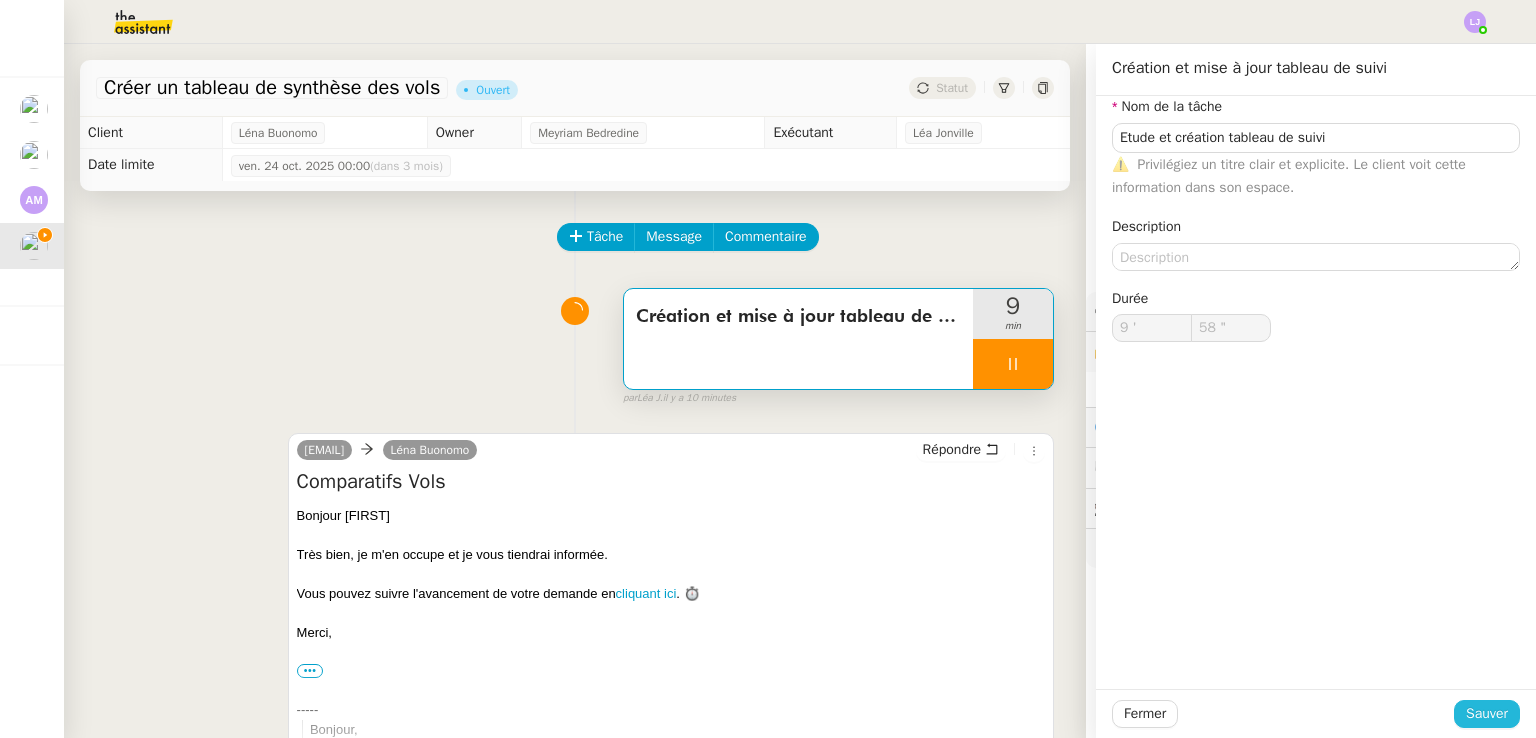 type on "59 "" 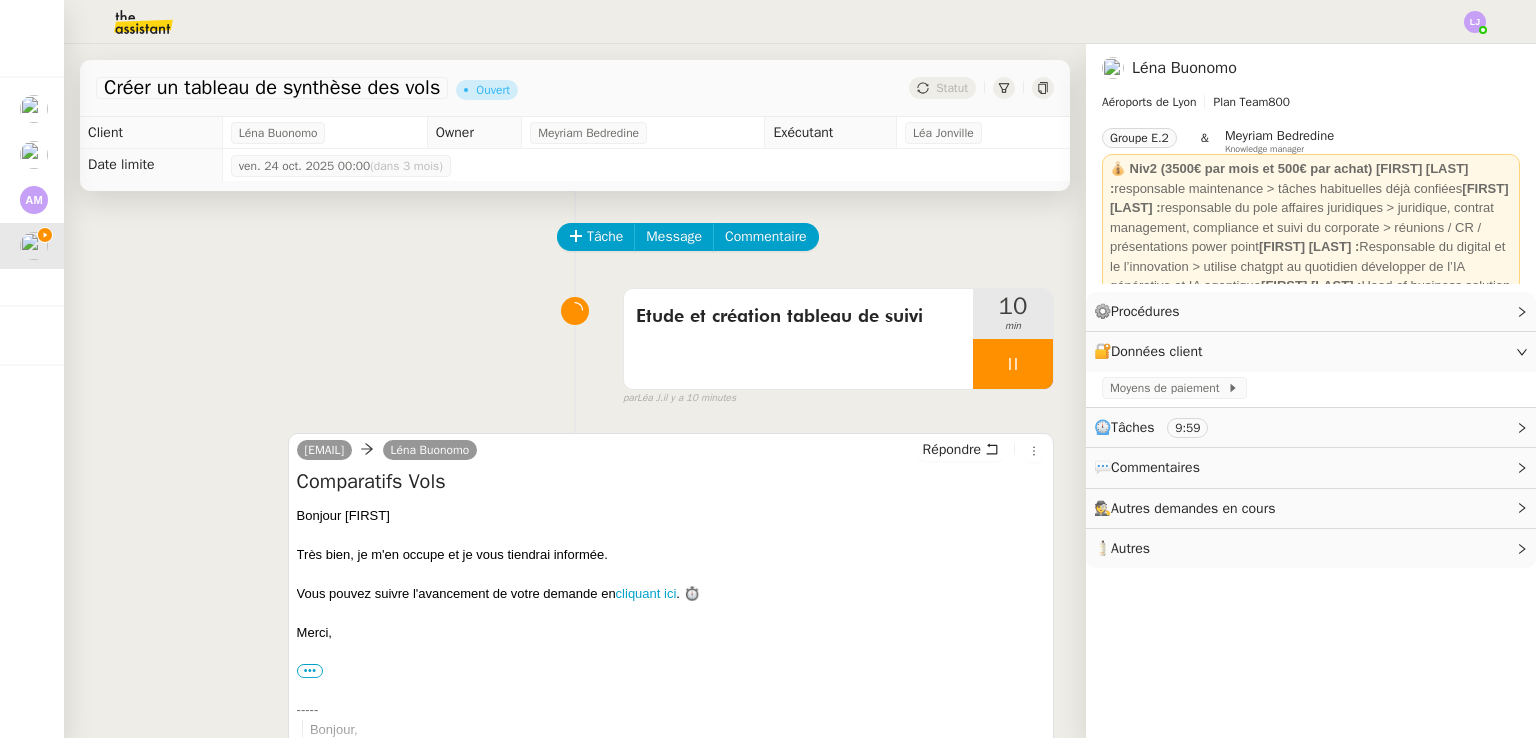 click at bounding box center [1013, 364] 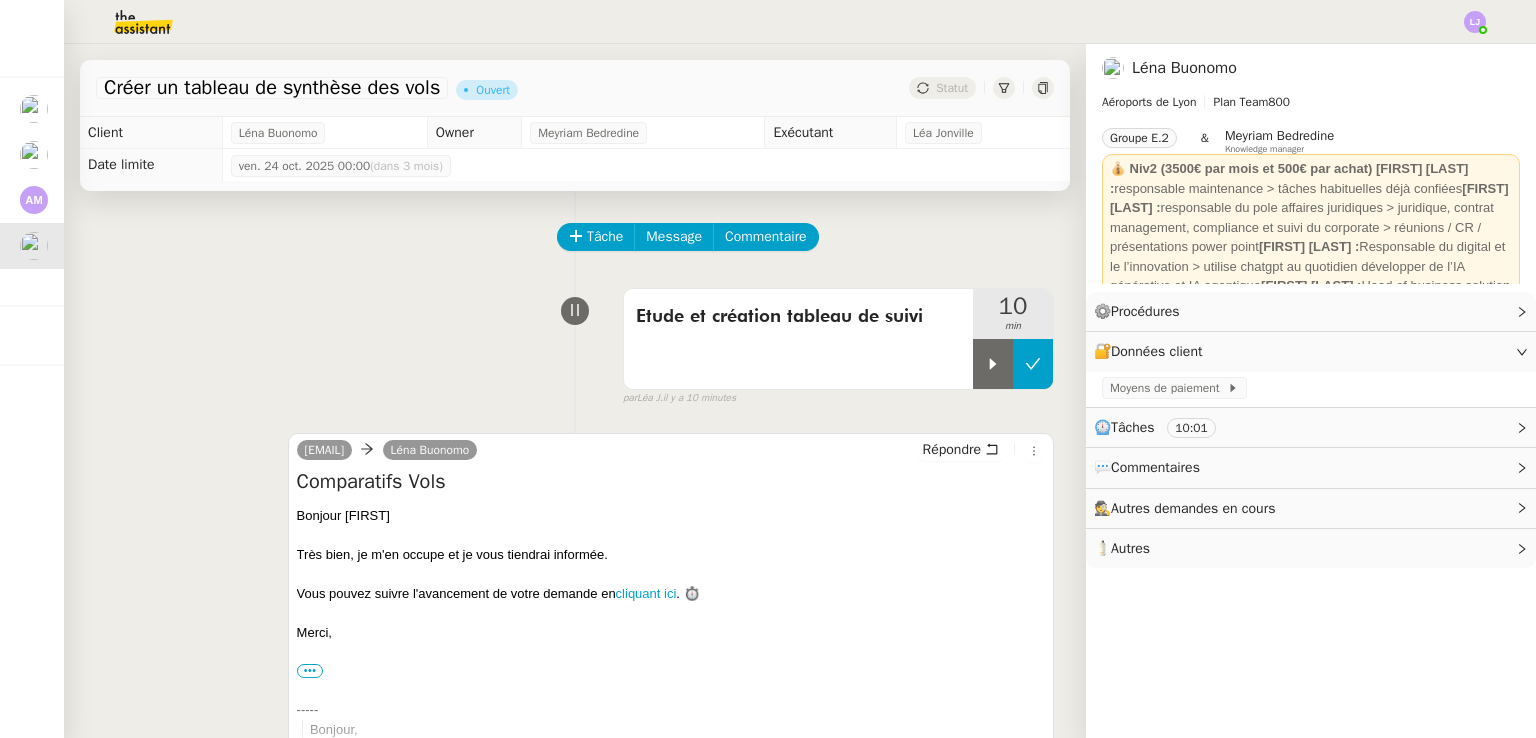 click 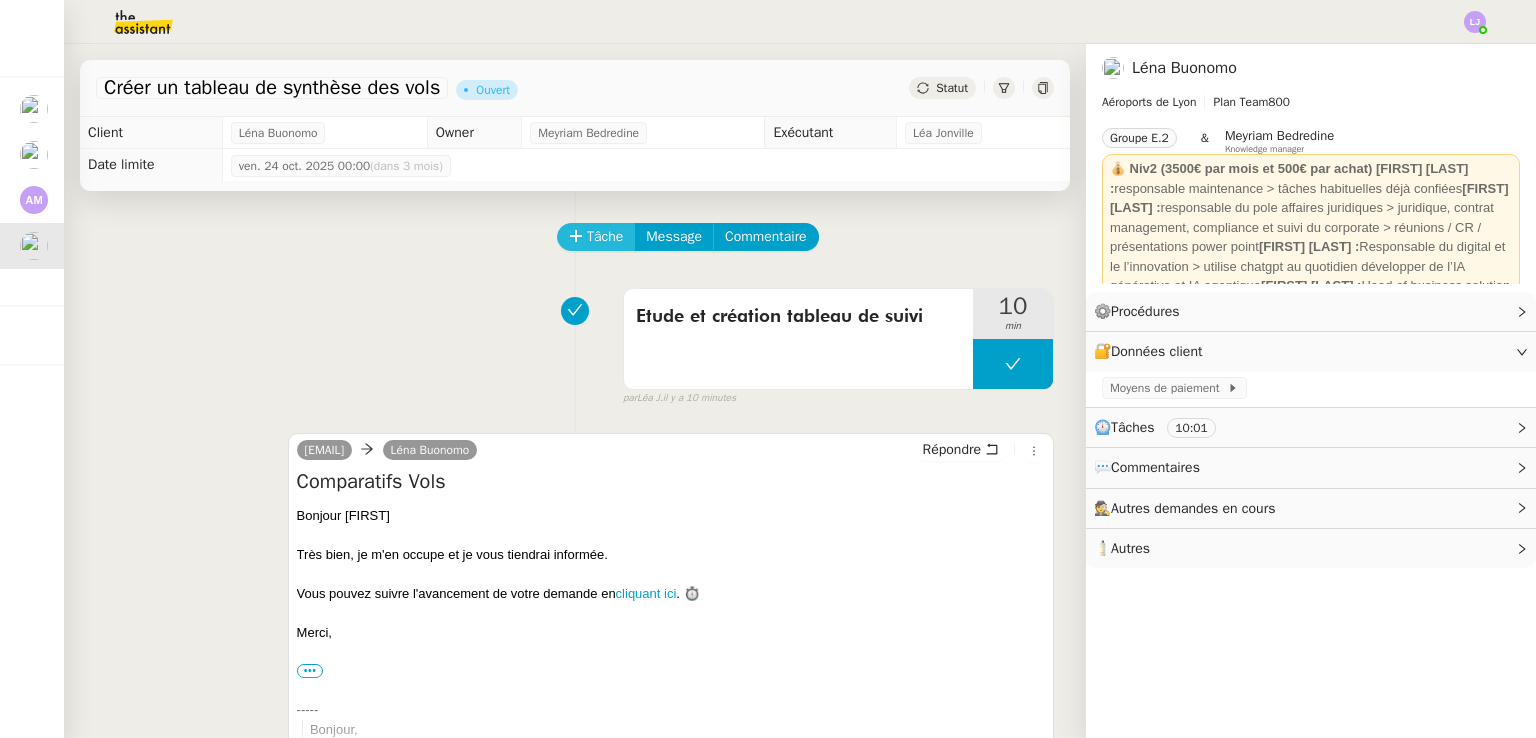 click on "Tâche" 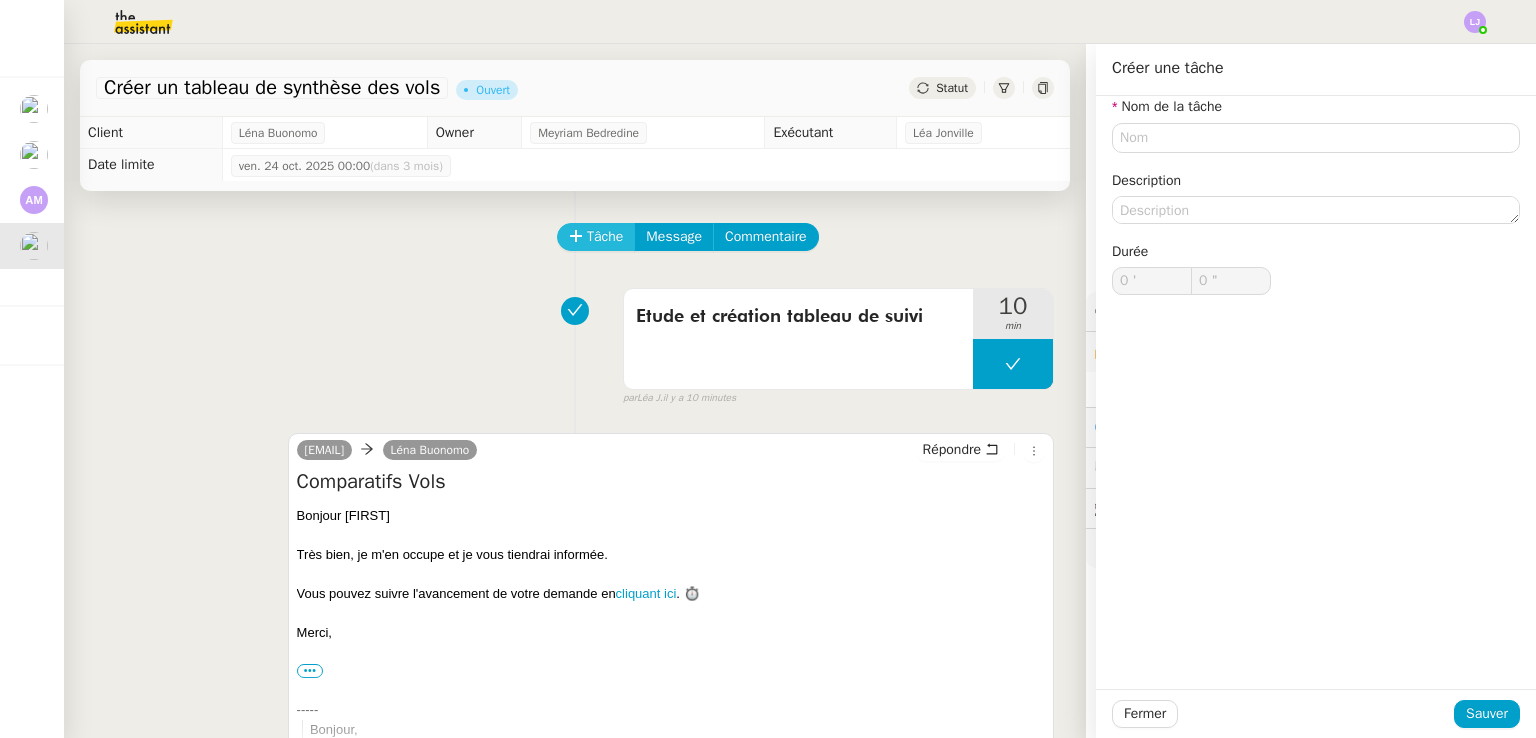 type 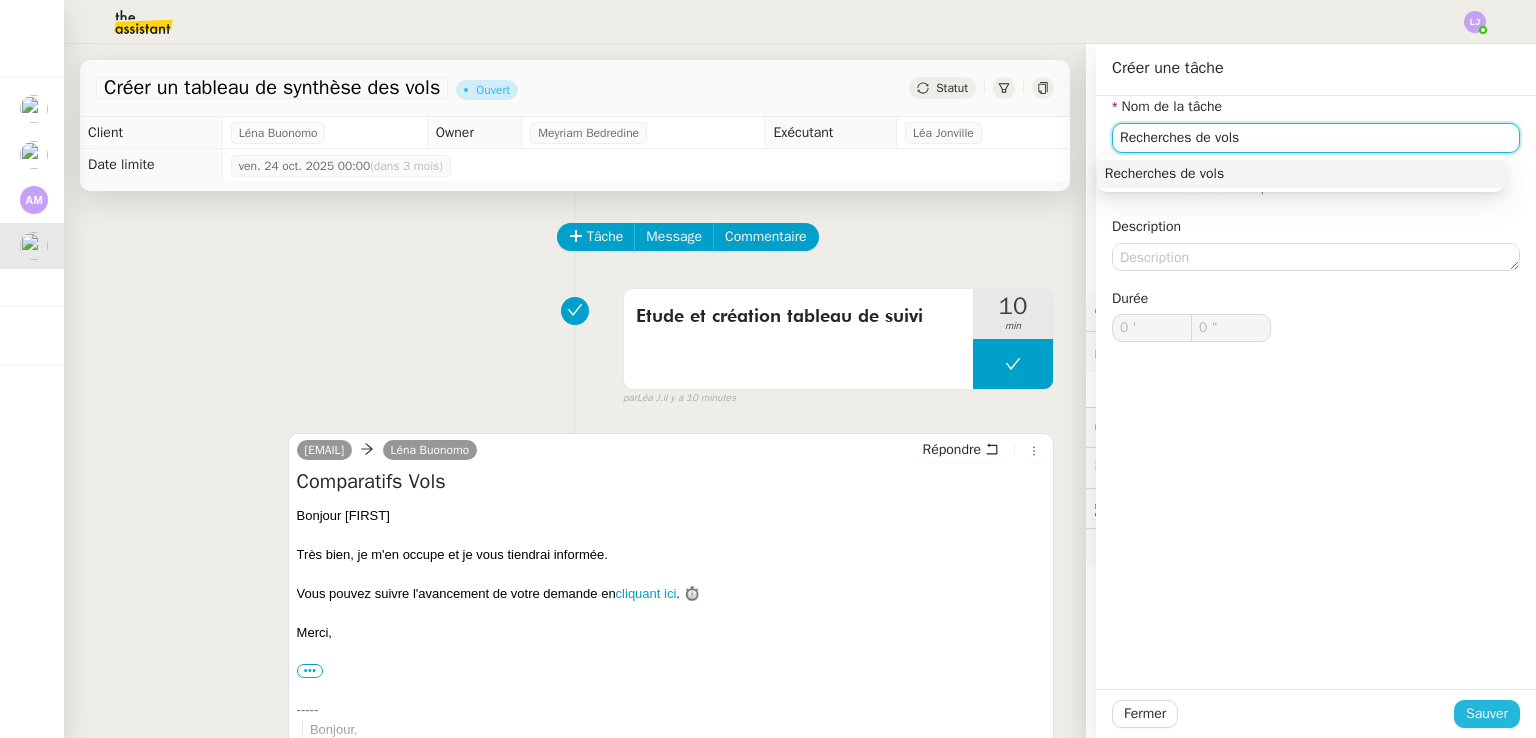 type on "Recherches de vols" 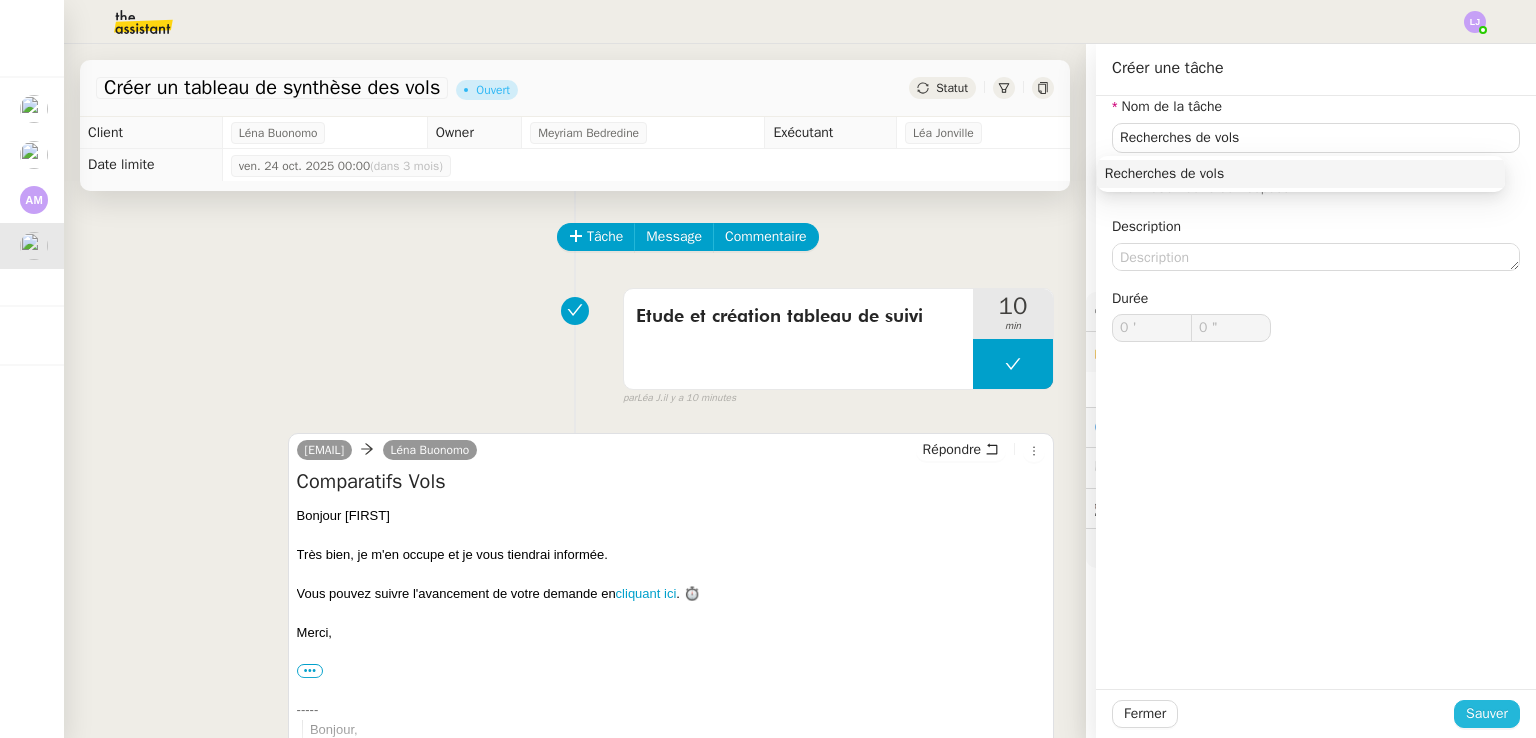 click on "Sauver" 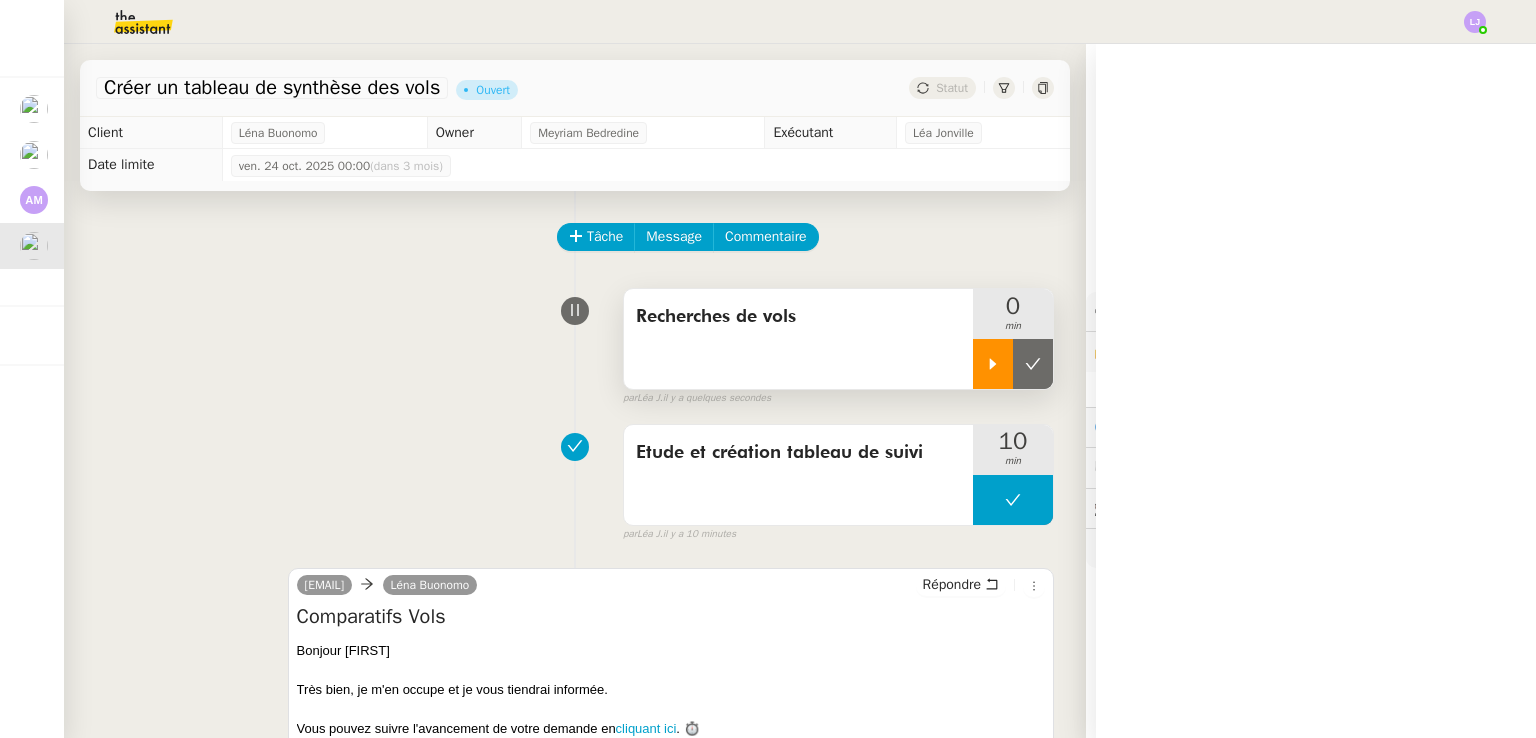 click 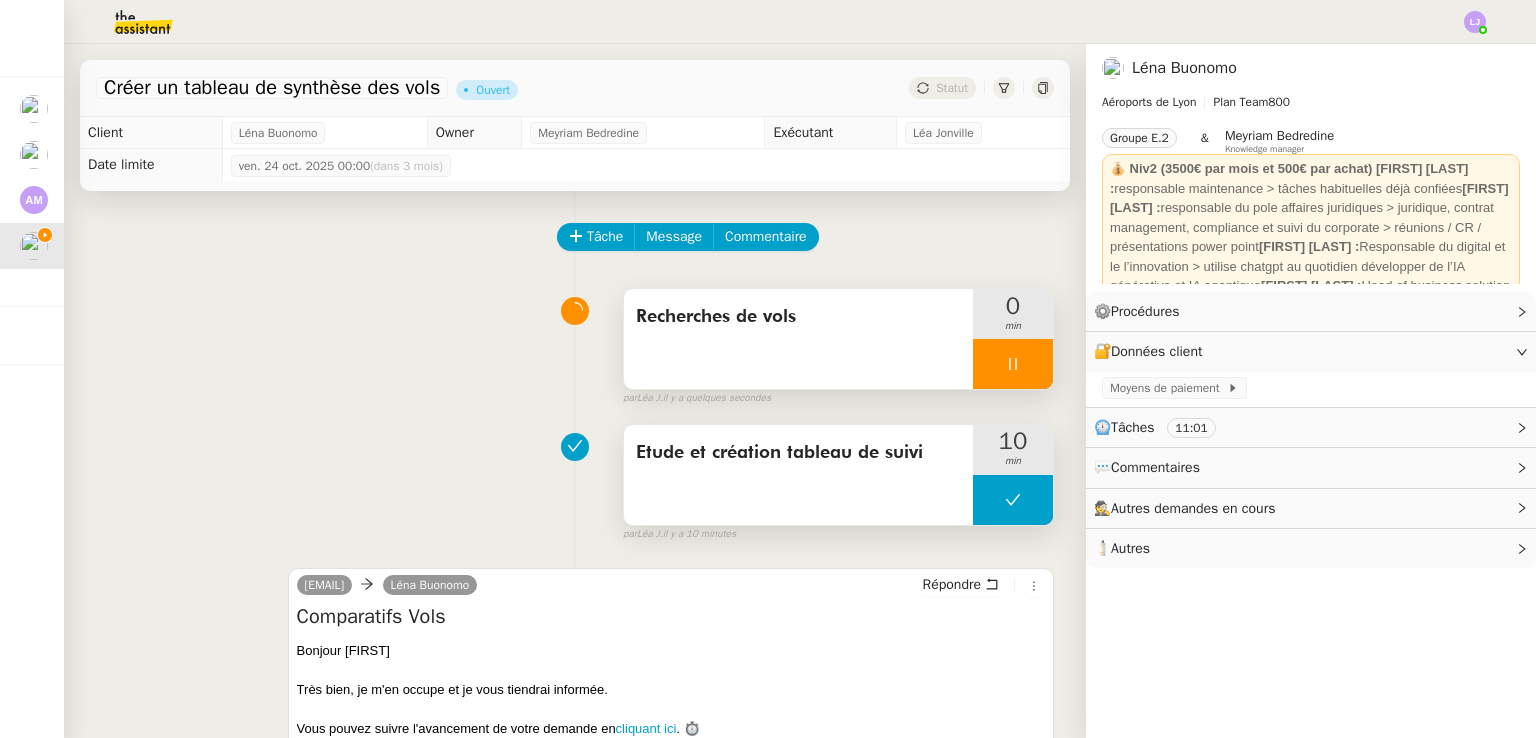 click on "Etude et création tableau de suivi" at bounding box center [798, 453] 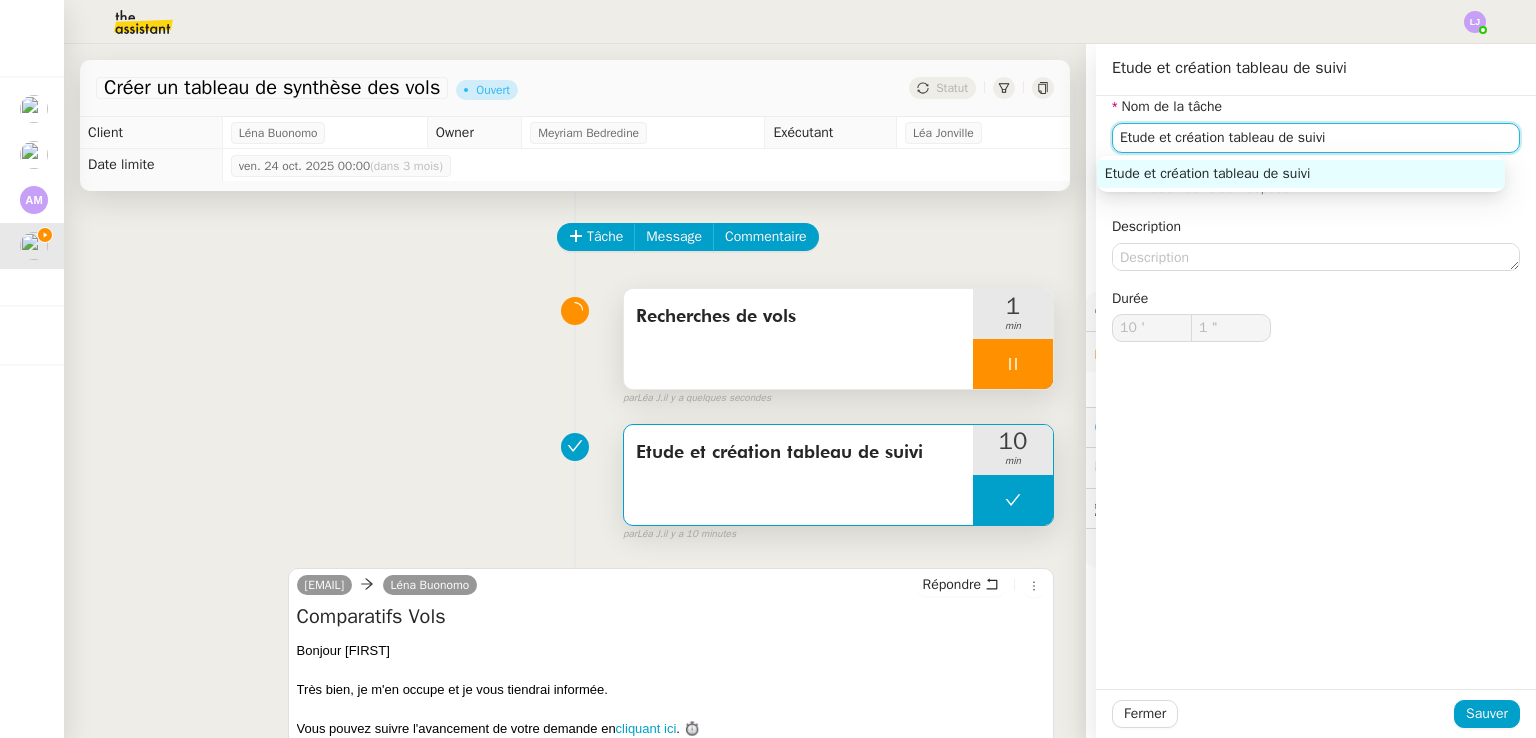 drag, startPoint x: 1172, startPoint y: 138, endPoint x: 1064, endPoint y: 127, distance: 108.55874 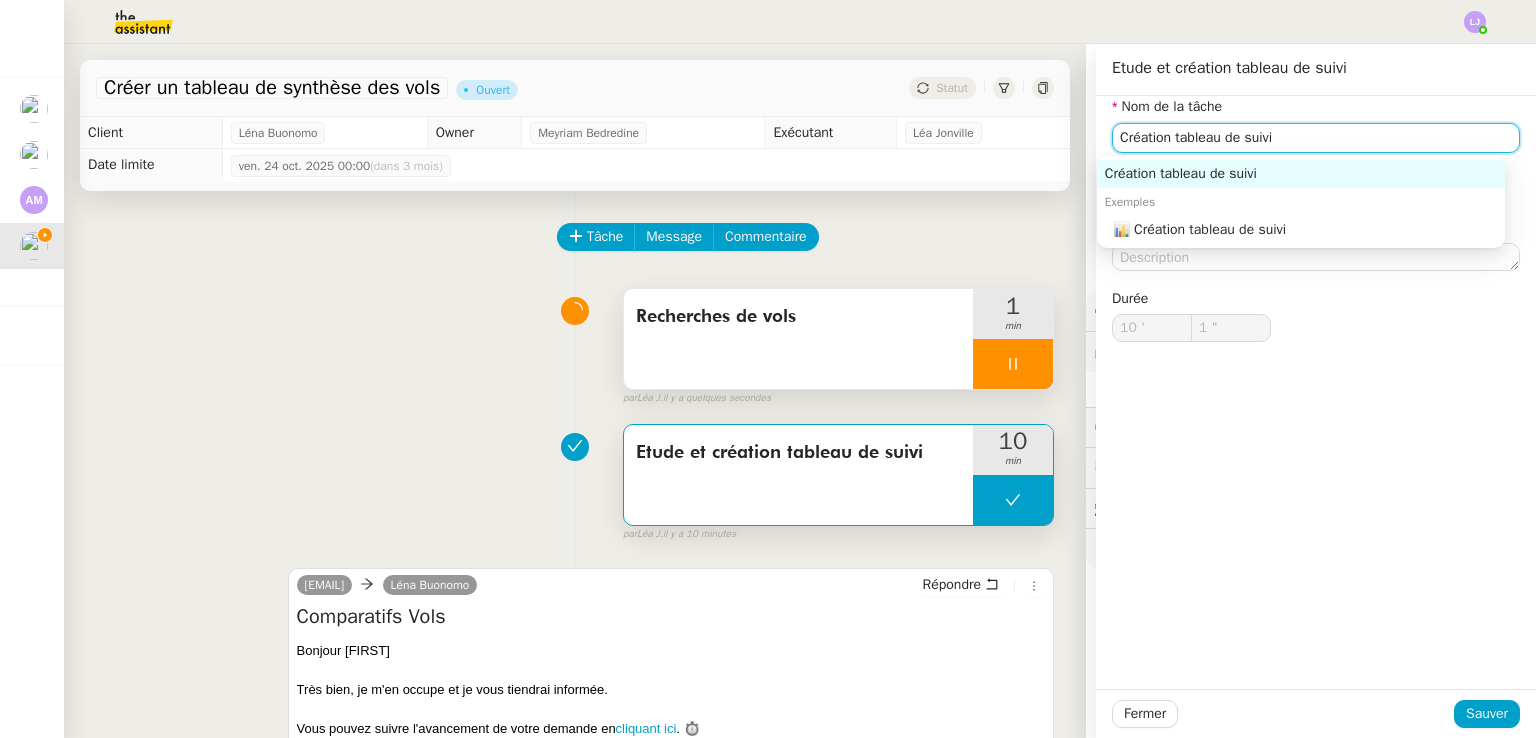 click on "Création tableau de suivi" 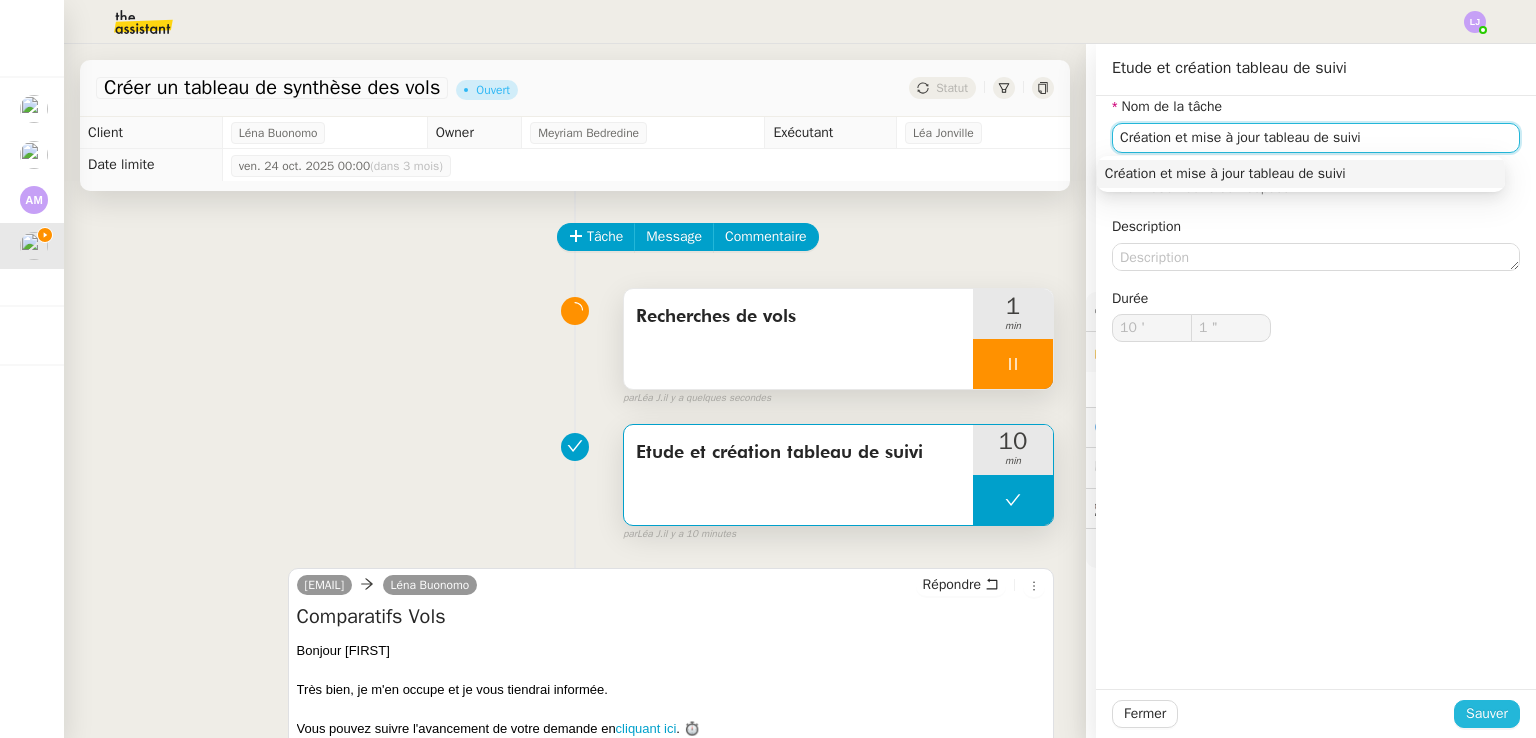 type on "Création et mise à jour tableau de suivi" 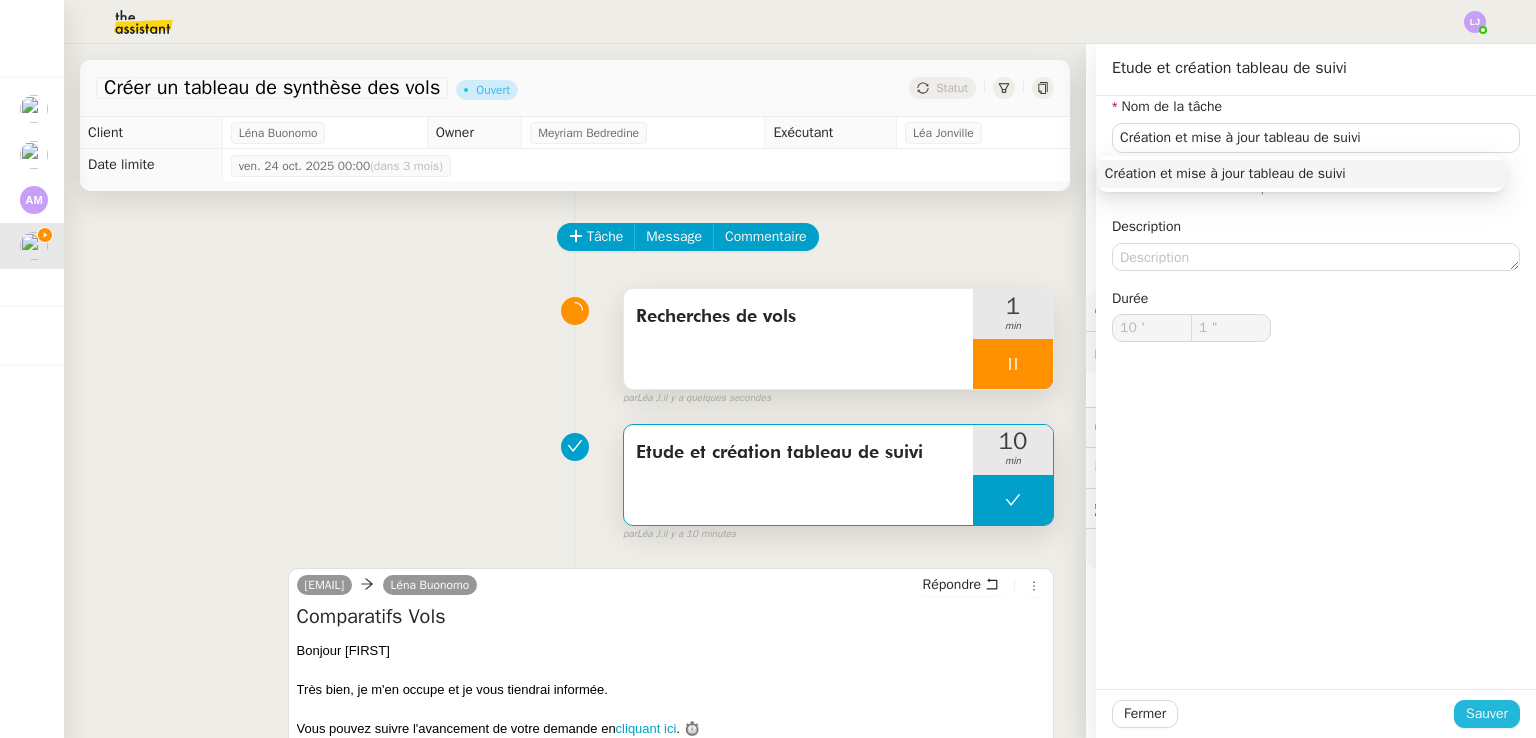click on "Sauver" 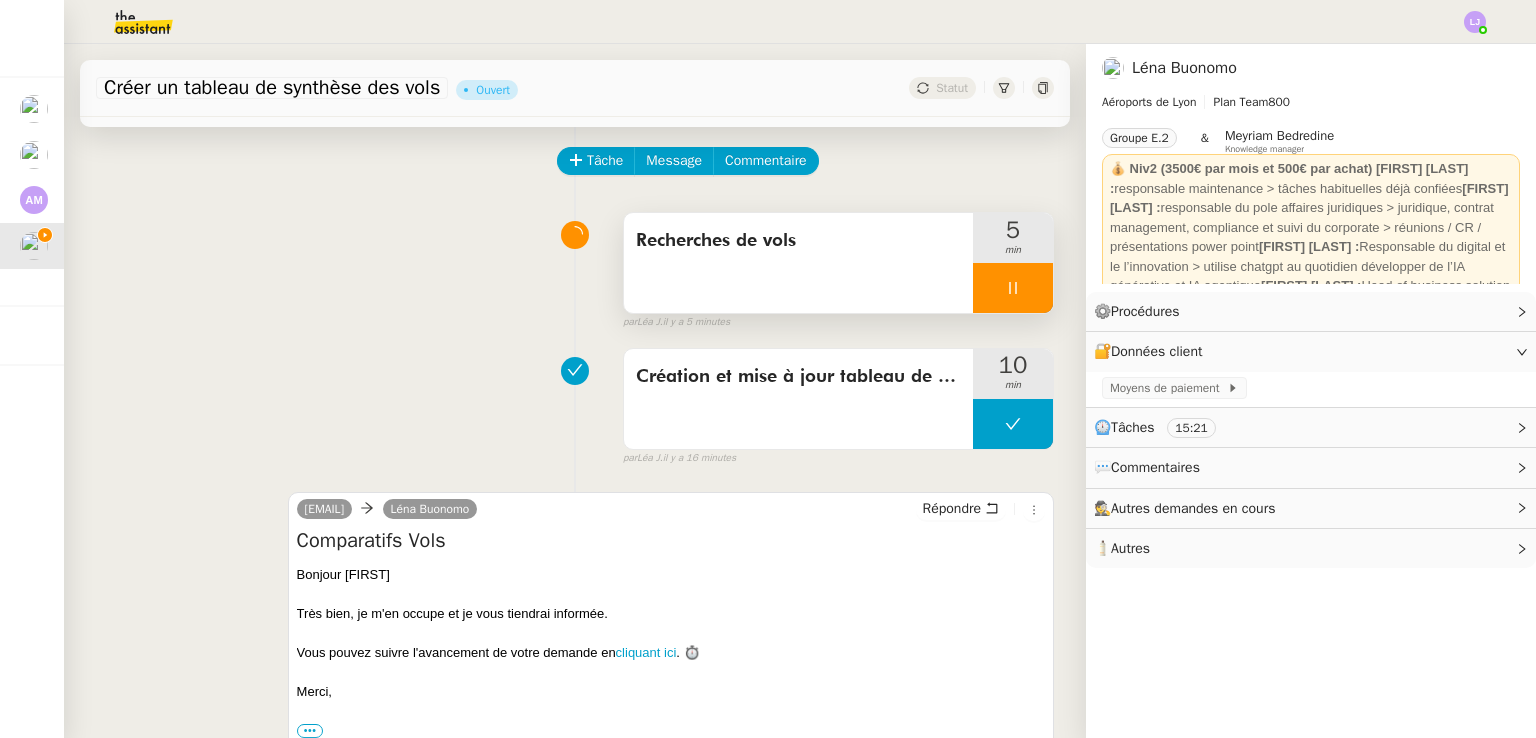scroll, scrollTop: 0, scrollLeft: 0, axis: both 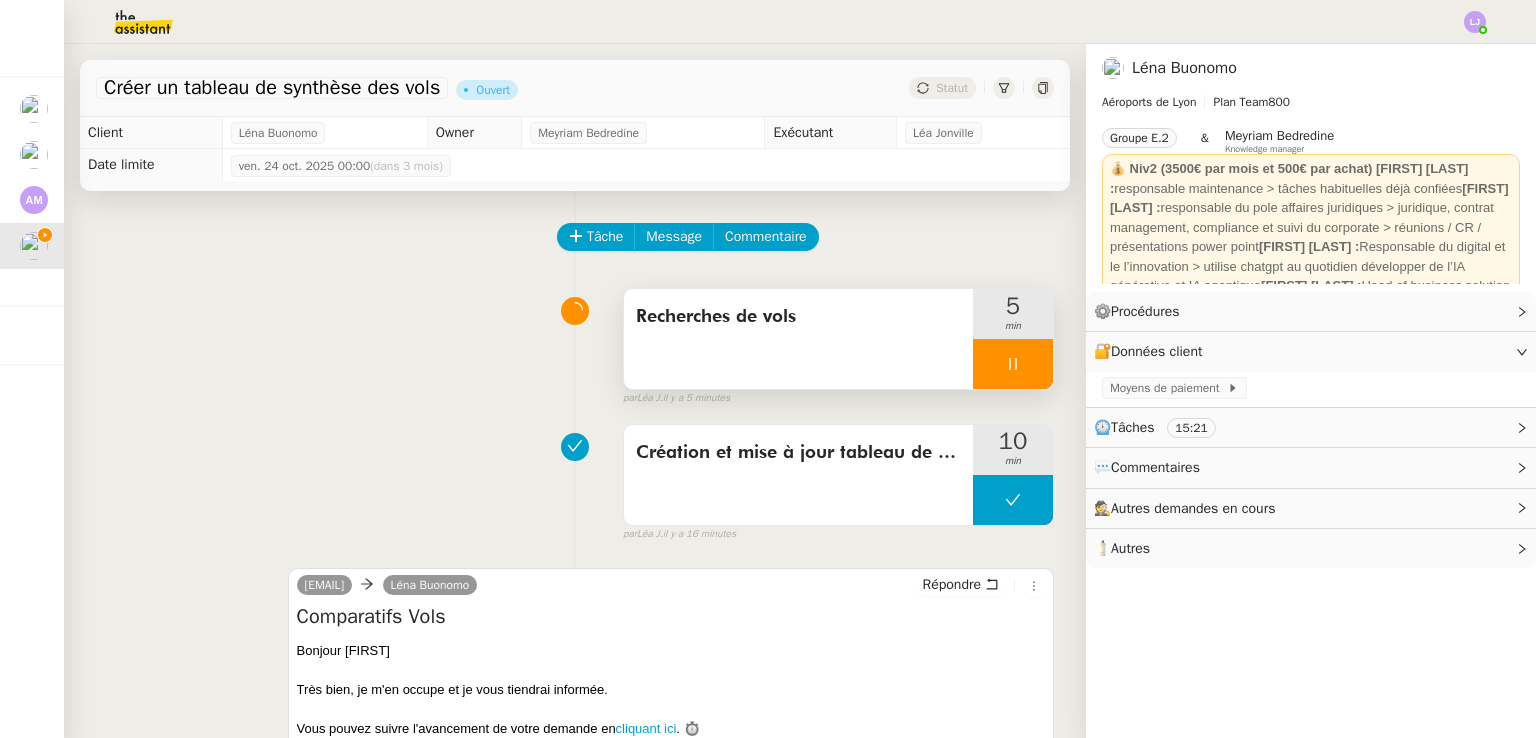 click 